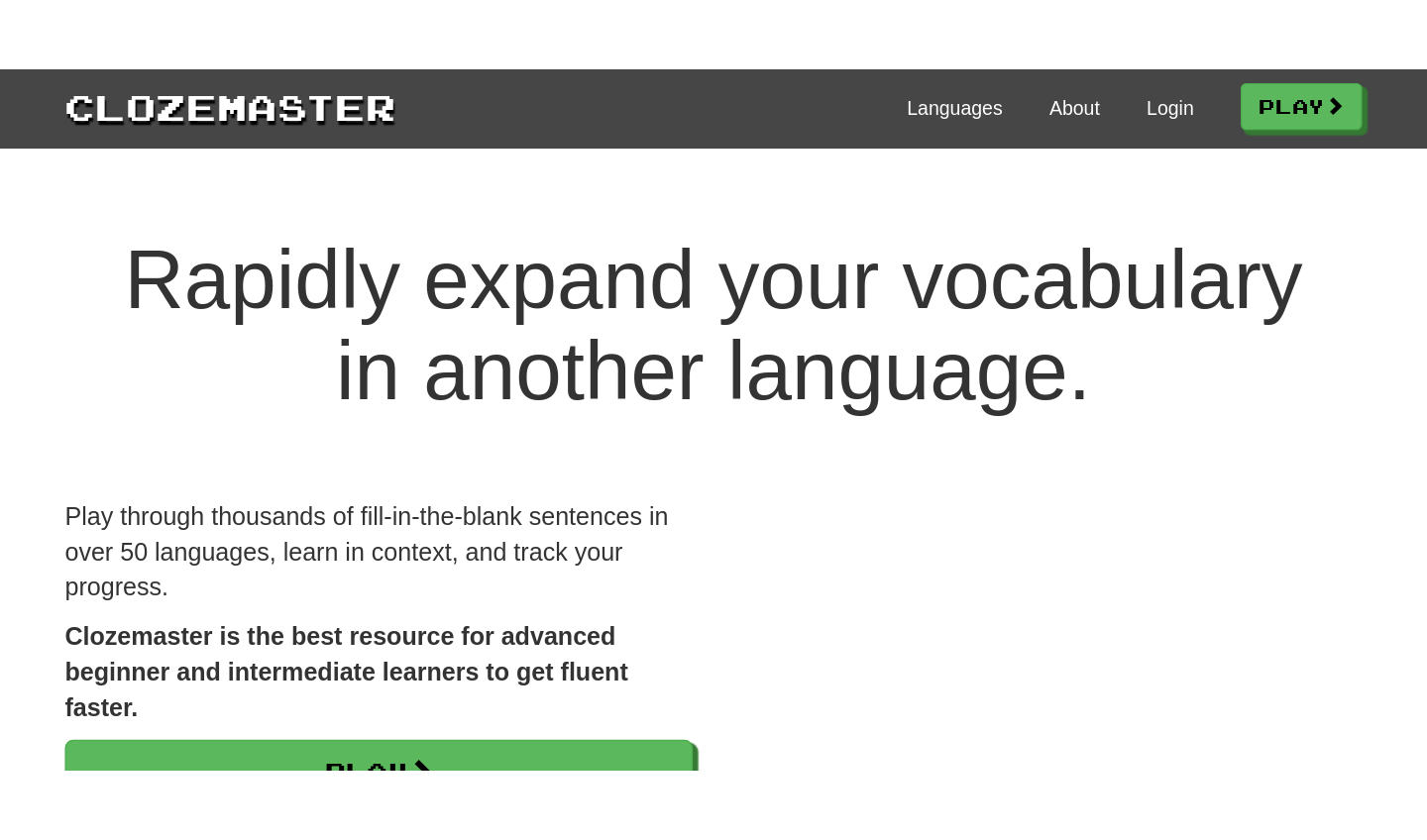 scroll, scrollTop: 0, scrollLeft: 0, axis: both 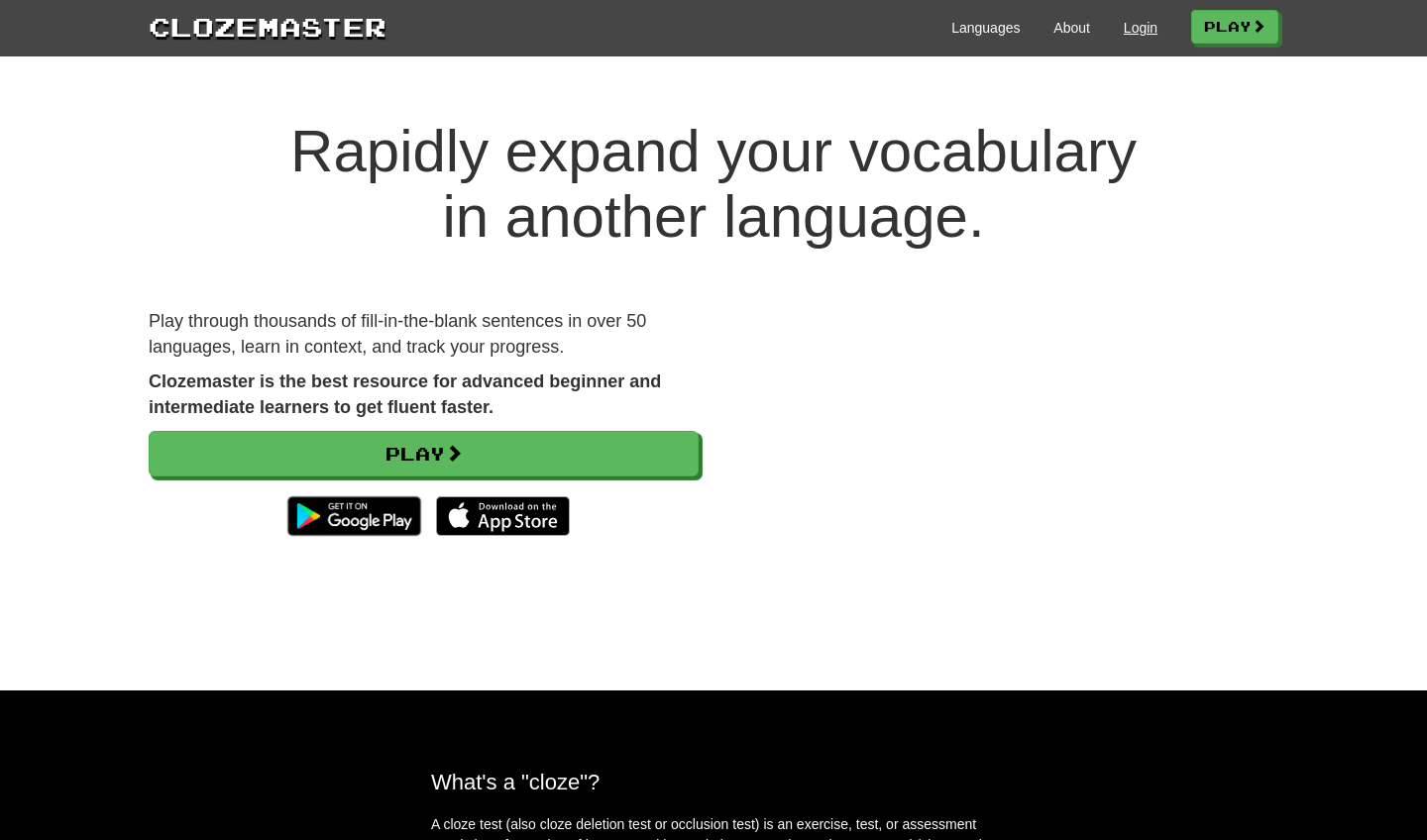 click on "Login" at bounding box center (1141, 28) 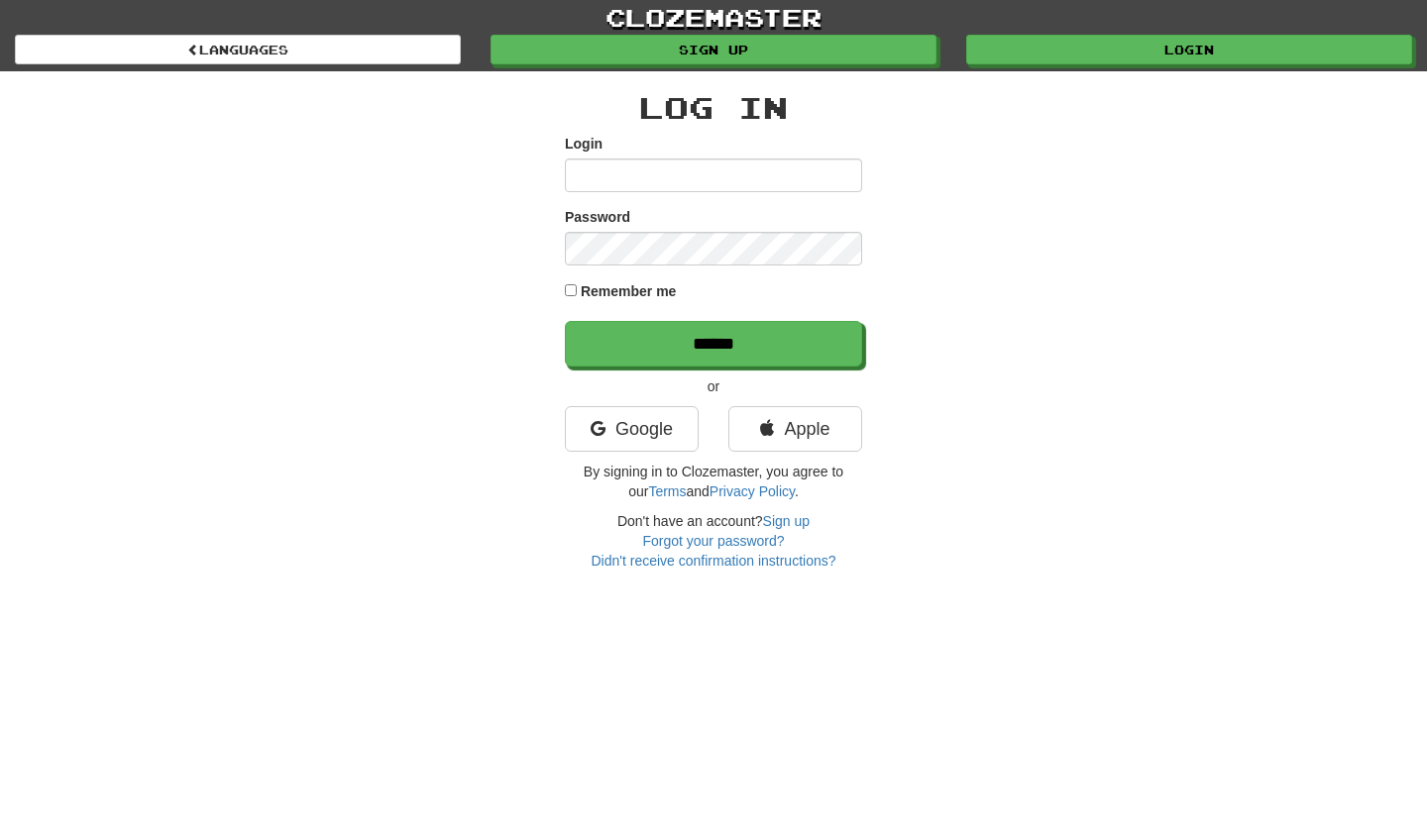 scroll, scrollTop: 0, scrollLeft: 0, axis: both 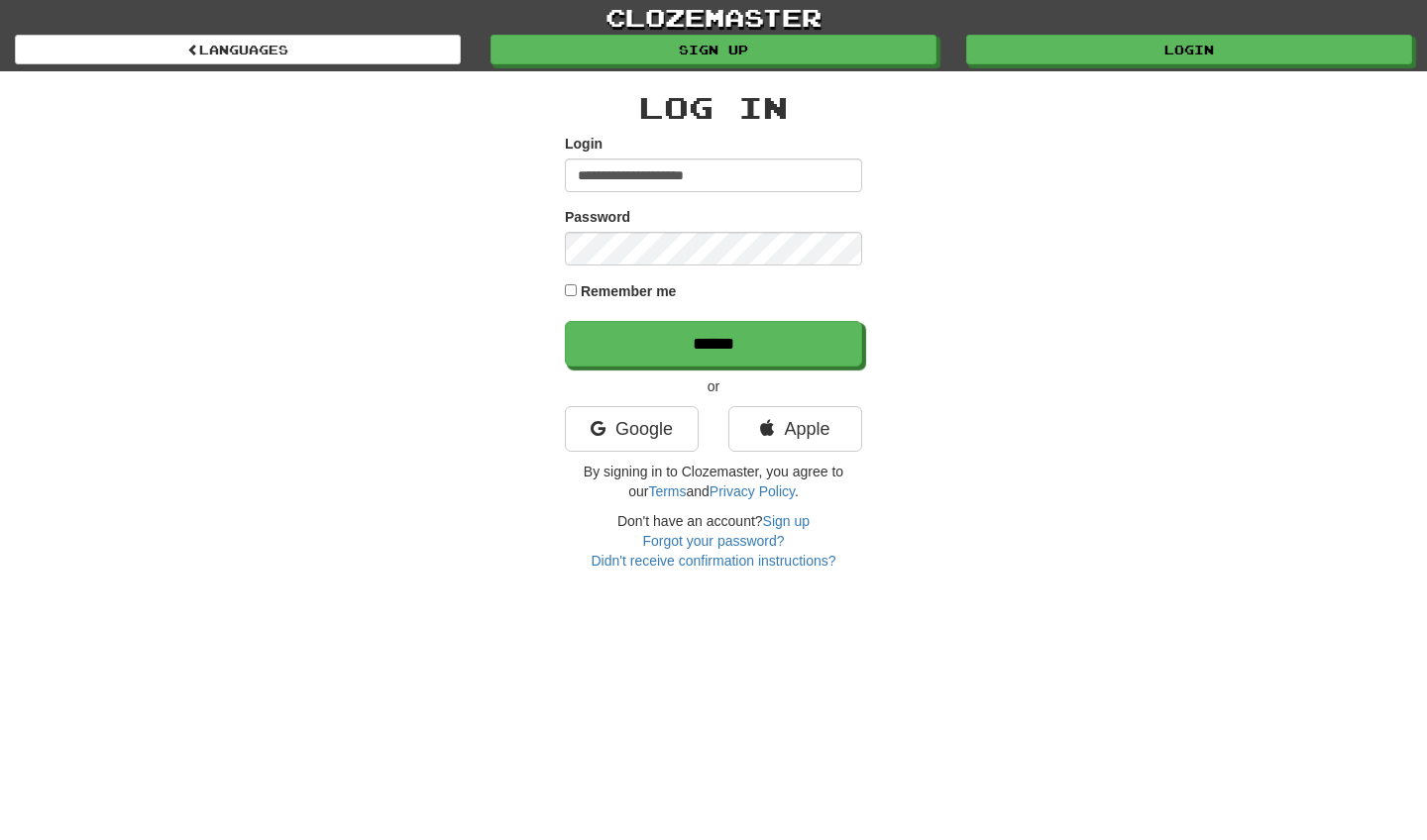 type on "**********" 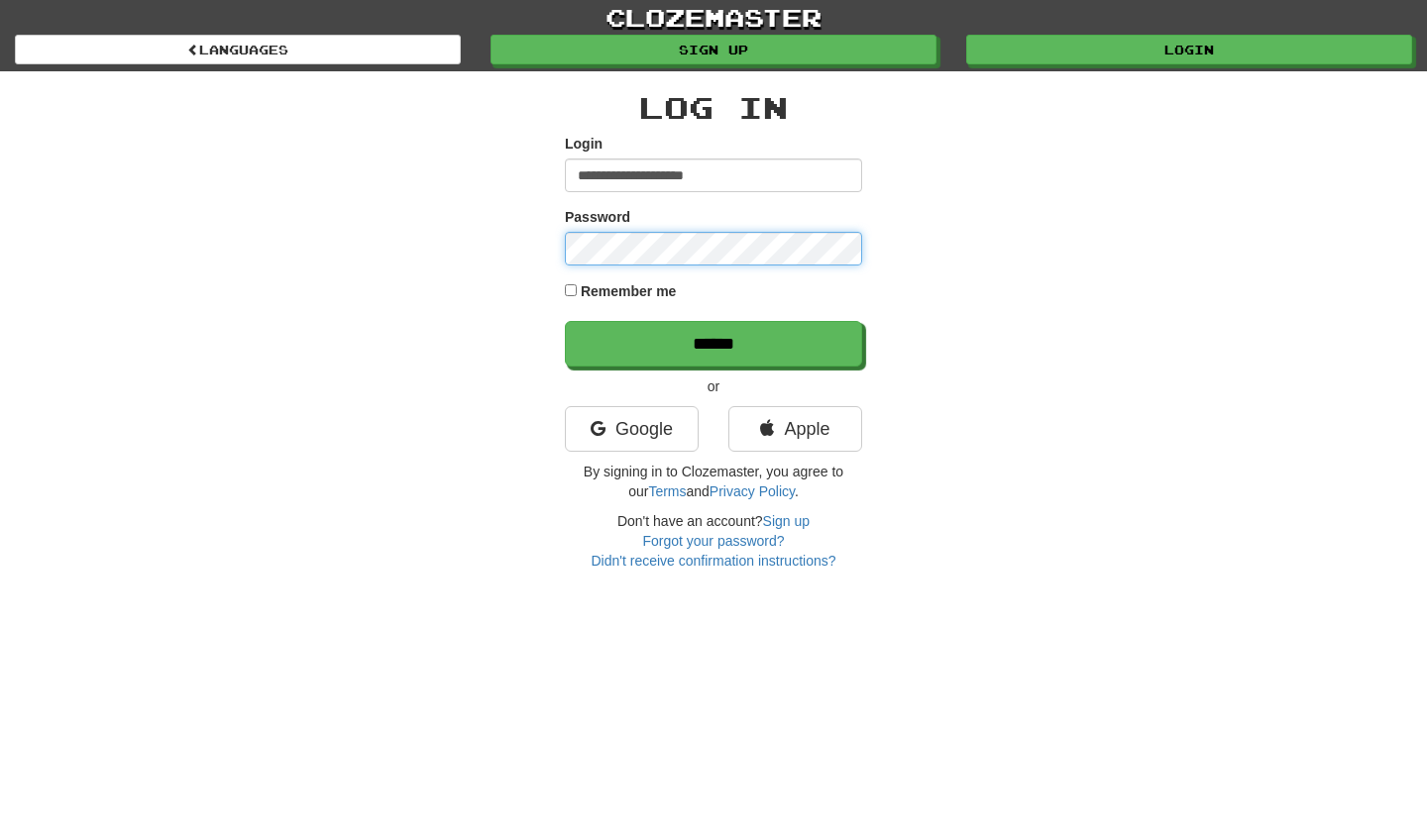click on "******" at bounding box center (714, 344) 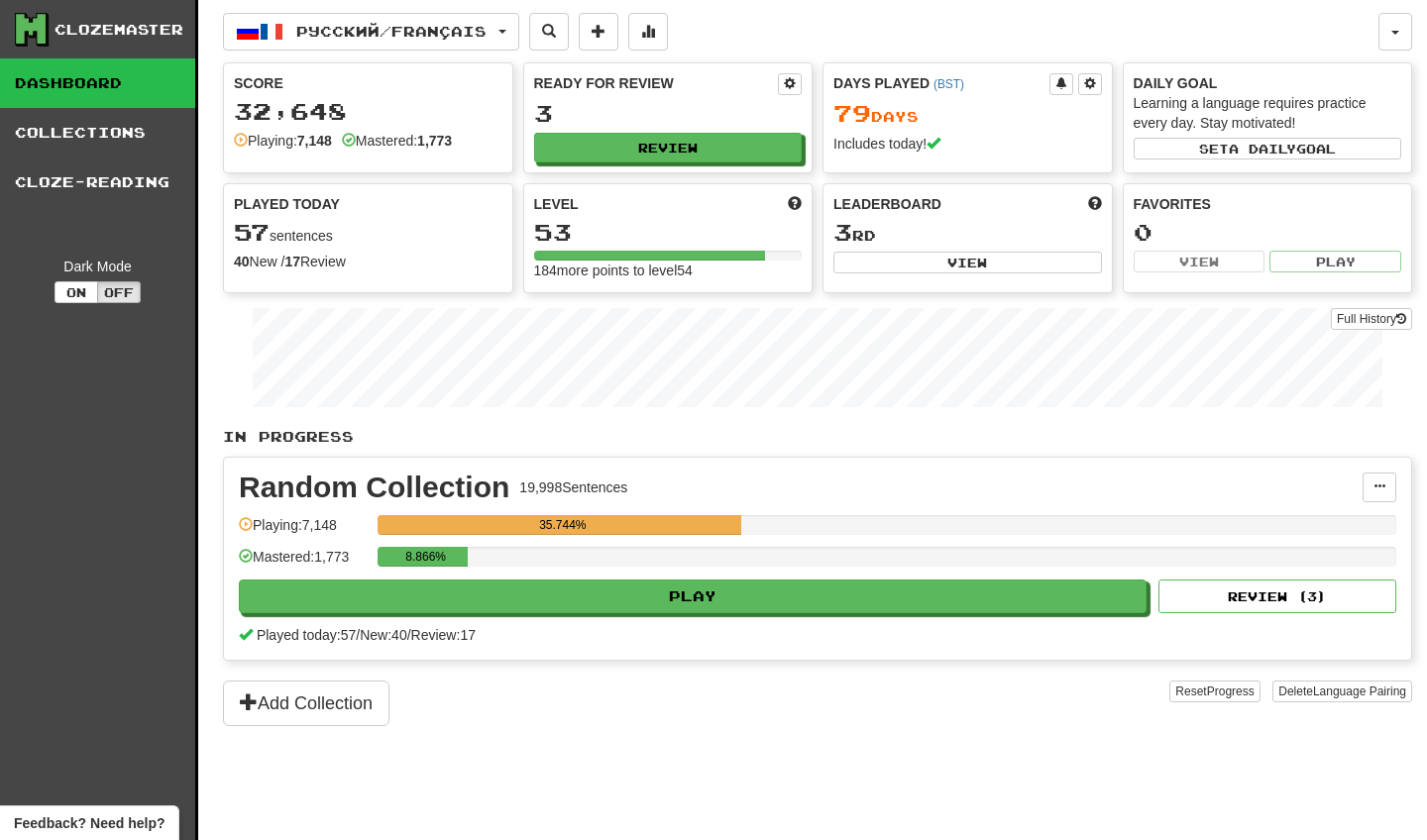 scroll, scrollTop: 0, scrollLeft: 0, axis: both 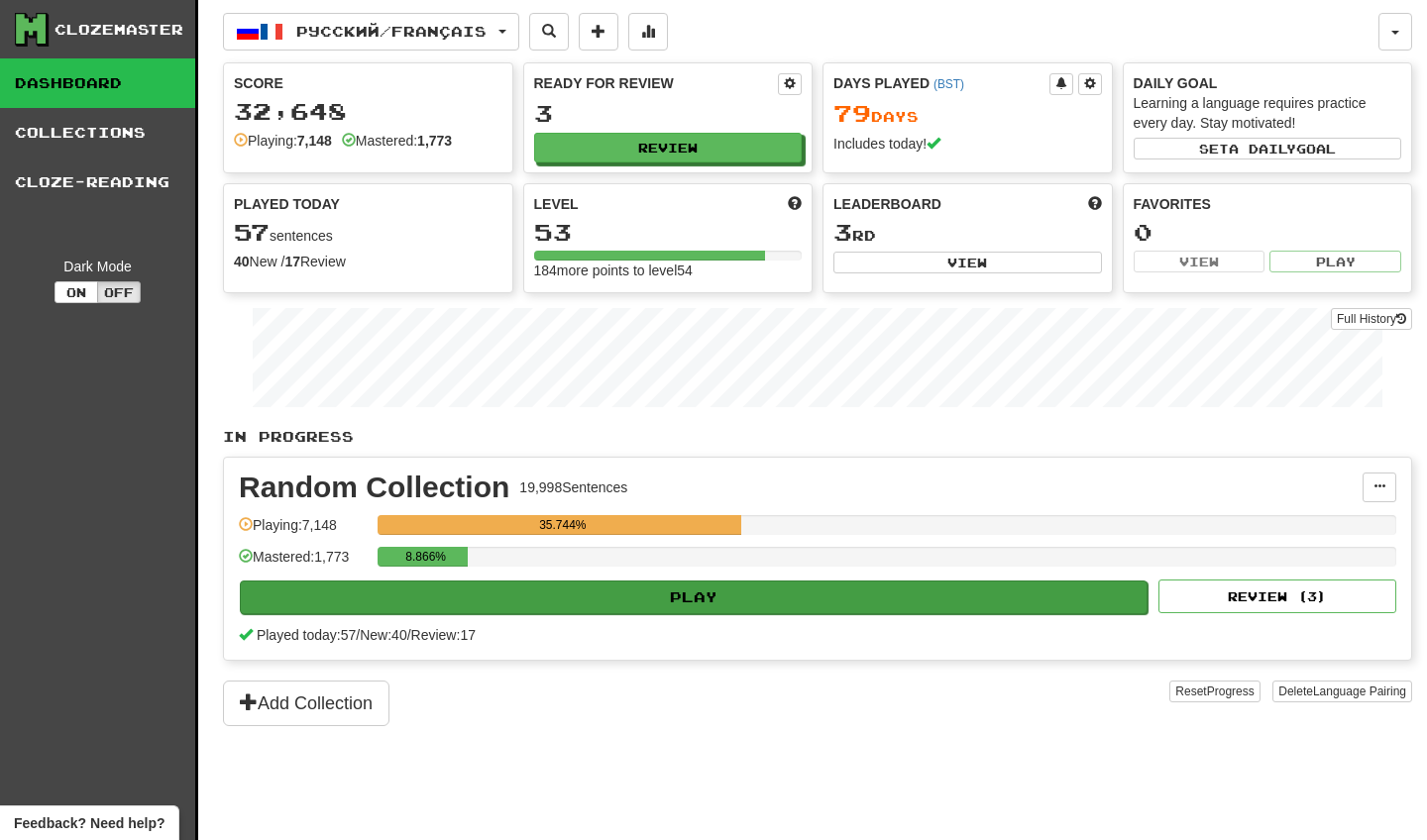 click on "Play" at bounding box center (694, 597) 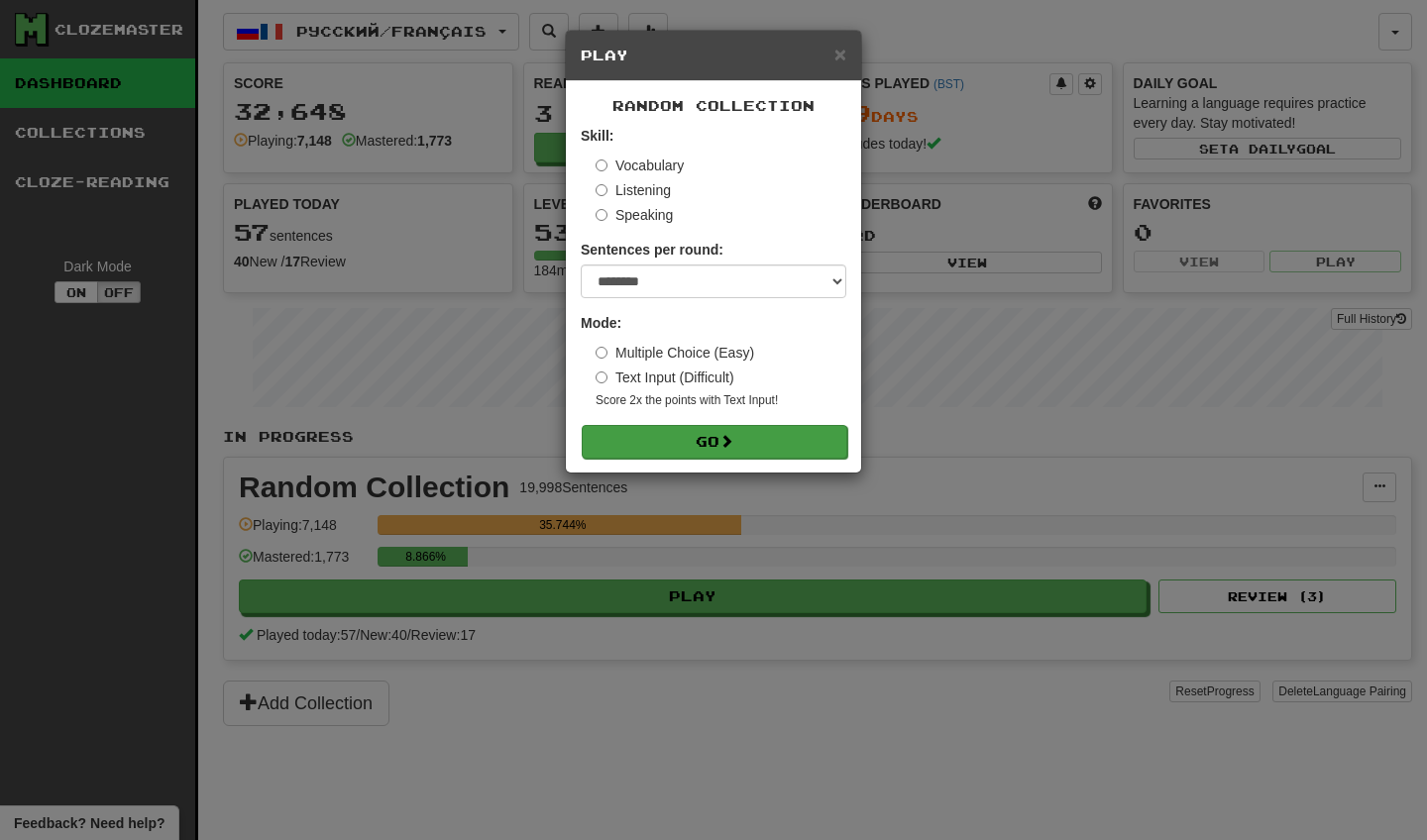 click on "Go" at bounding box center [714, 442] 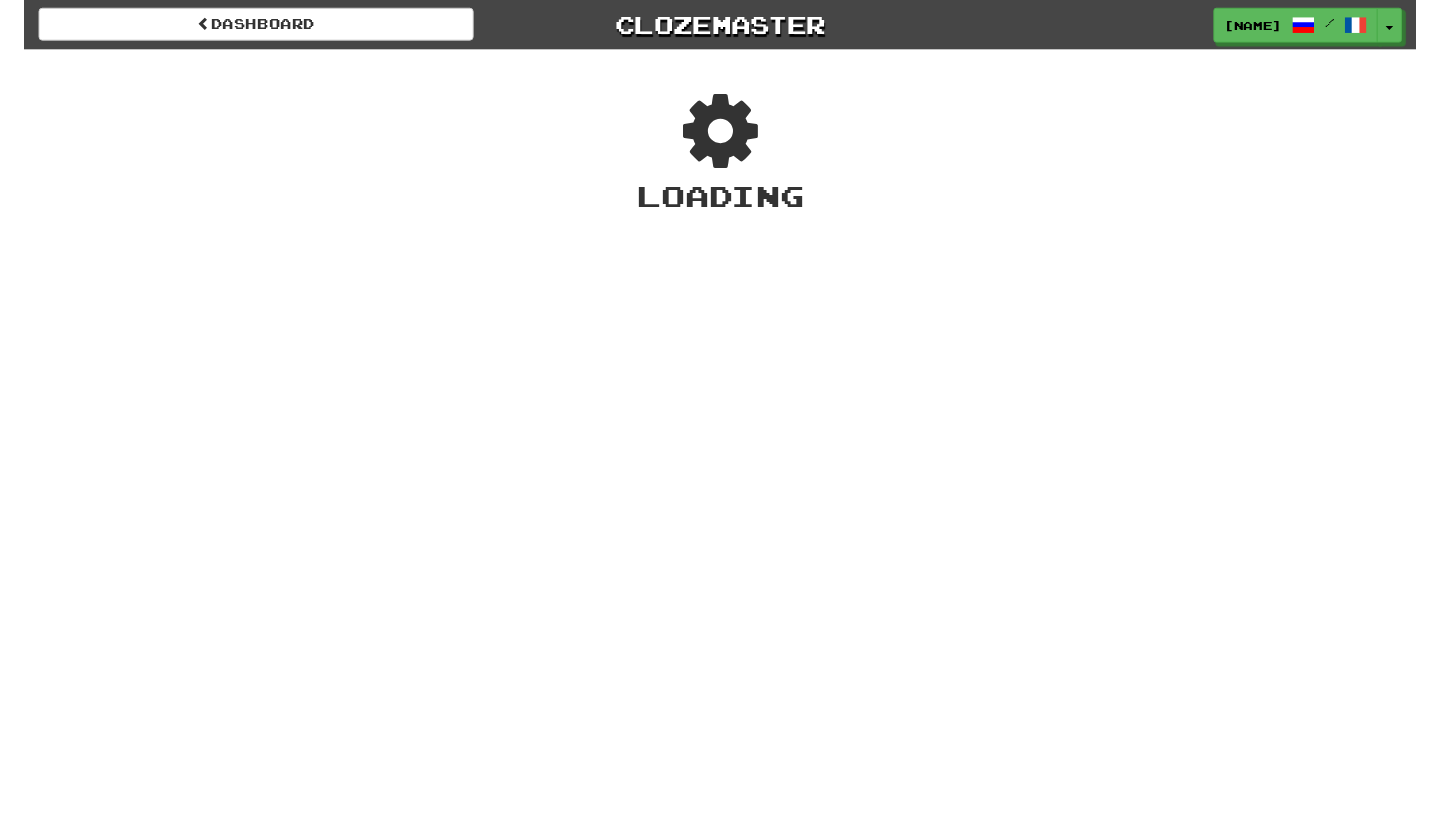 scroll, scrollTop: 0, scrollLeft: 0, axis: both 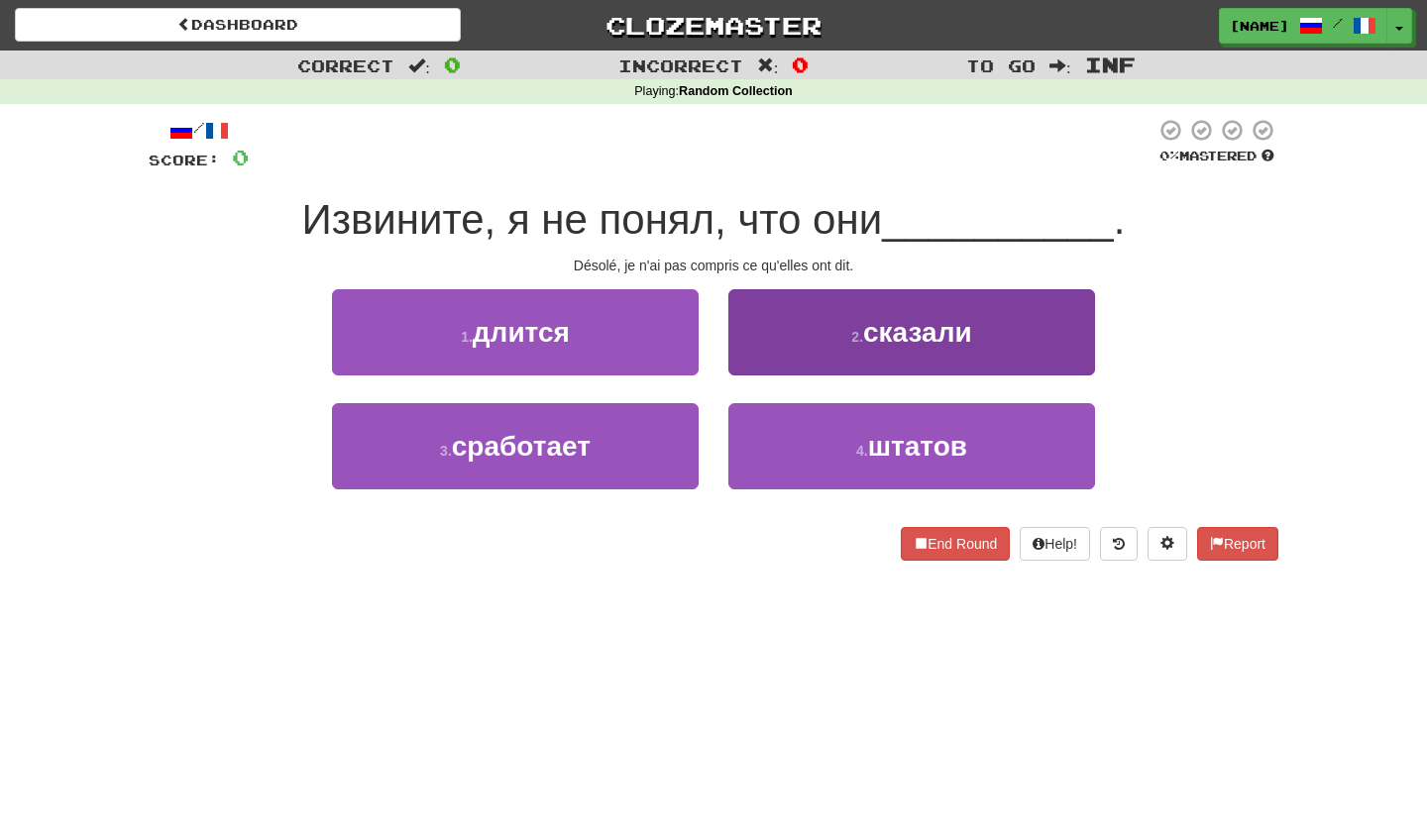 click on "2 .  сказали" at bounding box center (912, 332) 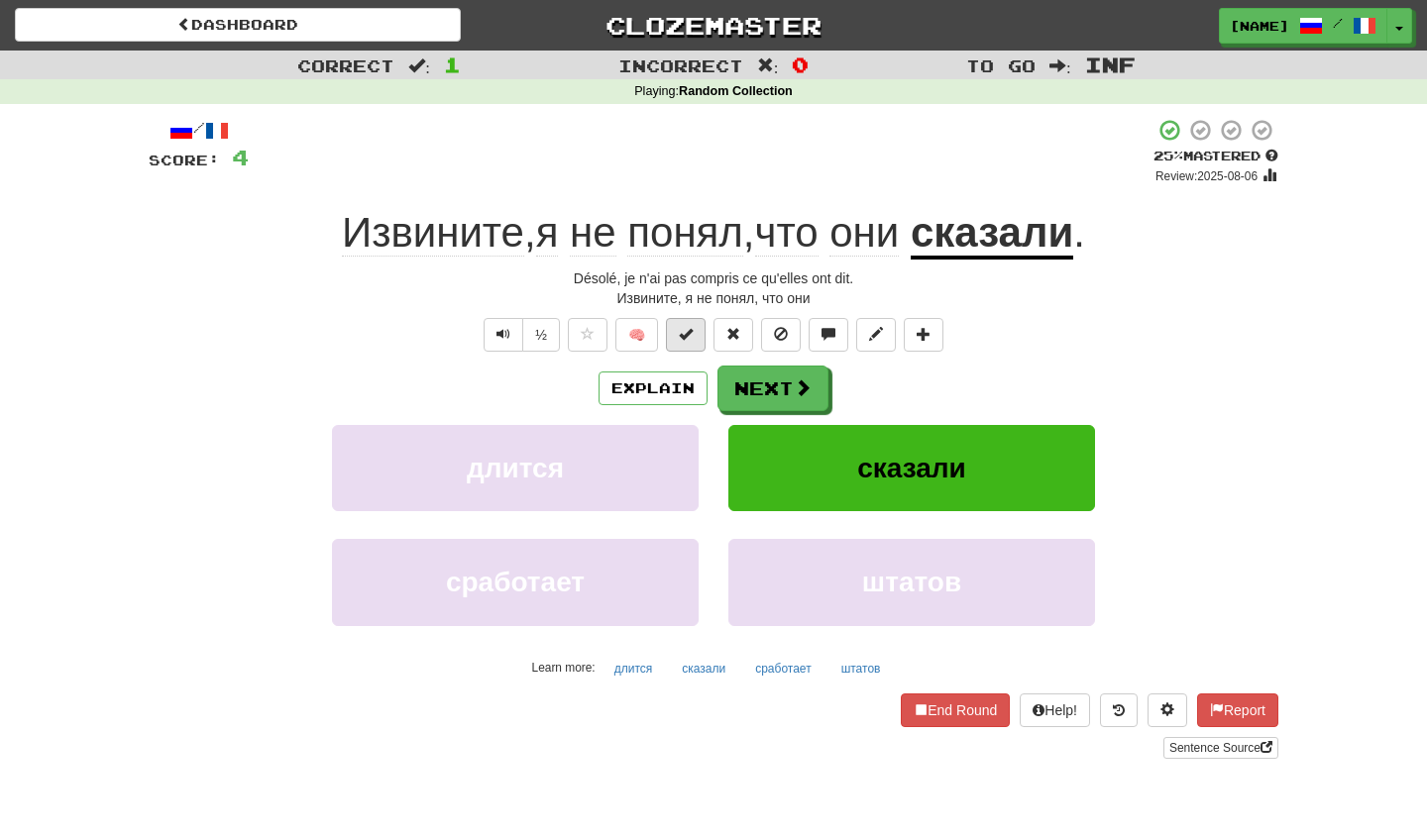click at bounding box center [686, 334] 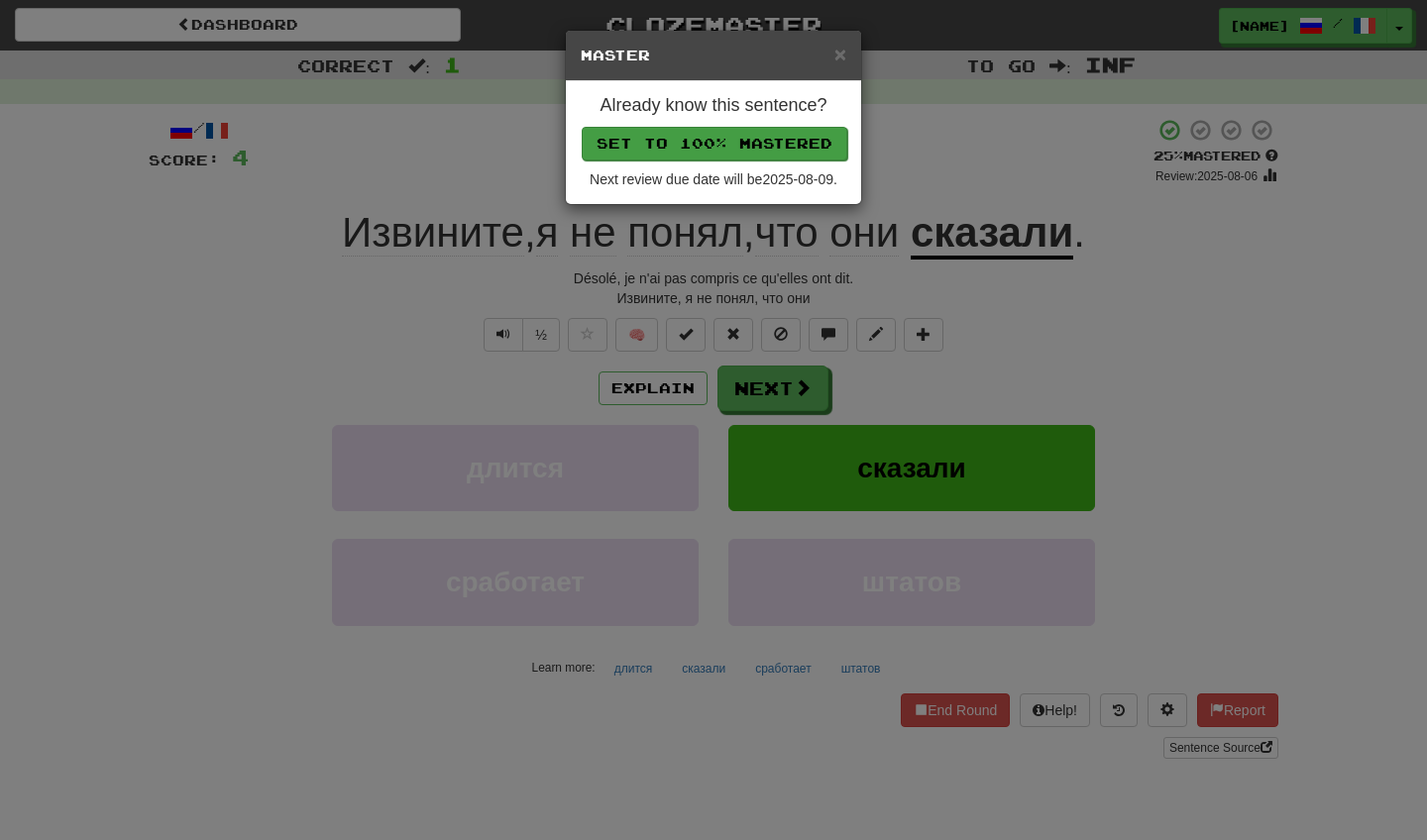 click on "Set to 100% Mastered" at bounding box center (714, 144) 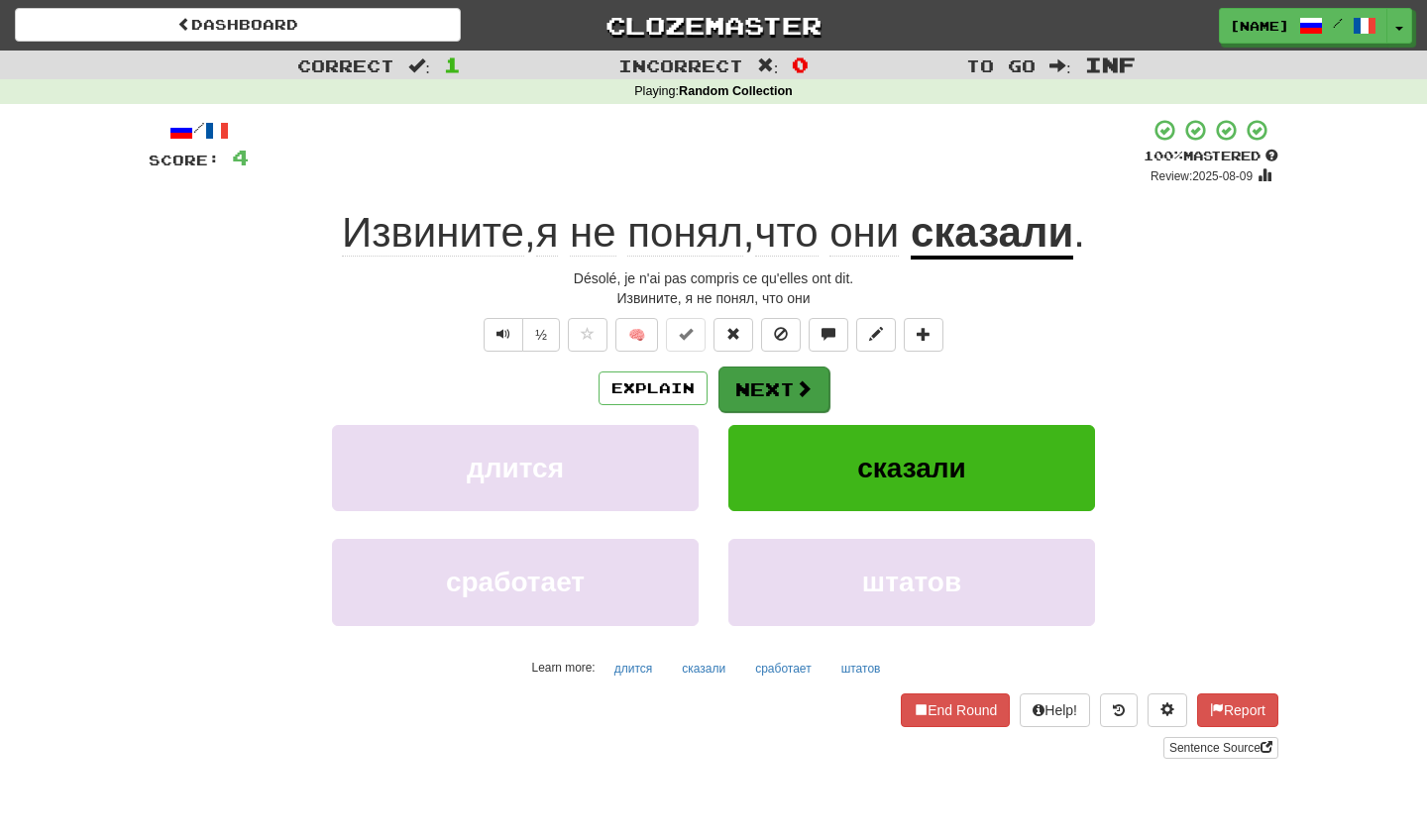click on "Next" at bounding box center [774, 389] 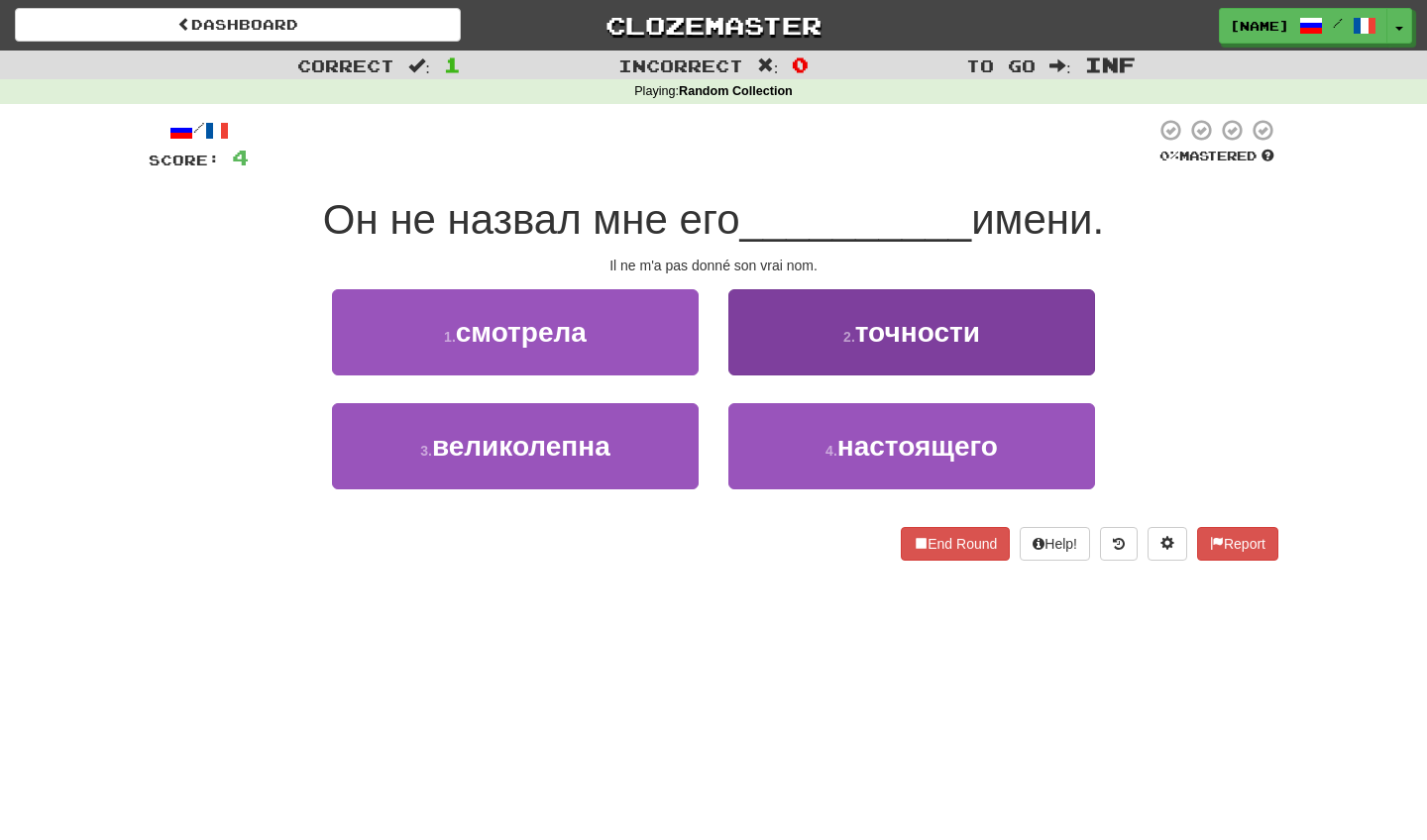 click on "2 . точности" at bounding box center (912, 332) 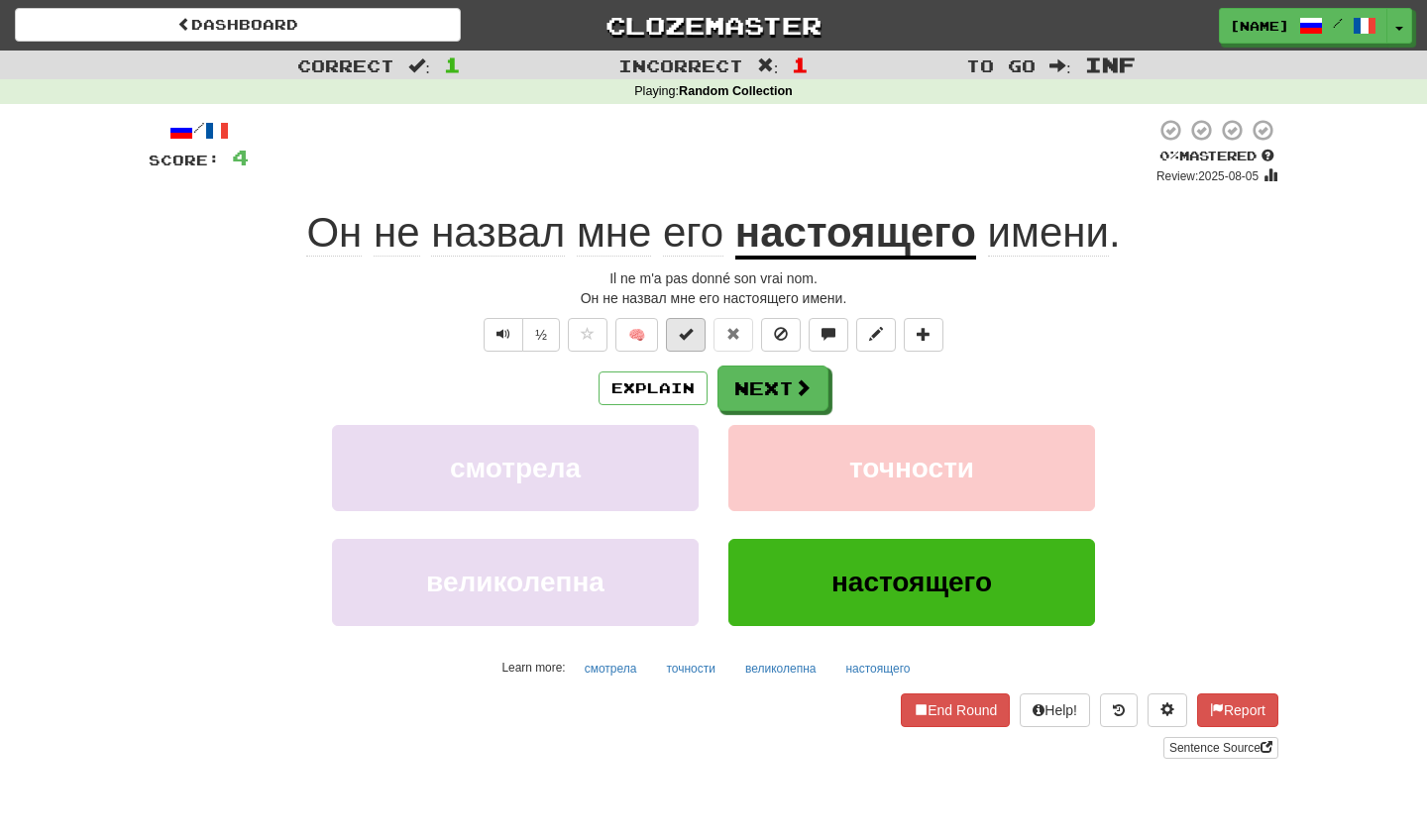 click at bounding box center (686, 334) 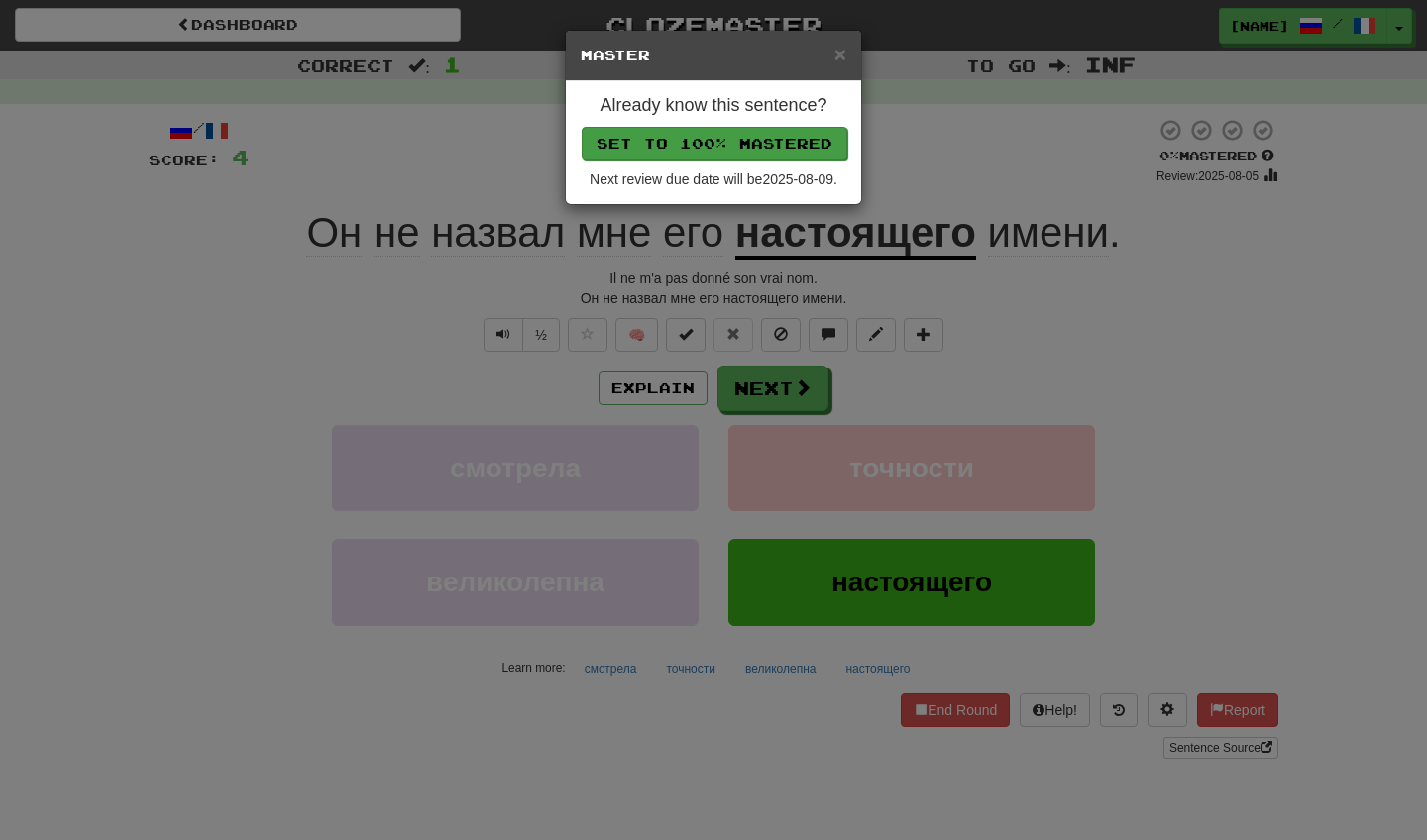 click on "Set to 100% Mastered" at bounding box center (714, 144) 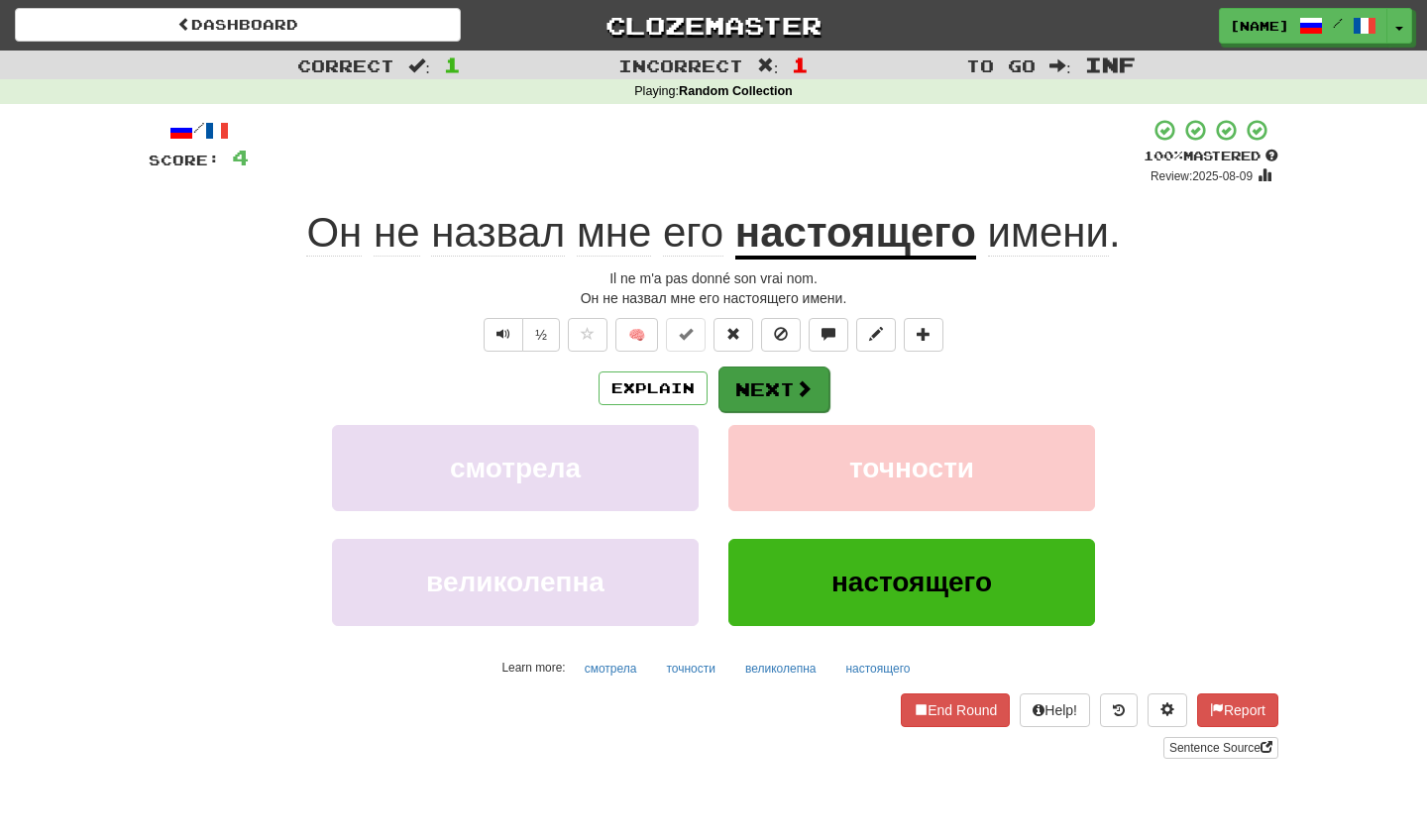 click on "Next" at bounding box center (774, 389) 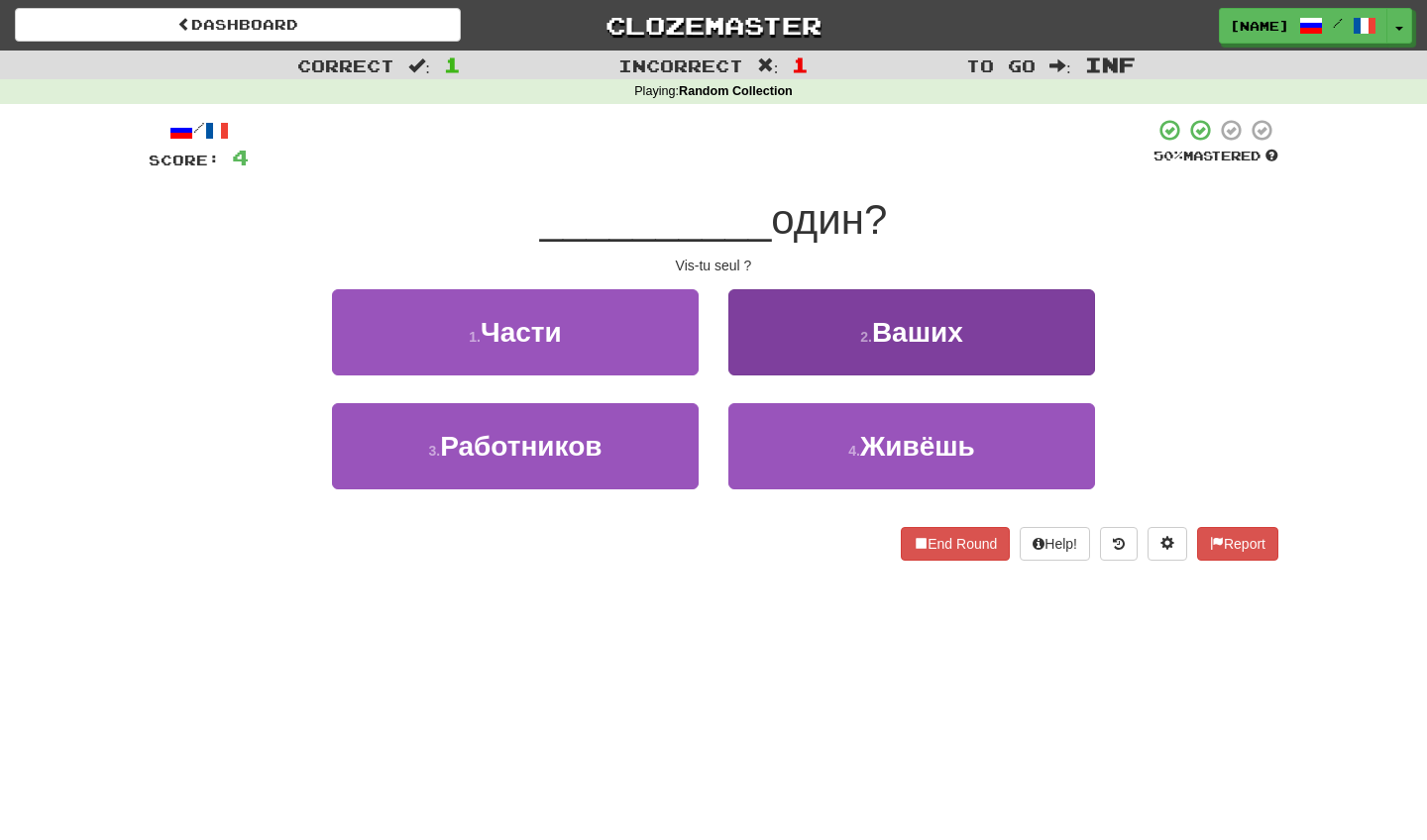 click on "Ваших" at bounding box center [918, 332] 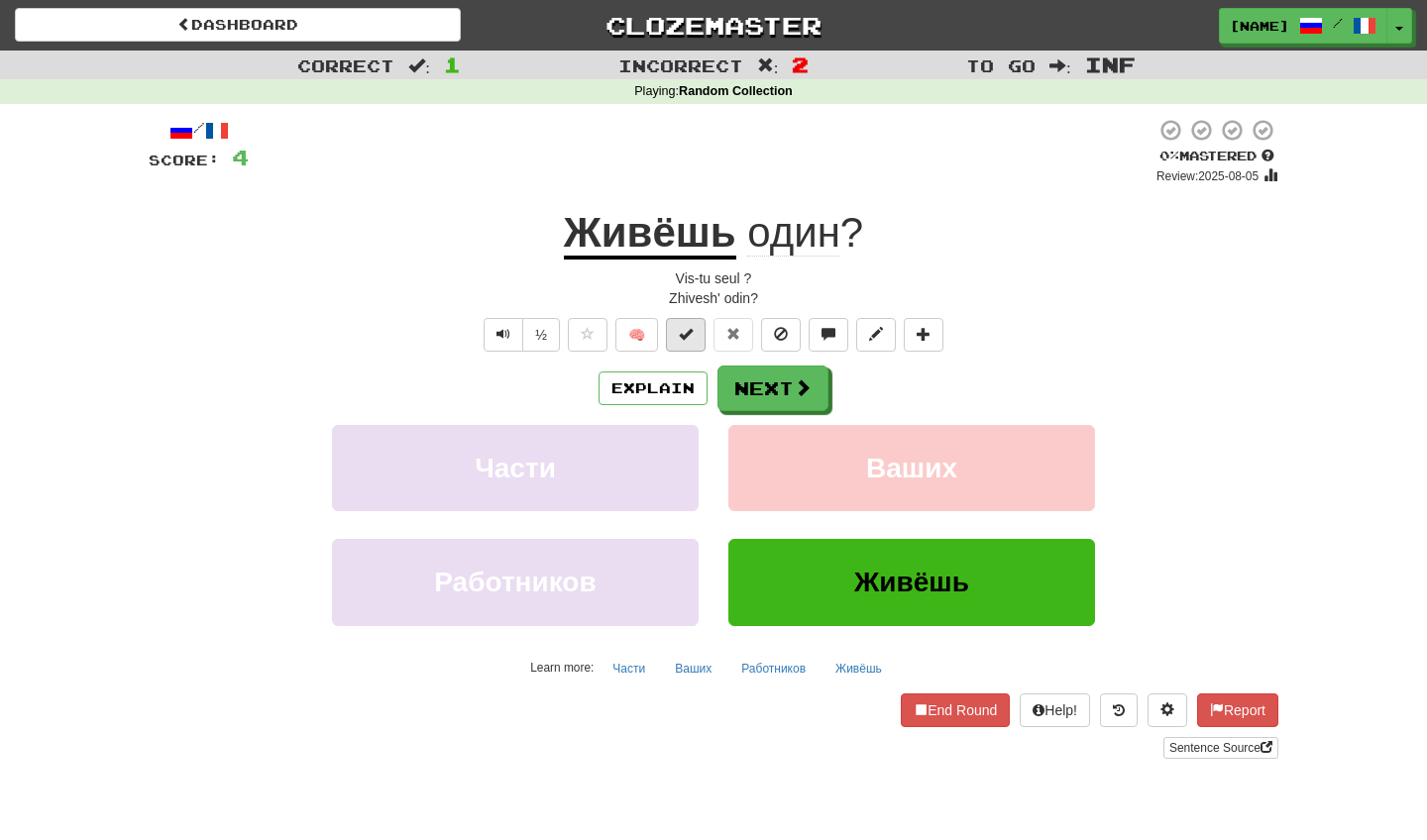 click at bounding box center (686, 335) 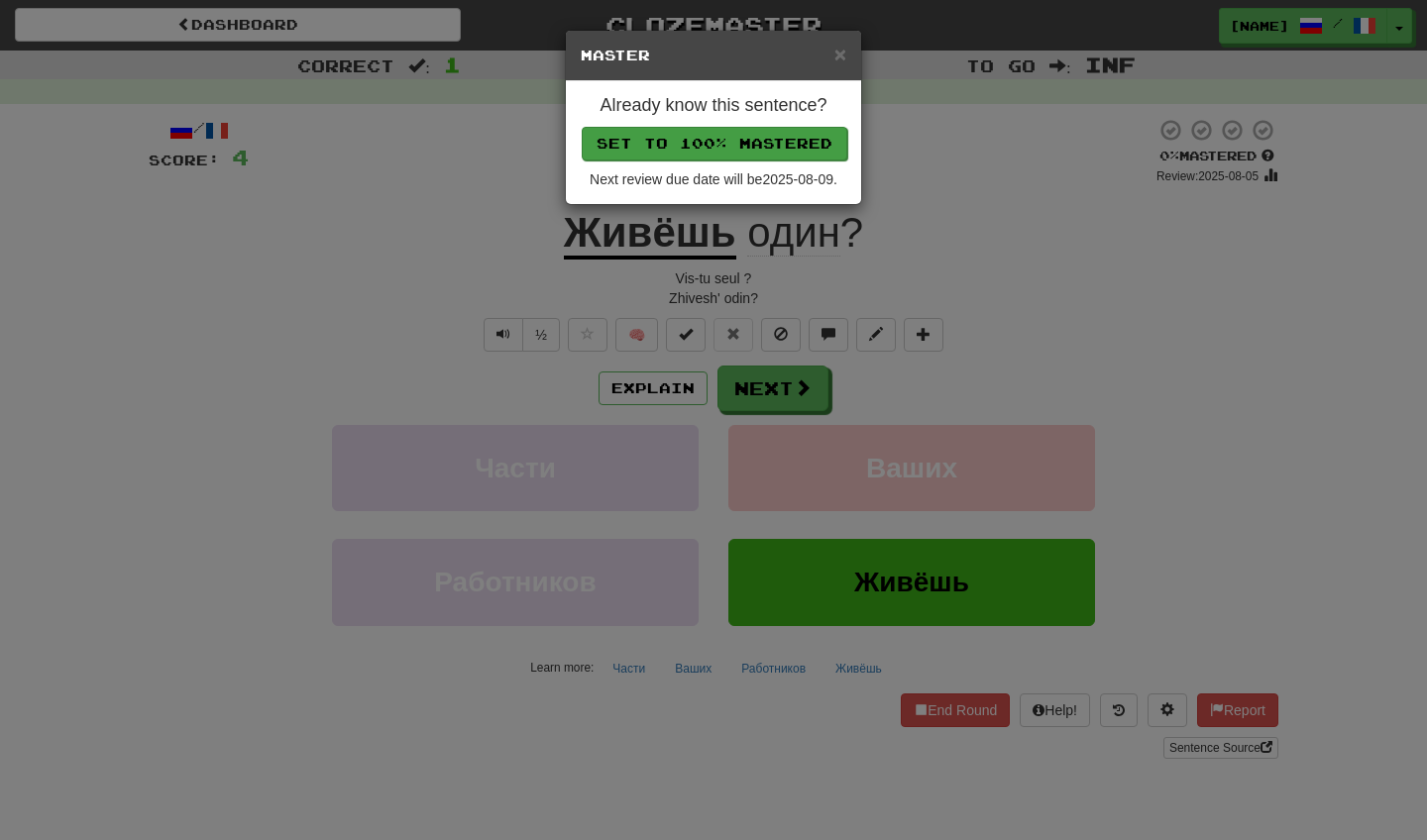 click on "Set to 100% Mastered" at bounding box center (714, 144) 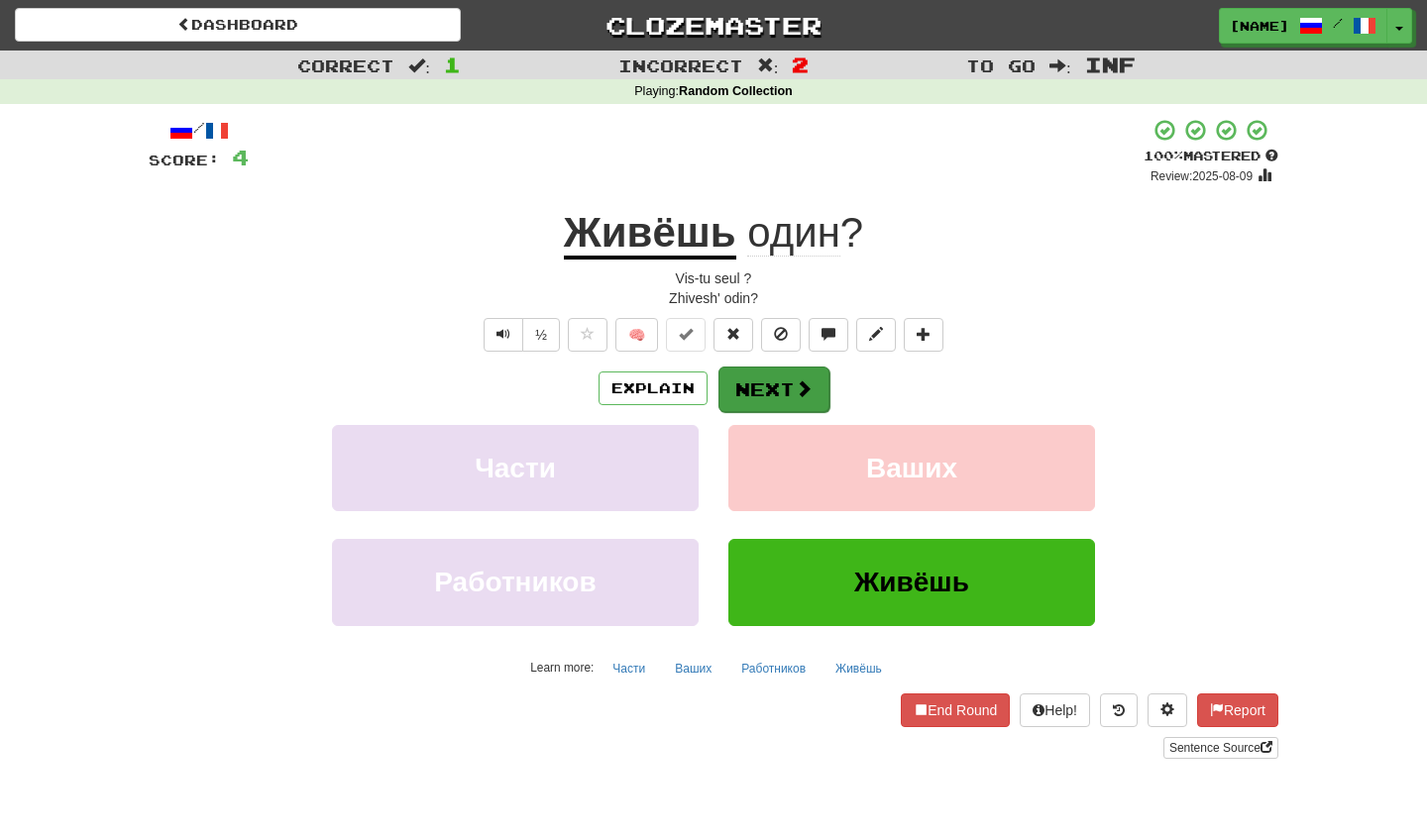click on "Next" at bounding box center (774, 389) 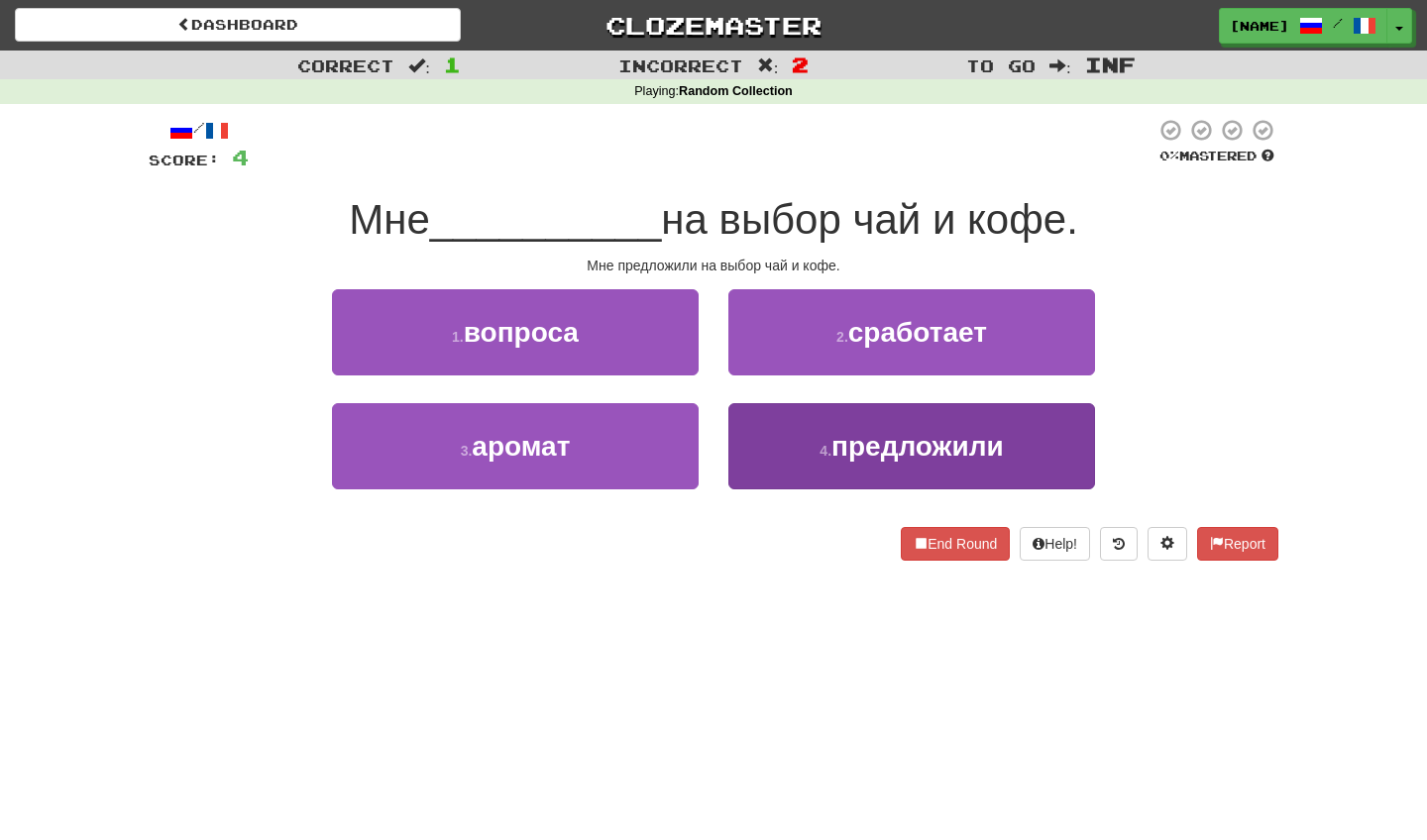 click on "4 . предложили" at bounding box center [912, 446] 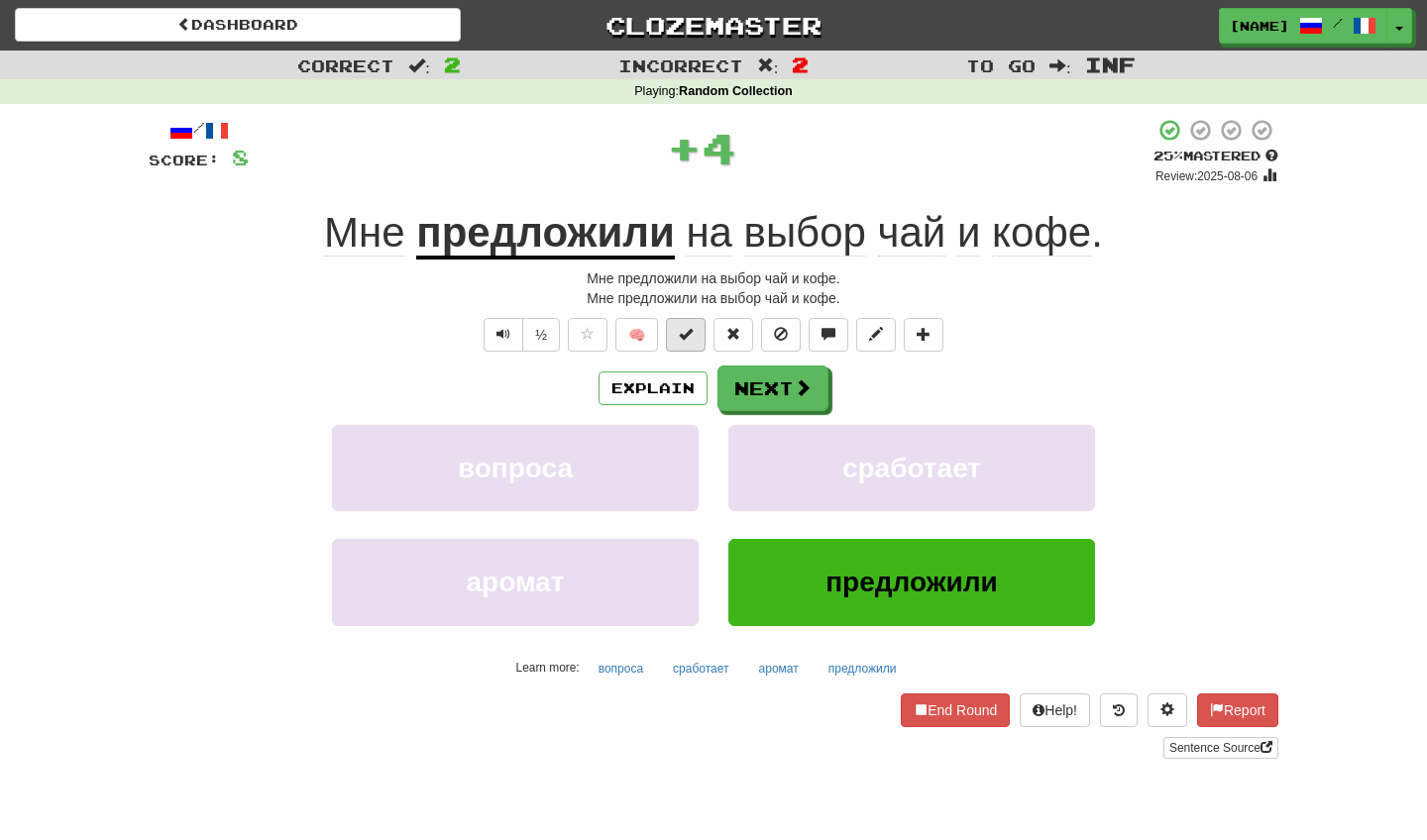 click at bounding box center [686, 335] 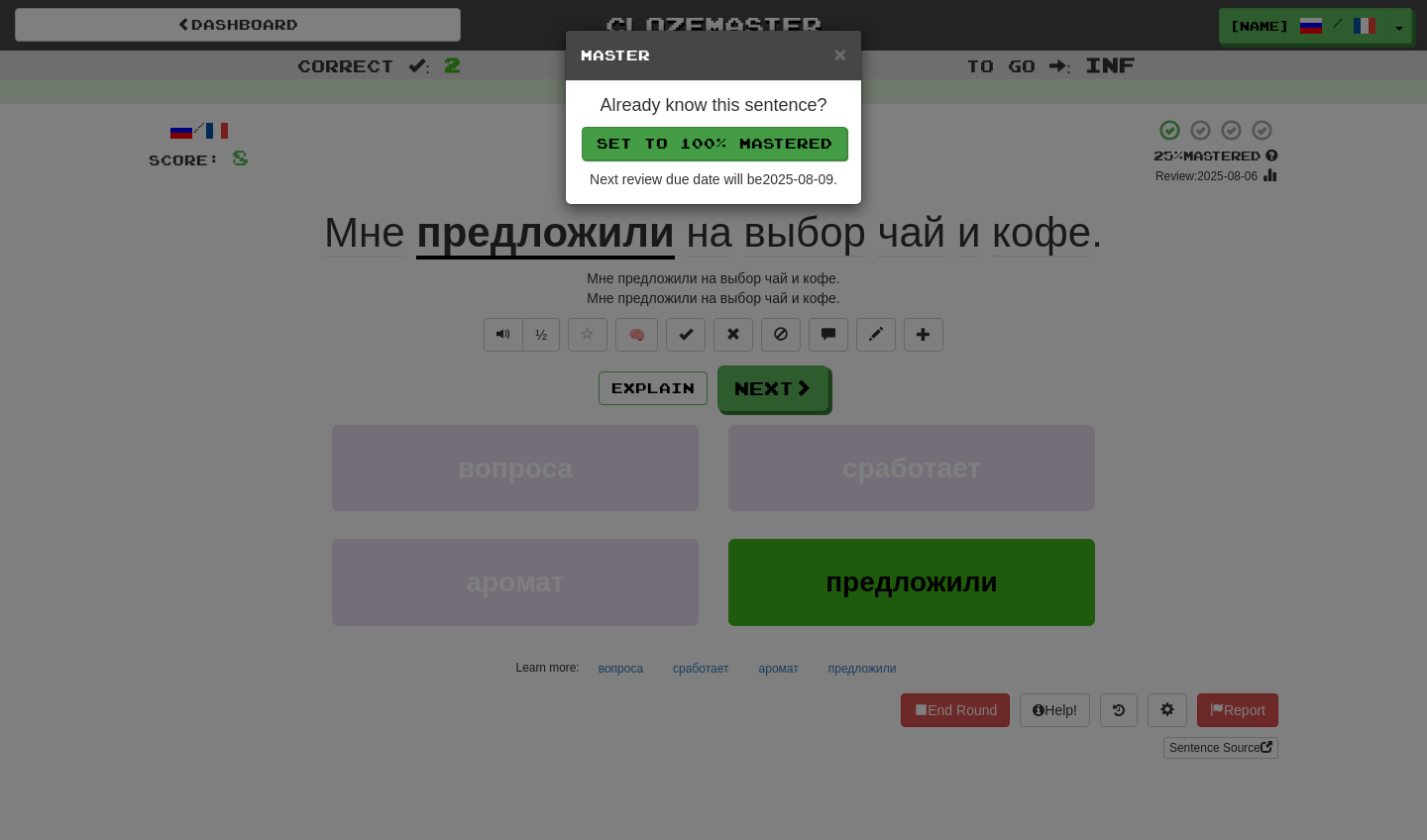click on "Set to 100% Mastered" at bounding box center [714, 144] 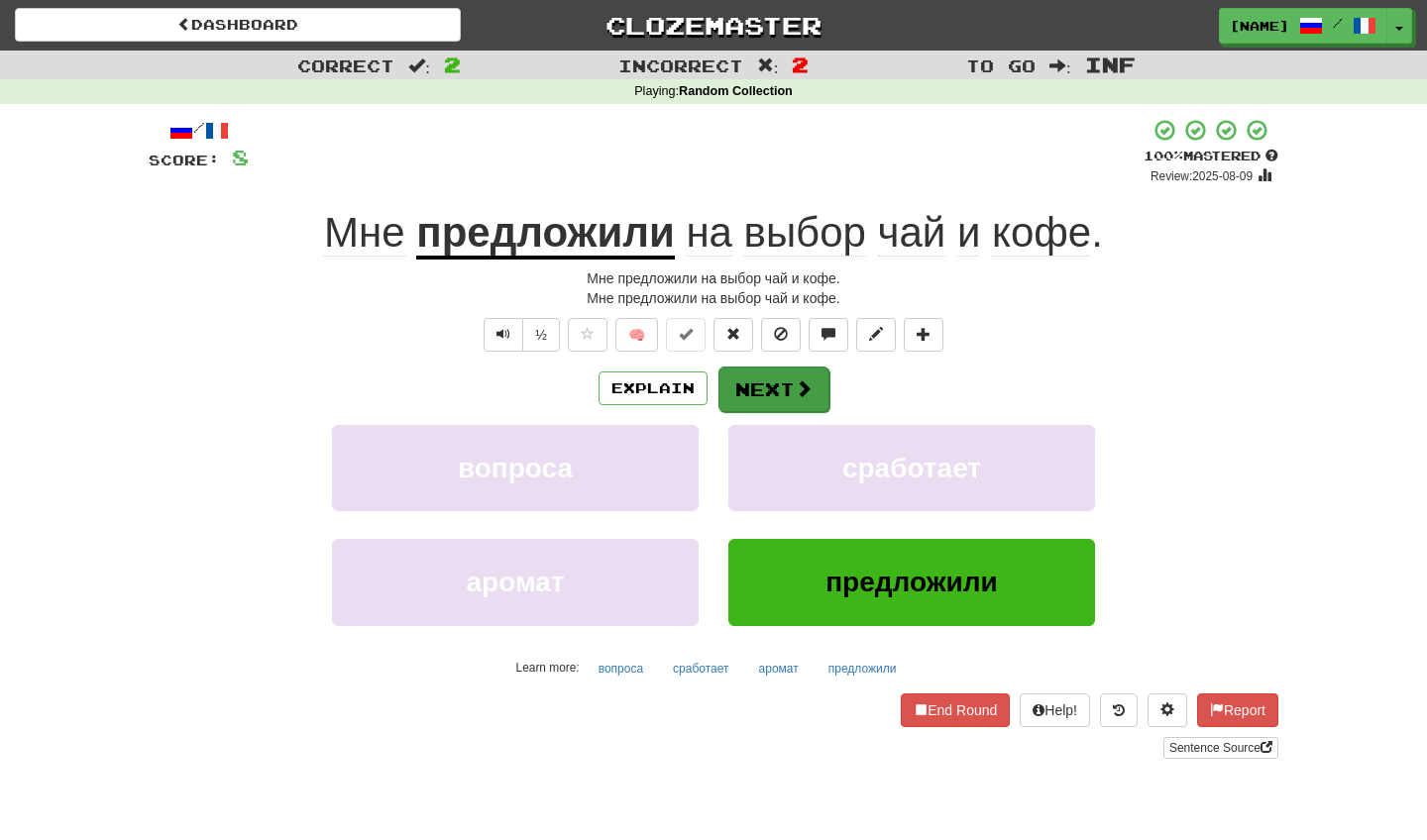 click on "Next" at bounding box center (774, 389) 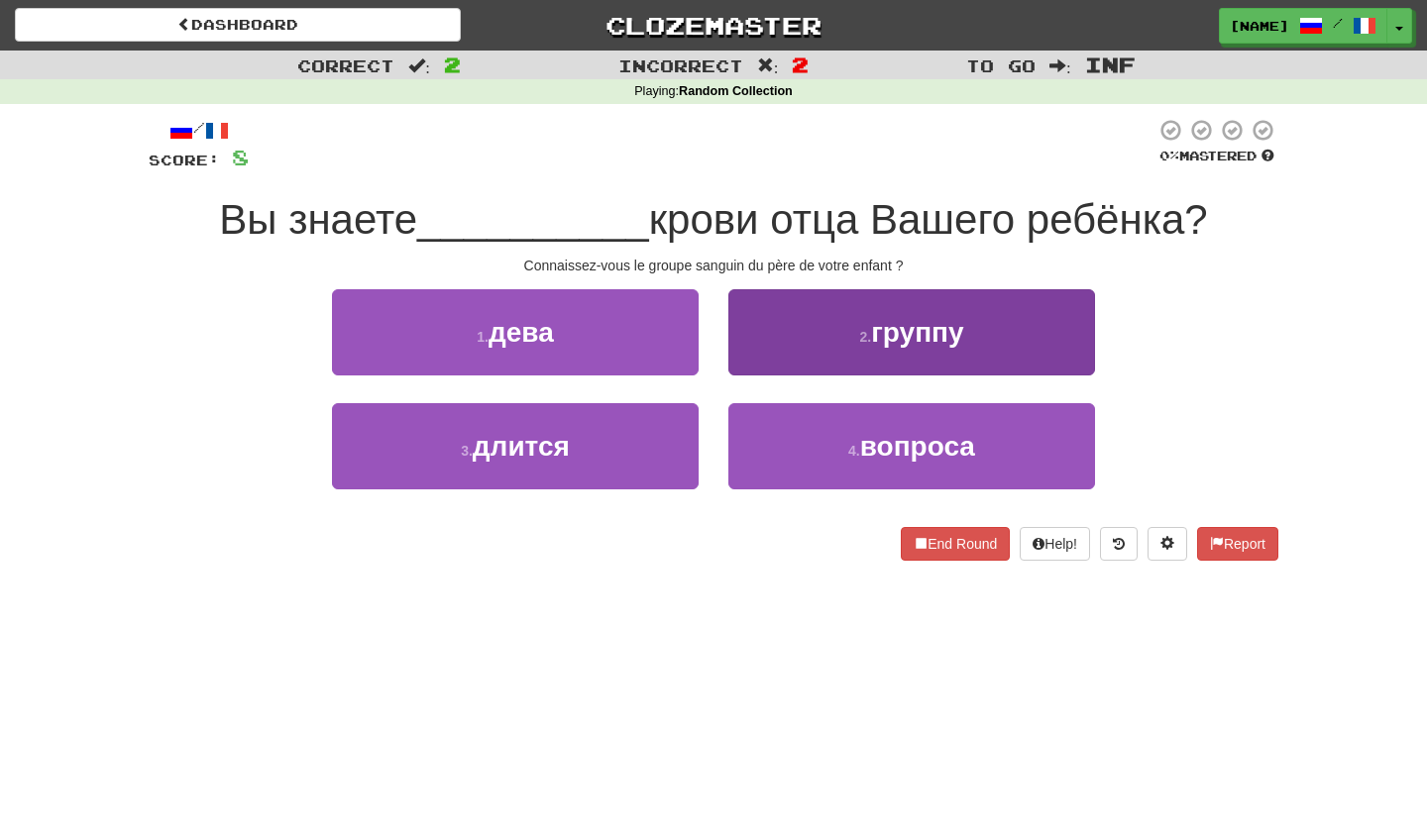click on "2 . группу" at bounding box center [912, 332] 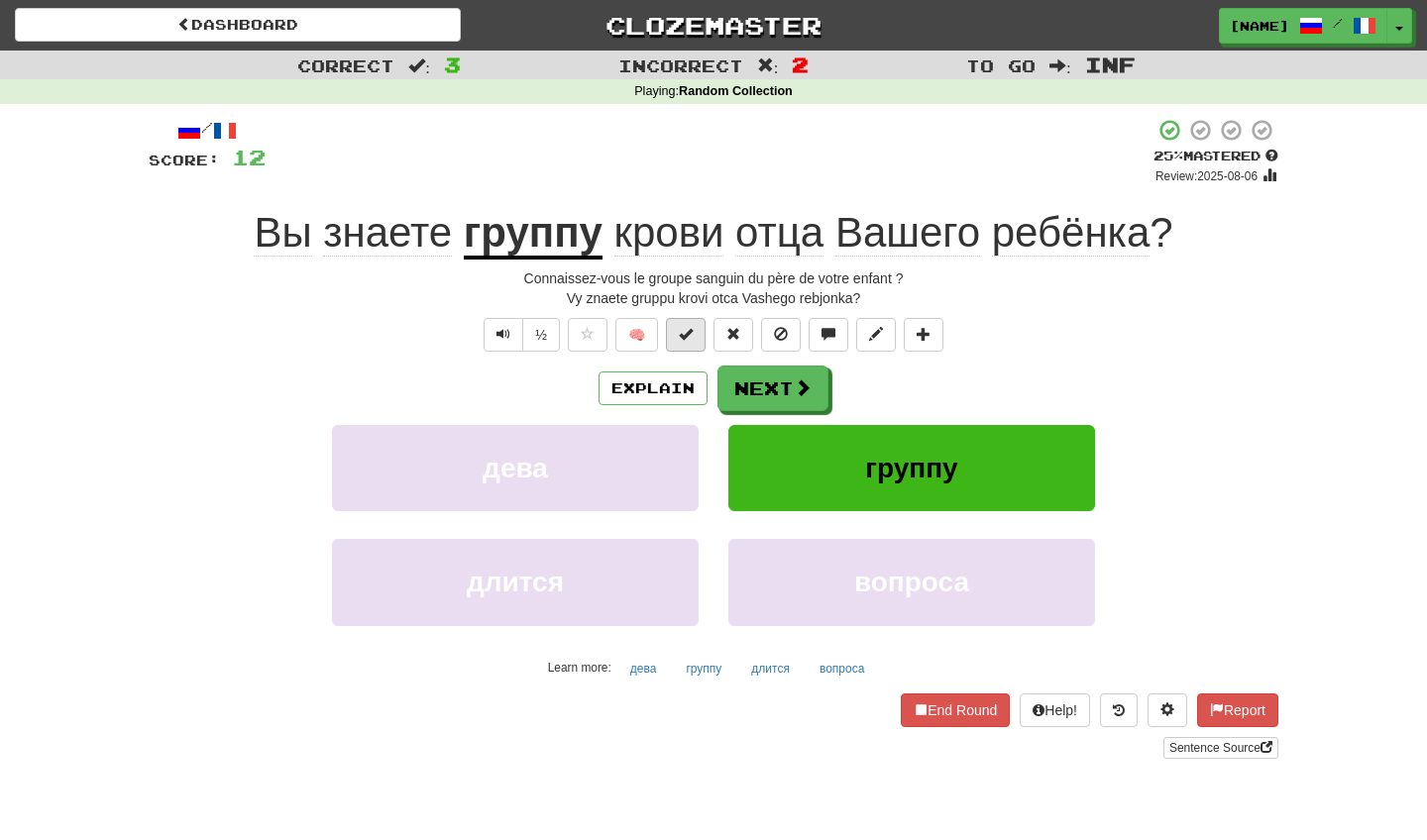 click at bounding box center [686, 335] 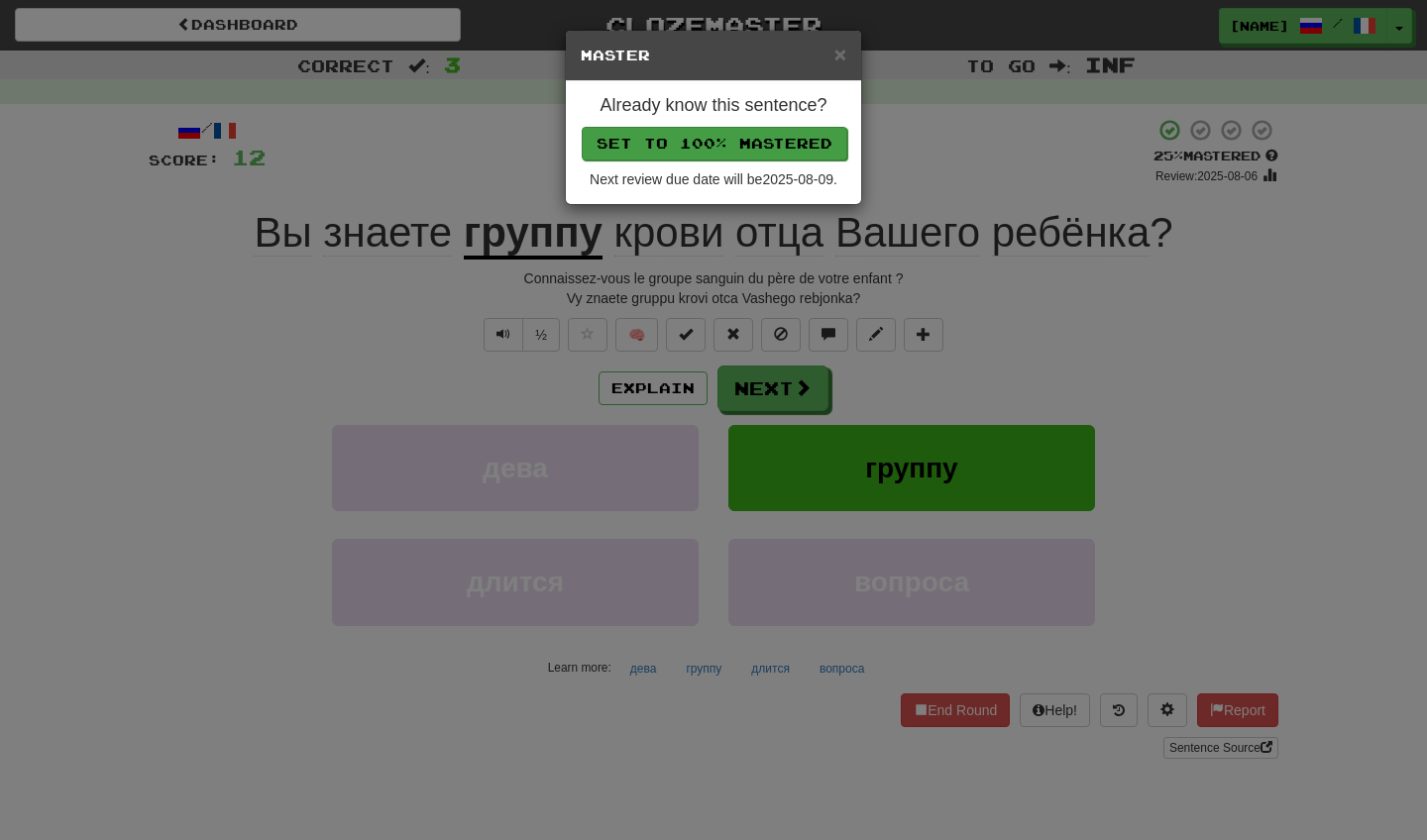 click on "Set to 100% Mastered" at bounding box center (714, 144) 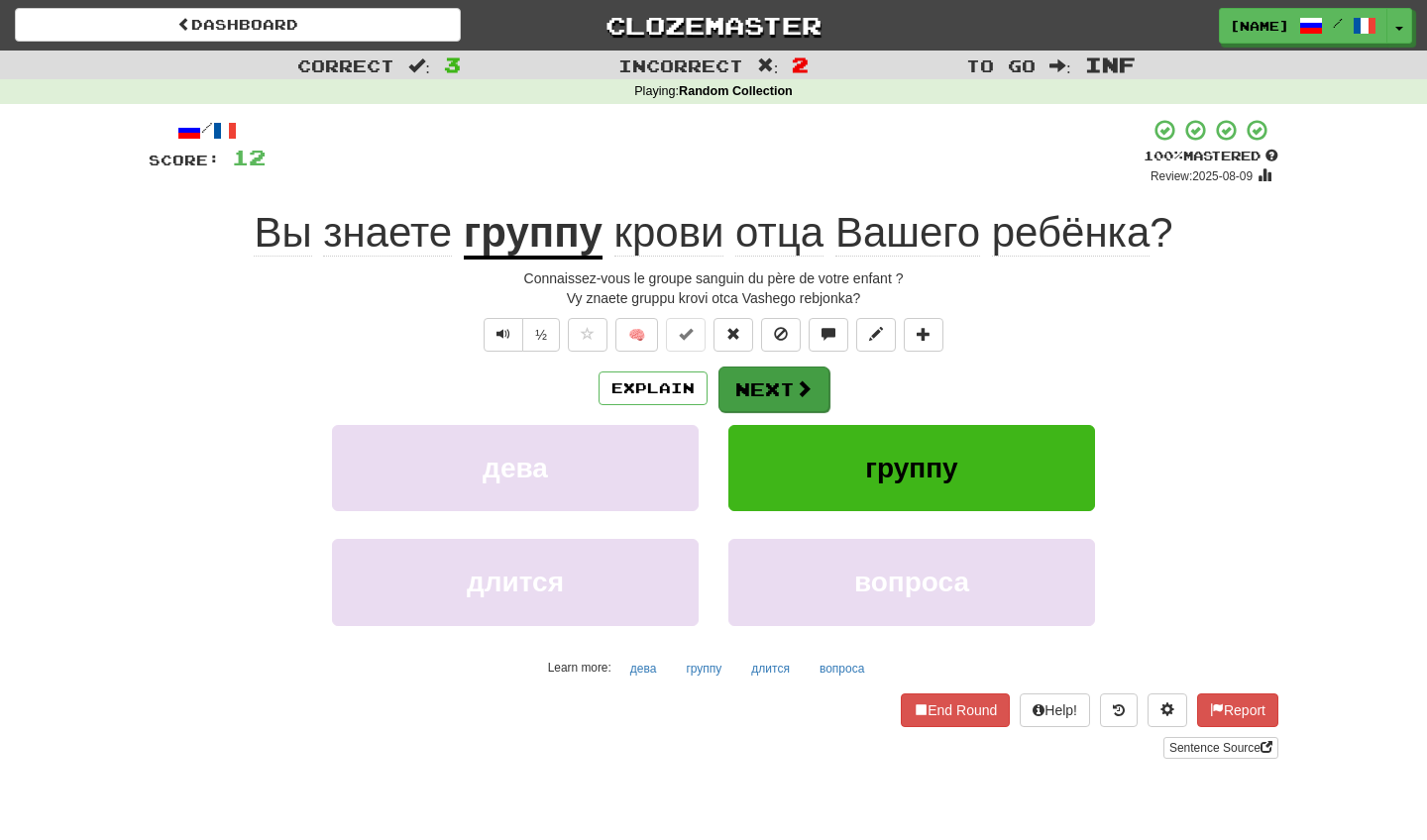 click on "Next" at bounding box center [774, 389] 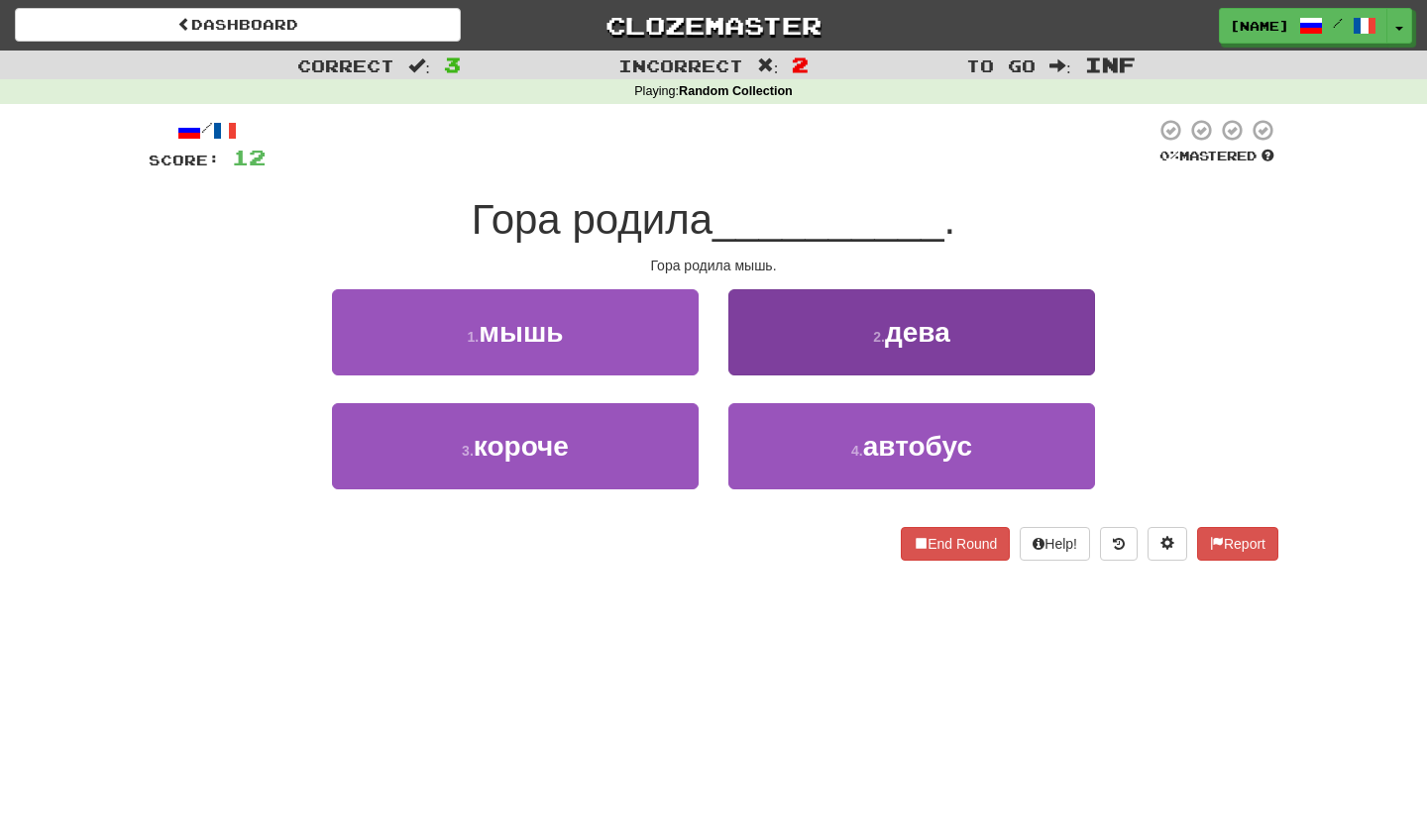 click on "2 . дева" at bounding box center [912, 332] 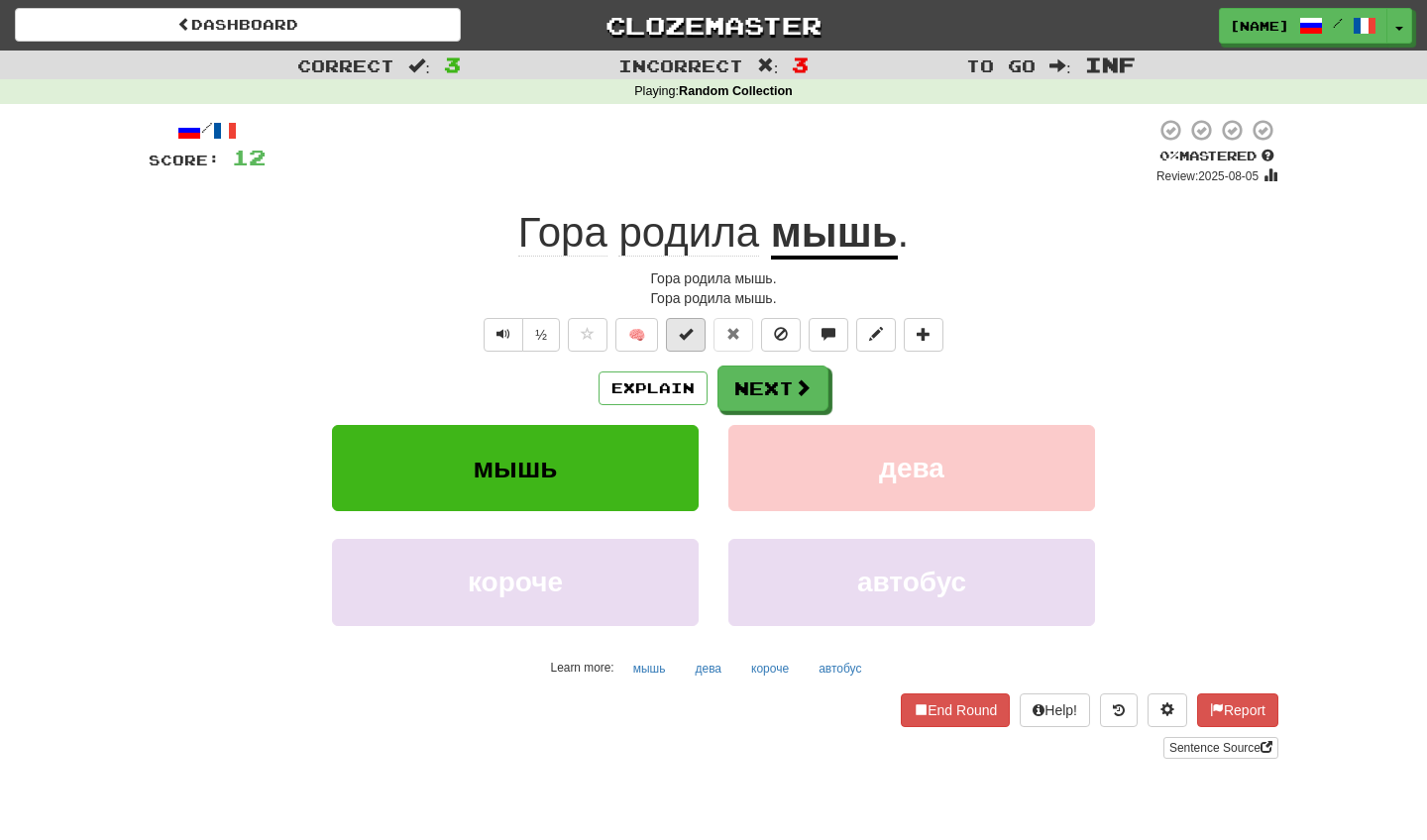 click at bounding box center [686, 334] 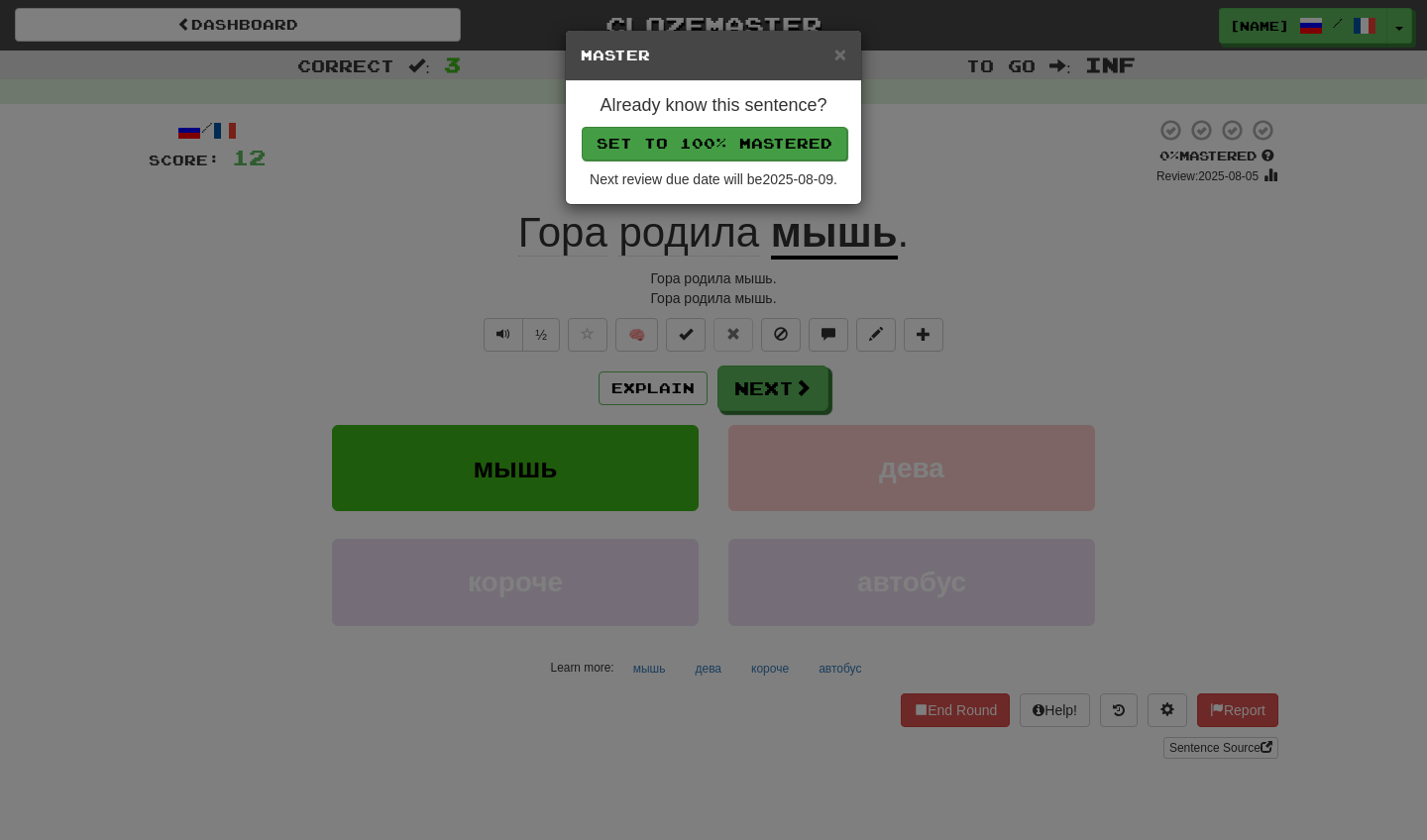 click on "Set to 100% Mastered" at bounding box center (714, 144) 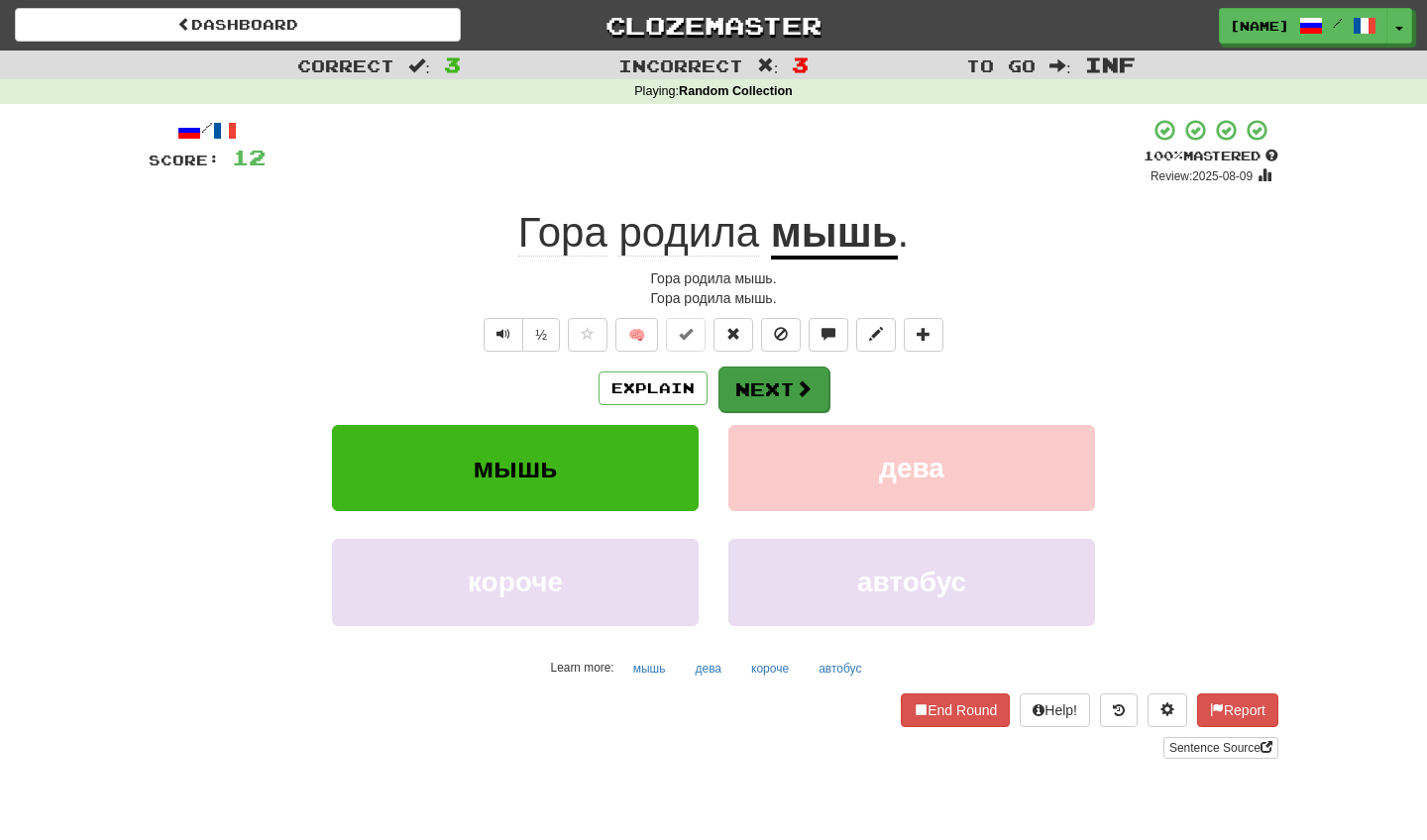 click on "Next" at bounding box center (774, 389) 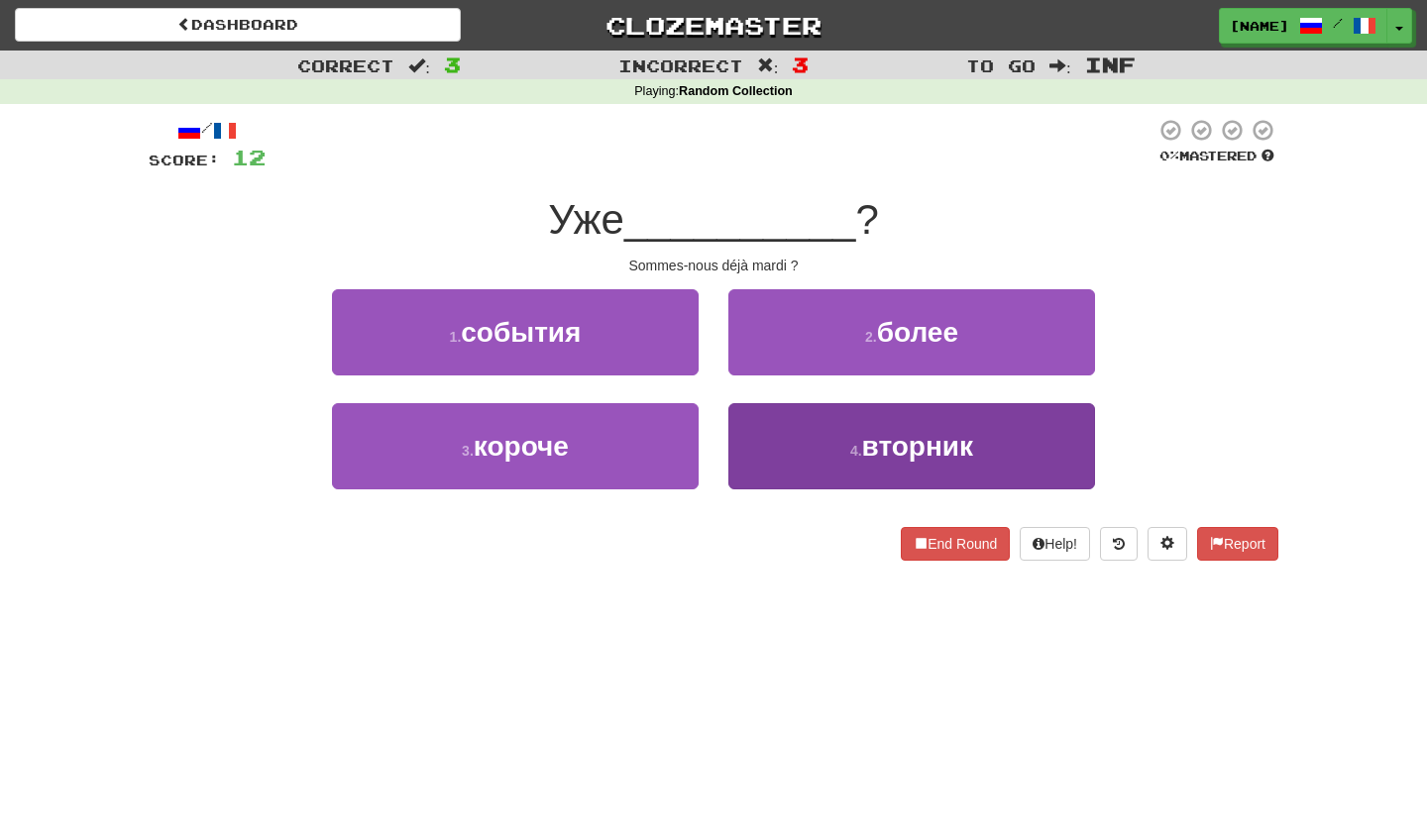 click on "4 .  вторник" at bounding box center [912, 446] 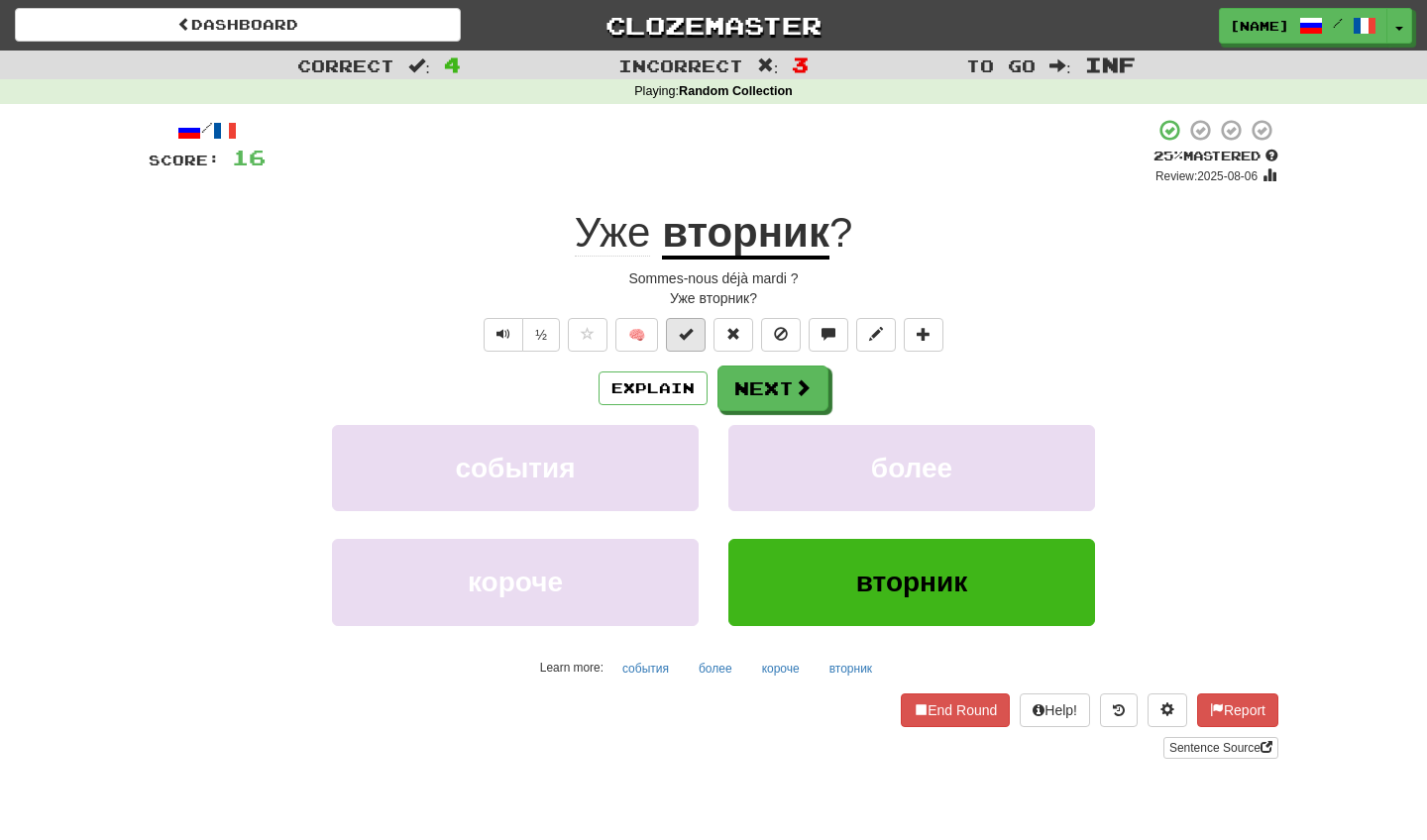 click at bounding box center [686, 335] 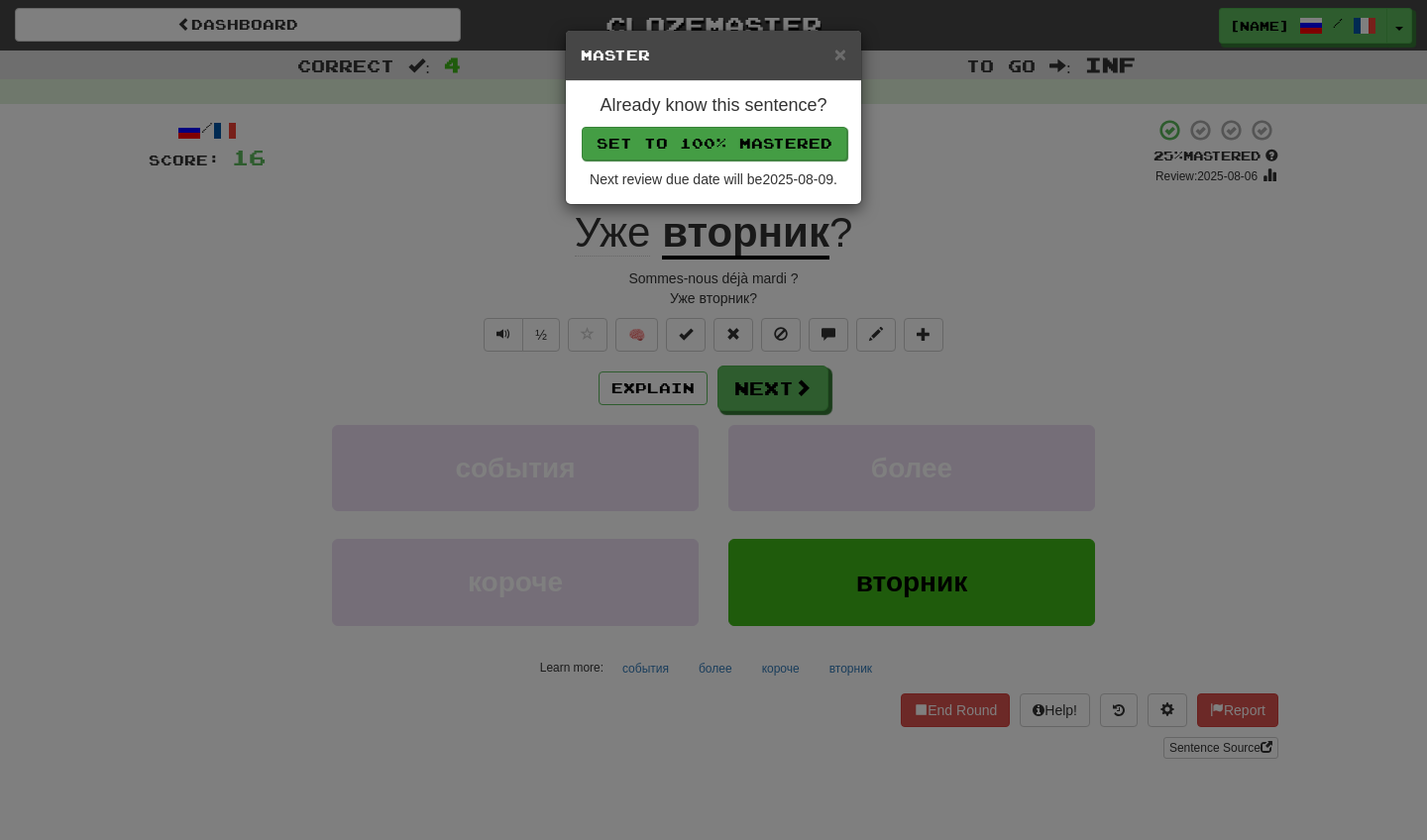 click on "Set to 100% Mastered" at bounding box center (714, 144) 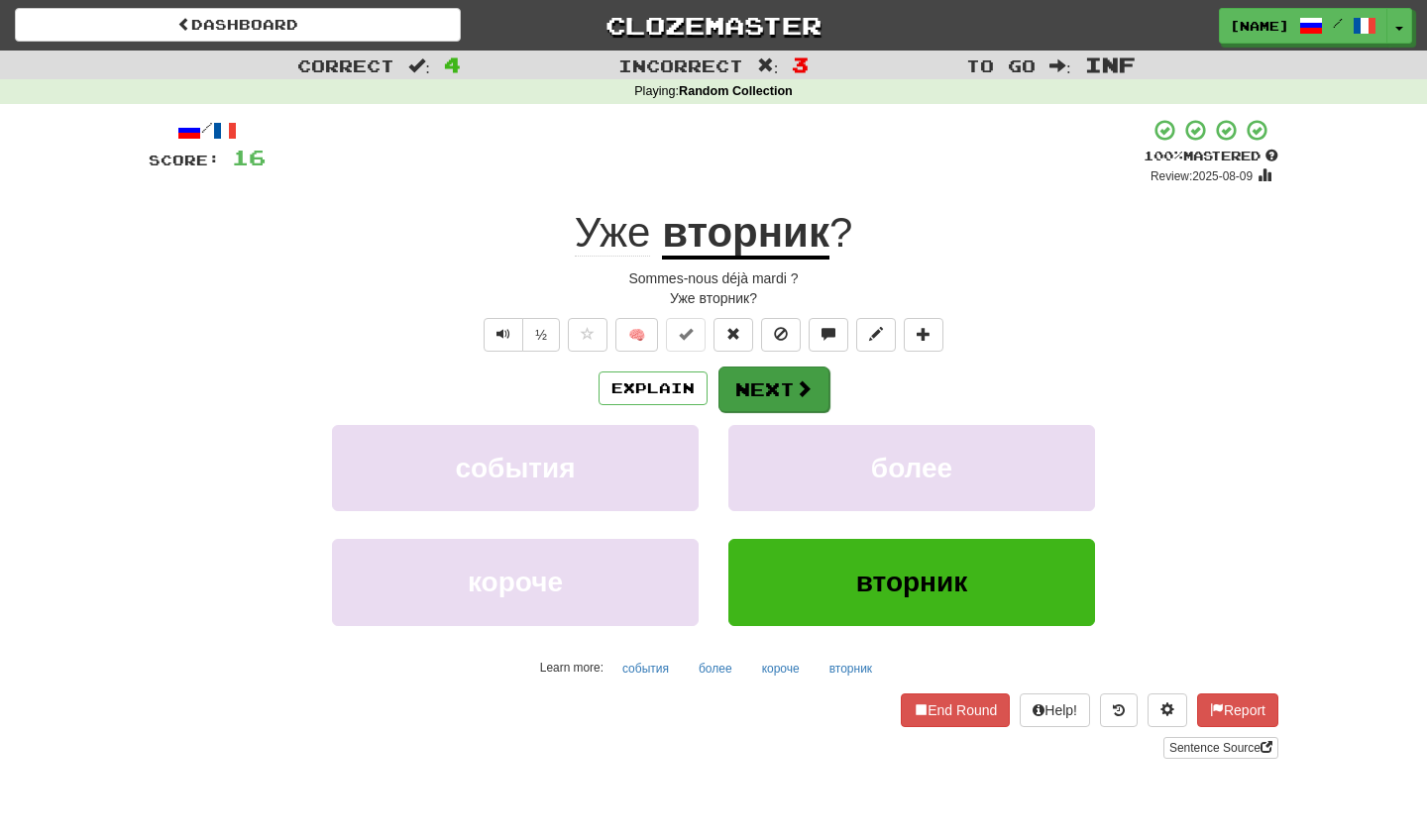 click on "Next" at bounding box center [774, 389] 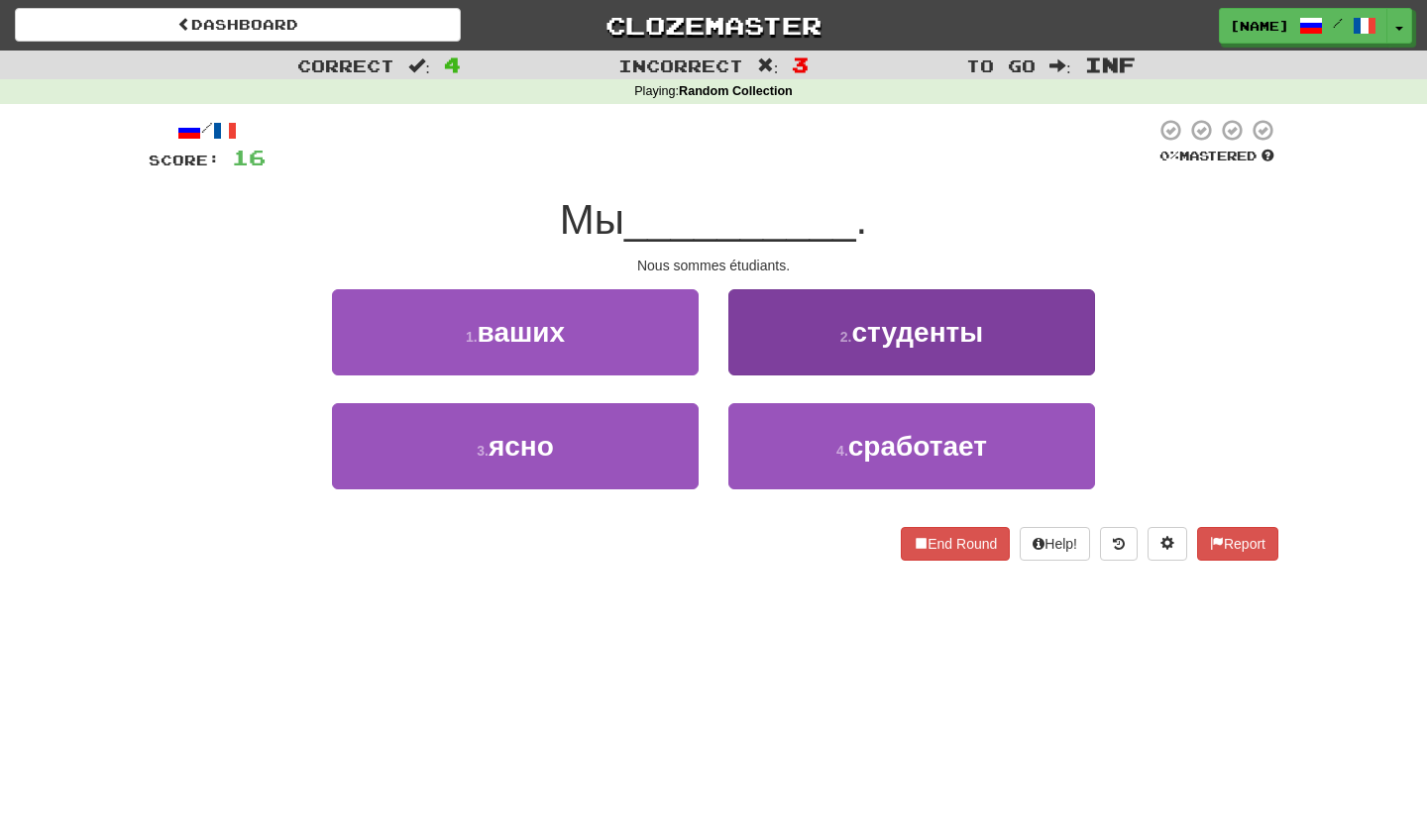 click on "2 . студенты" at bounding box center (912, 332) 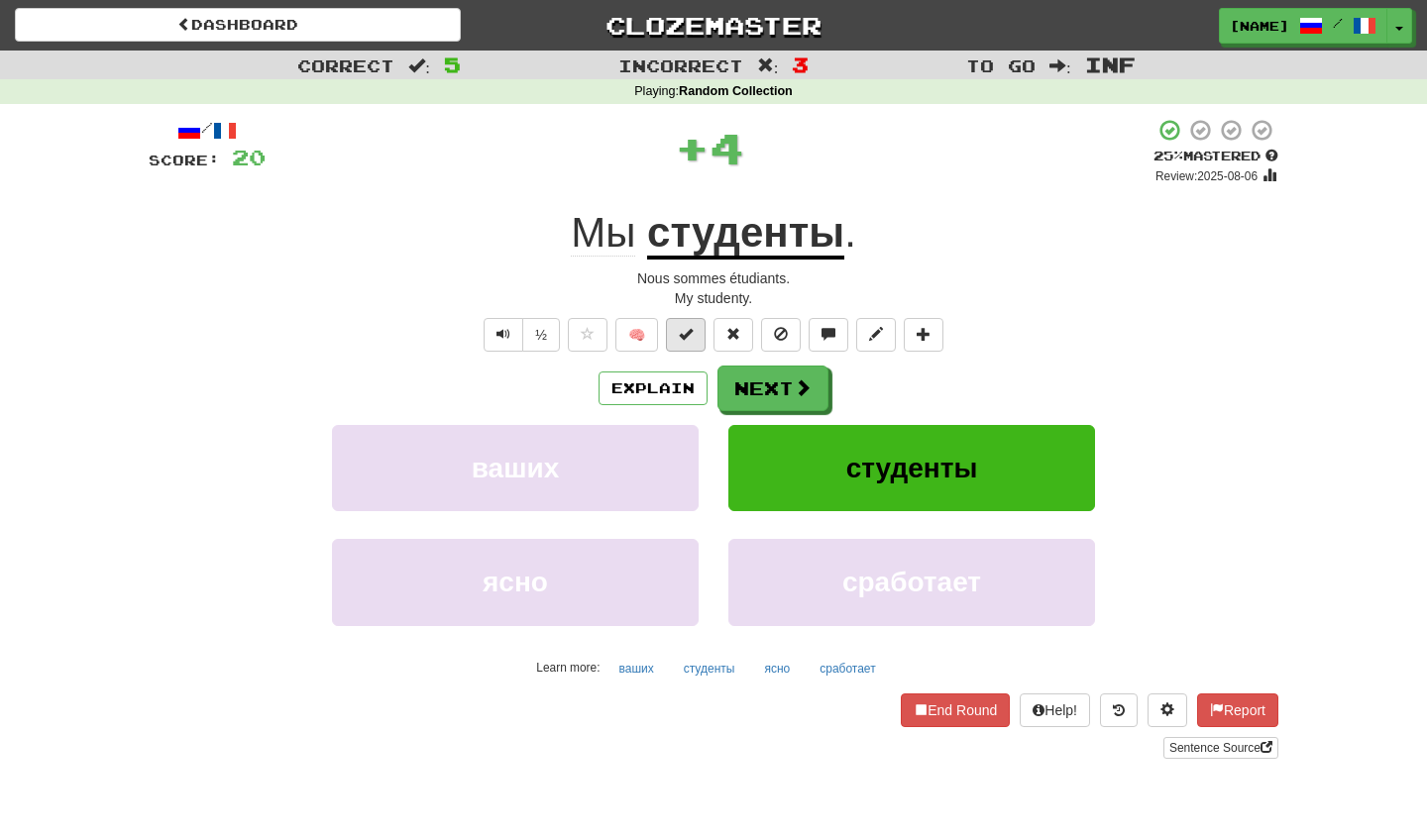 click at bounding box center [686, 335] 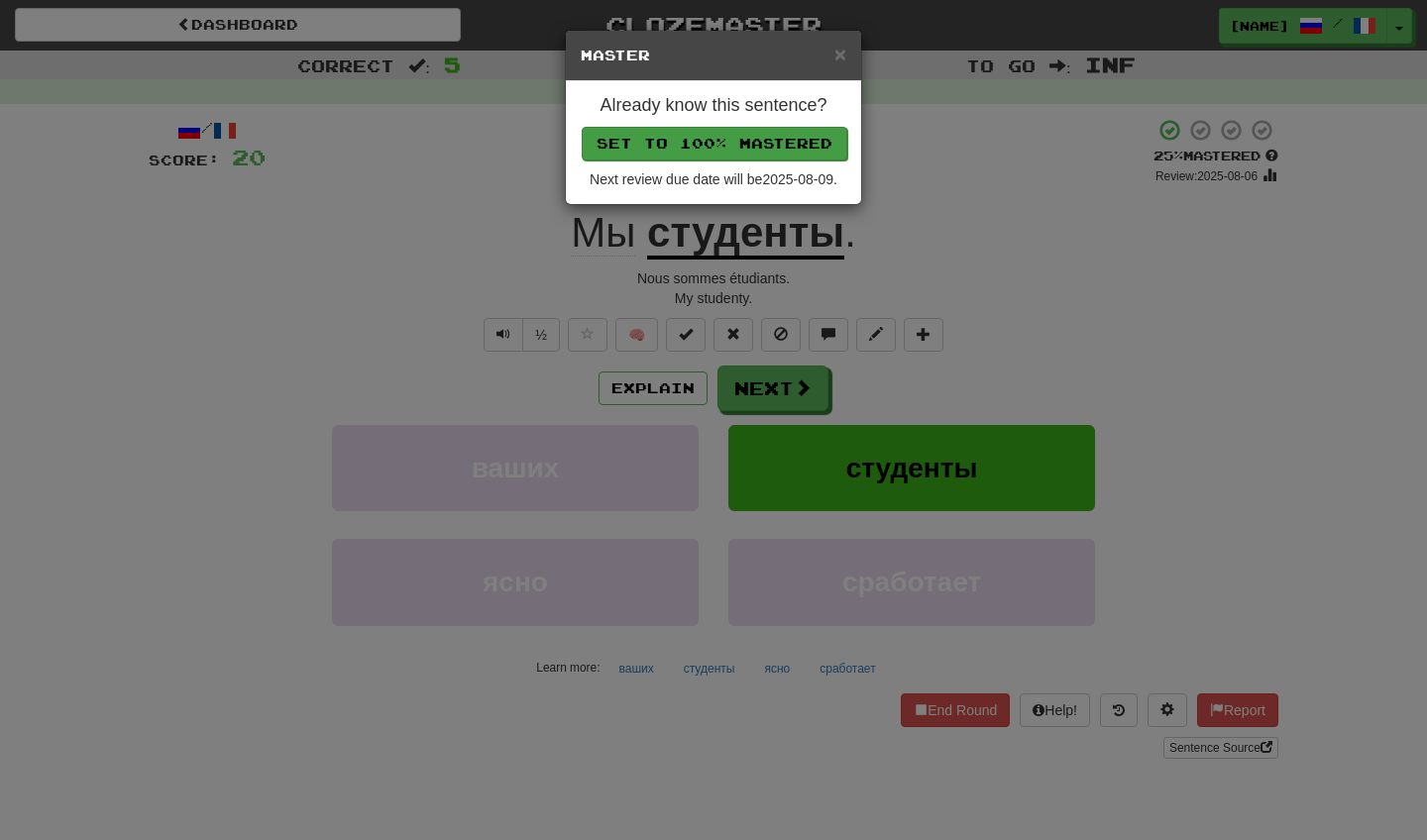 click on "Set to 100% Mastered" at bounding box center [714, 144] 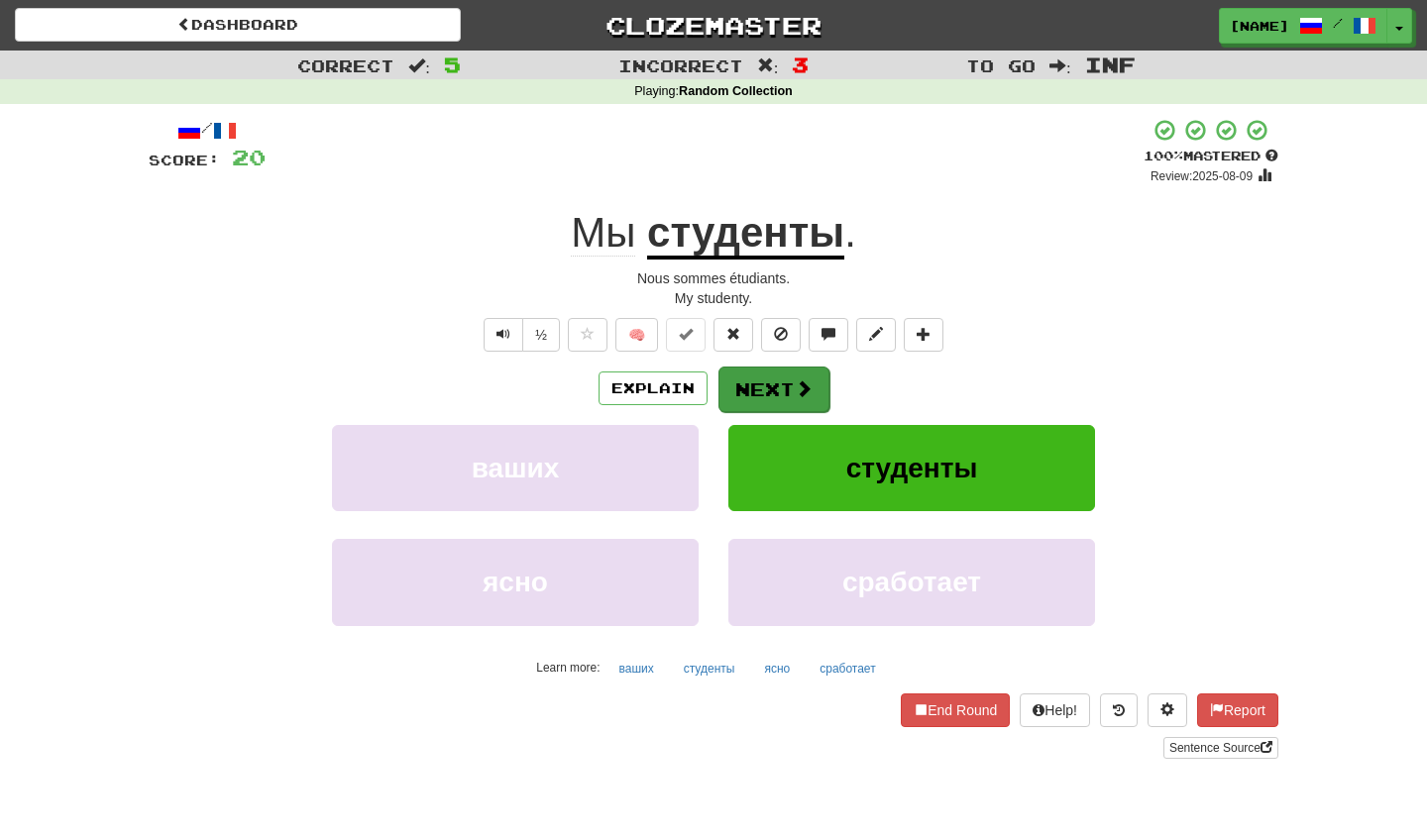 click on "Next" at bounding box center (774, 389) 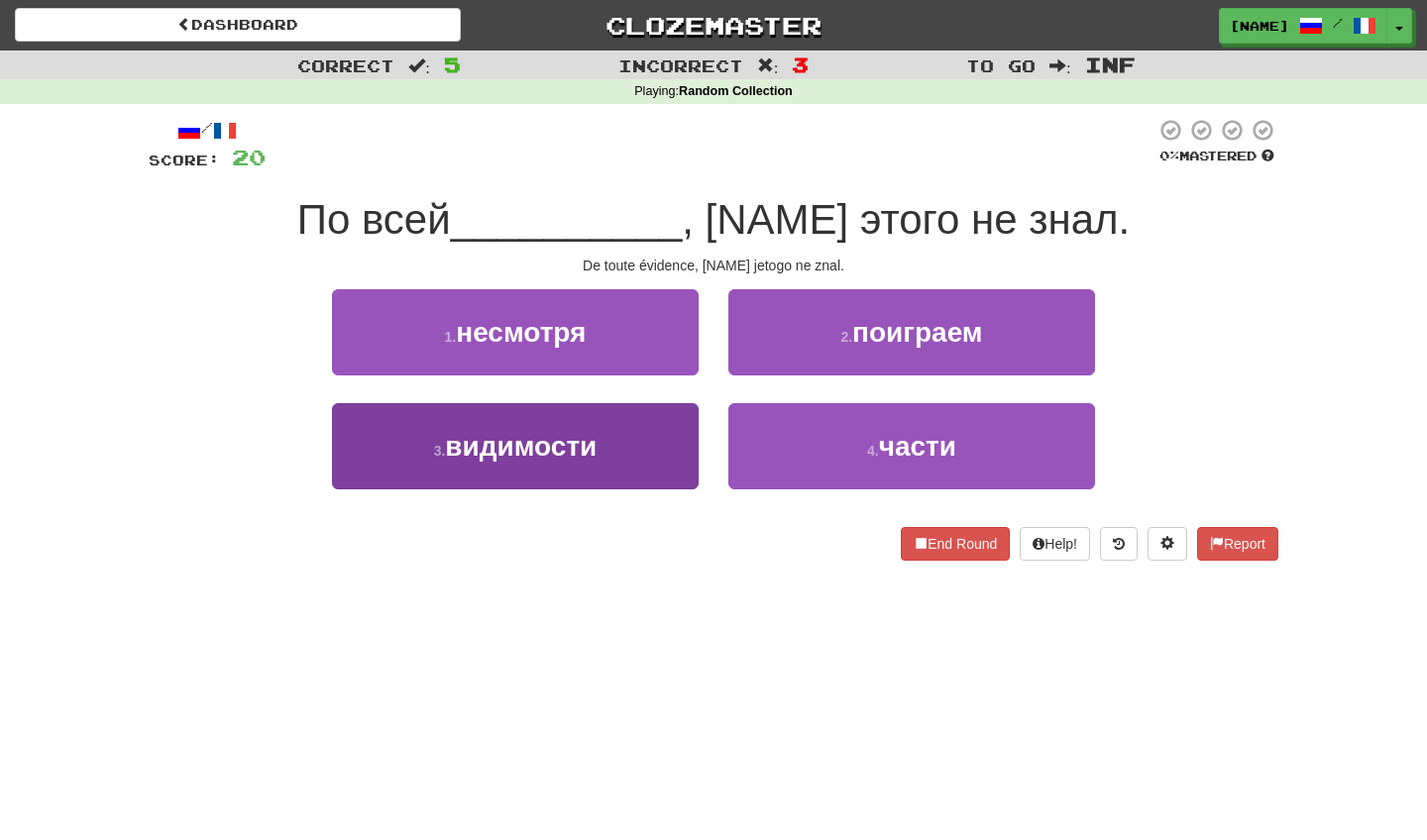 click on "3 . видимости" at bounding box center [515, 446] 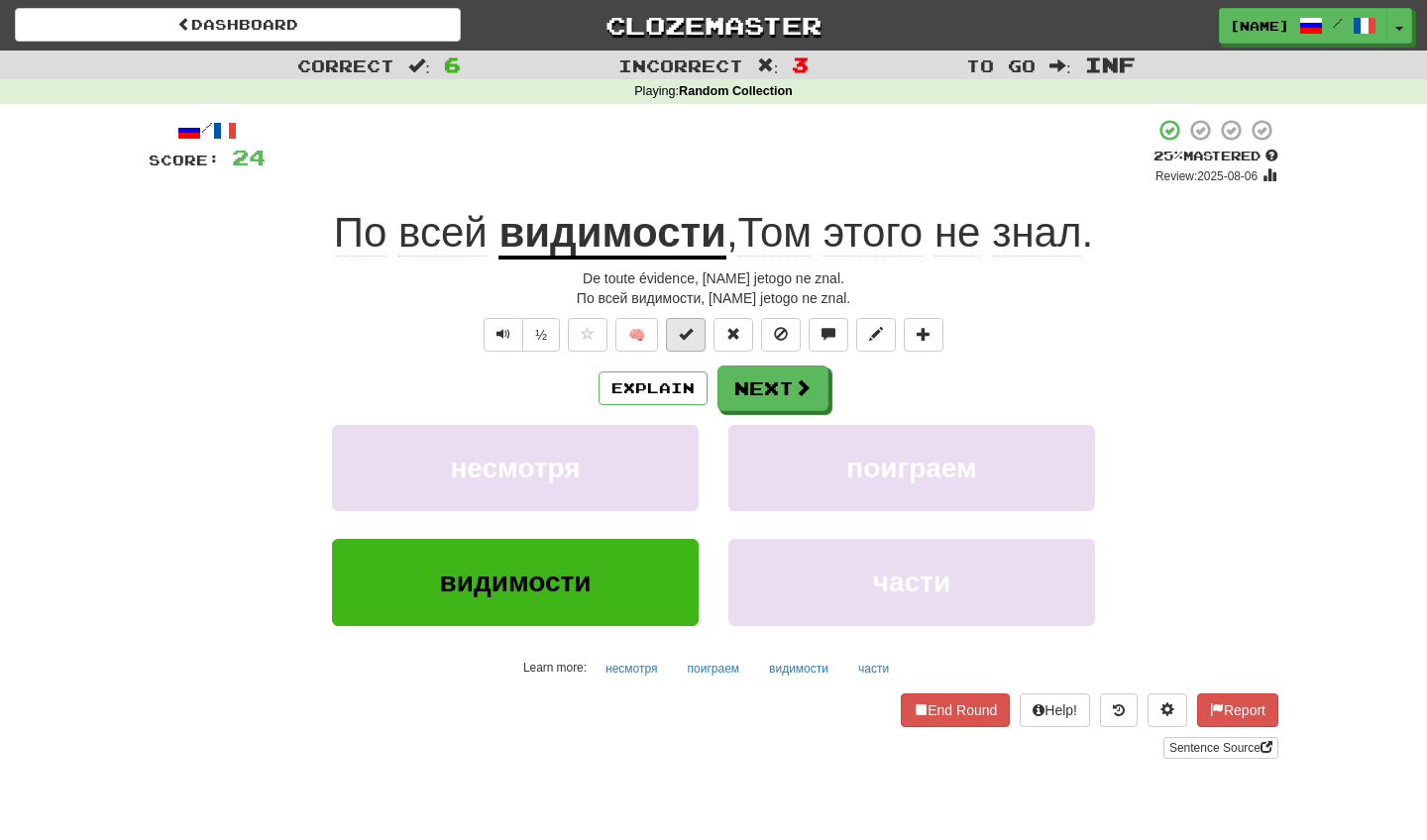 click at bounding box center [686, 334] 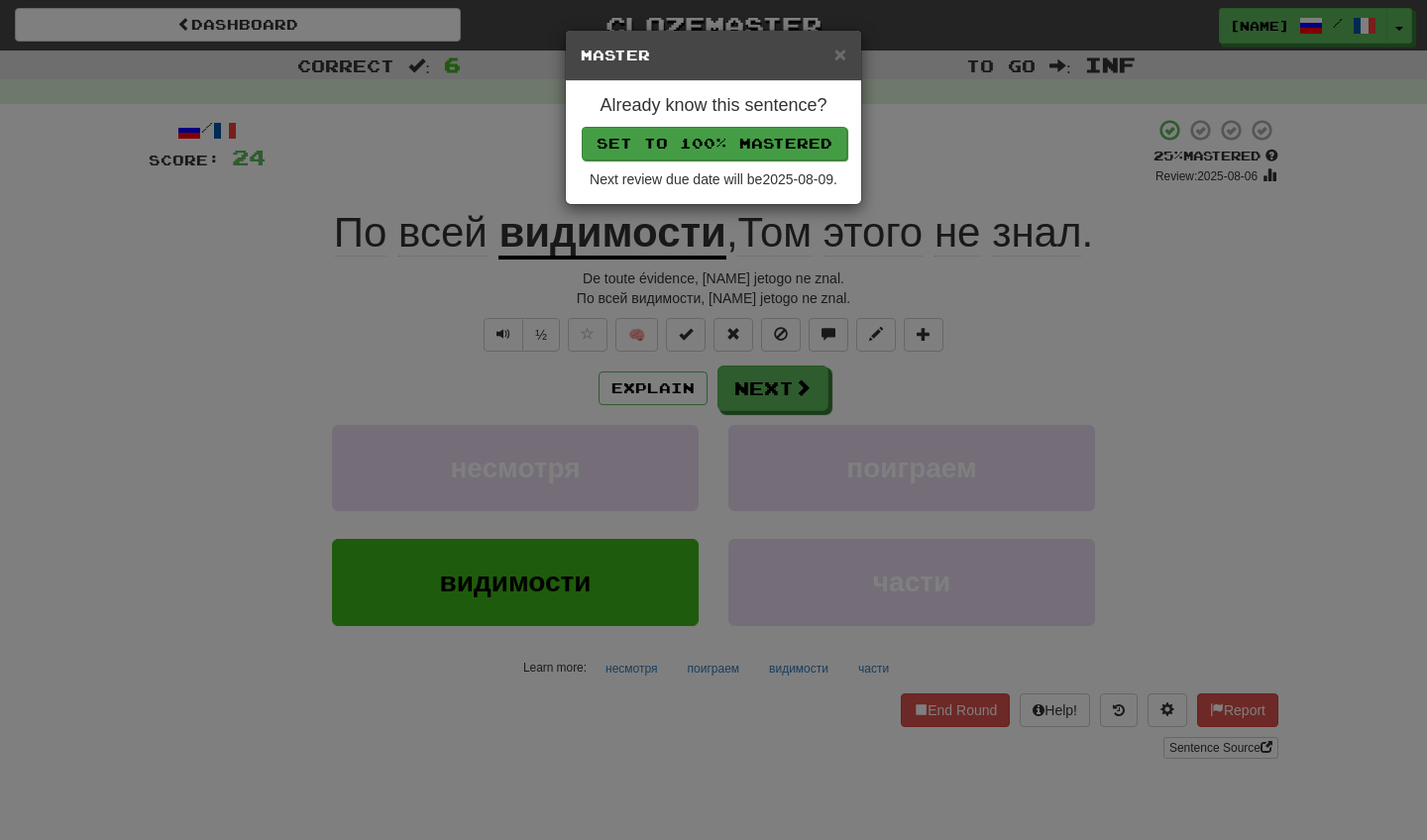 click on "Set to 100% Mastered" at bounding box center [714, 144] 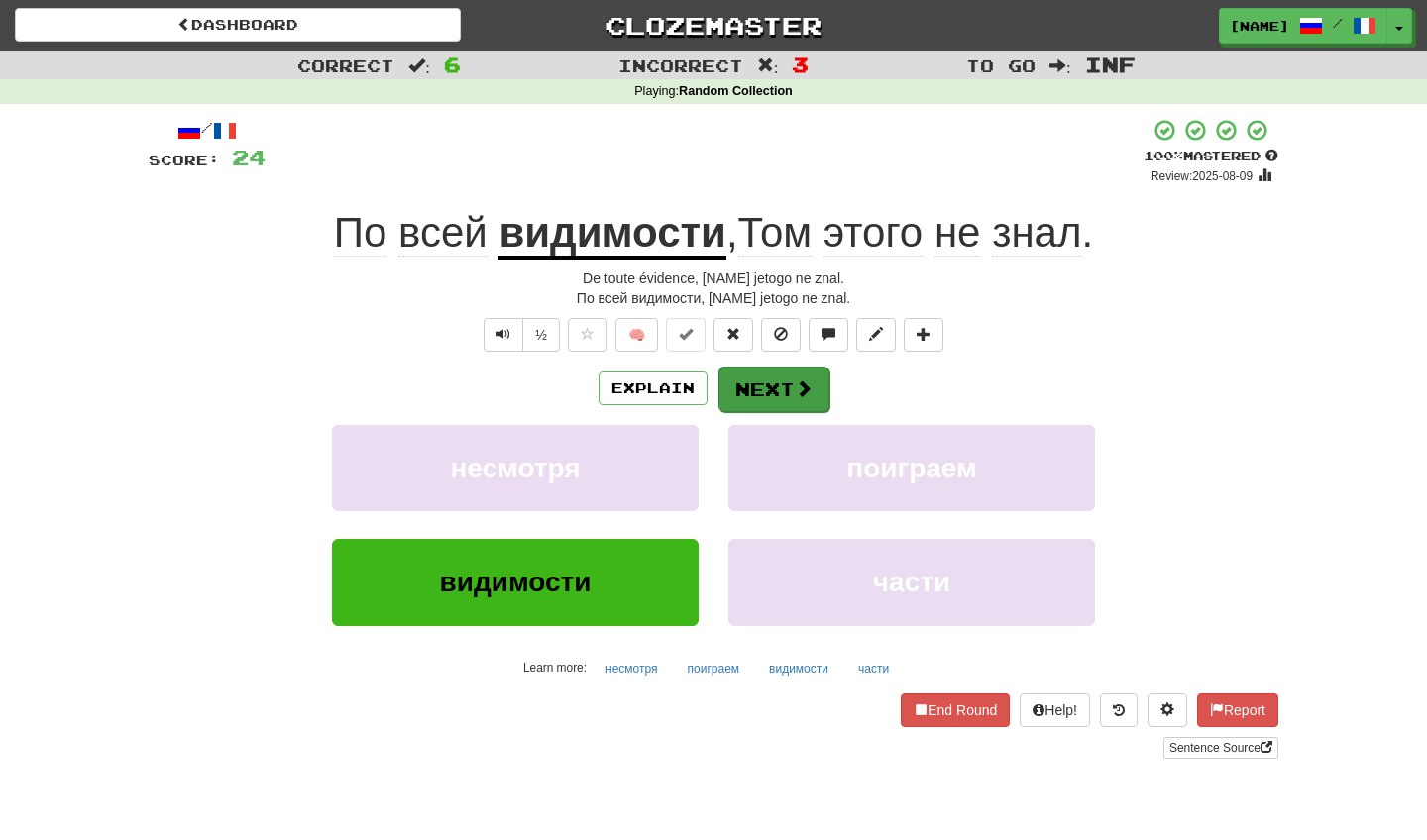 click on "Next" at bounding box center (774, 389) 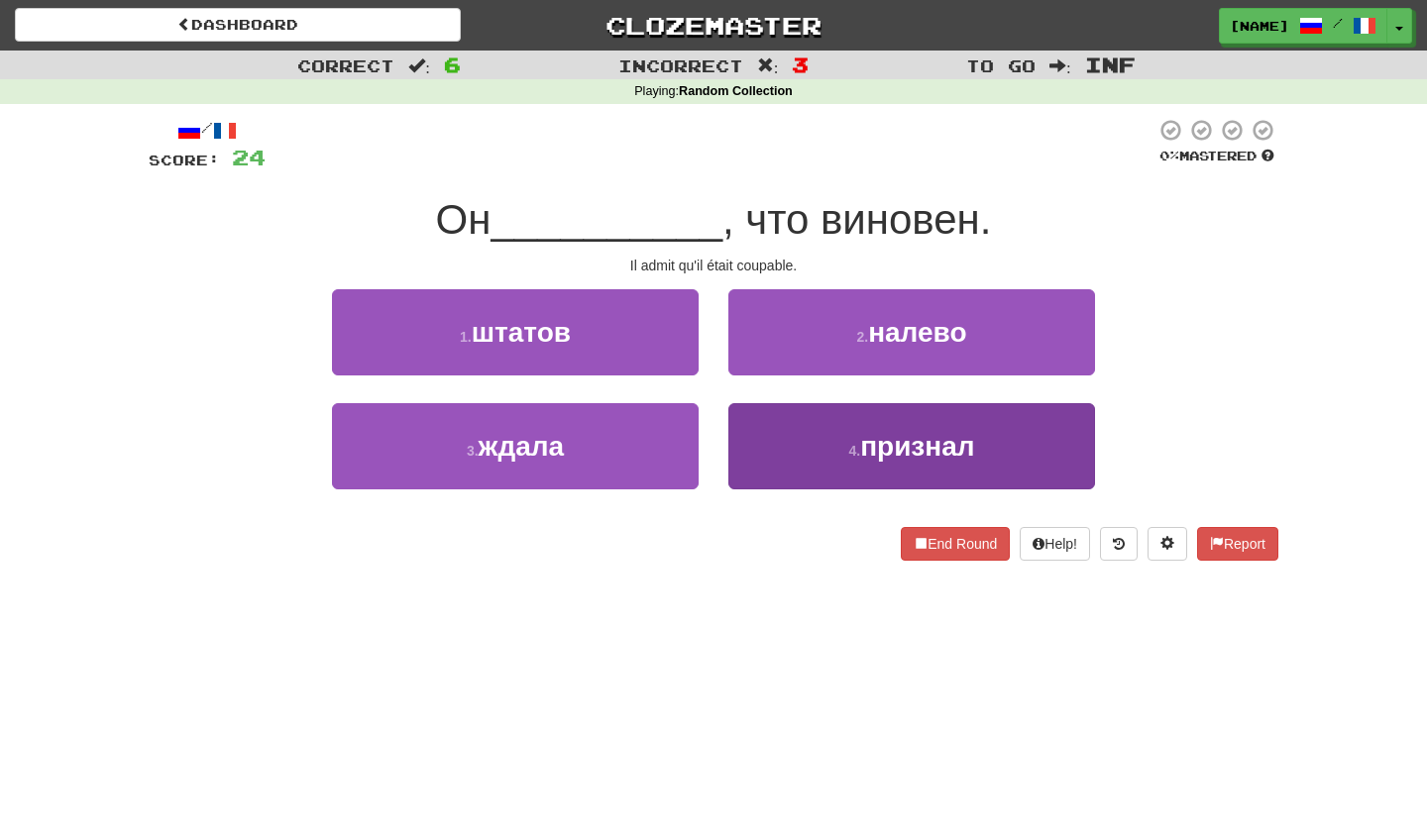 click on "4 . признал" at bounding box center (912, 446) 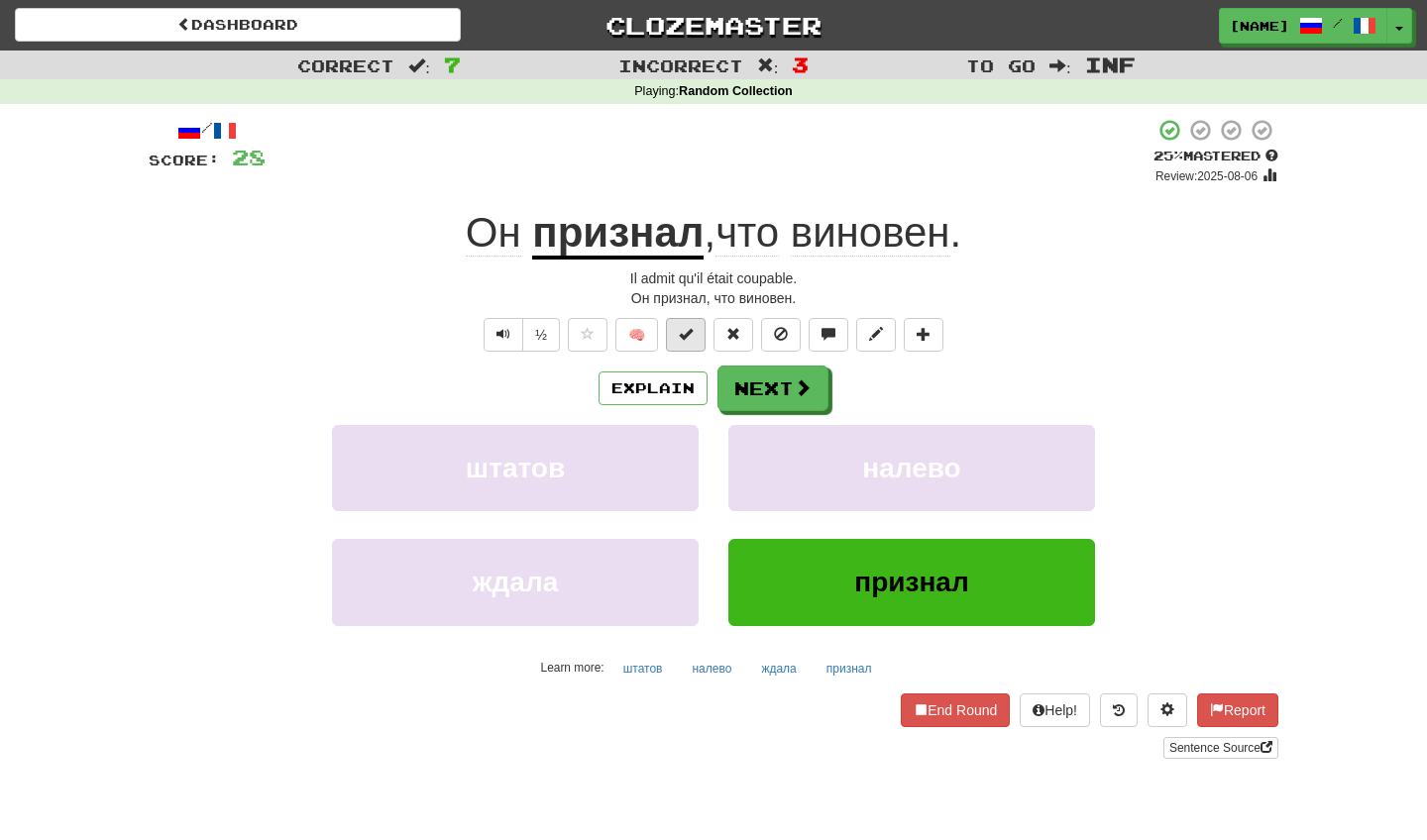 click at bounding box center (686, 335) 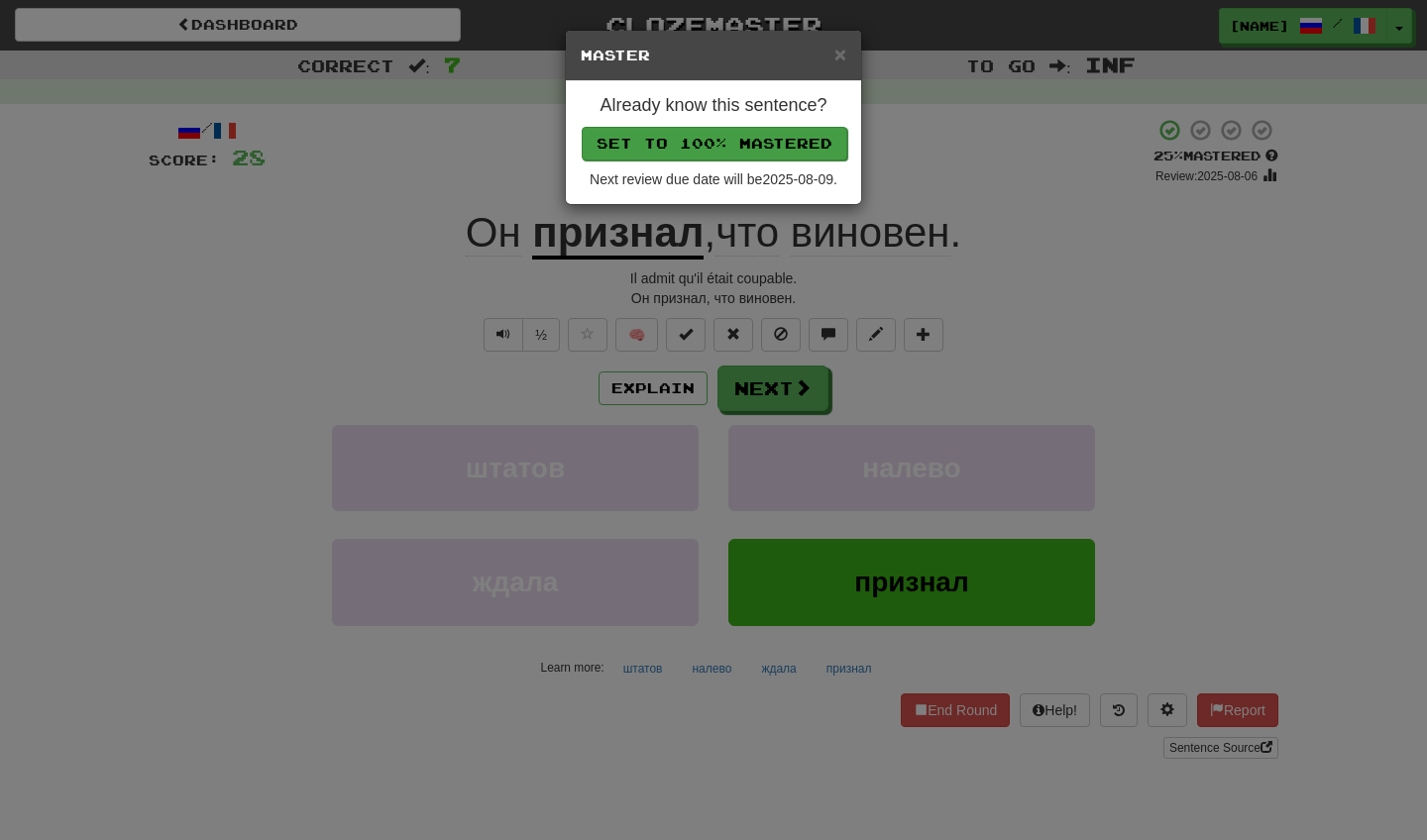 click on "Set to 100% Mastered" at bounding box center [714, 144] 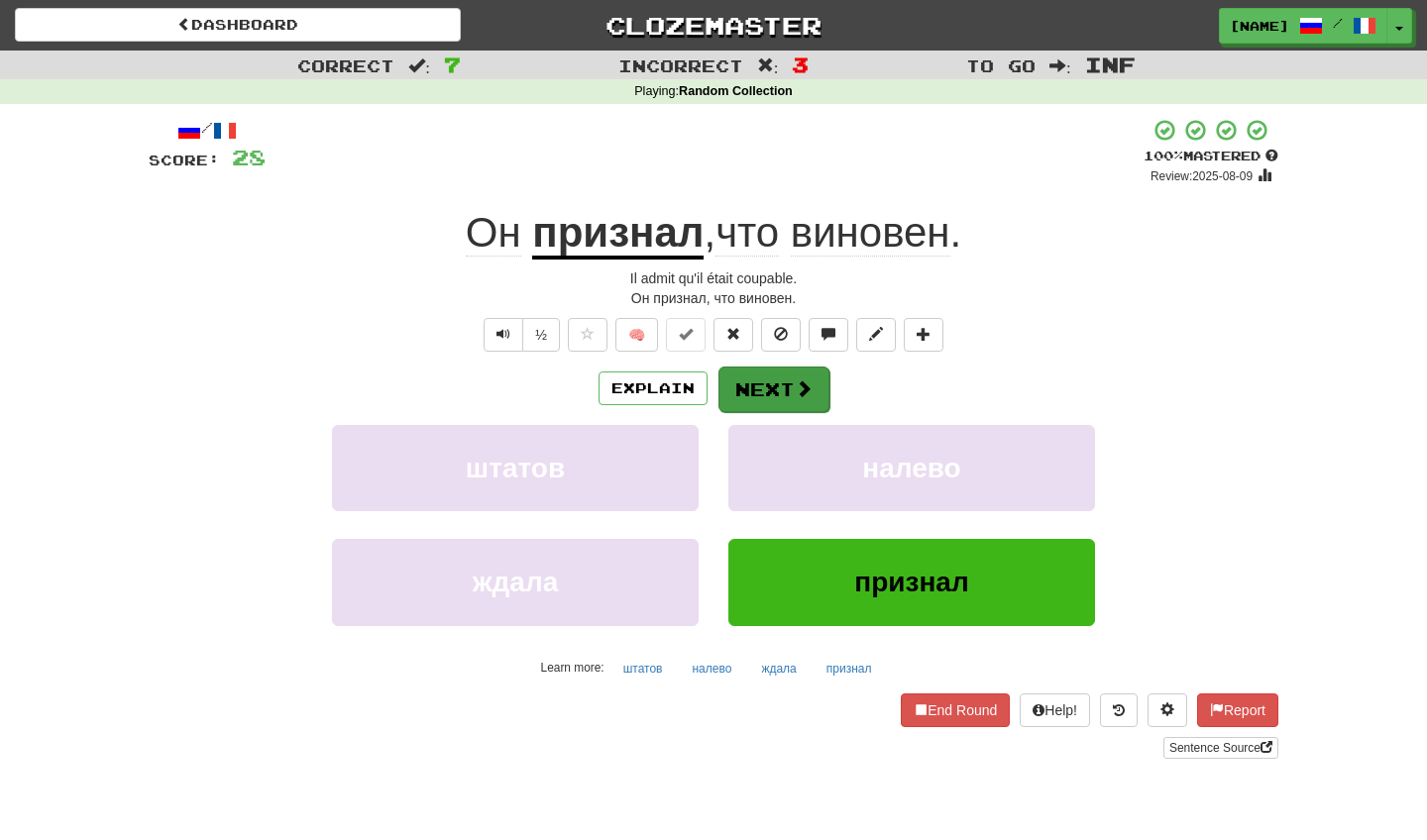 click on "Next" at bounding box center [774, 389] 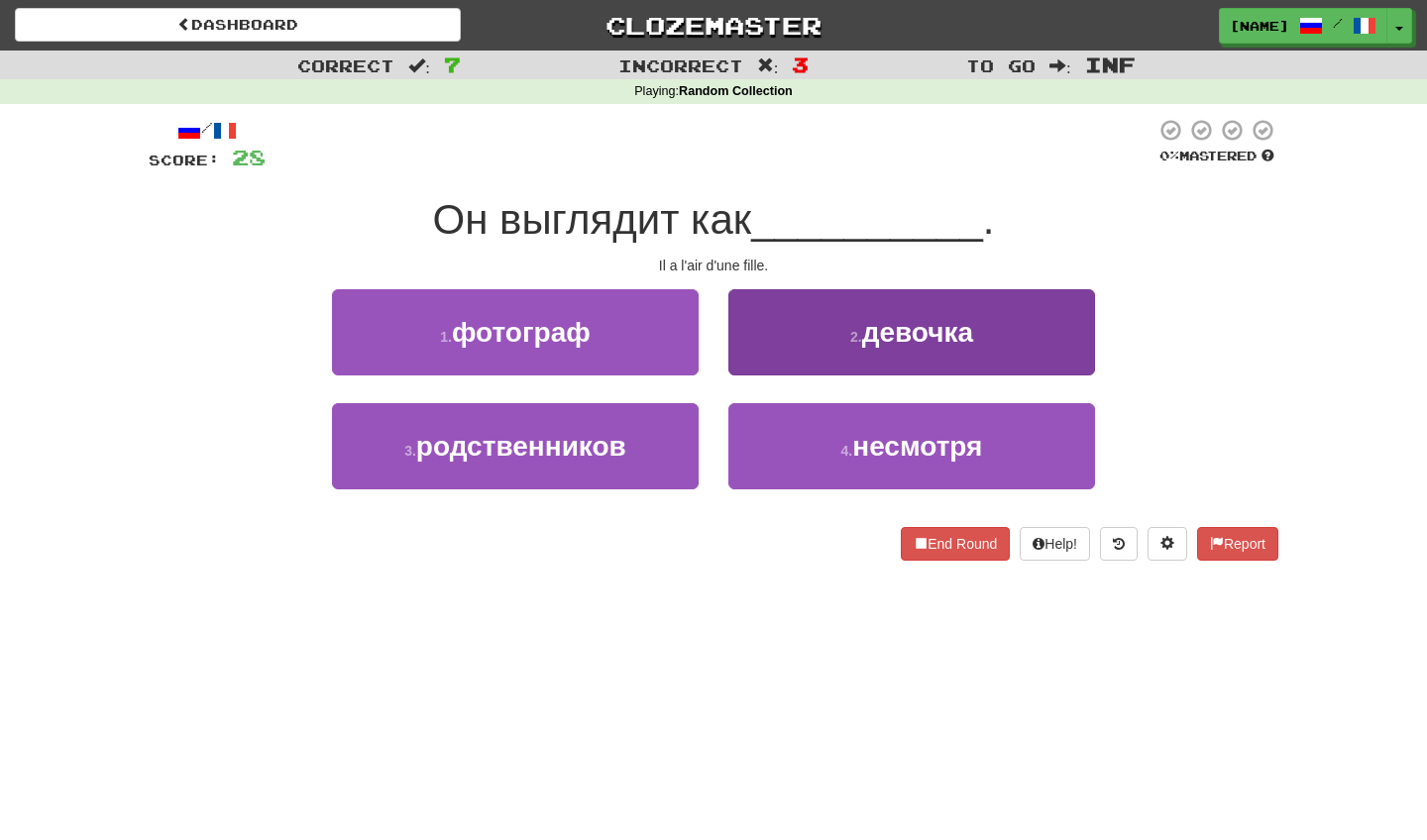 click on "2 . девочка" at bounding box center (912, 332) 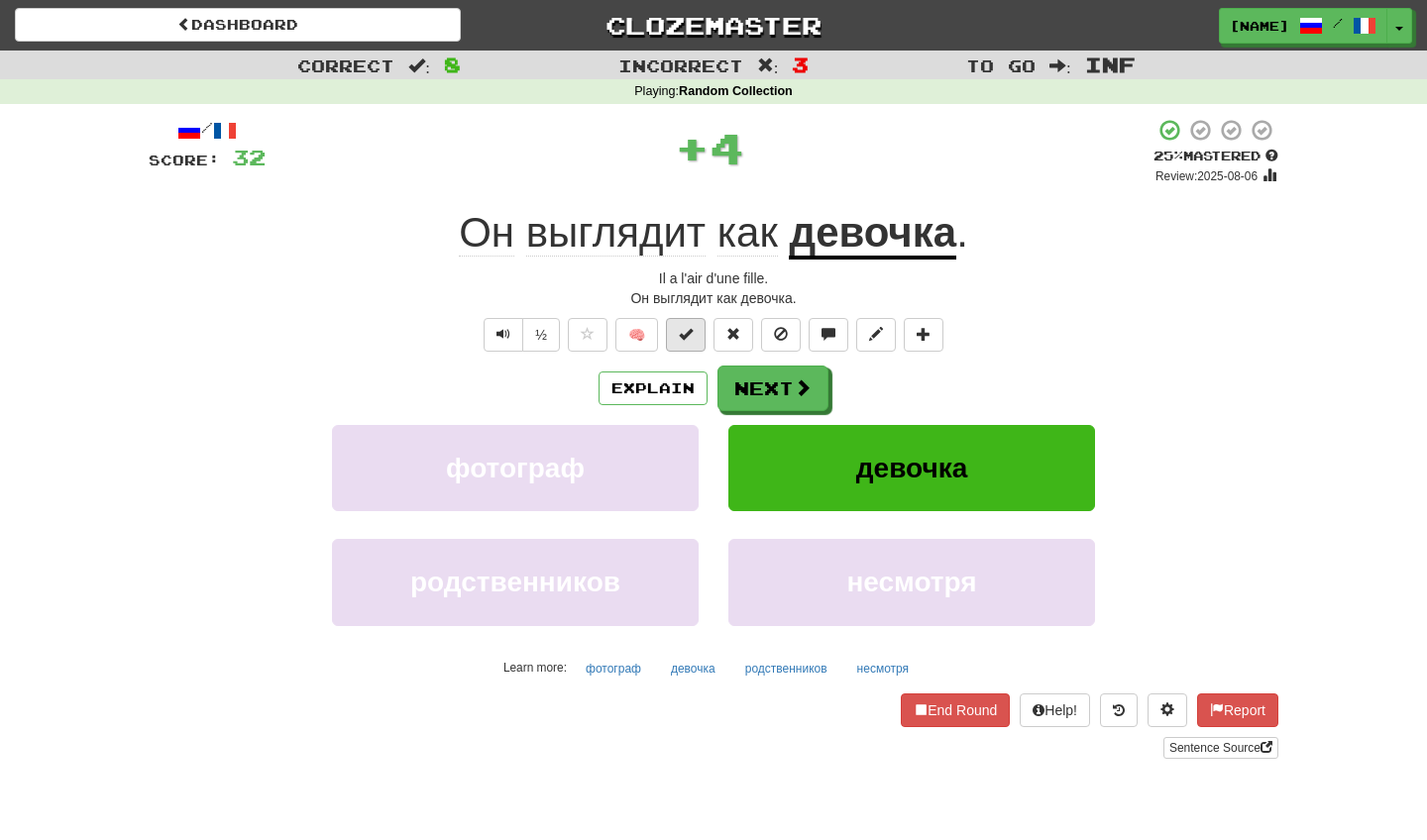 click at bounding box center (686, 334) 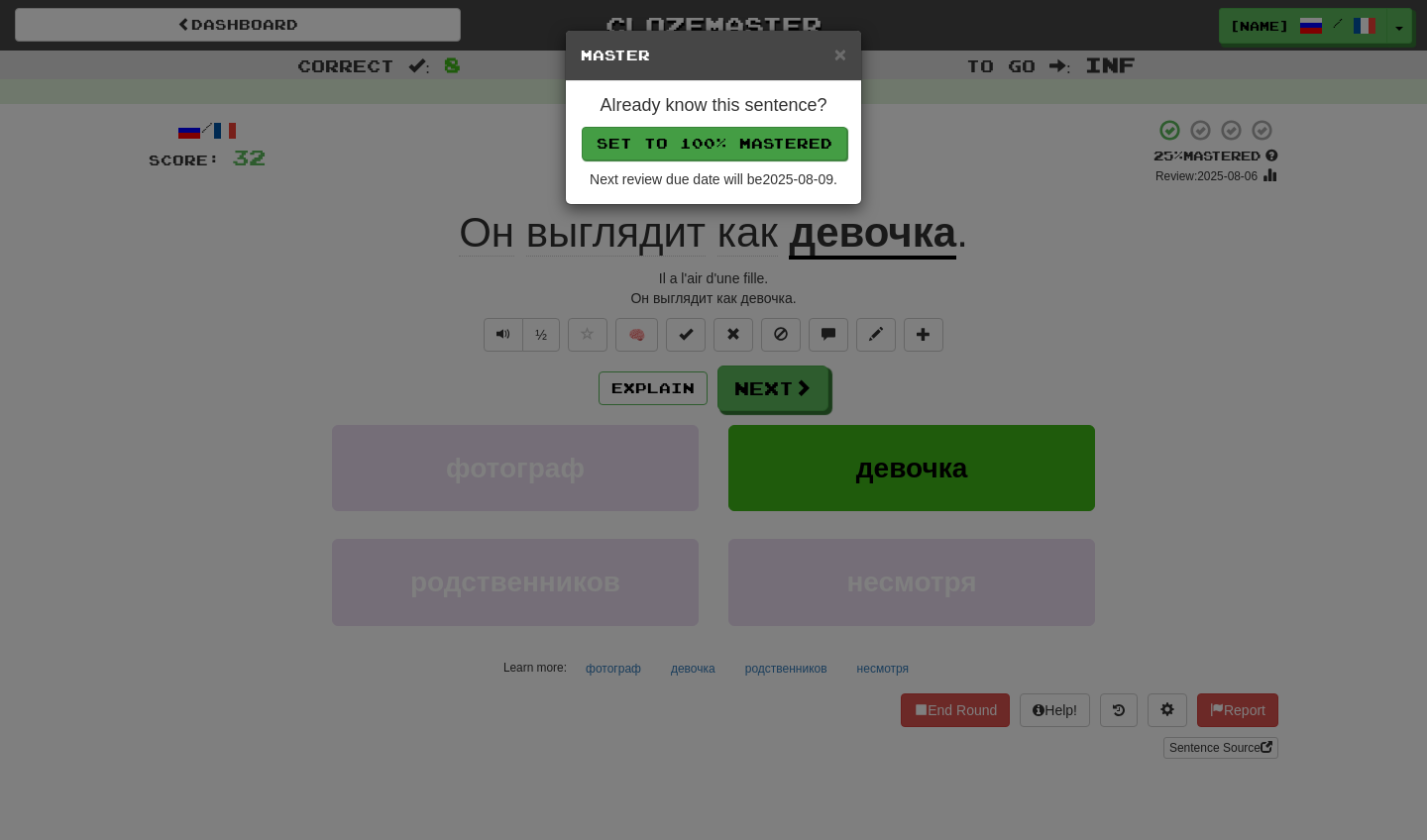 click on "Set to 100% Mastered" at bounding box center [714, 144] 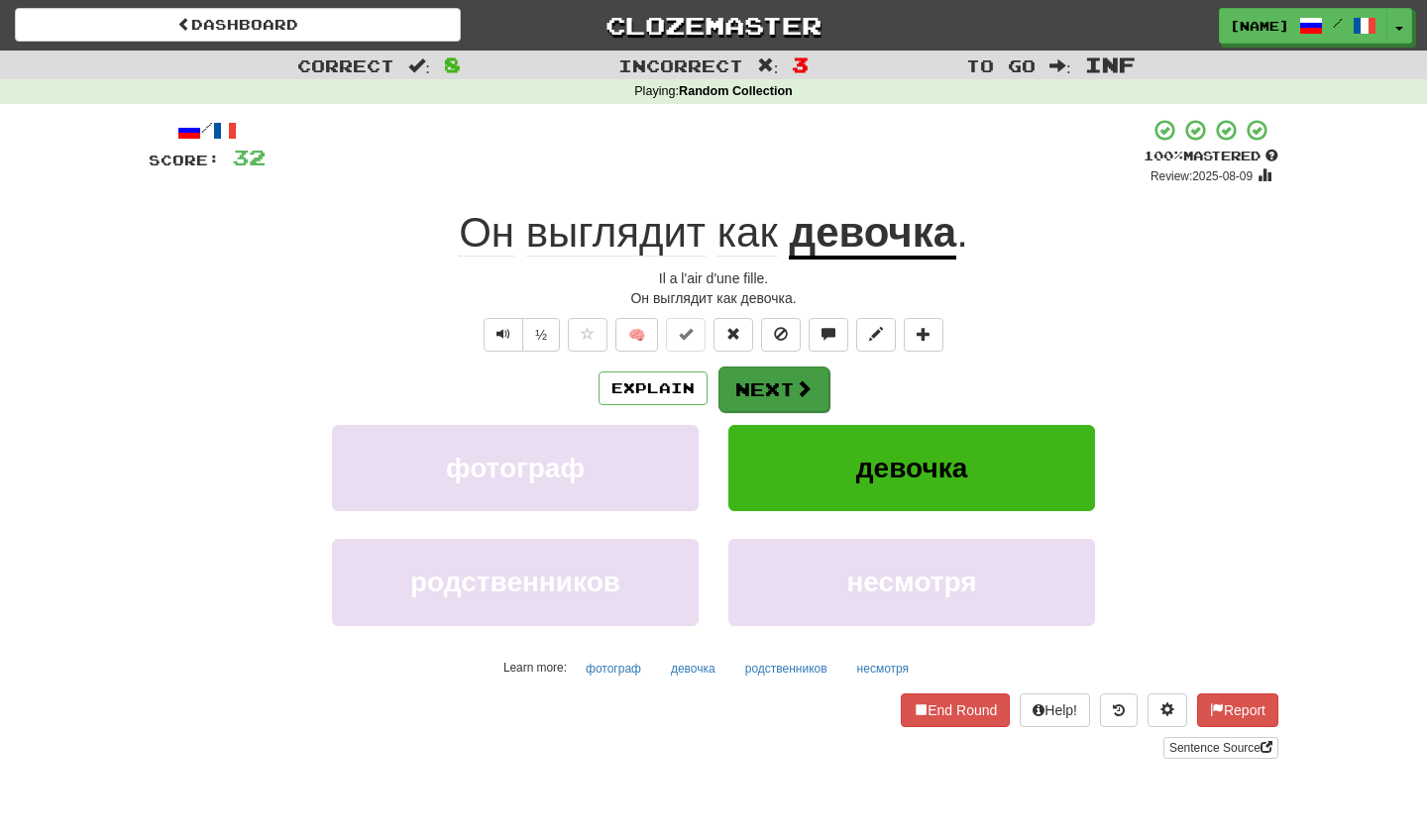 click on "Next" at bounding box center (774, 389) 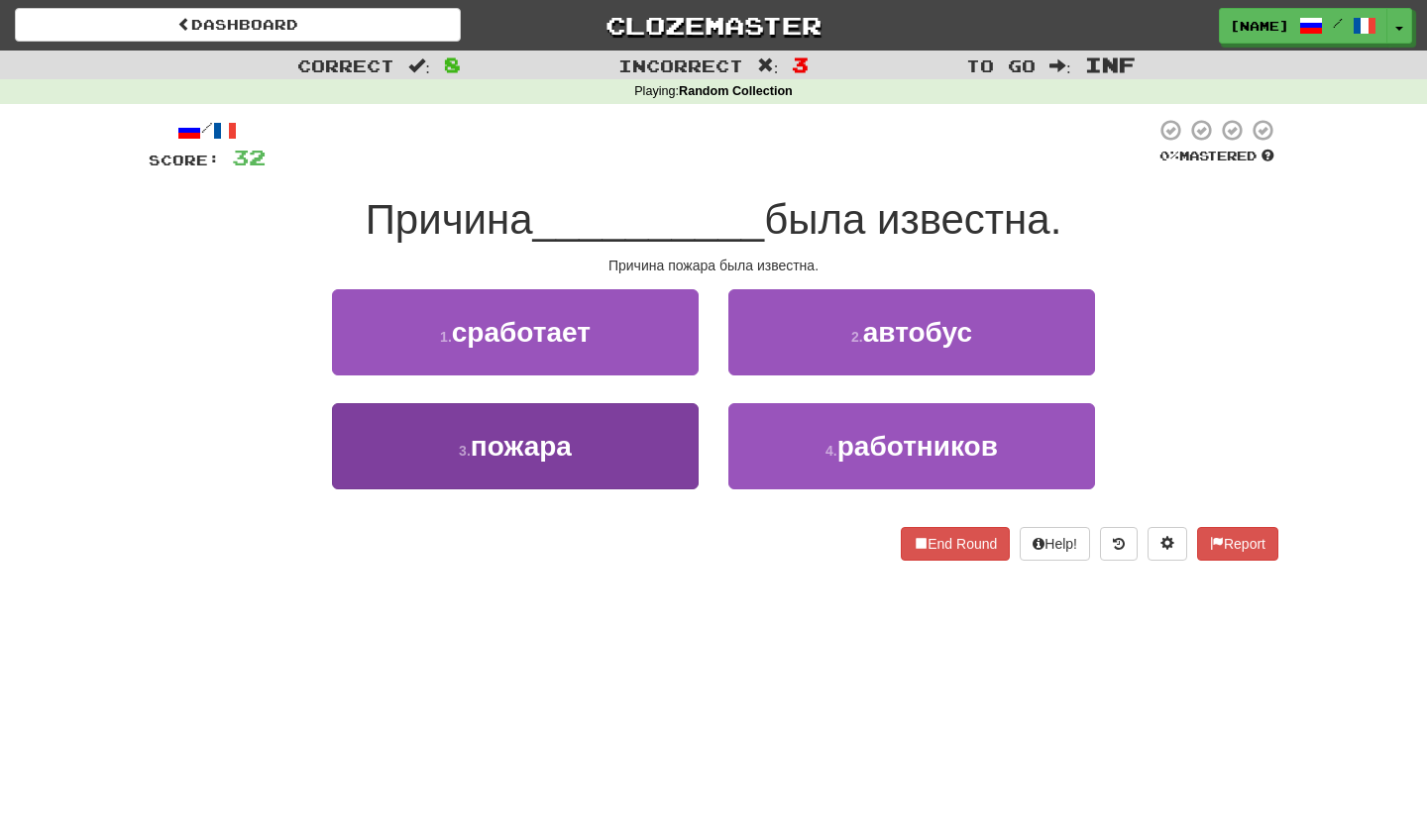 click on "3 . пожара" at bounding box center (515, 446) 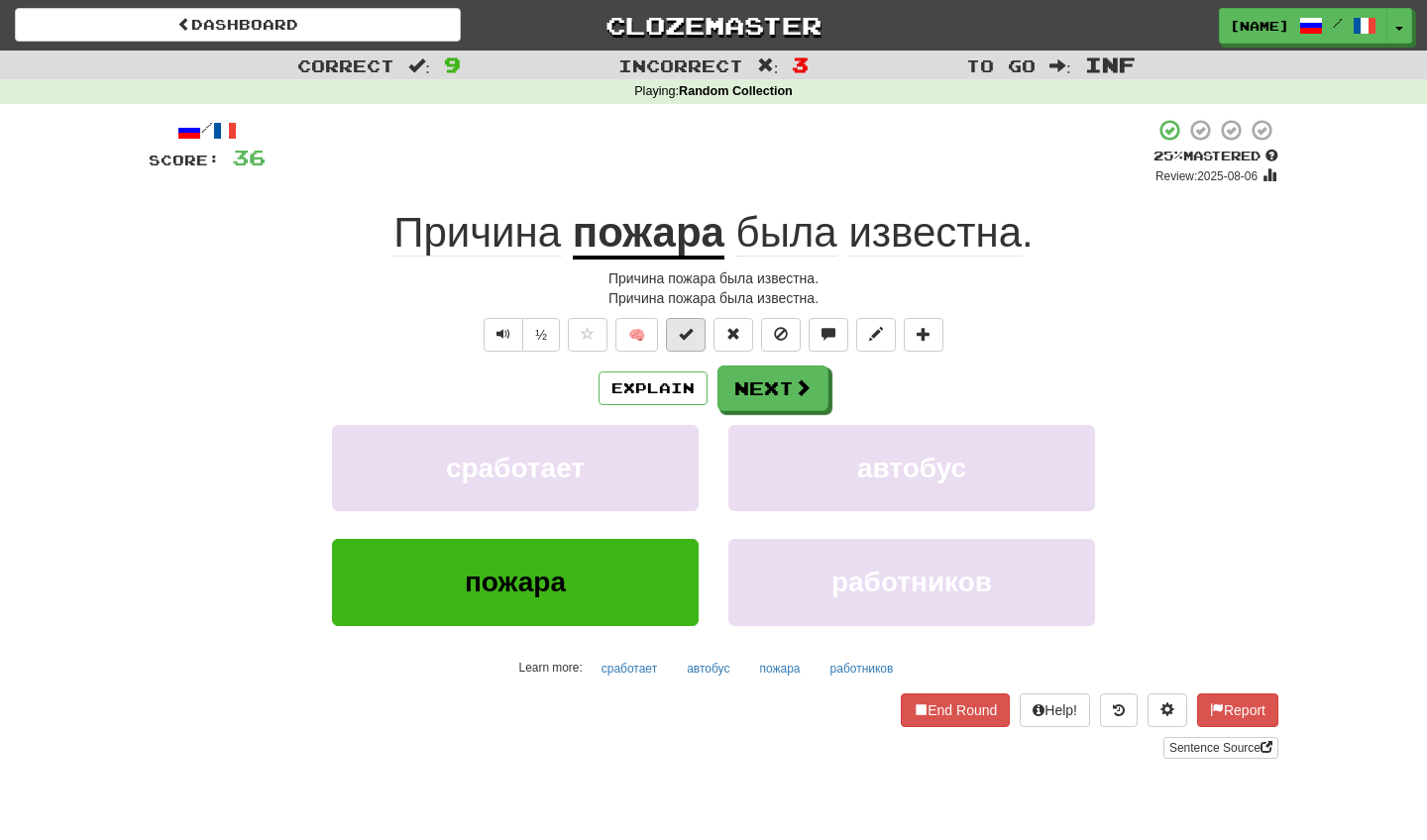 click at bounding box center (686, 334) 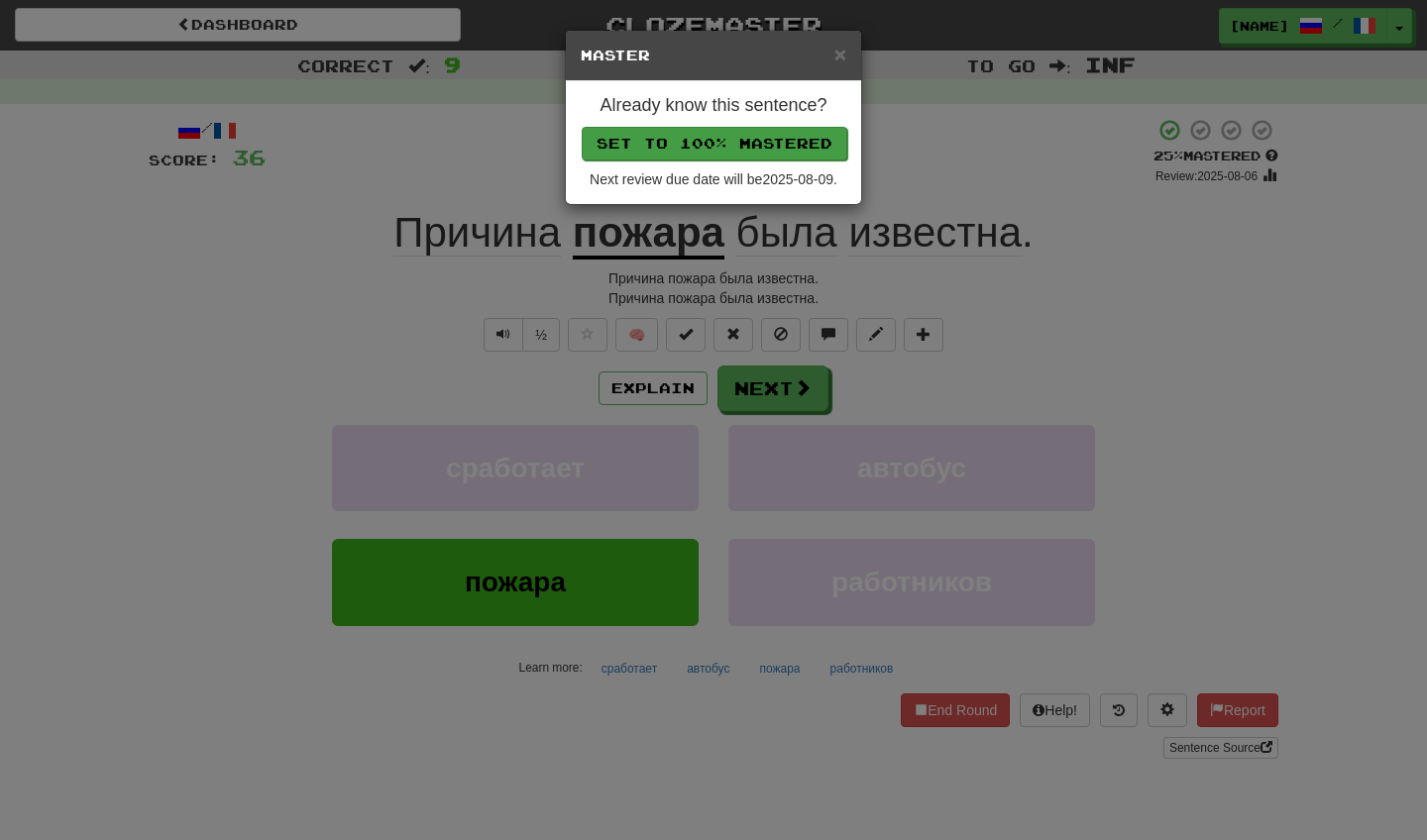 click on "Set to 100% Mastered" at bounding box center (714, 144) 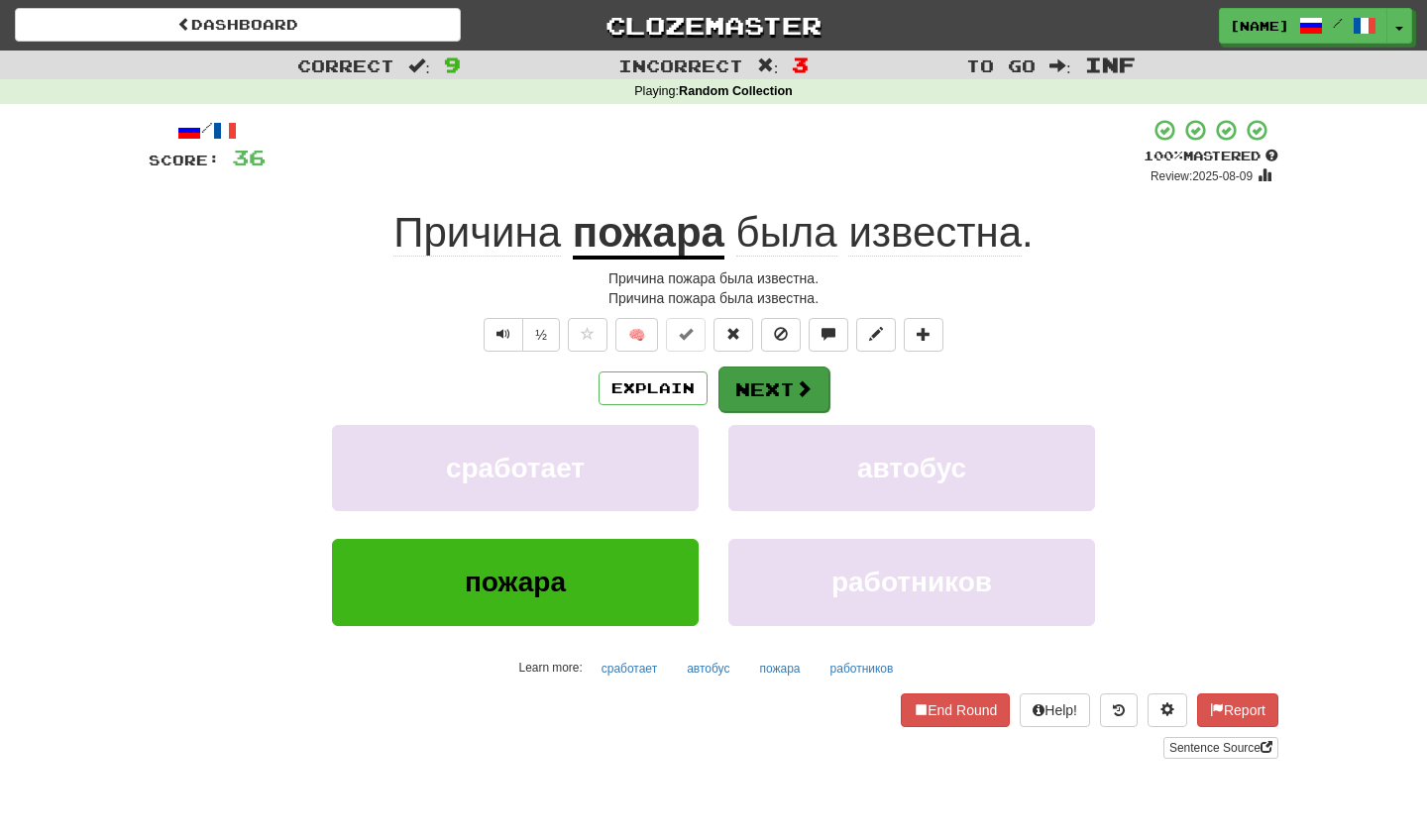 click on "Next" at bounding box center (774, 389) 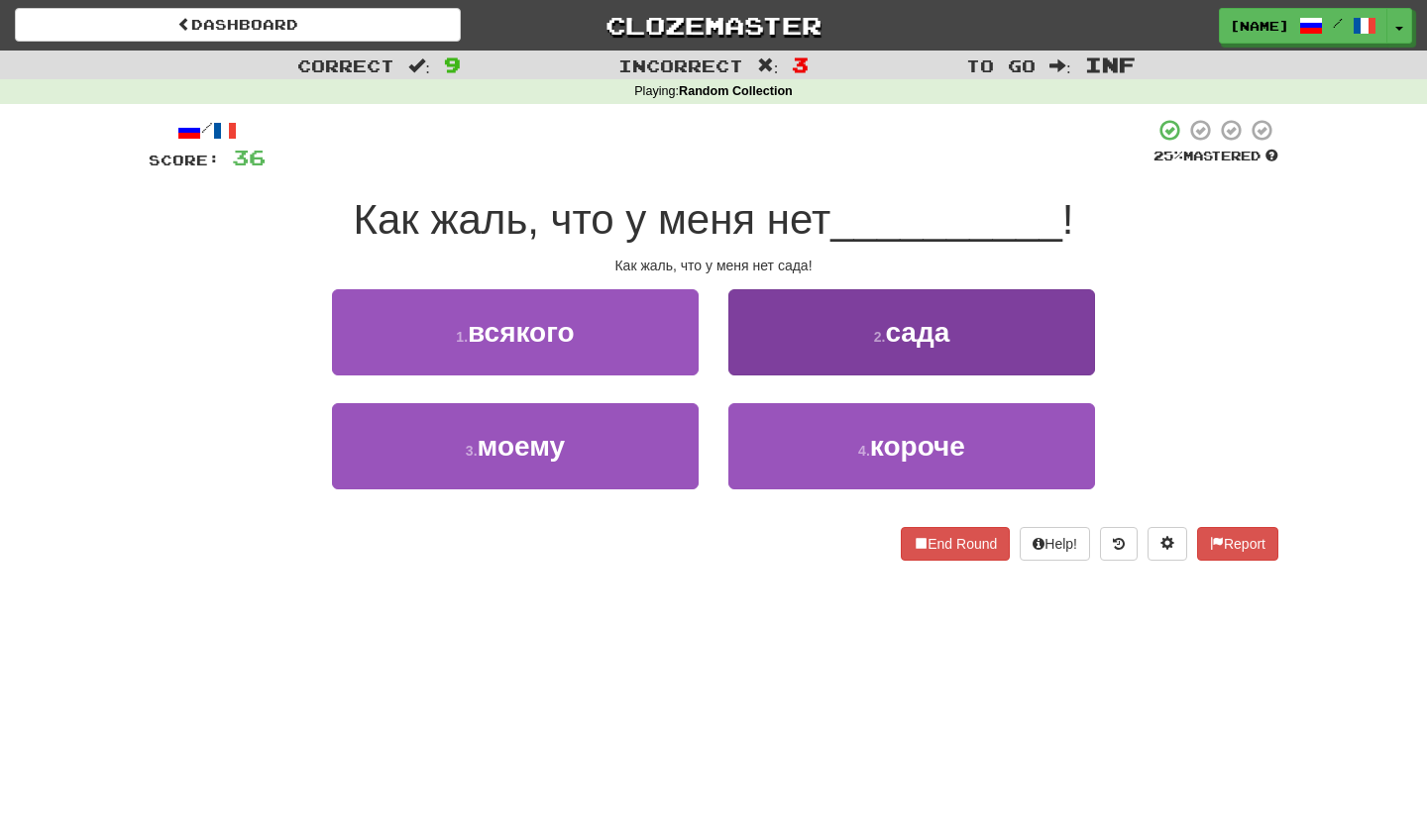 click on "2 . сада" at bounding box center (912, 332) 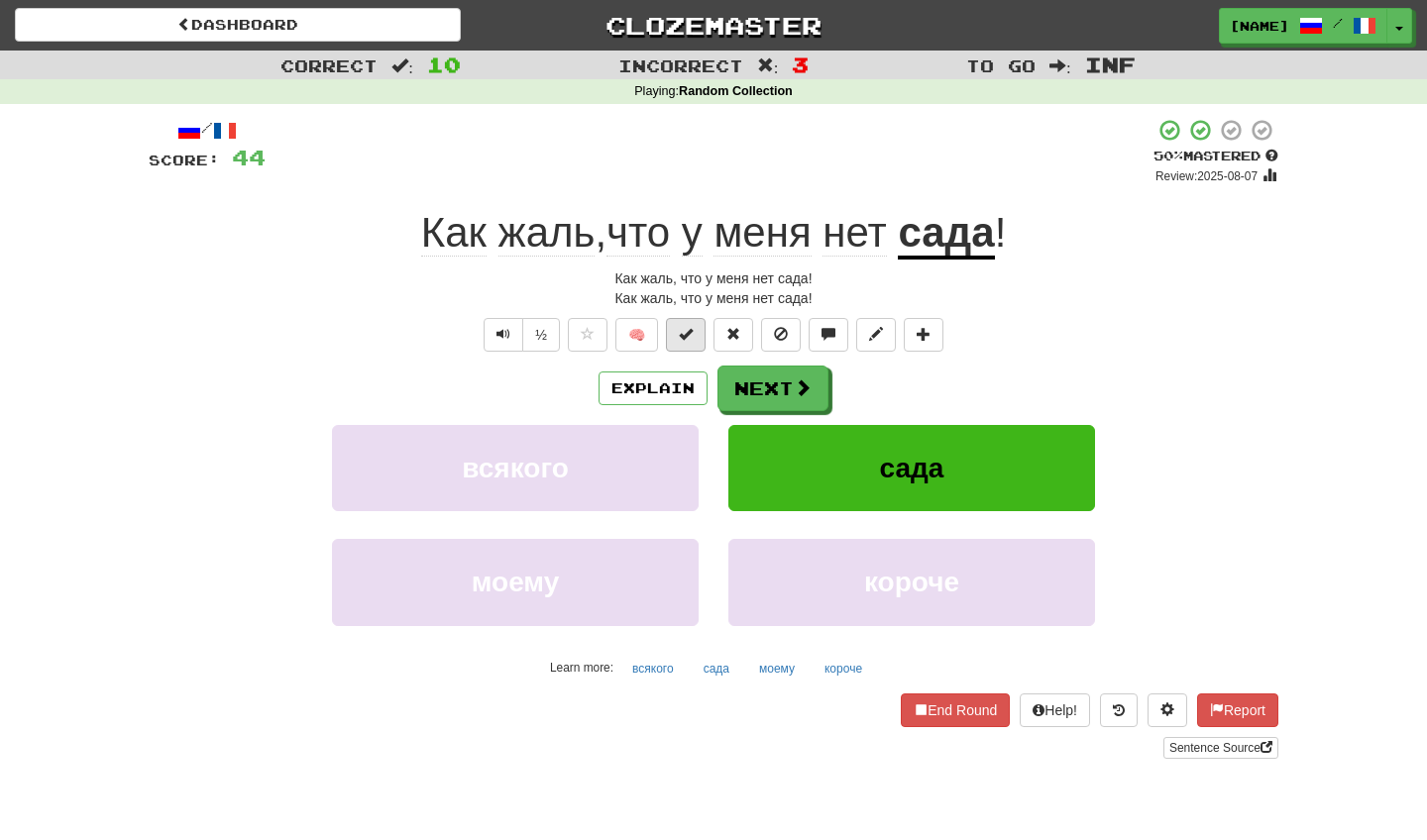 click at bounding box center (686, 335) 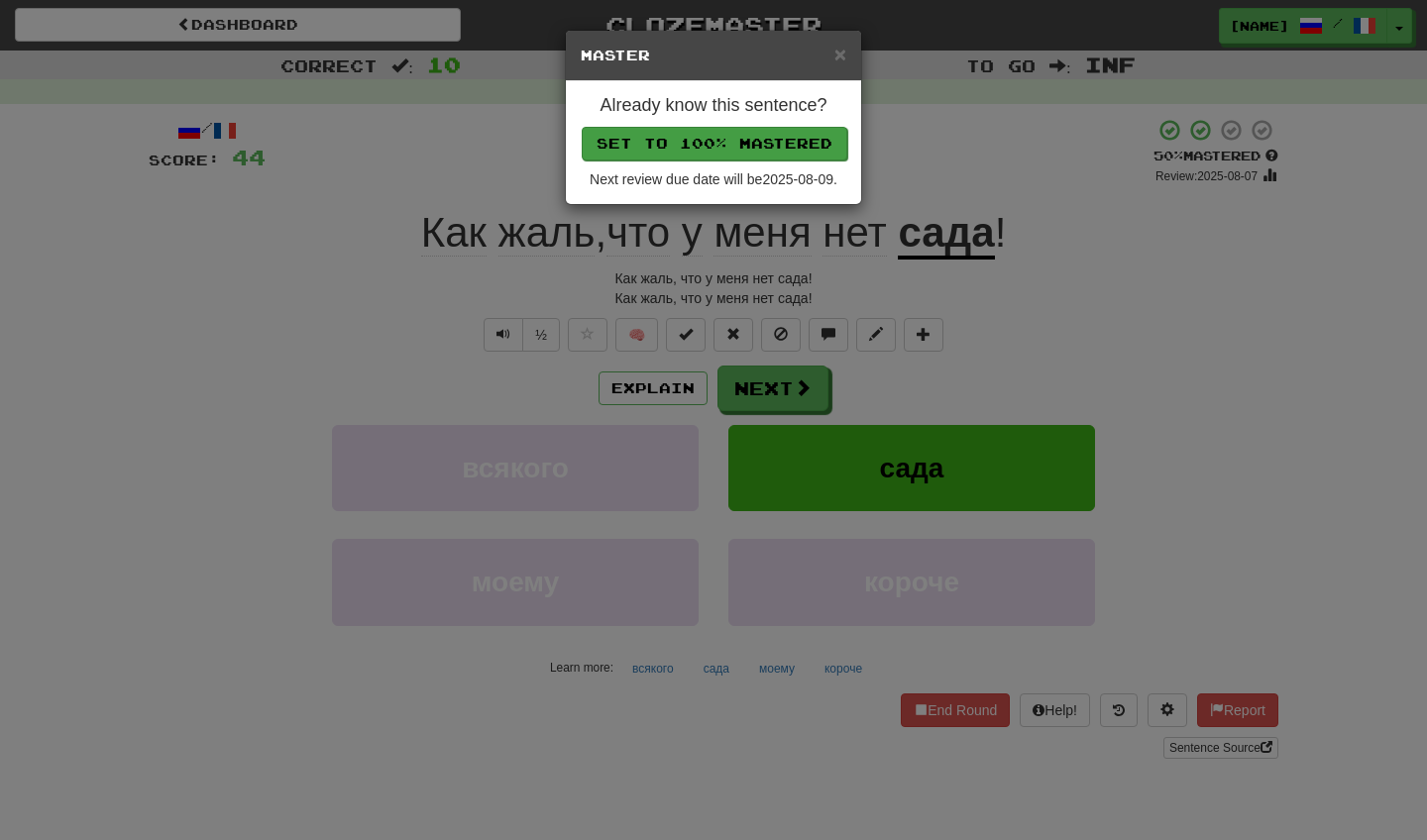 click on "Set to 100% Mastered" at bounding box center [714, 144] 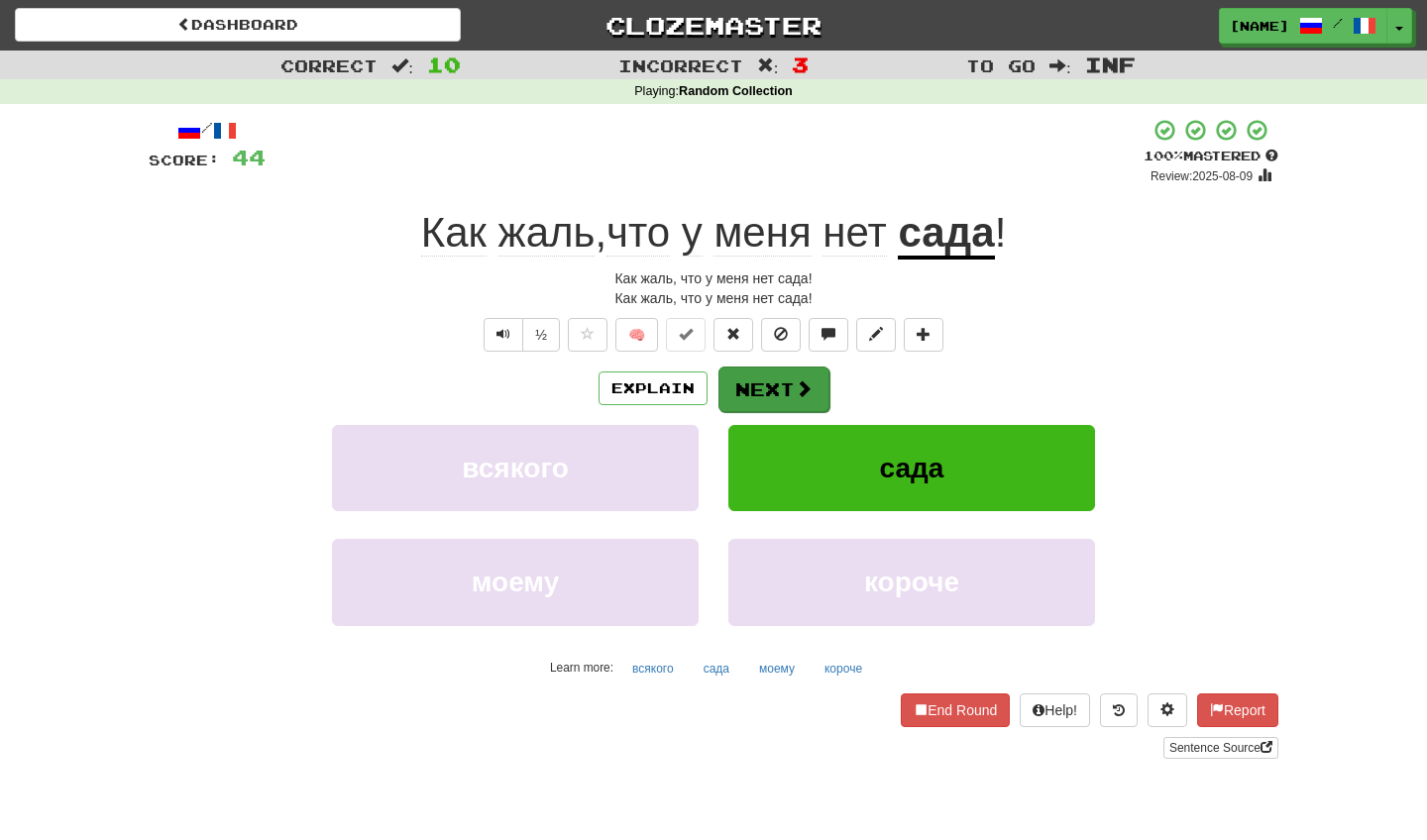 click on "Next" at bounding box center [774, 389] 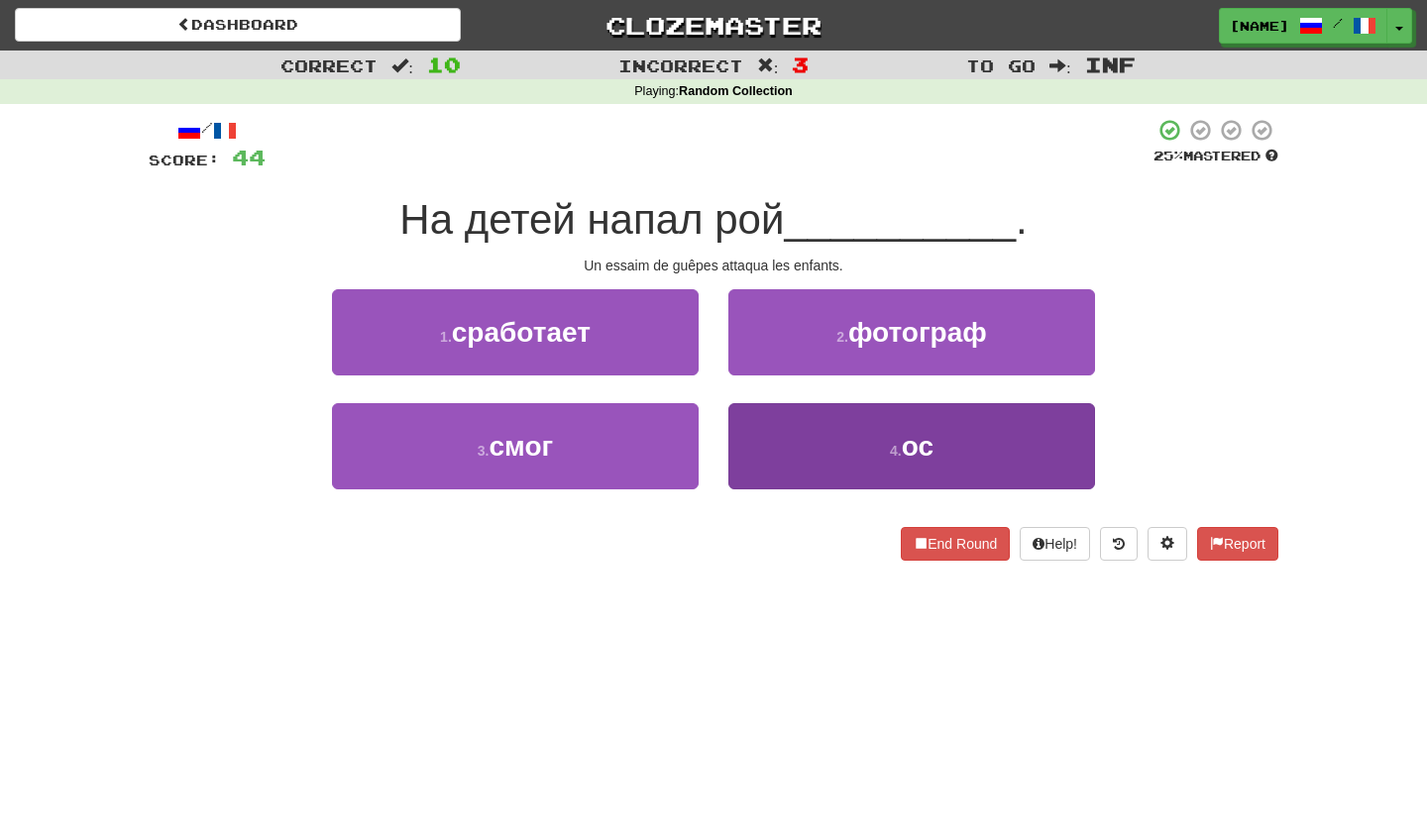 click on "4 . ос" at bounding box center (912, 446) 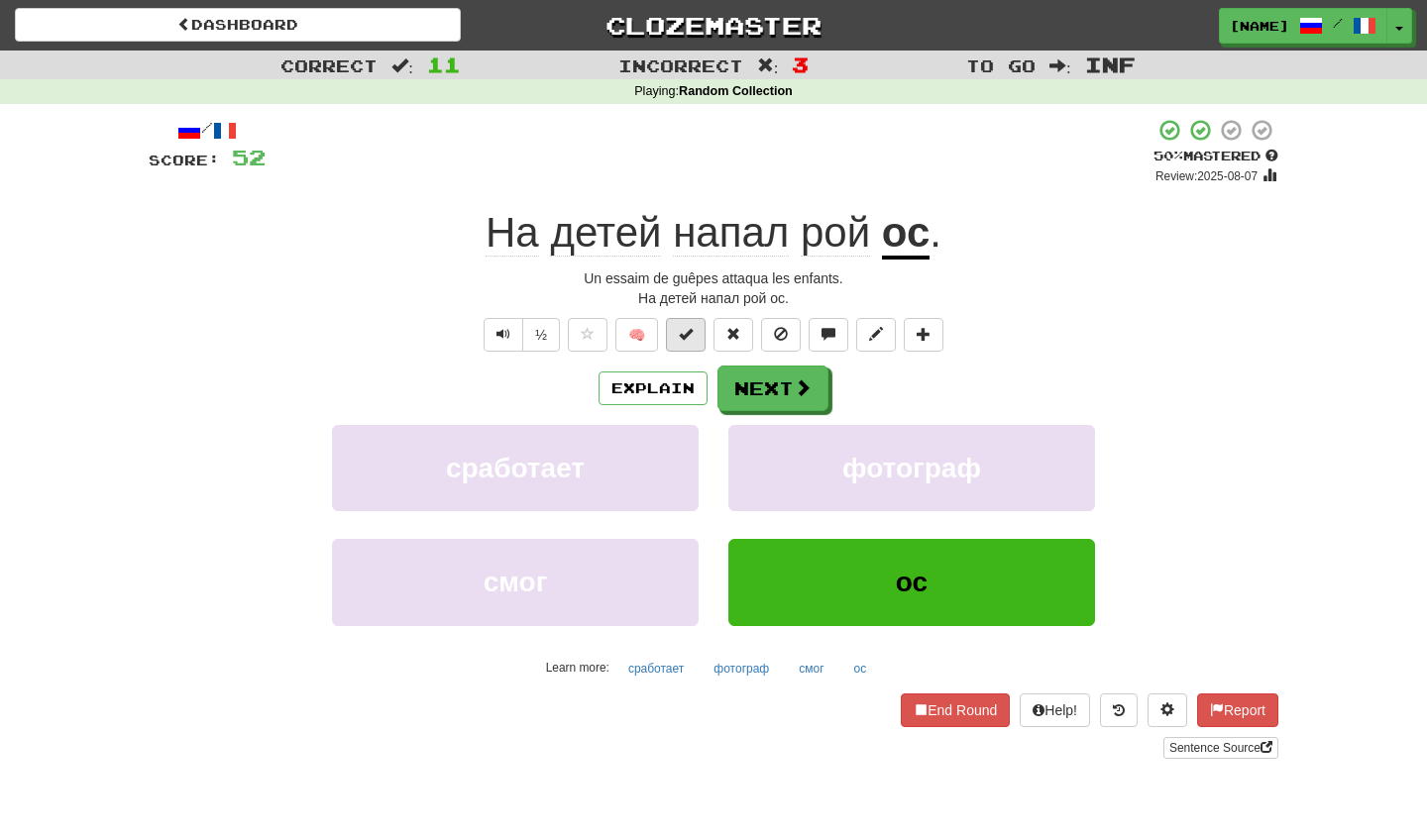 click at bounding box center (686, 335) 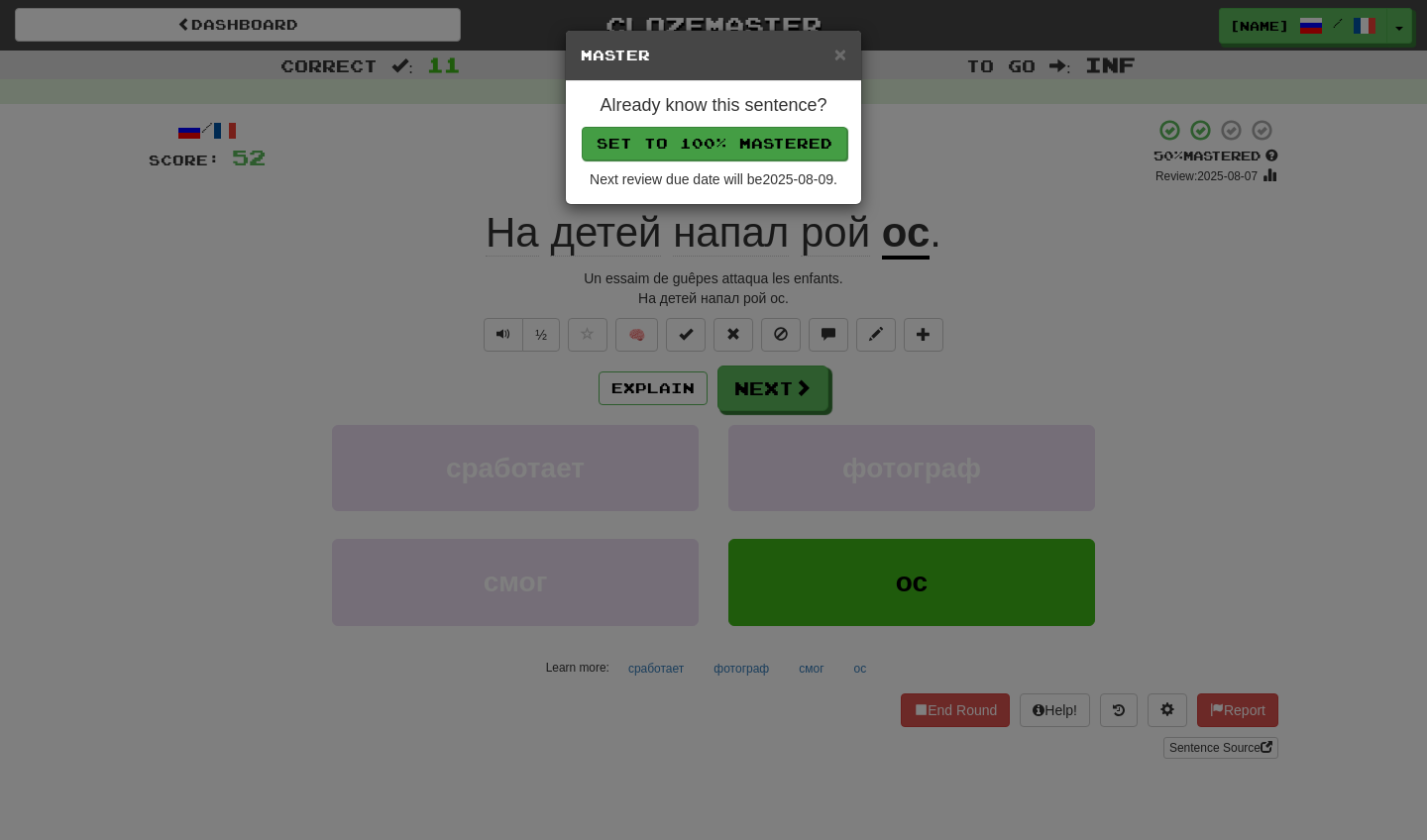 click on "Set to 100% Mastered" at bounding box center [714, 144] 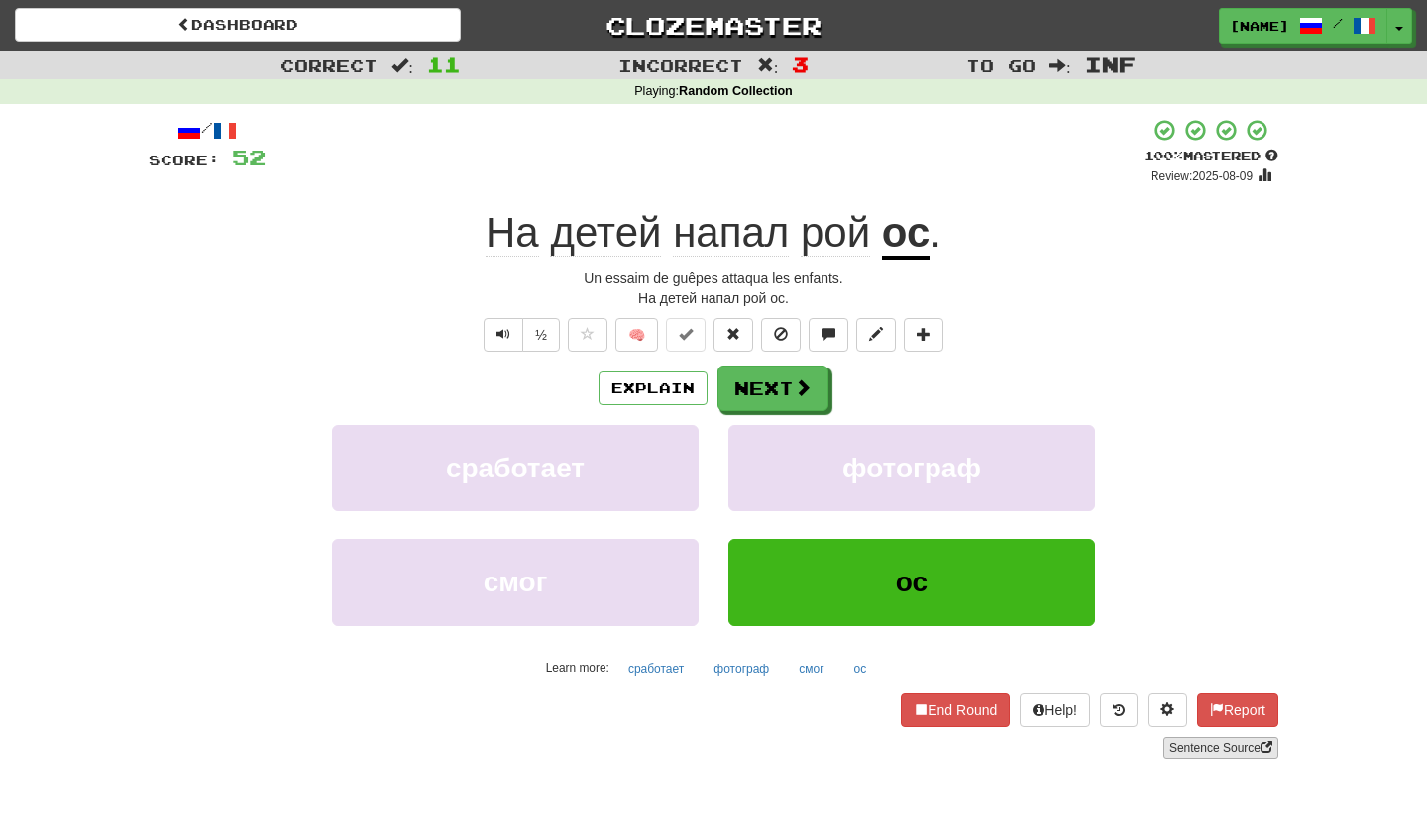 click on "Sentence Source" at bounding box center [1221, 748] 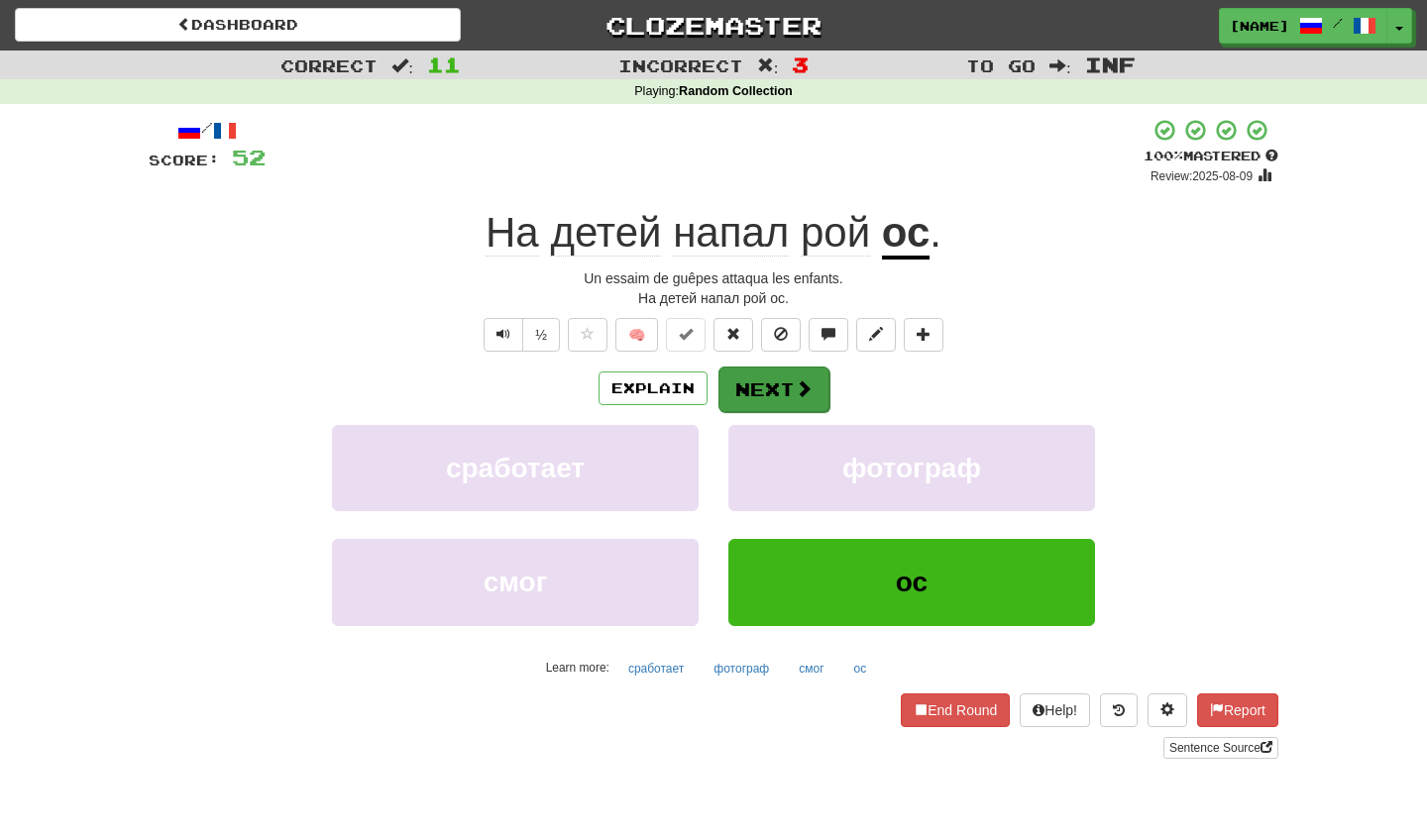 click on "Next" at bounding box center [774, 389] 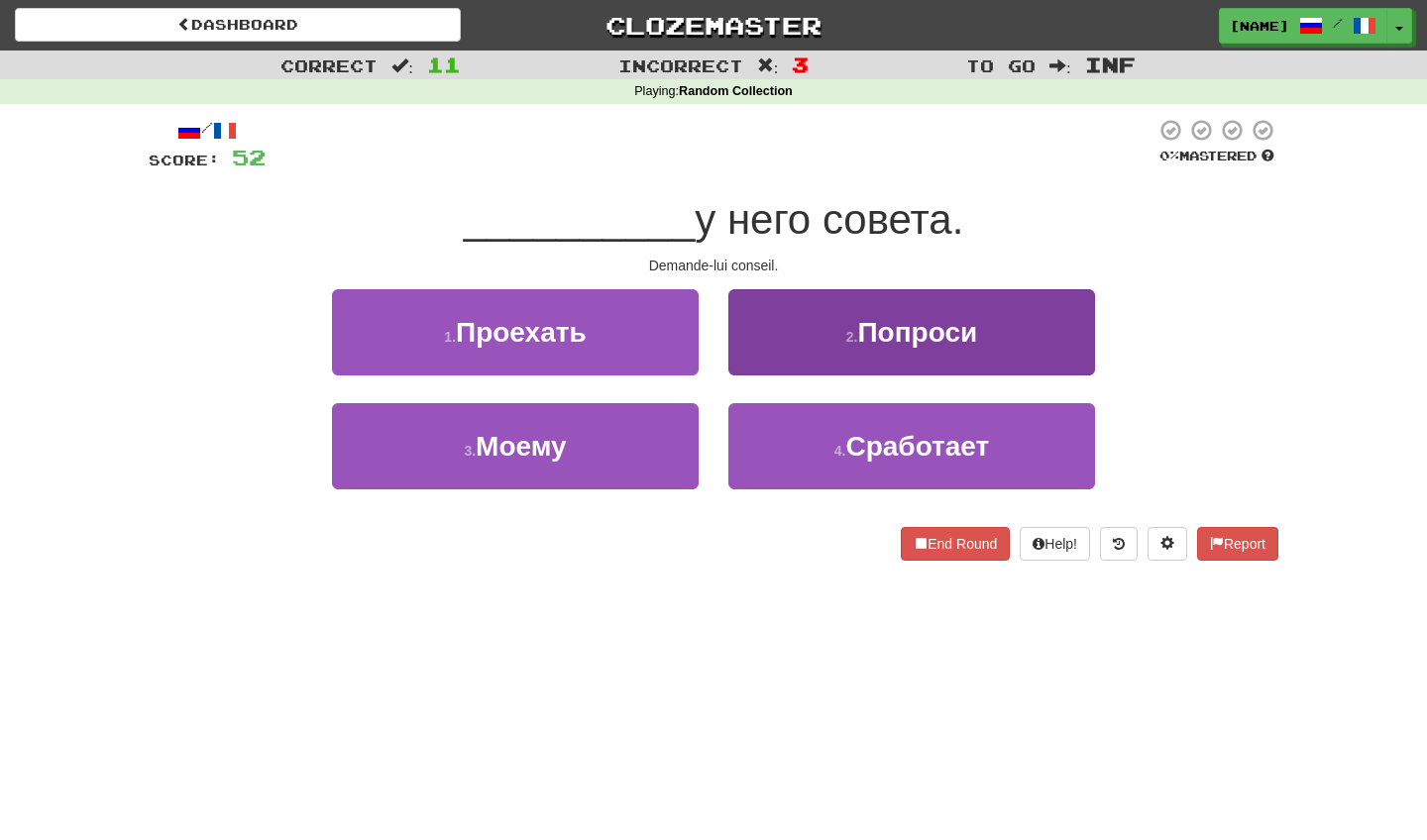 click on "2 . Попроси" at bounding box center [912, 332] 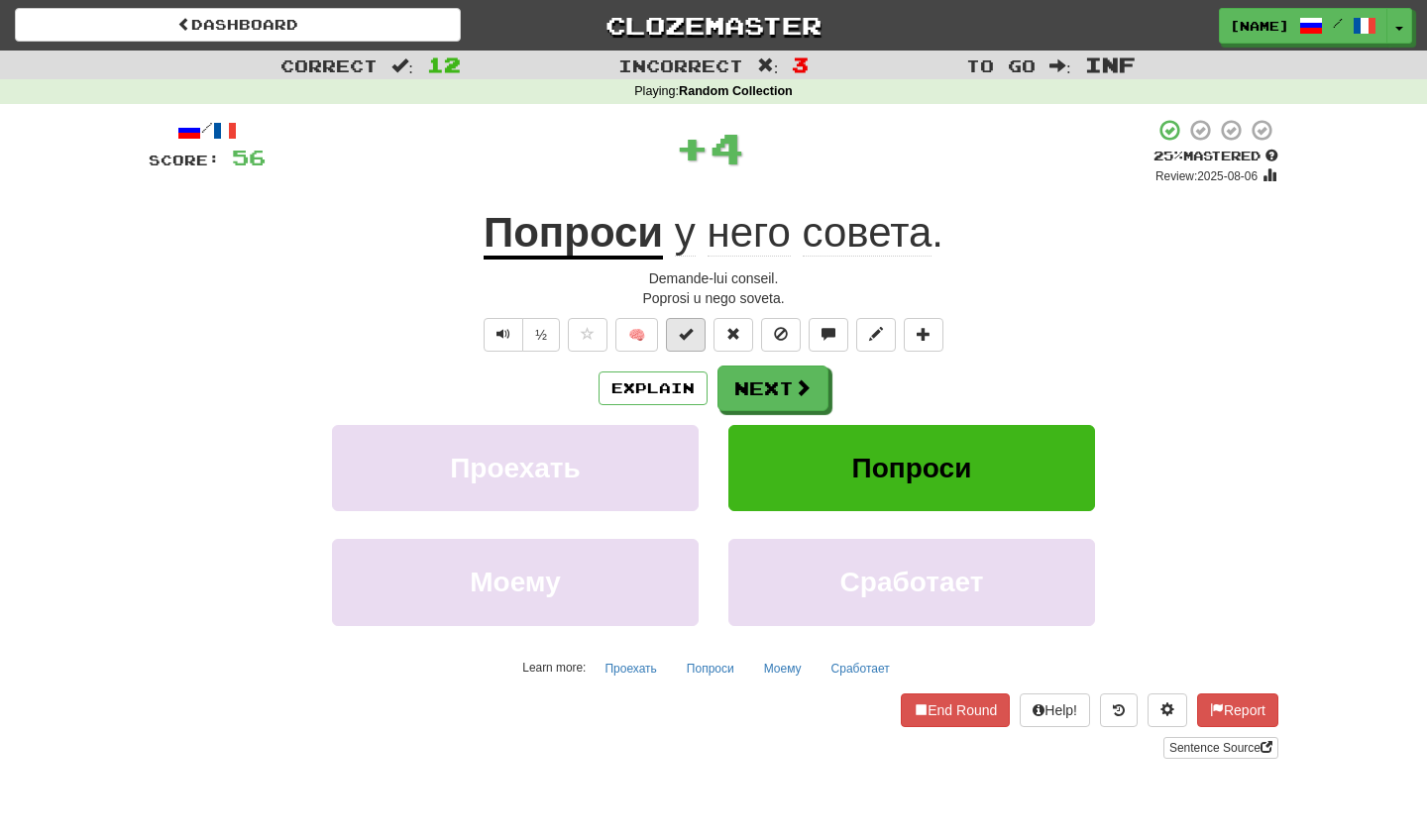 click at bounding box center (686, 335) 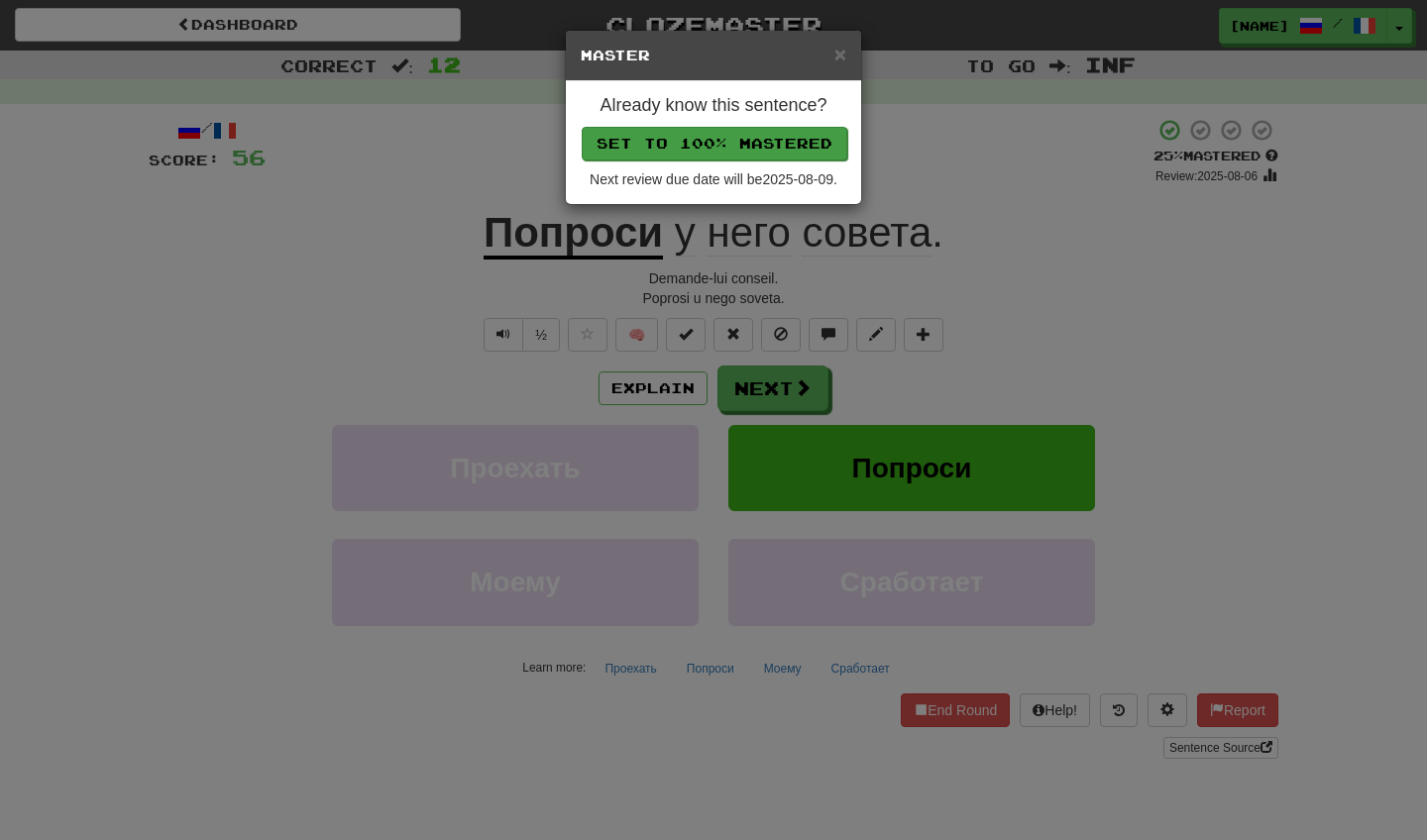 click on "Set to 100% Mastered" at bounding box center [714, 144] 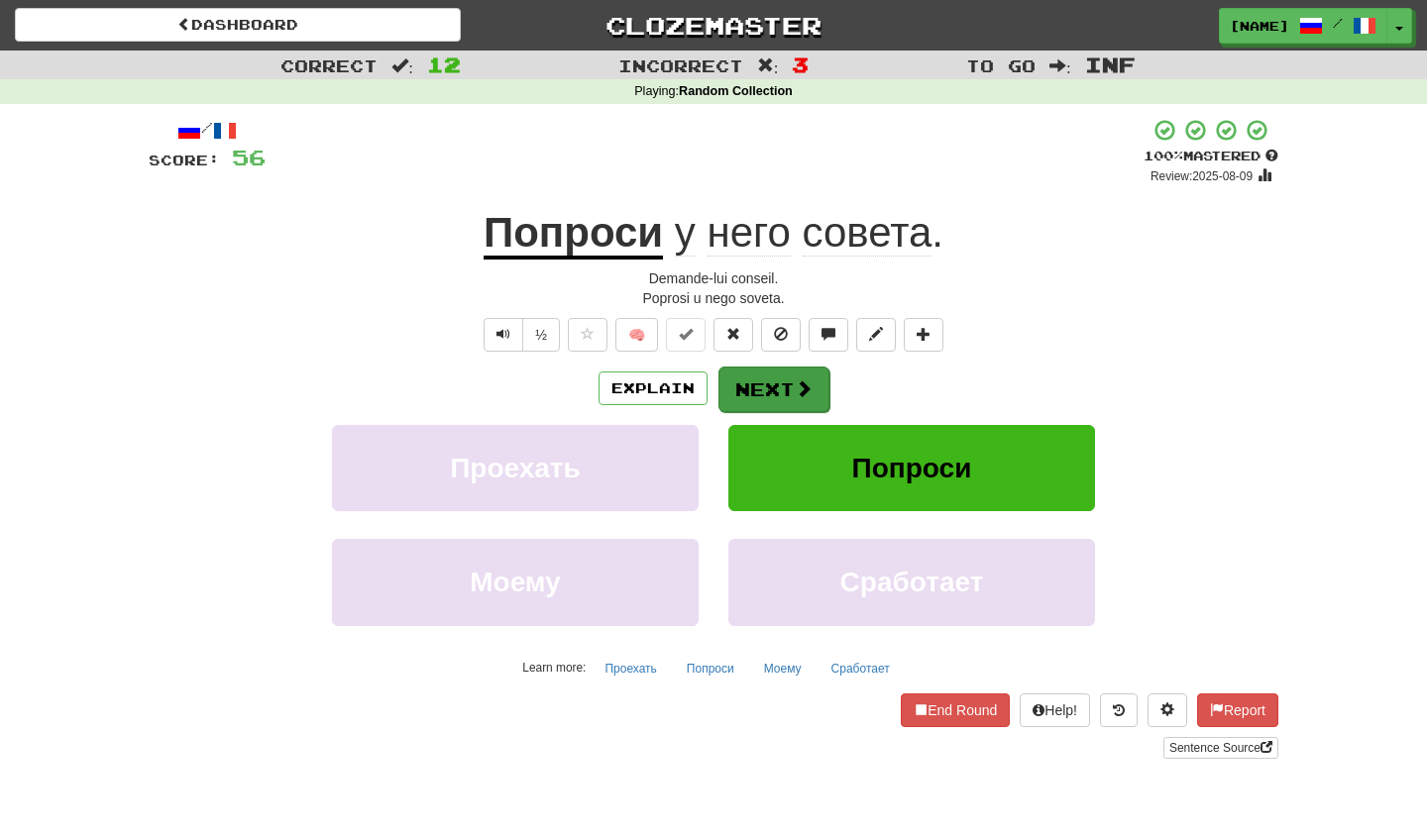click on "Next" at bounding box center [774, 389] 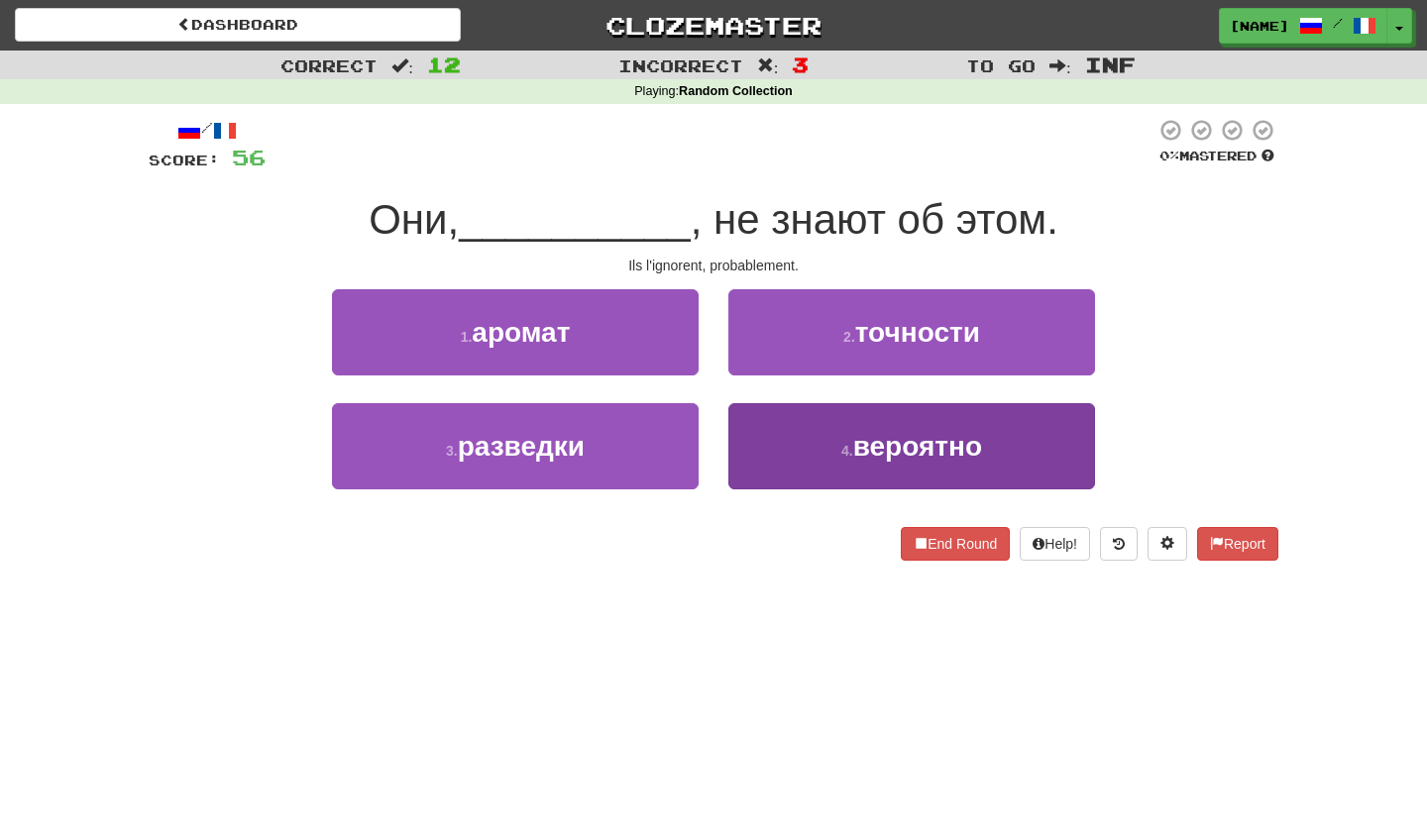 click on "4 . вероятно" at bounding box center [912, 446] 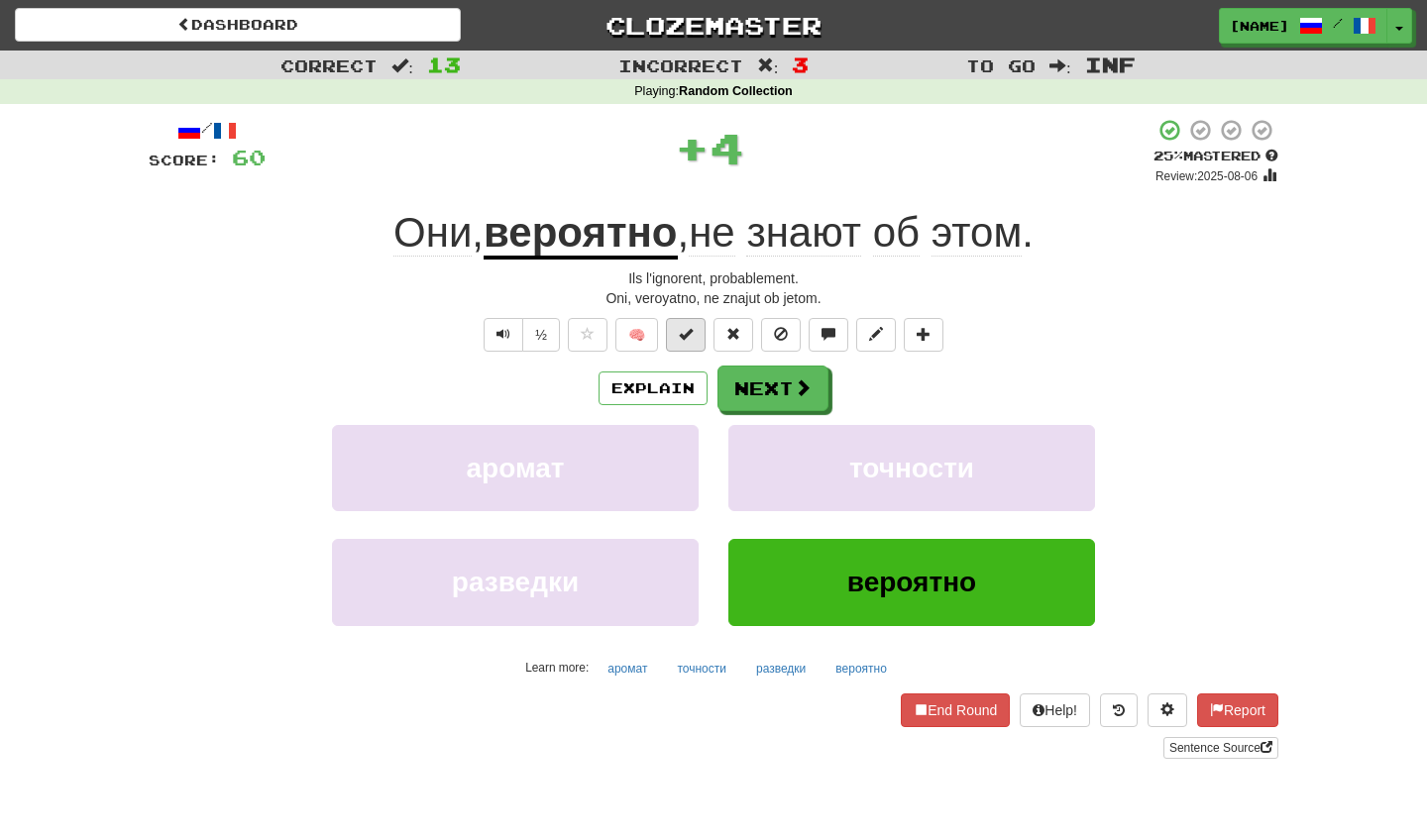 click at bounding box center (686, 335) 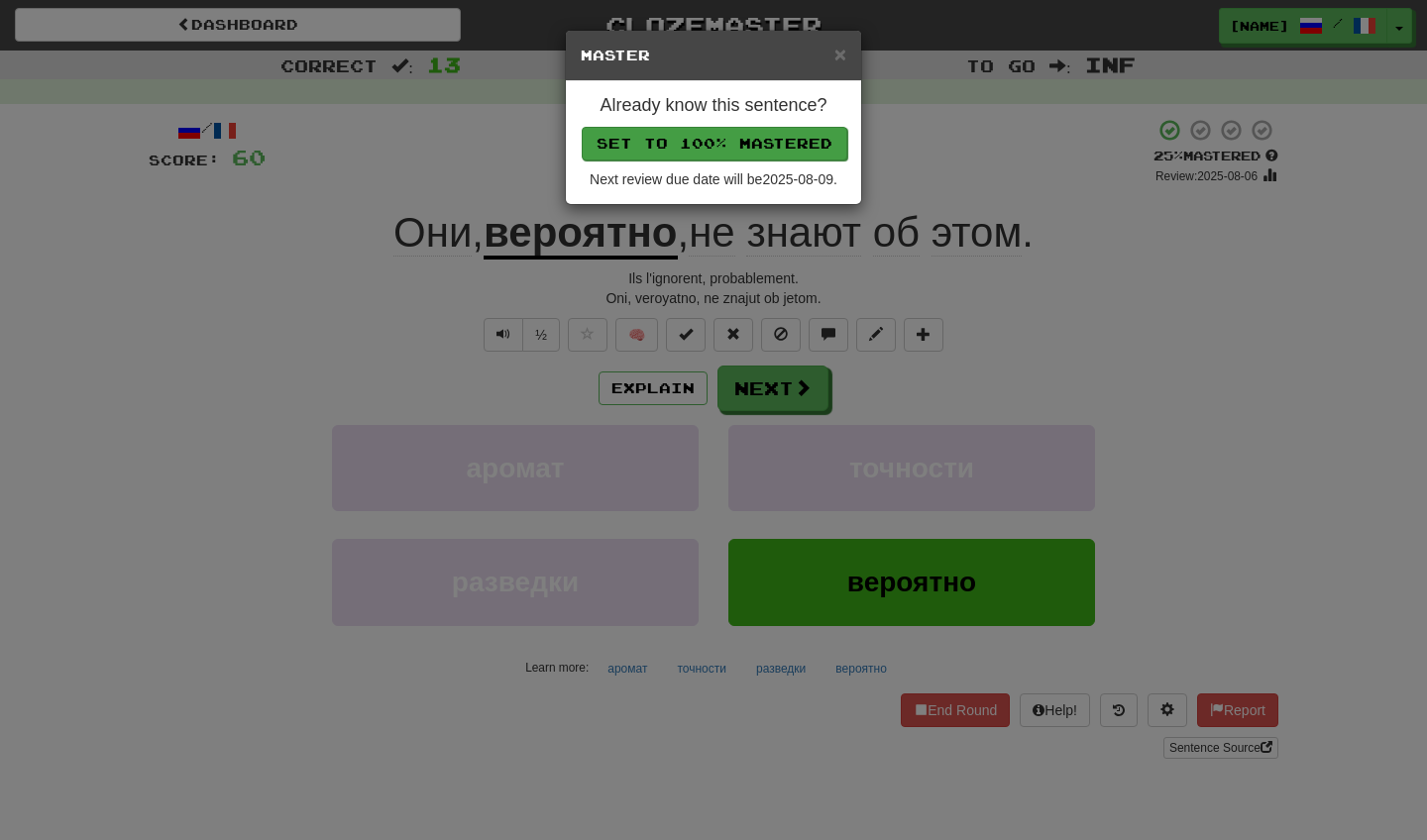 click on "Set to 100% Mastered" at bounding box center [714, 144] 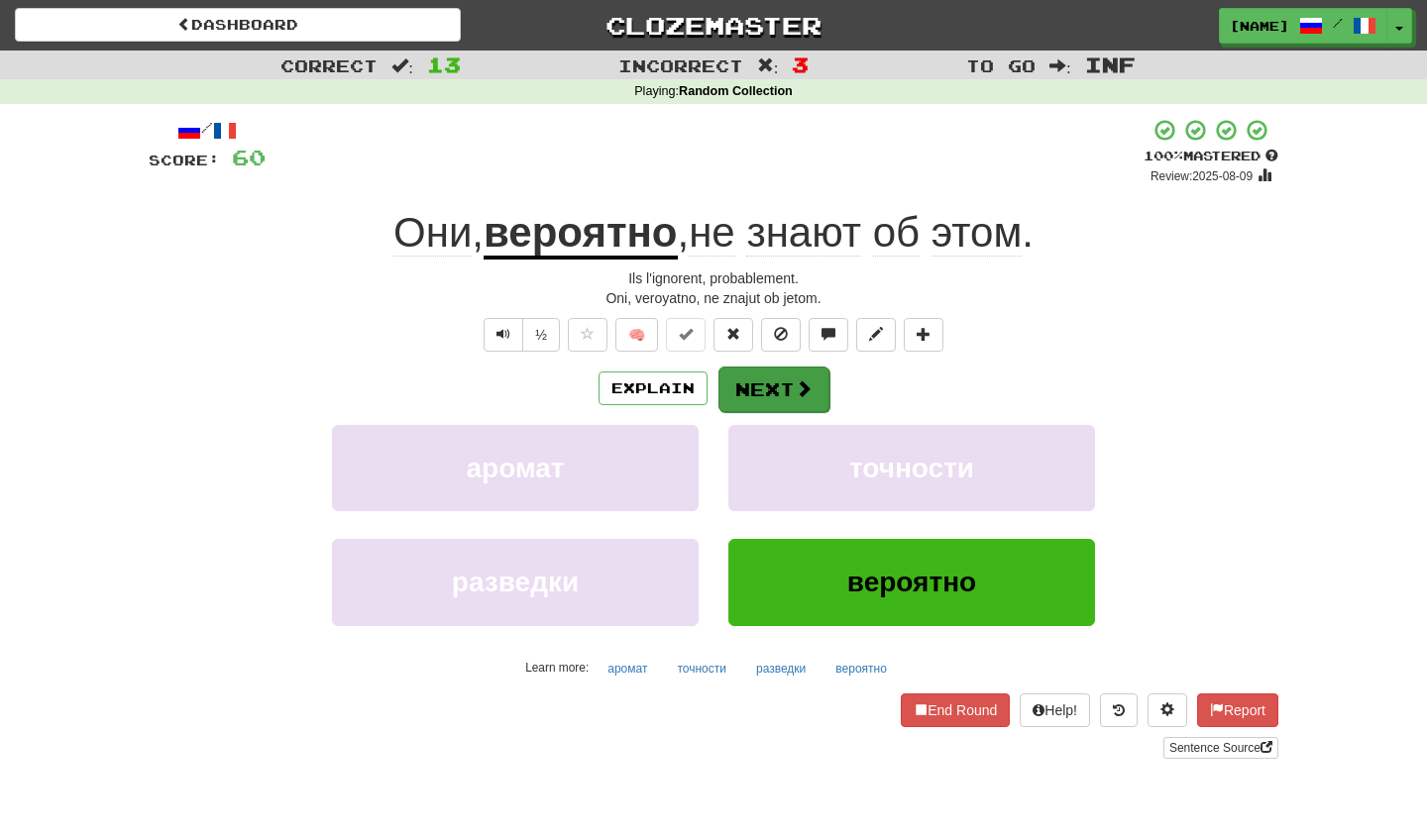 click on "Next" at bounding box center (774, 389) 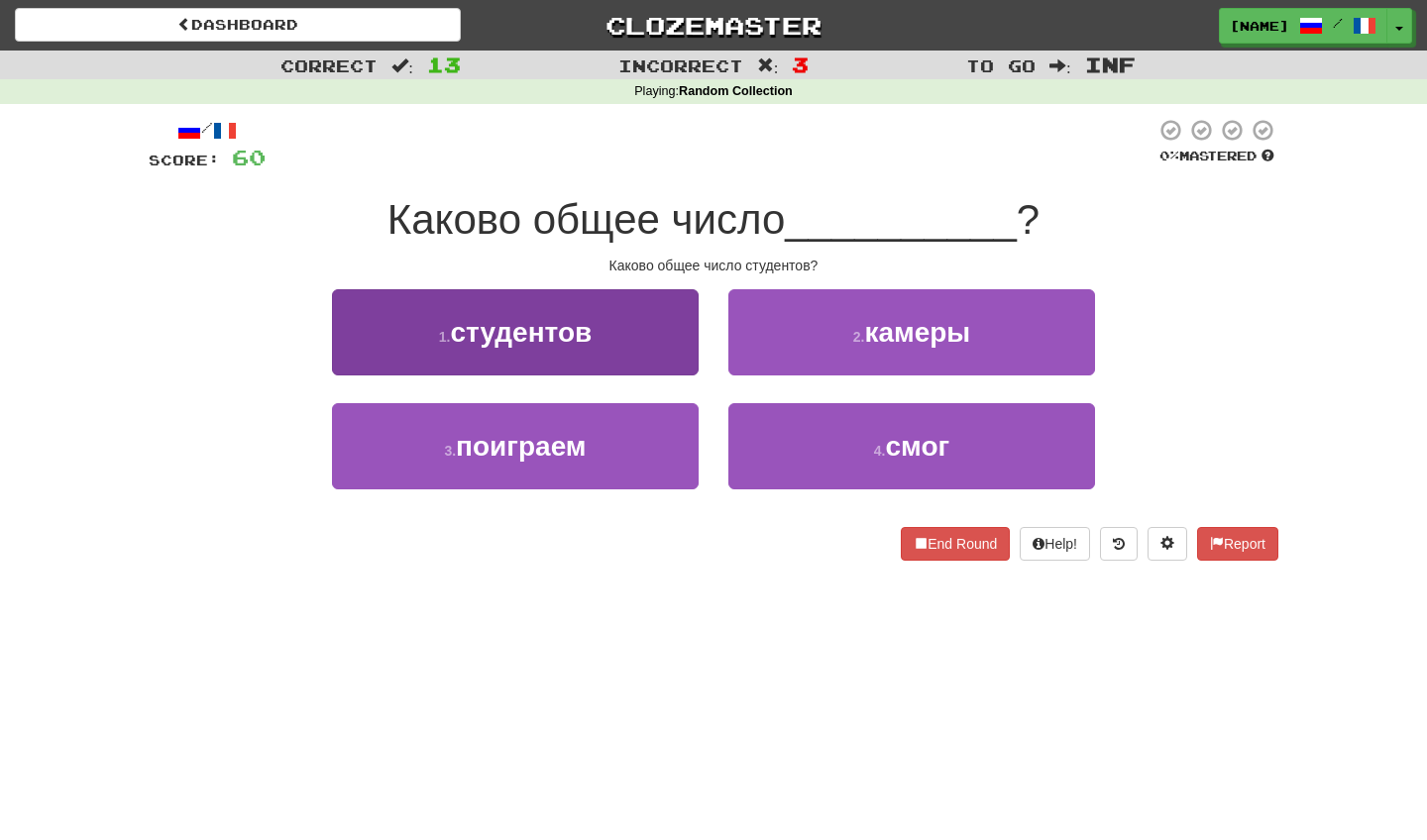 click on "1 . студентов" at bounding box center (515, 332) 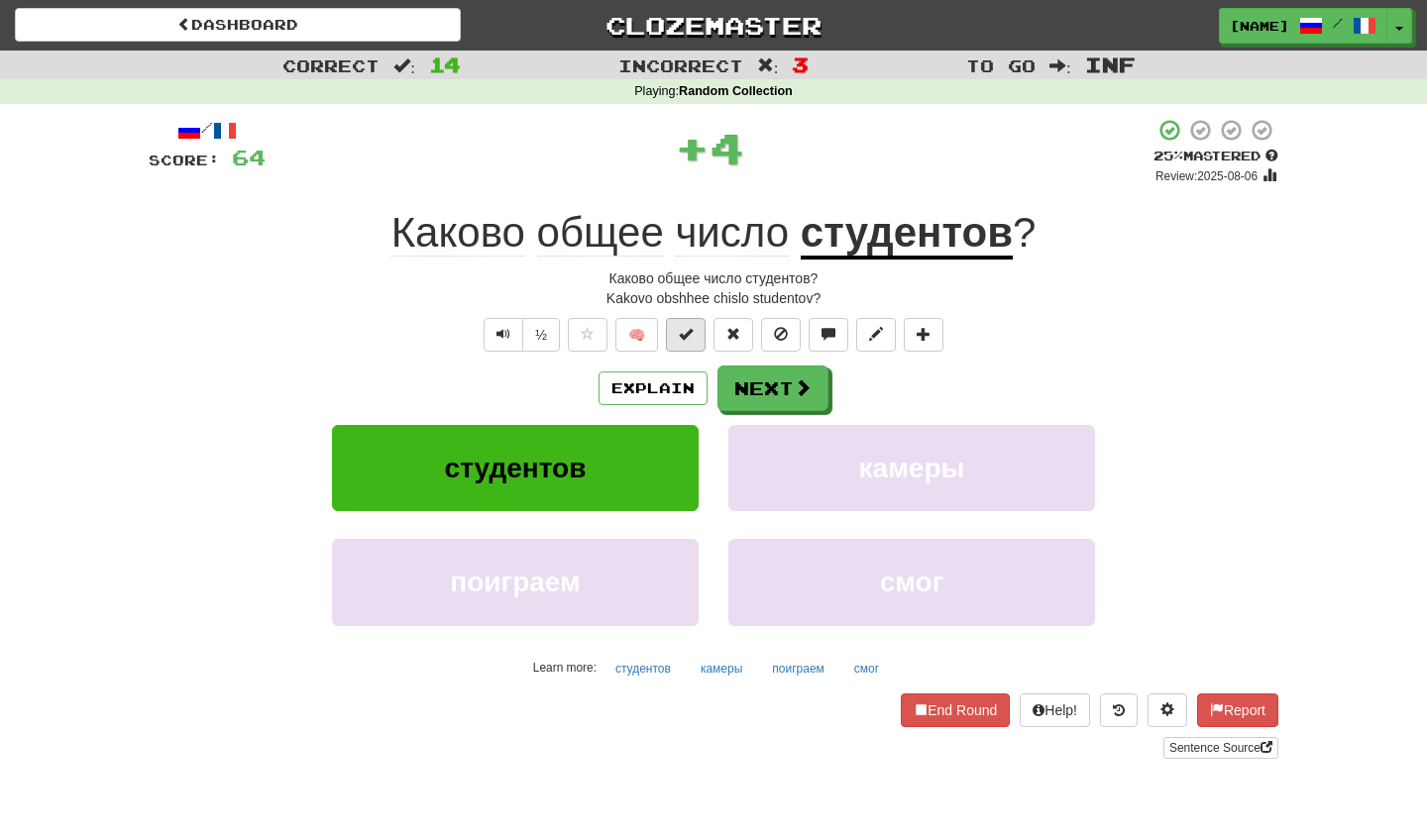 click at bounding box center [686, 334] 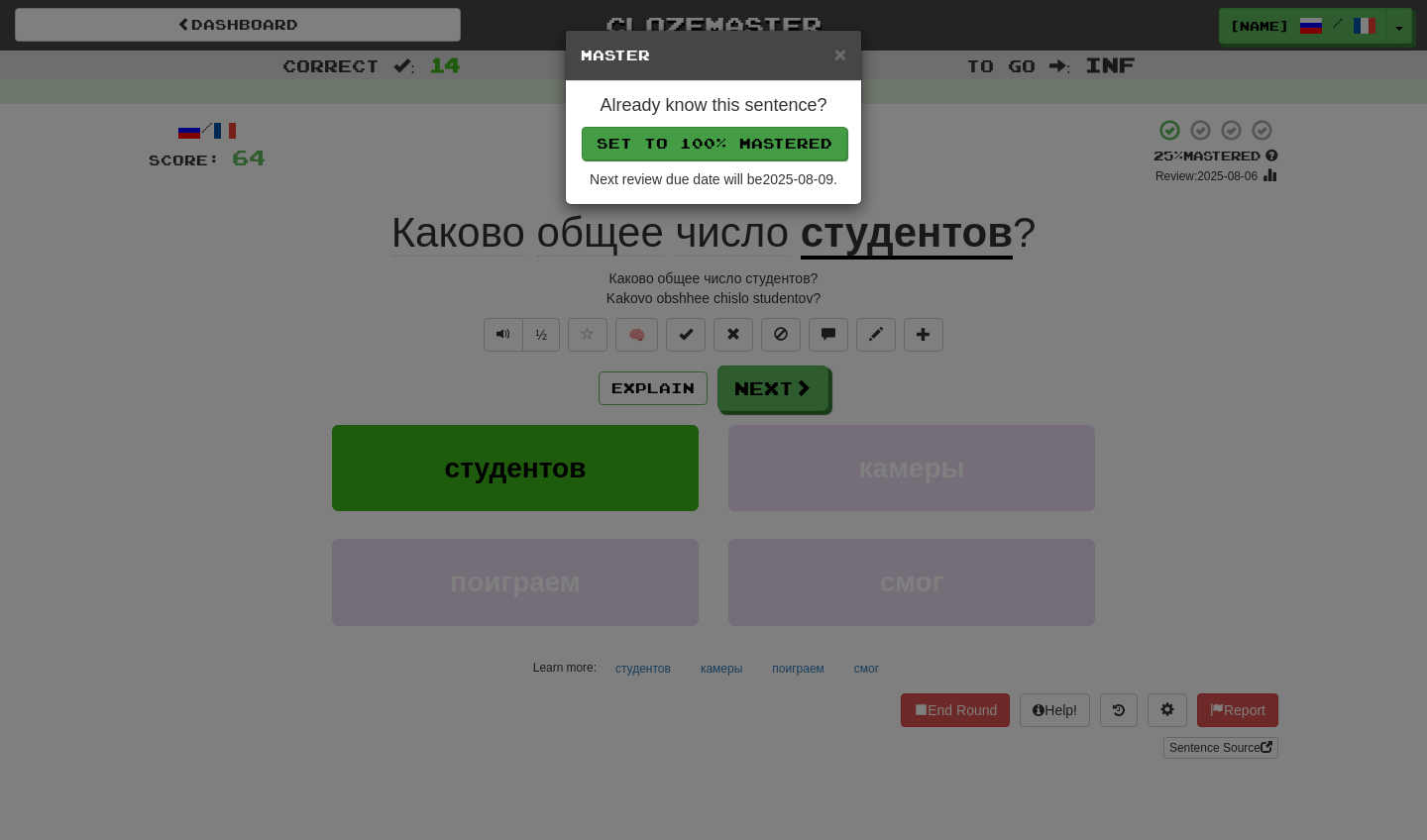 click on "Set to 100% Mastered" at bounding box center [714, 144] 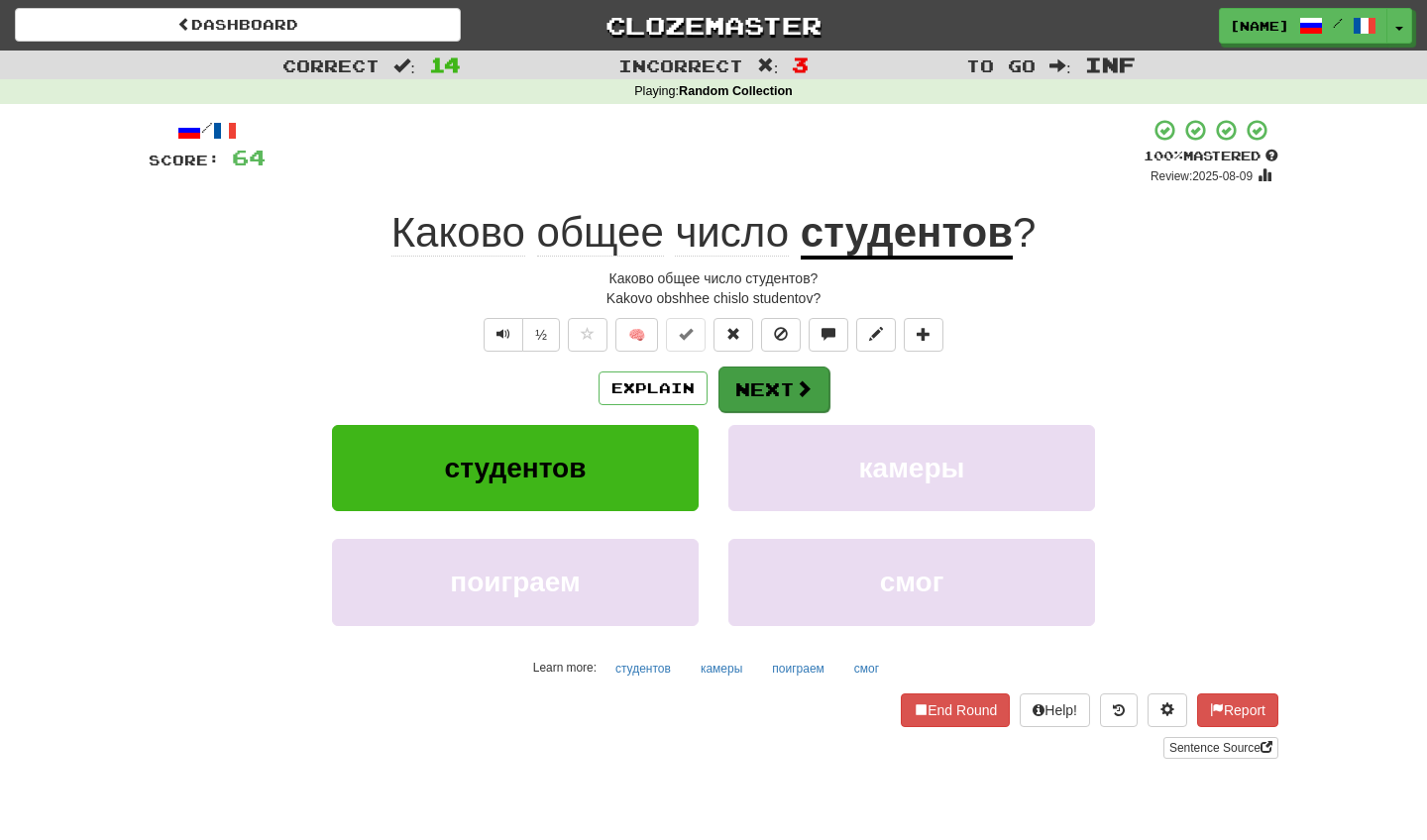 click on "Next" at bounding box center (774, 389) 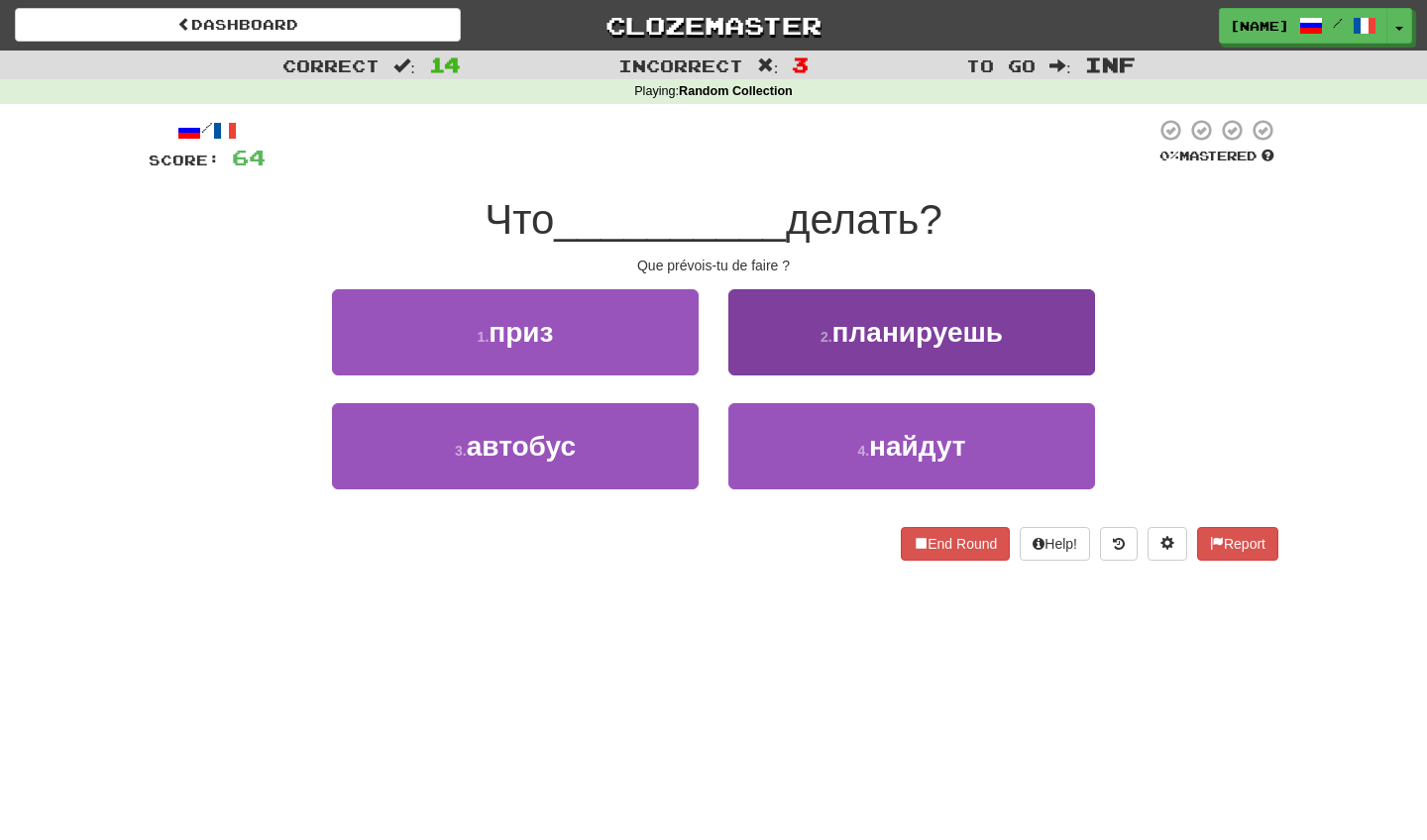 click on "2 . планируешь" at bounding box center [912, 332] 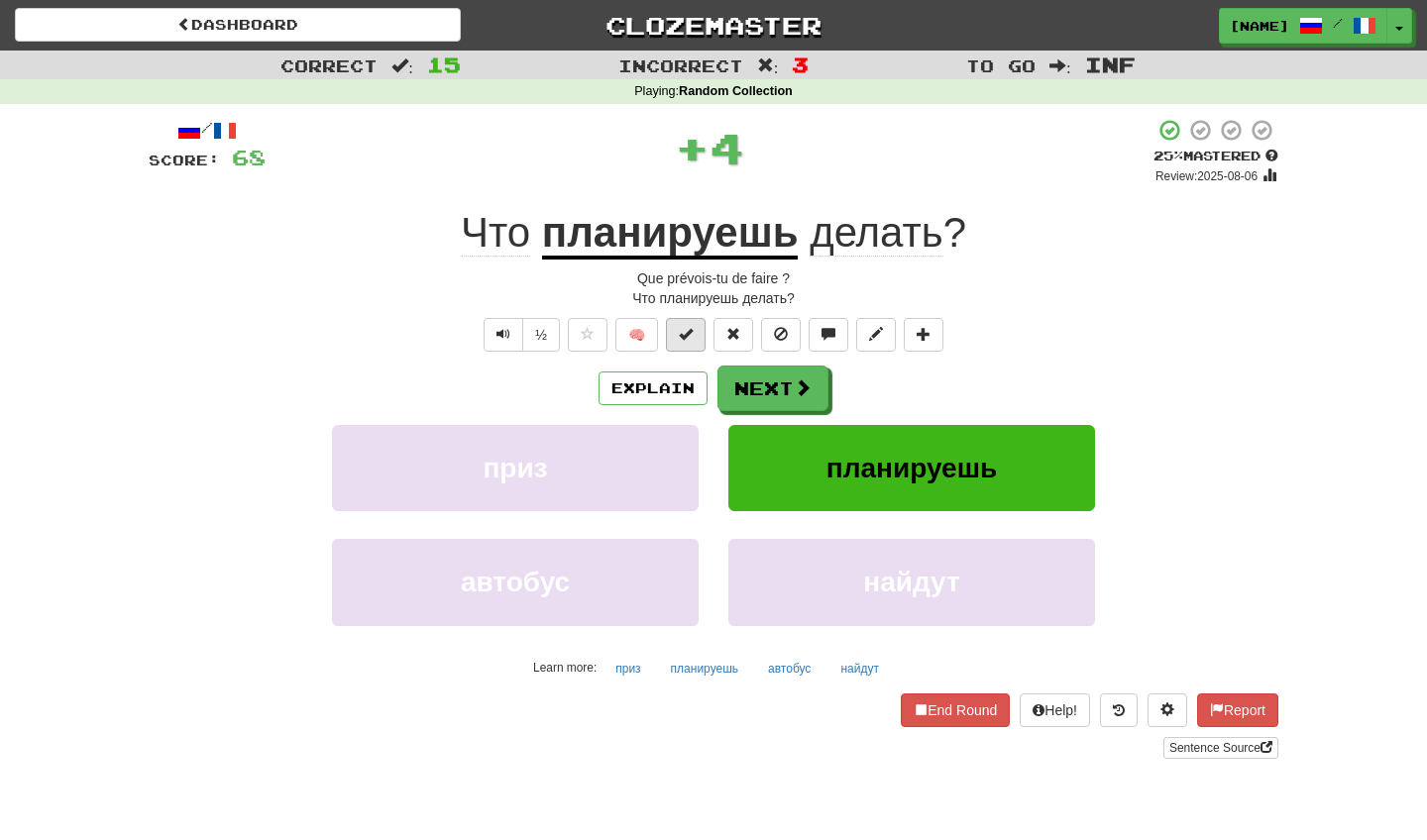 click at bounding box center [686, 334] 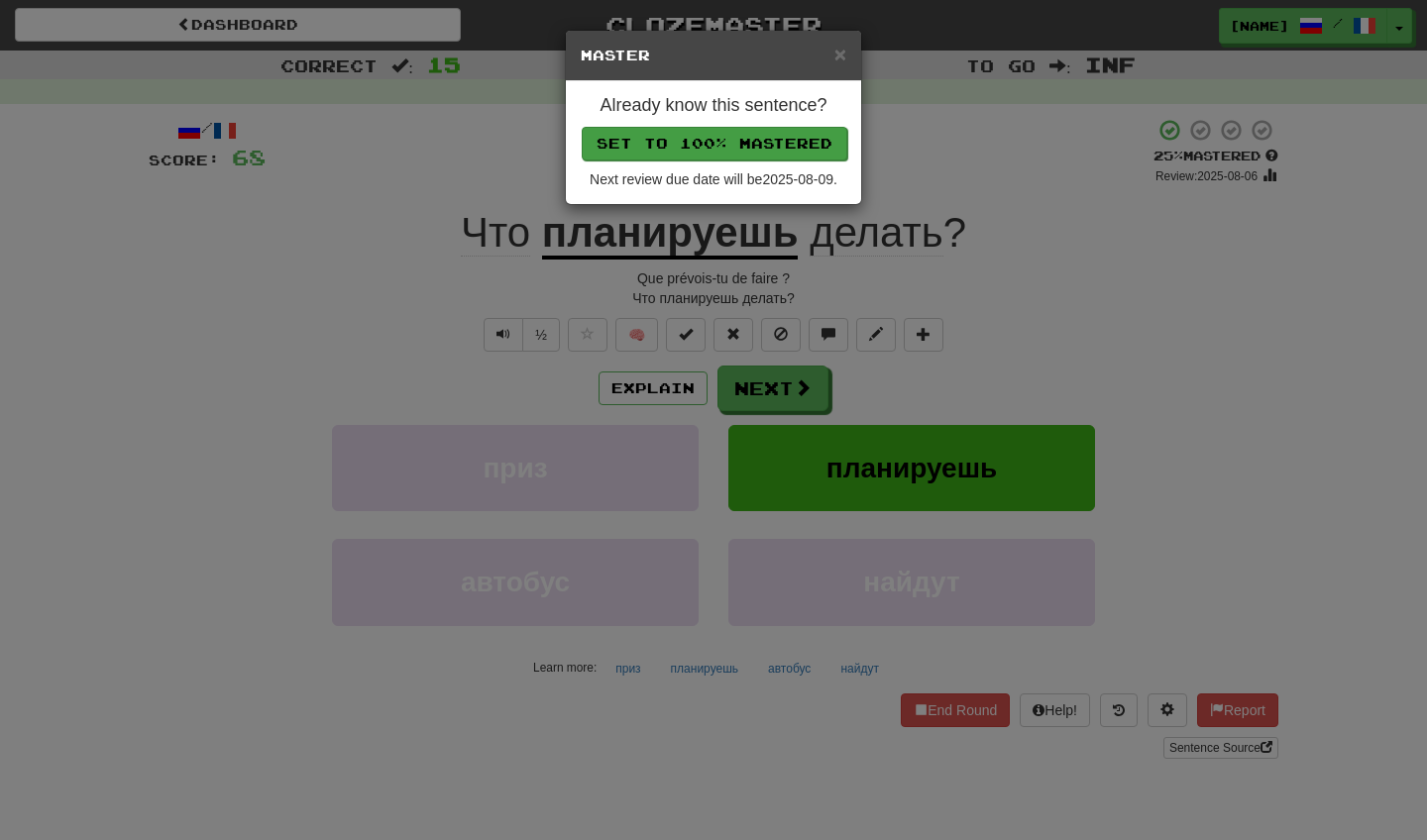 click on "Set to 100% Mastered" at bounding box center (714, 144) 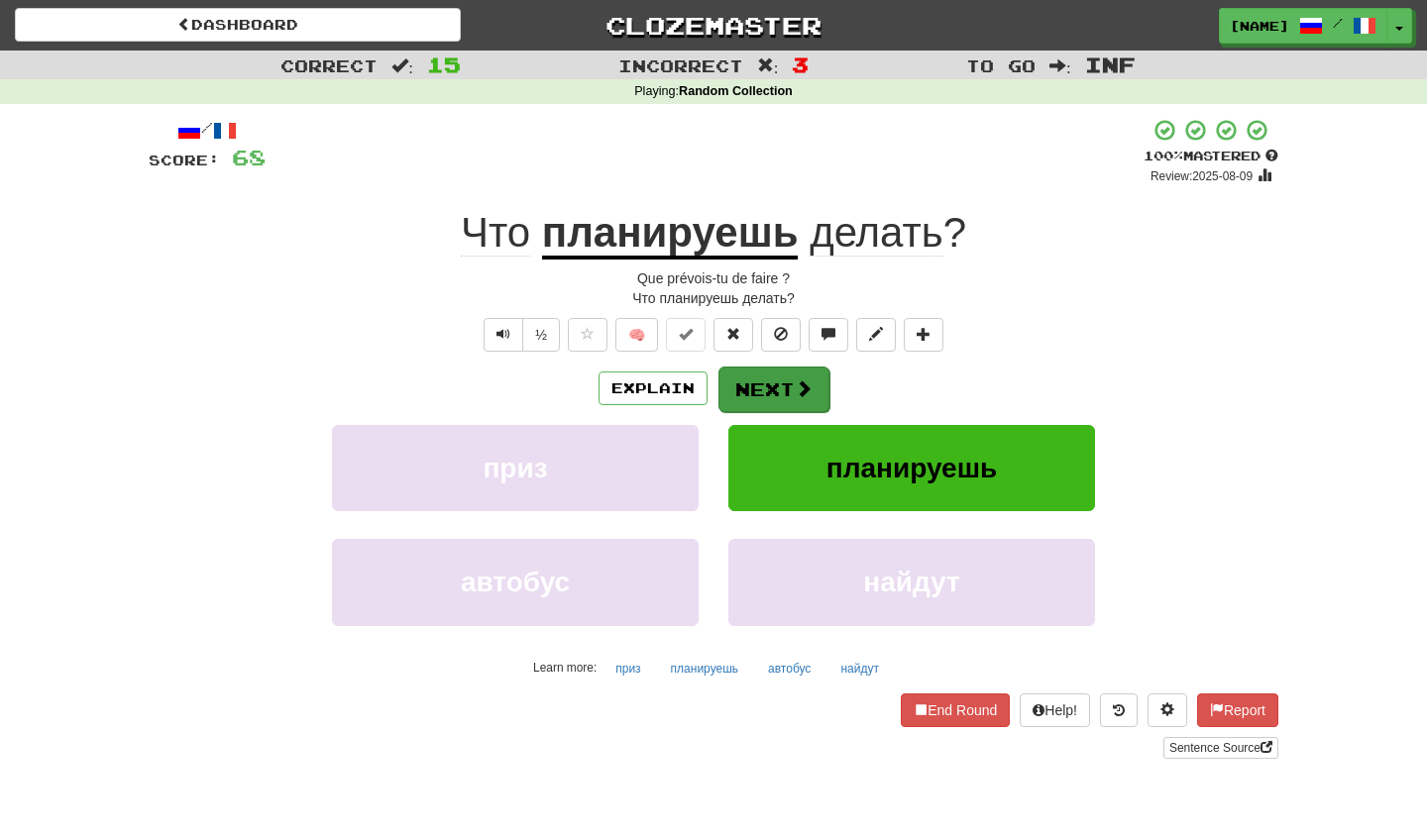 click on "Next" at bounding box center [774, 389] 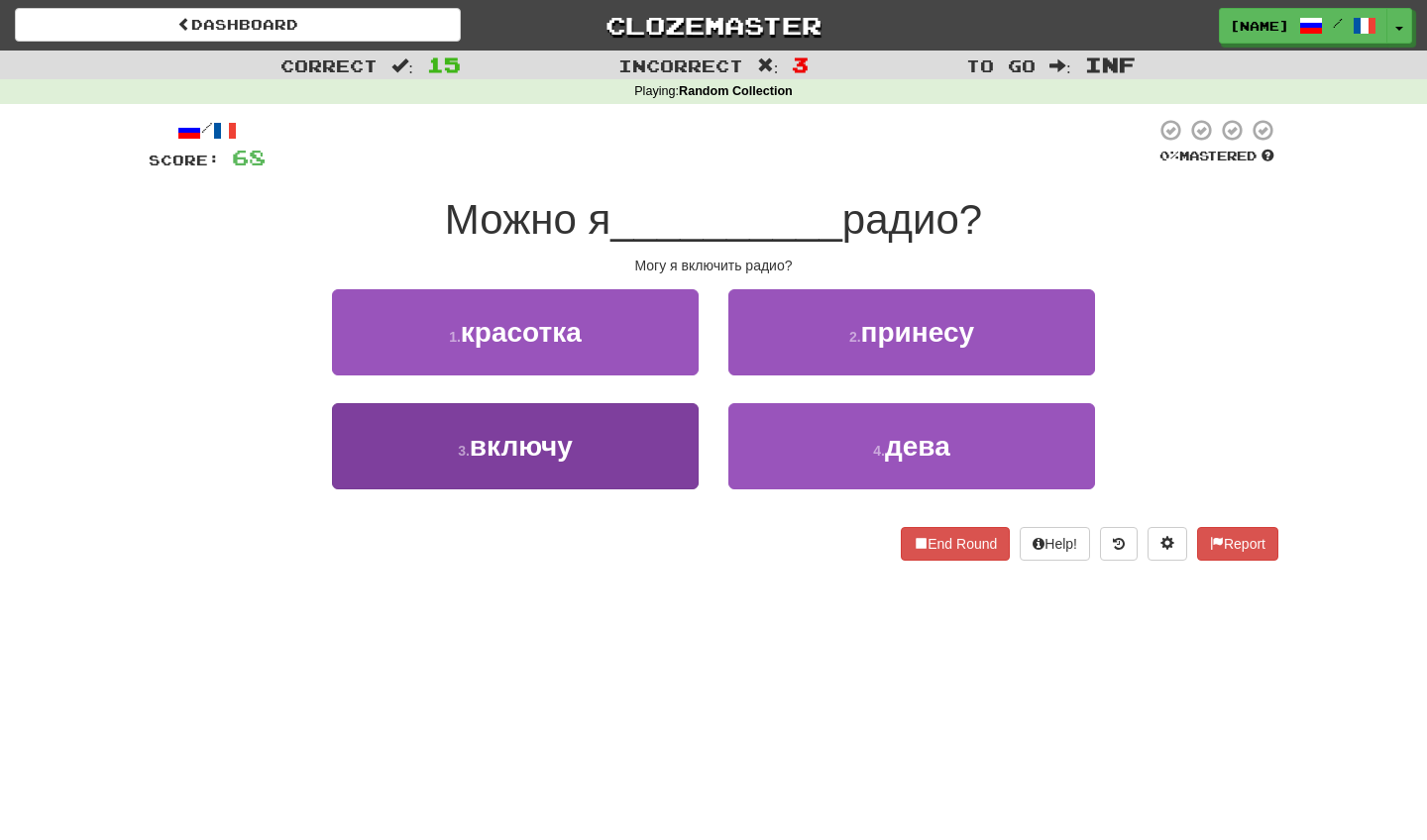 click on "3 . включу" at bounding box center [515, 446] 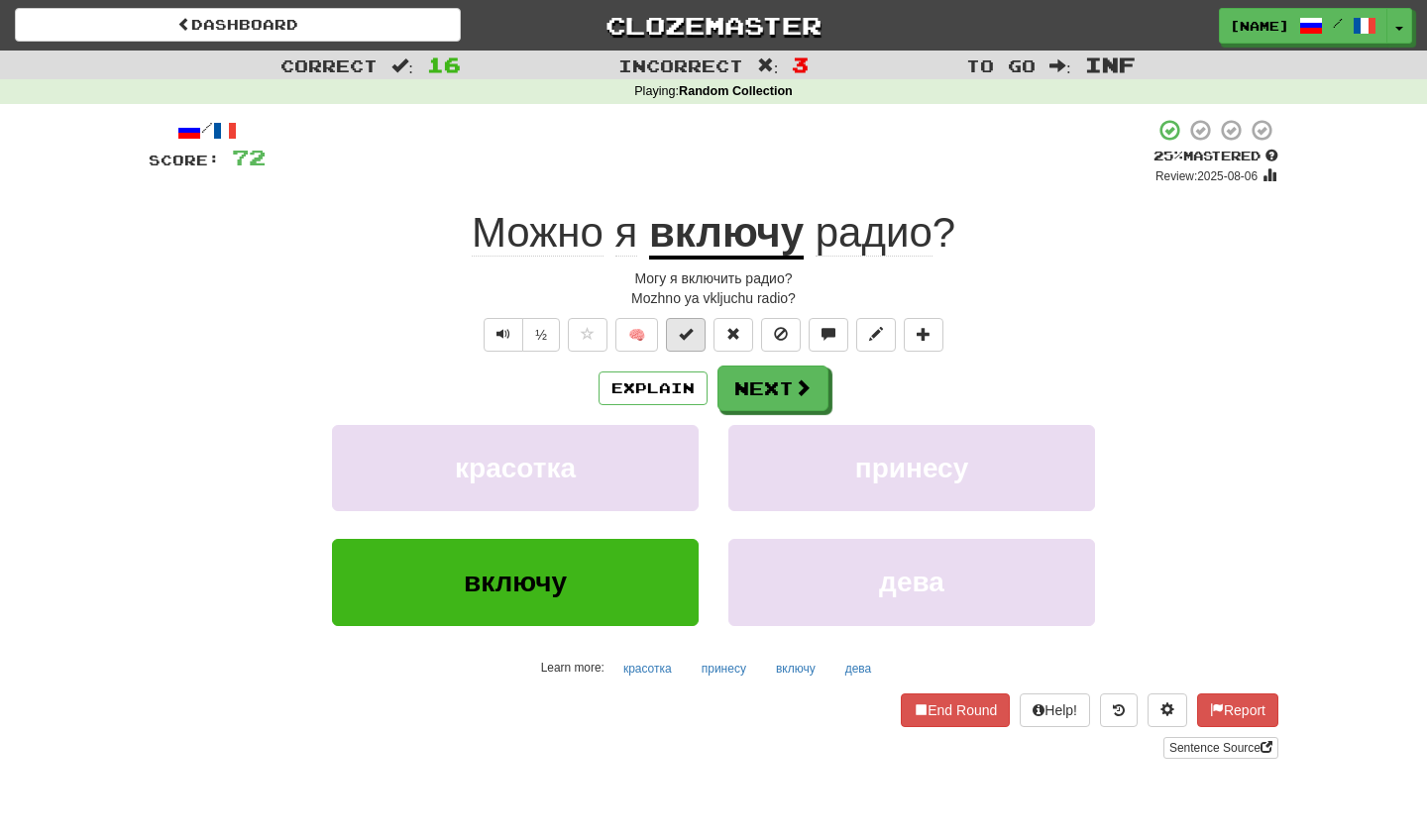 click at bounding box center (686, 334) 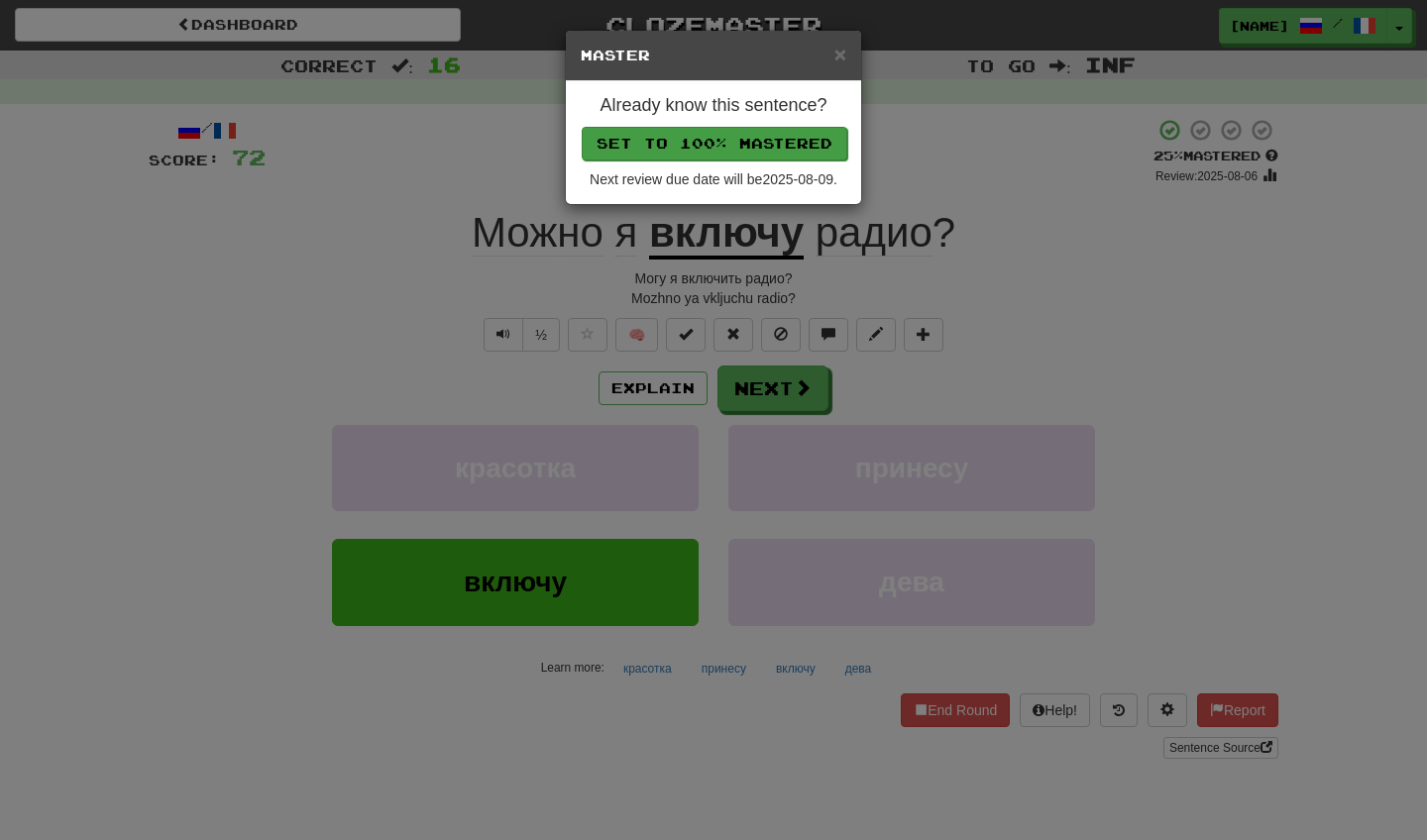 click on "Set to 100% Mastered" at bounding box center [714, 144] 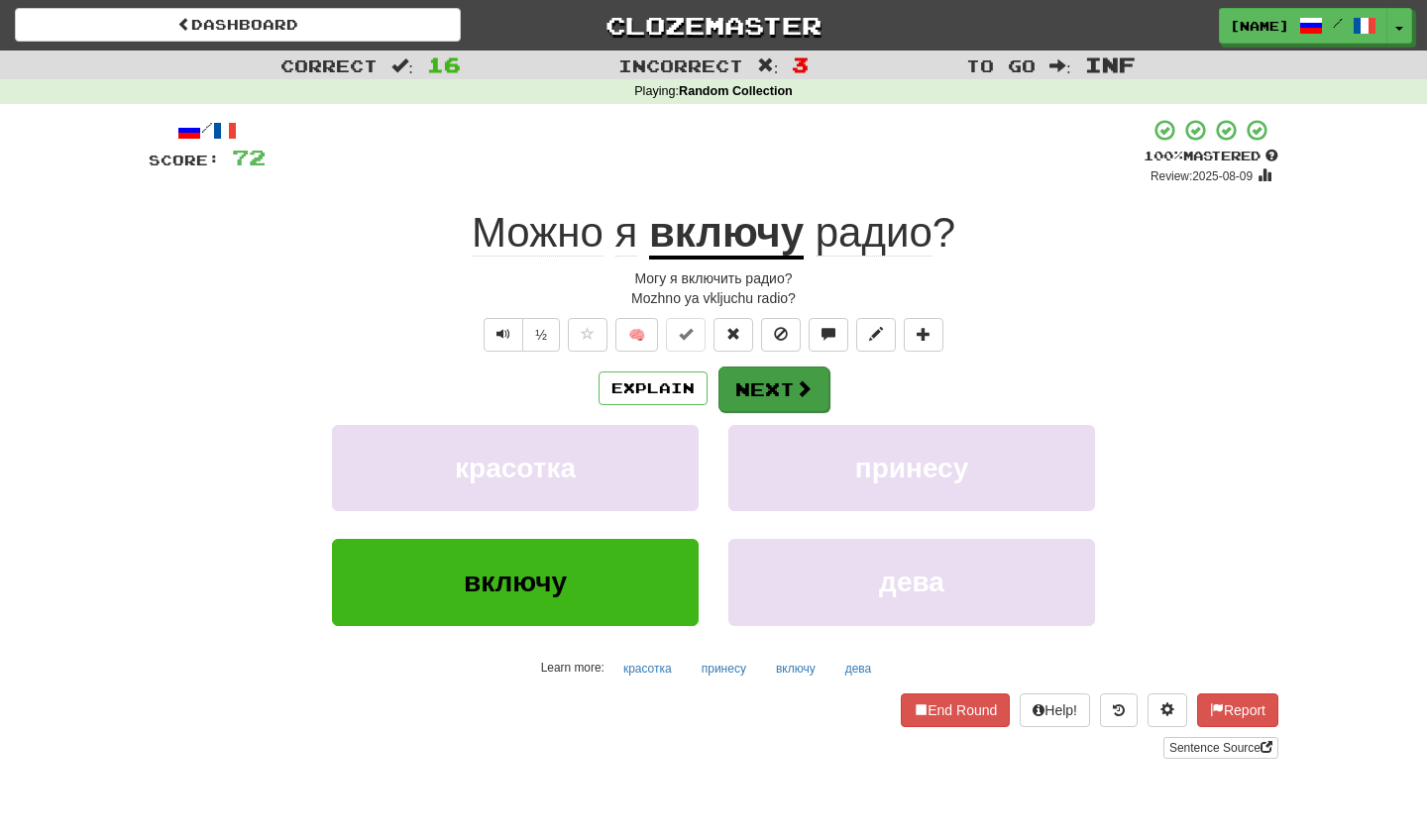 click on "Next" at bounding box center (774, 389) 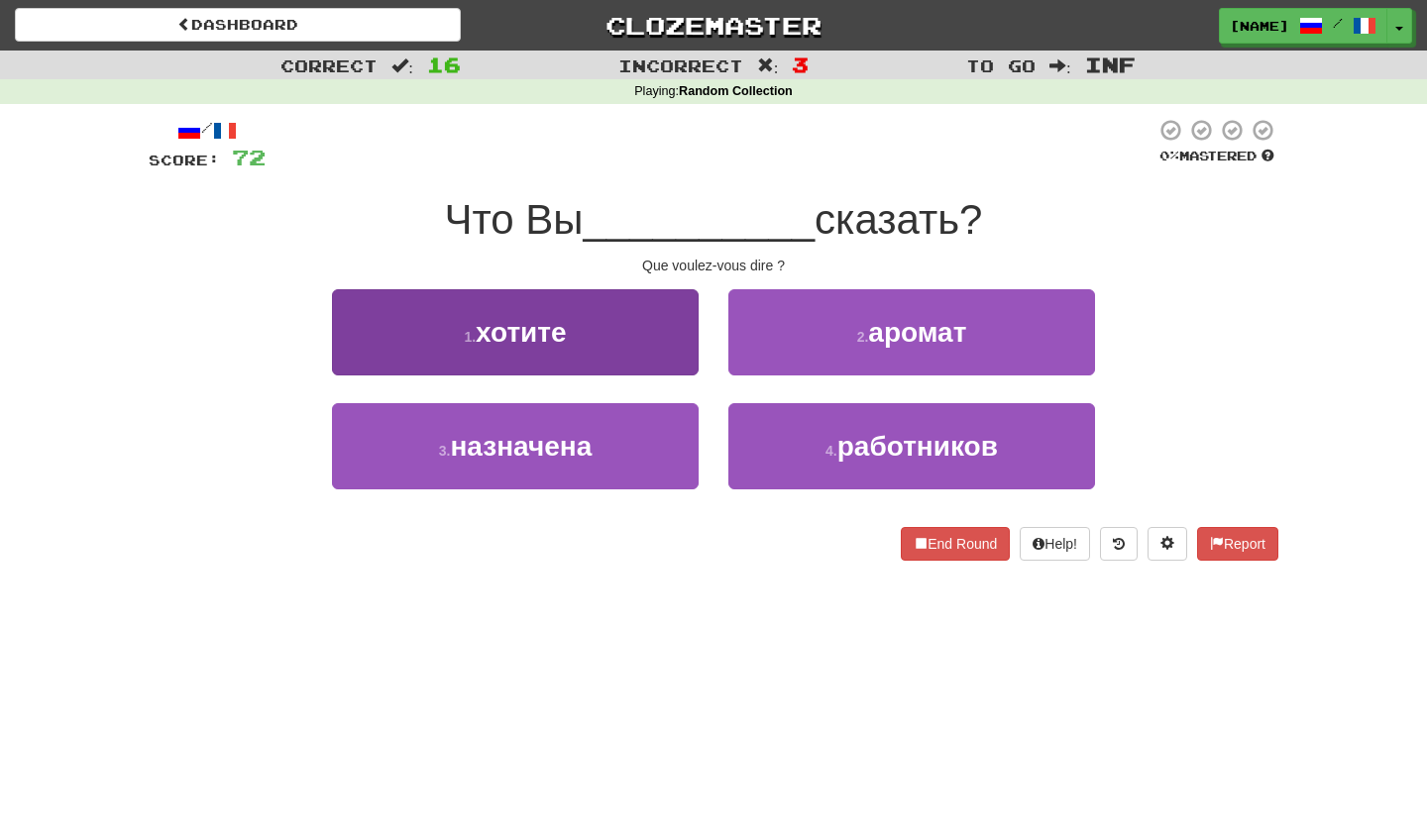 click on "1 .  хотите" at bounding box center (515, 332) 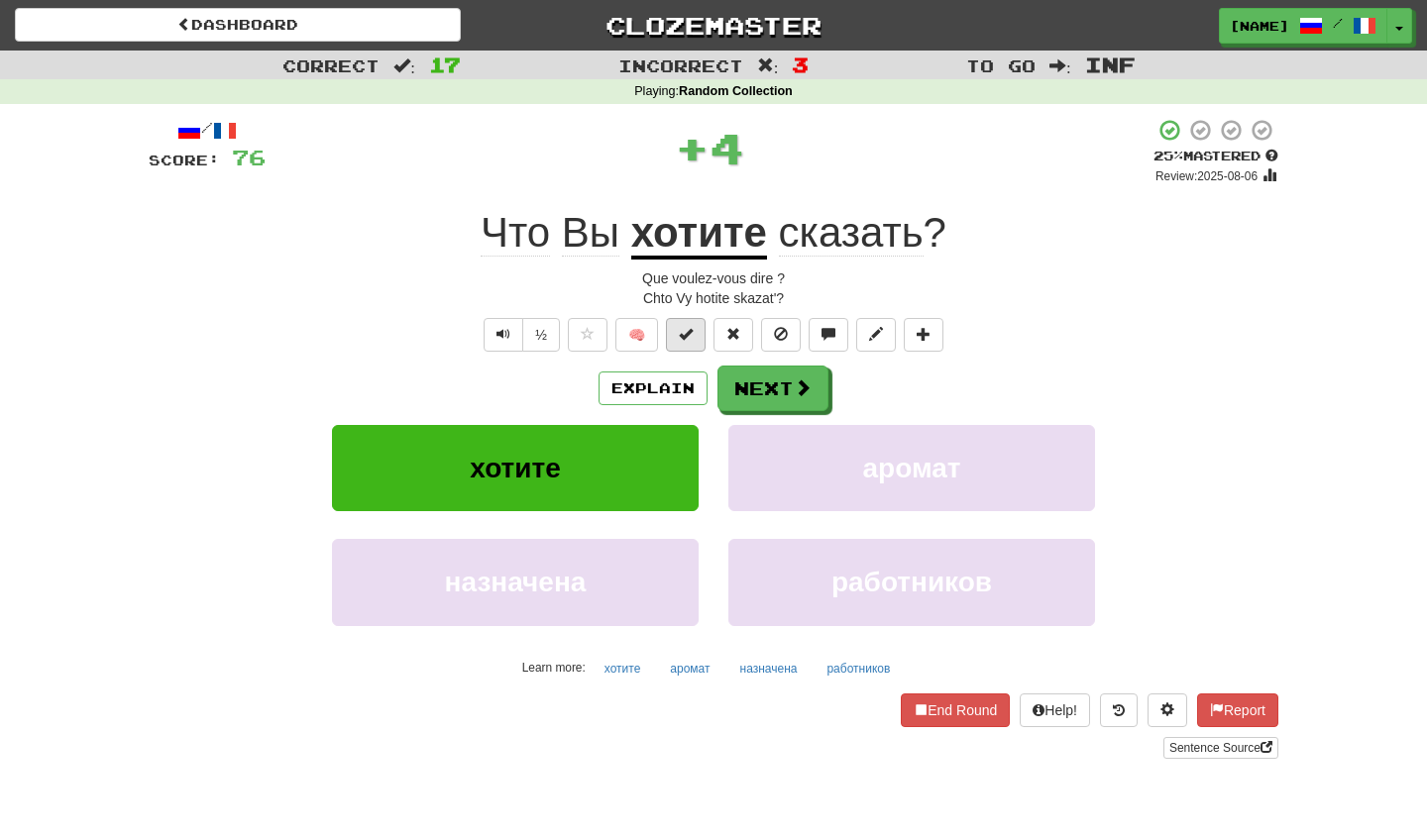 click at bounding box center [686, 335] 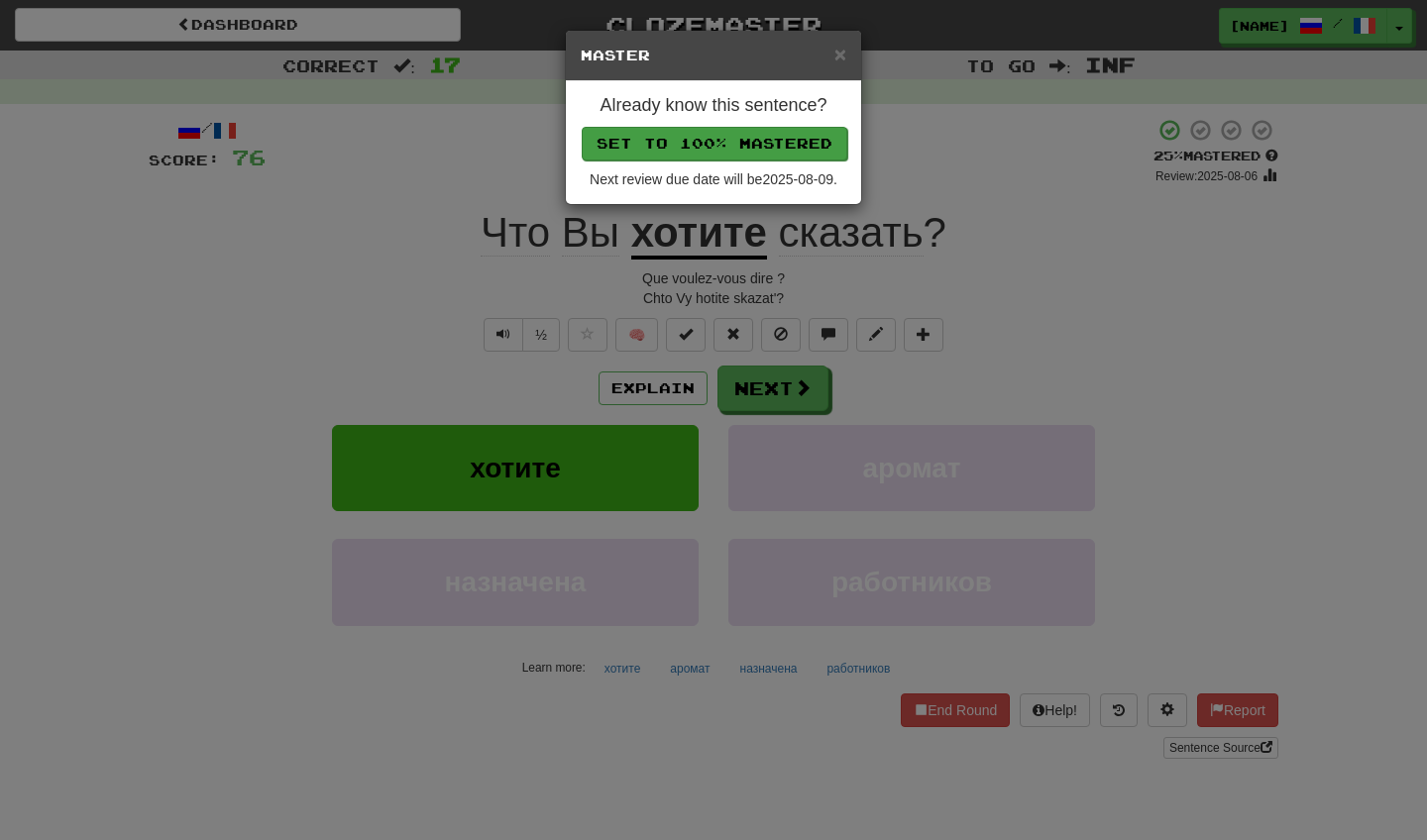 click on "Set to 100% Mastered" at bounding box center (714, 144) 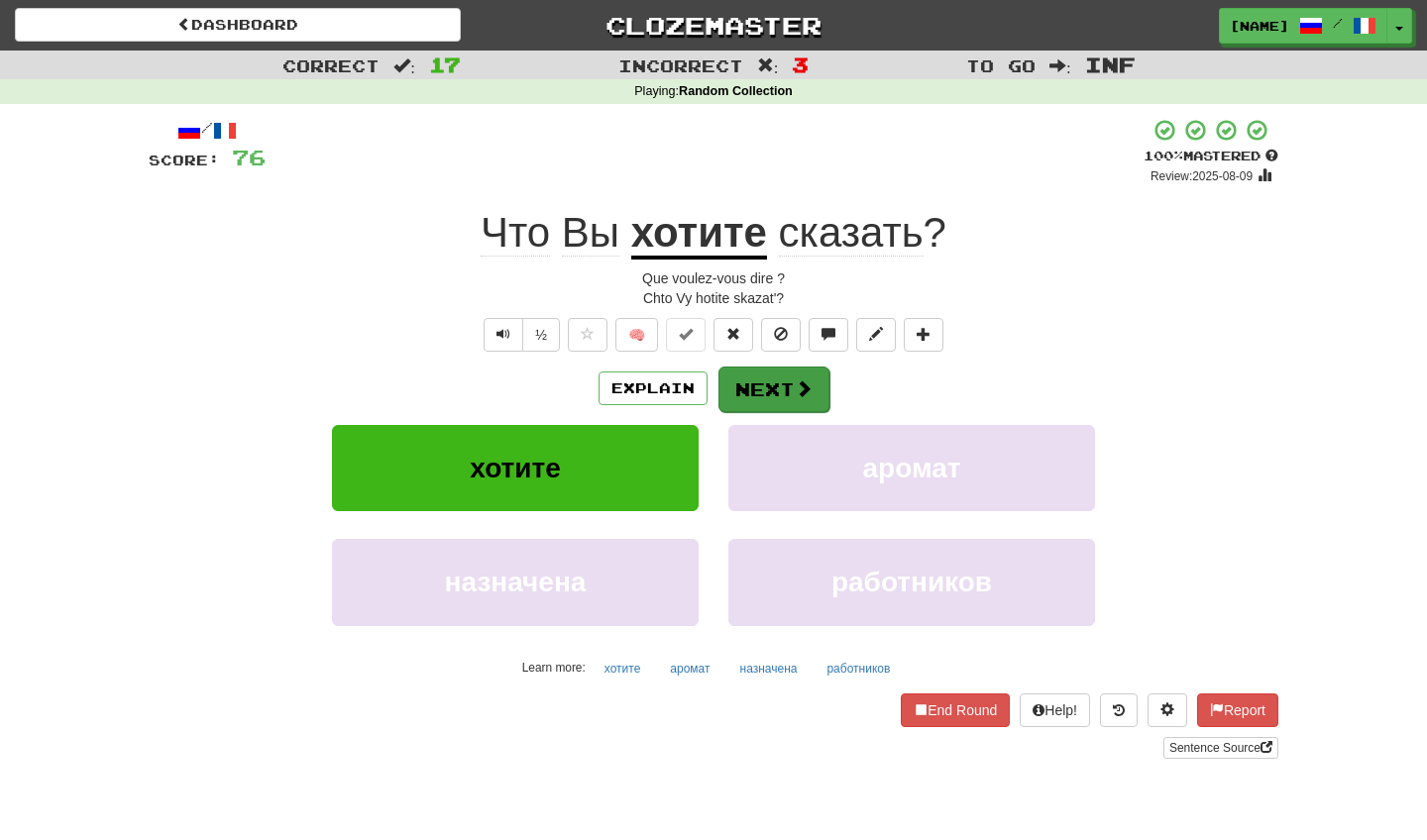 click on "Next" at bounding box center [774, 389] 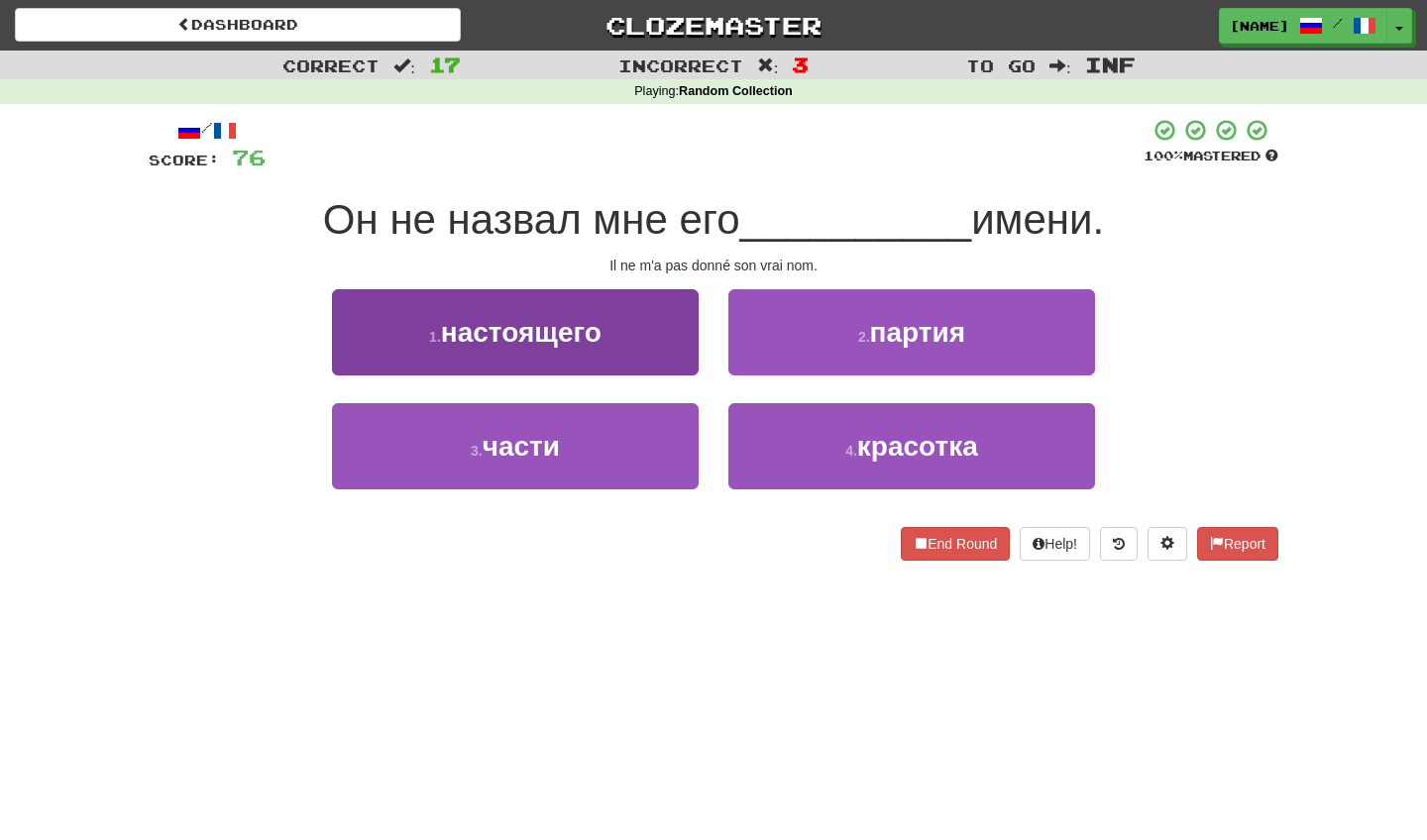 click on "1 .  настоящего" at bounding box center [515, 332] 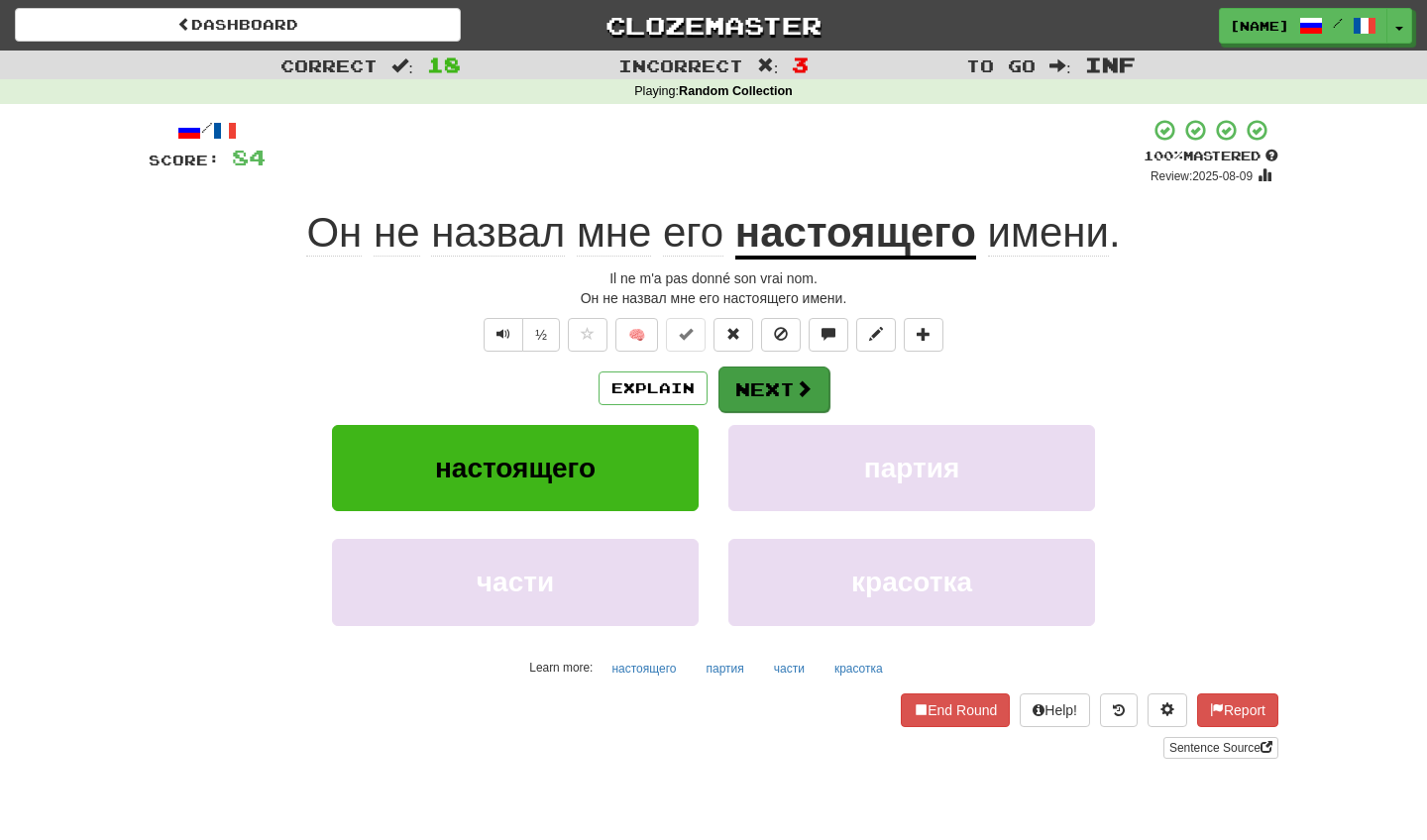 click on "Next" at bounding box center (774, 389) 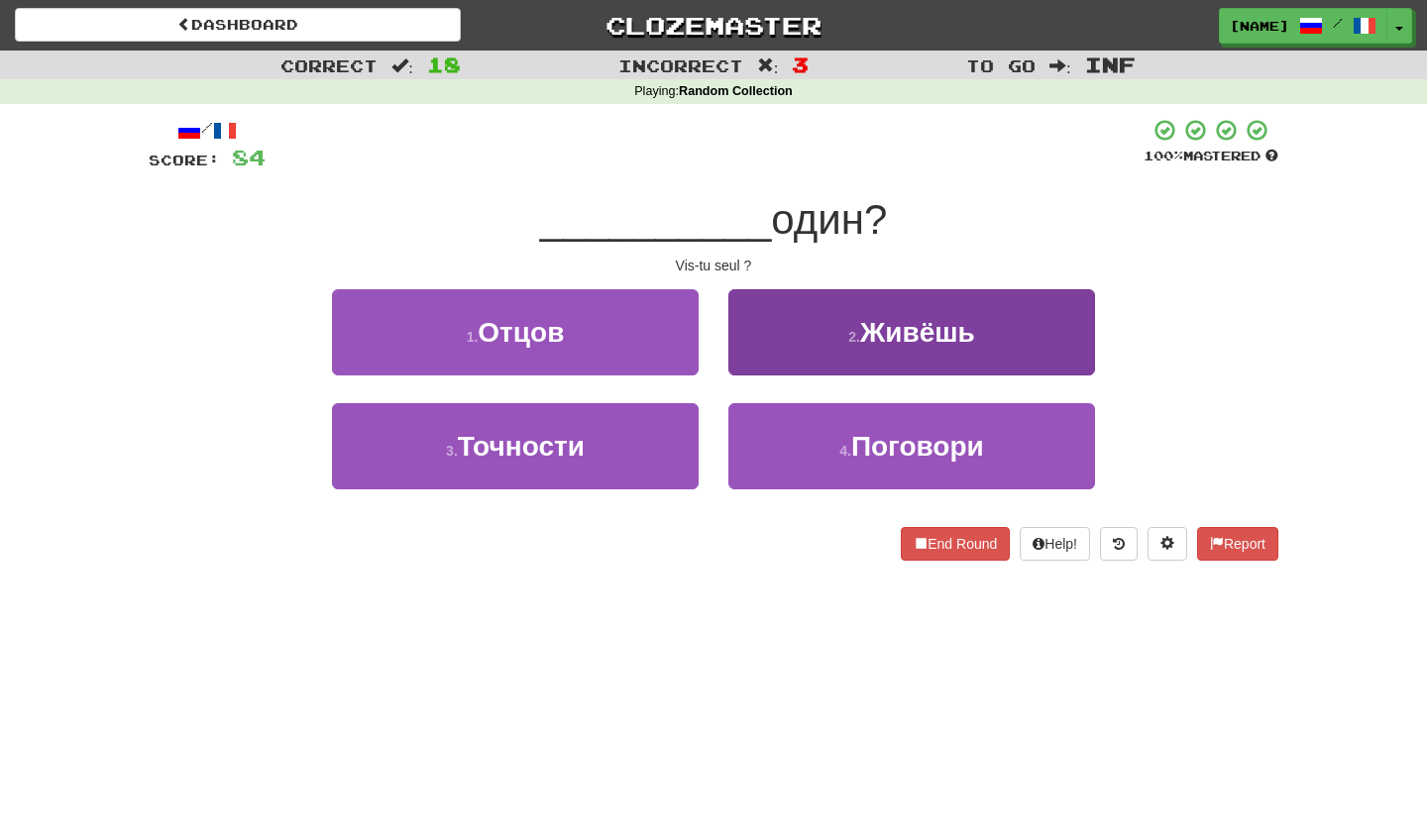 click on "2 . Живёшь" at bounding box center [912, 332] 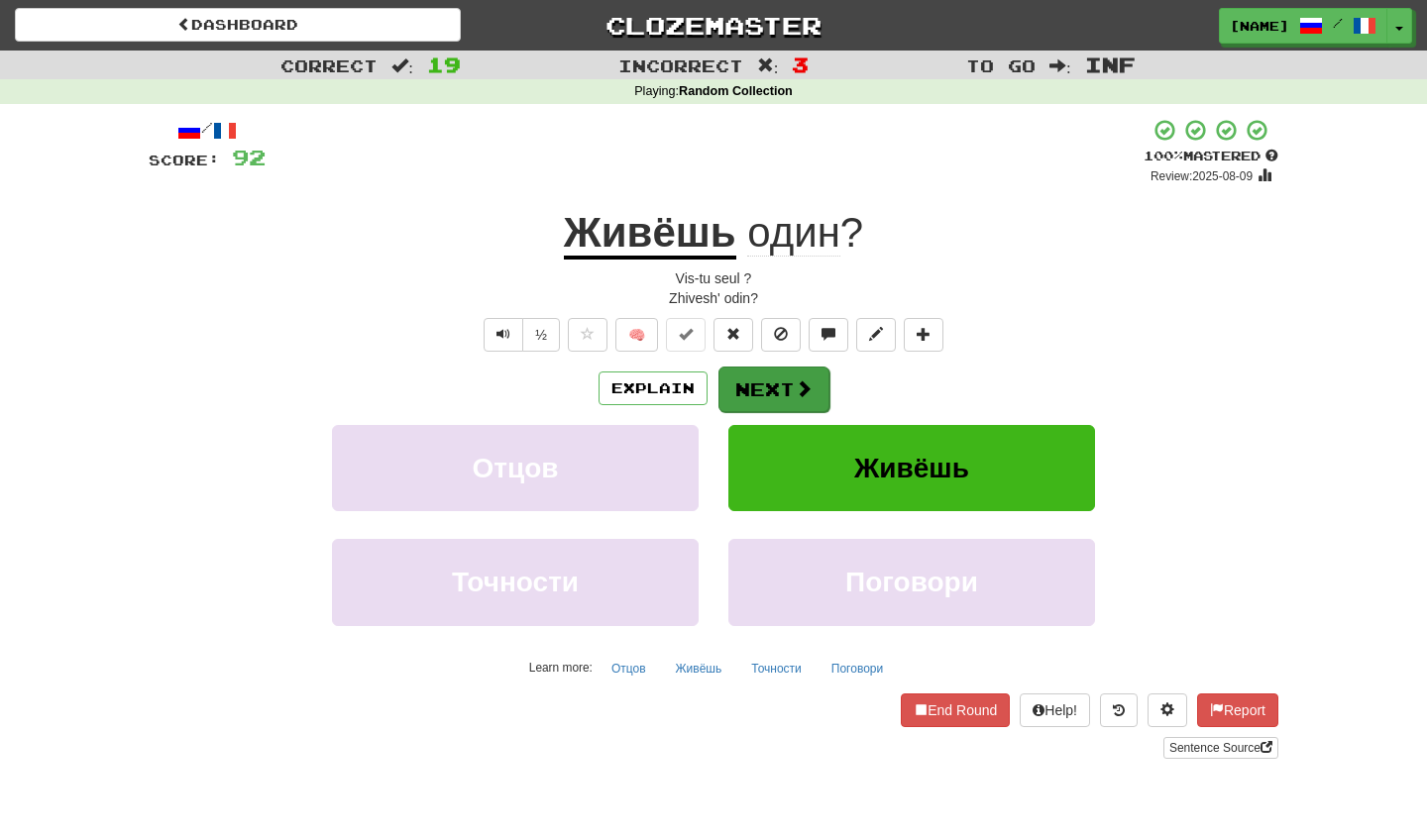 click on "Next" at bounding box center (774, 389) 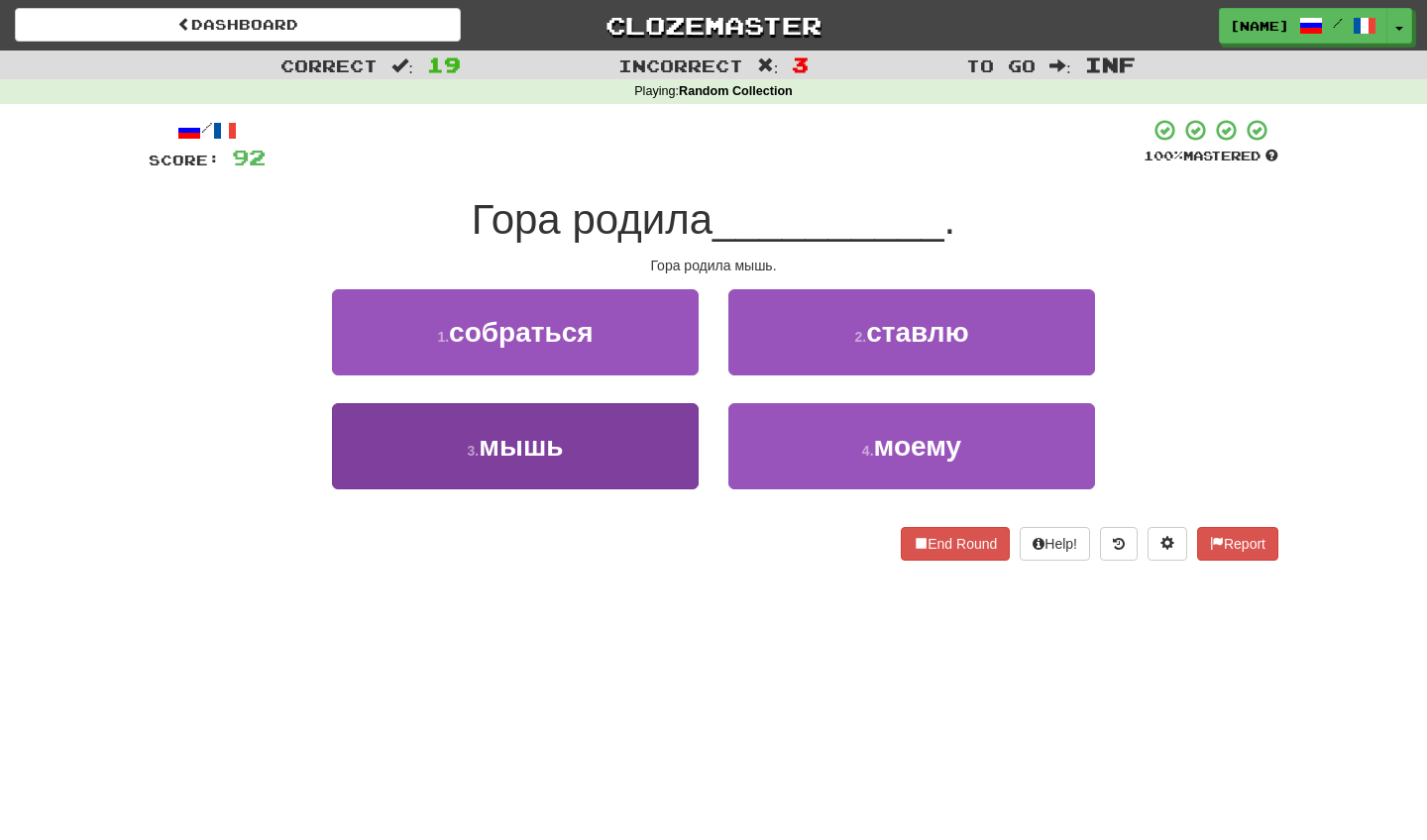 click on "3 . мышь" at bounding box center (515, 446) 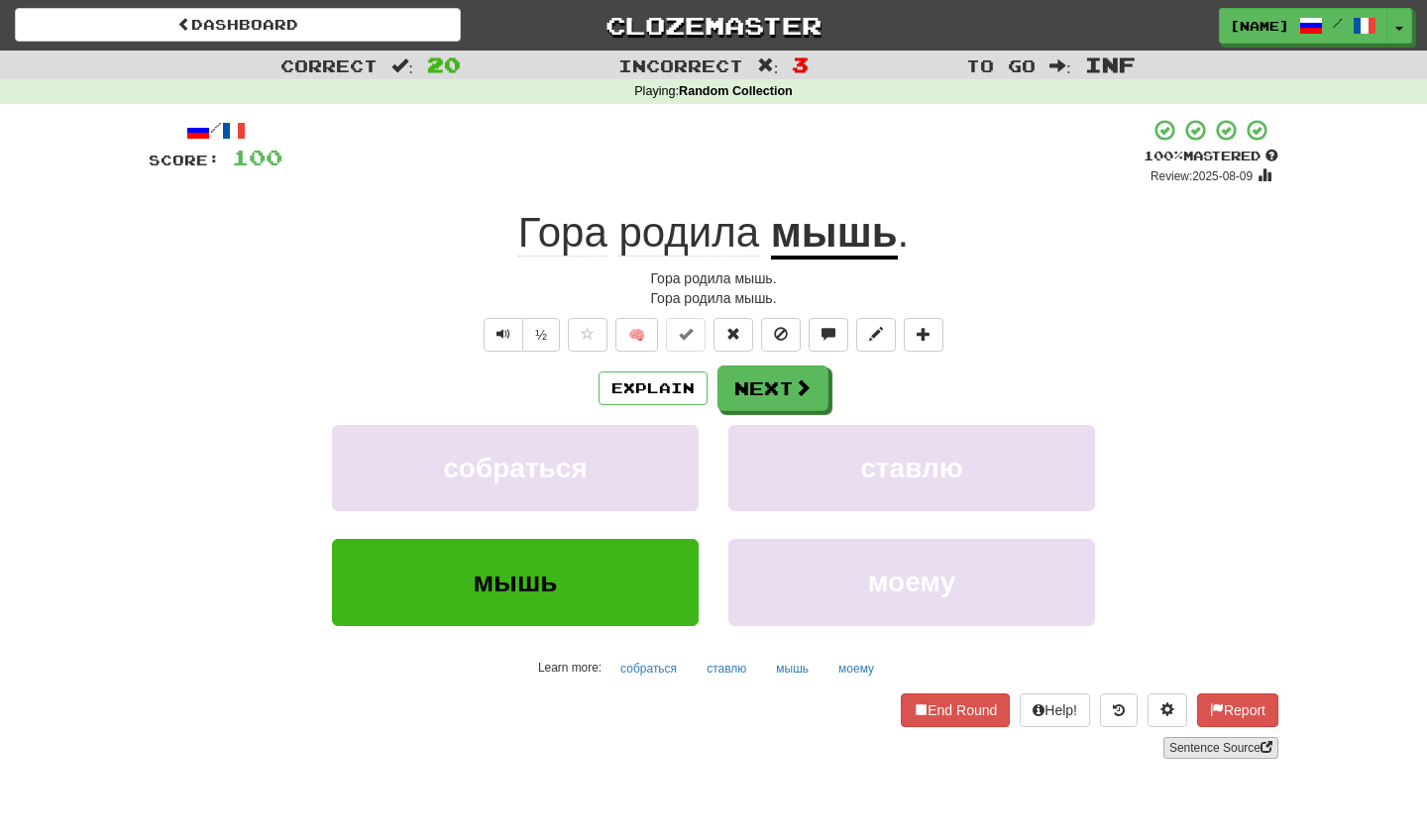 click on "Sentence Source" at bounding box center [1221, 748] 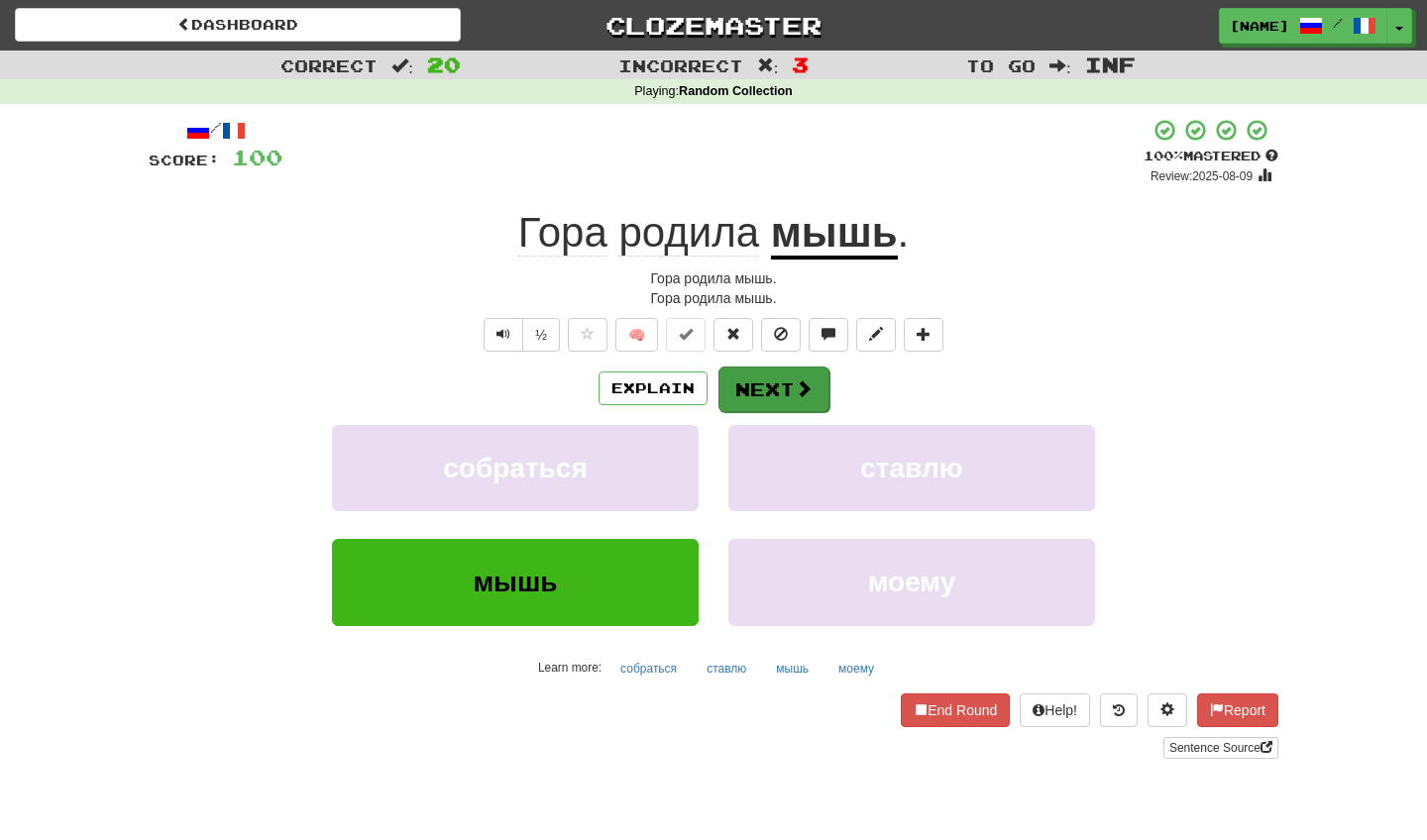 click at bounding box center (804, 388) 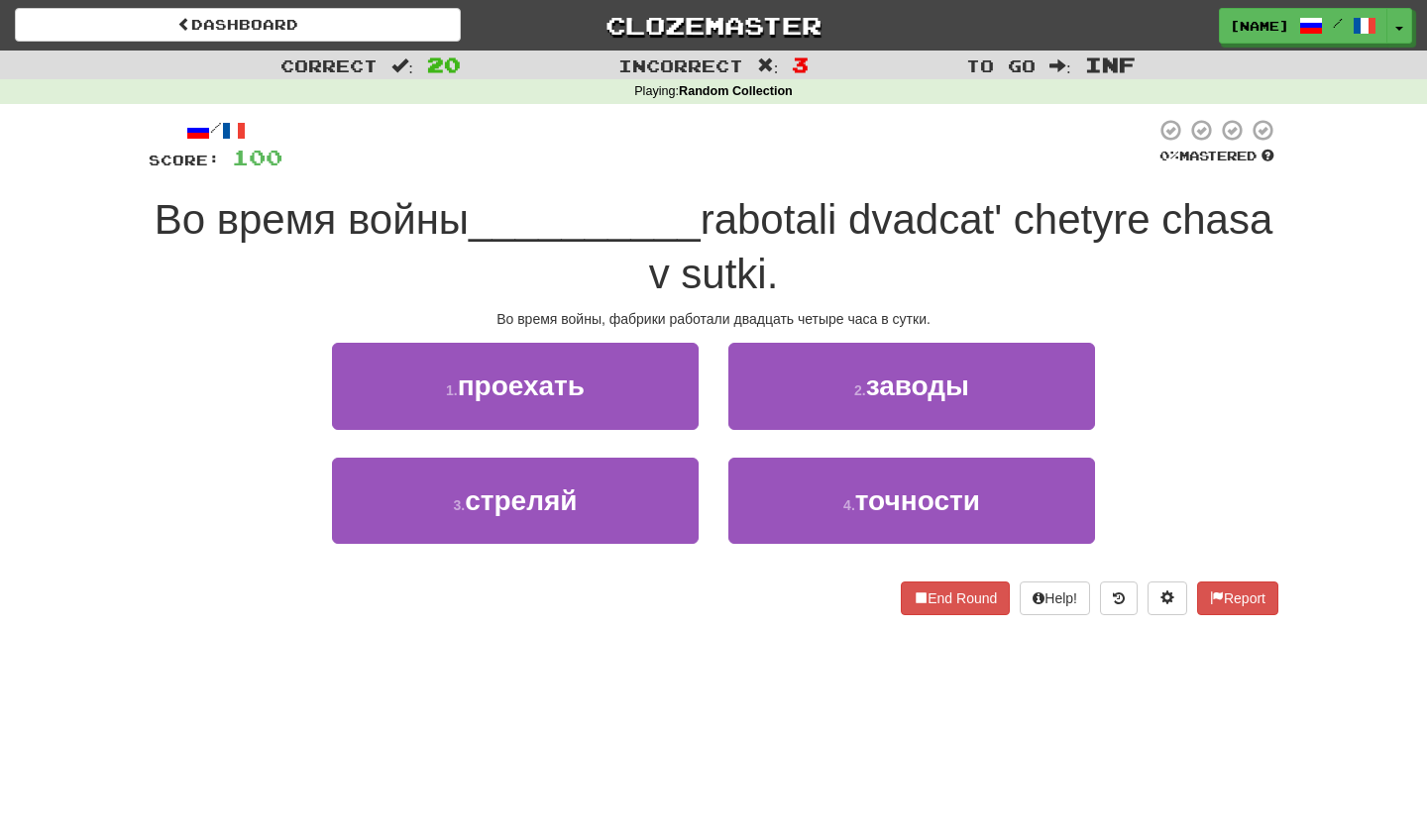 click on "2 . заводы" at bounding box center (912, 385) 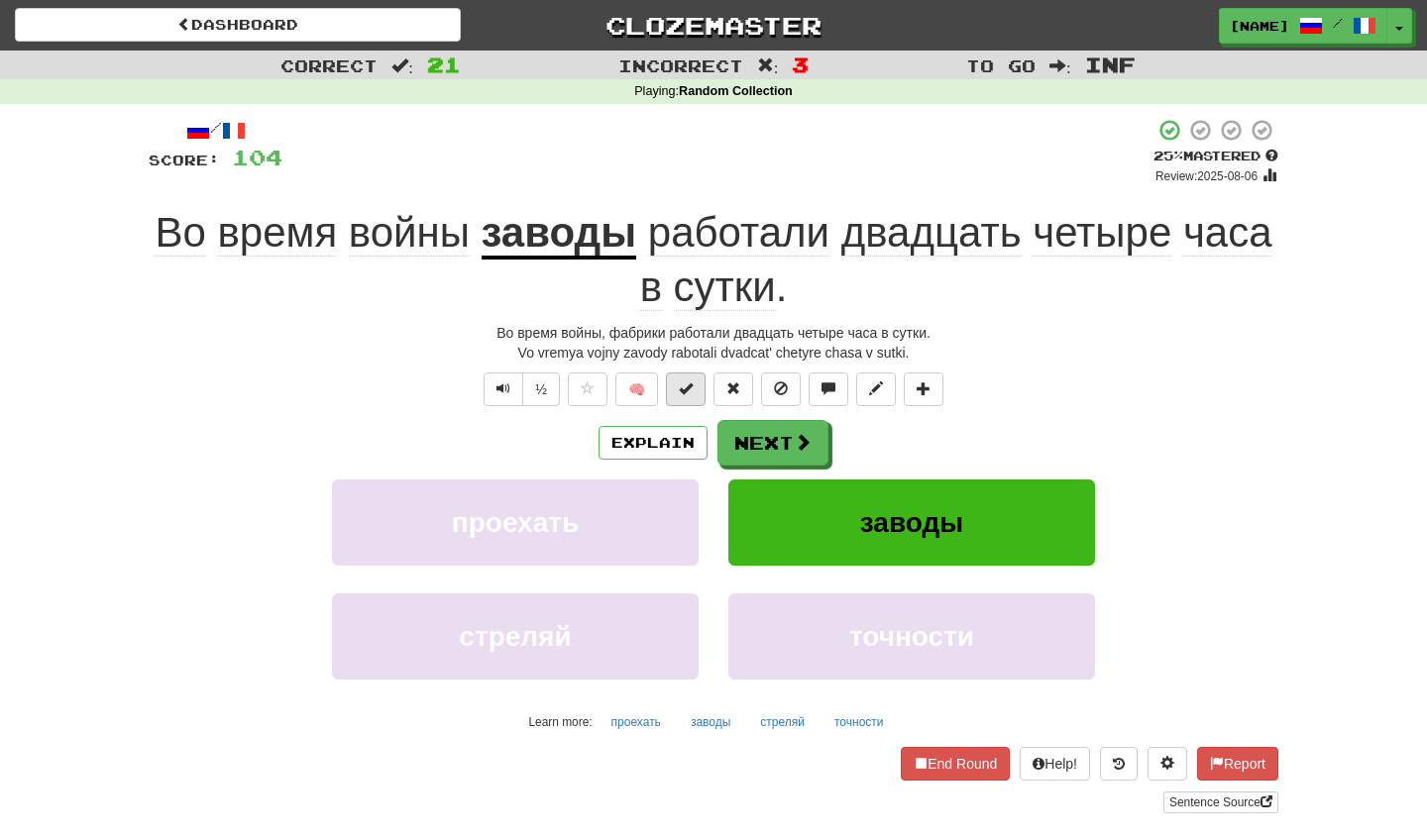 click at bounding box center (686, 388) 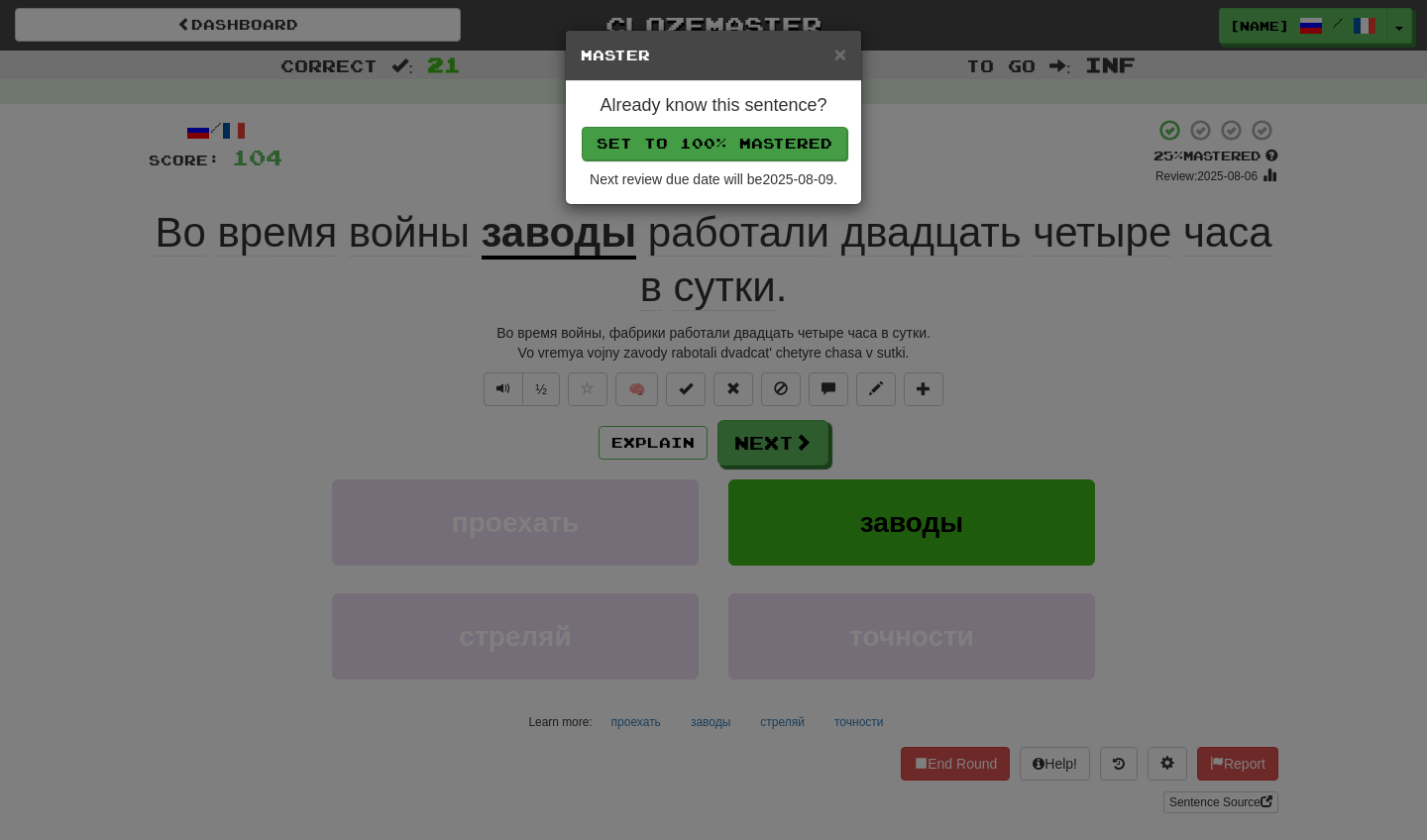 click on "Set to 100% Mastered" at bounding box center [714, 144] 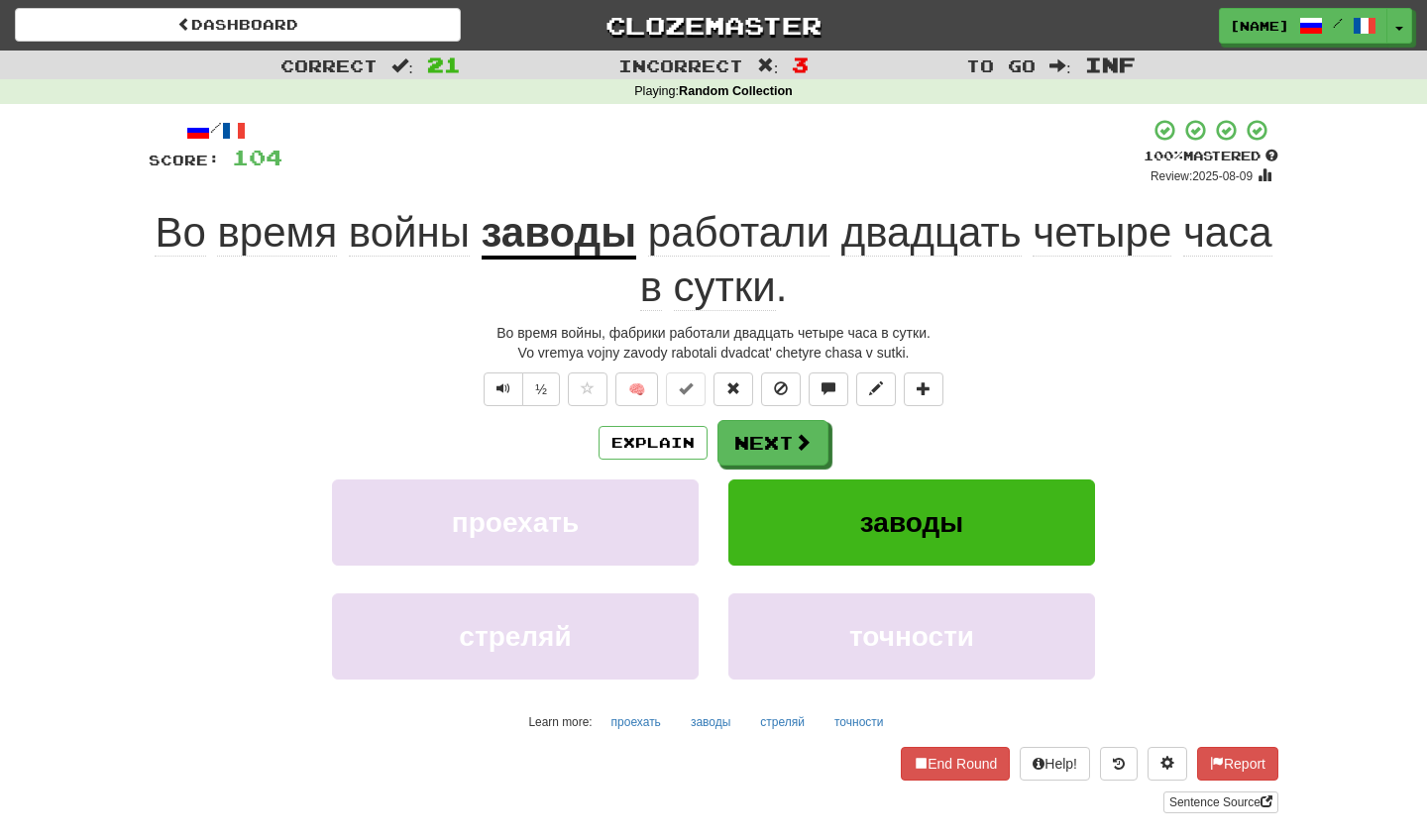 click on "сутки" at bounding box center (724, 287) 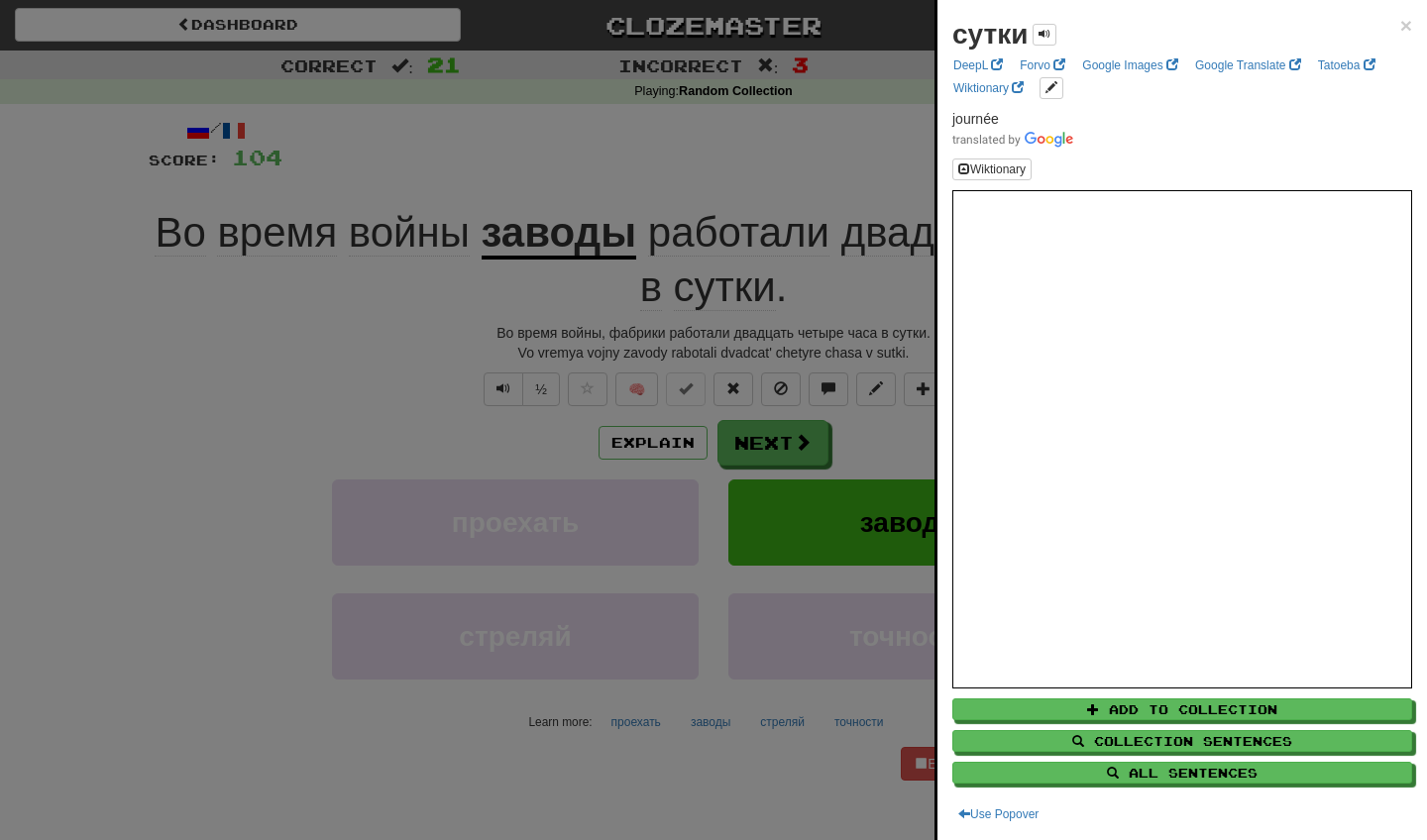 click at bounding box center [714, 420] 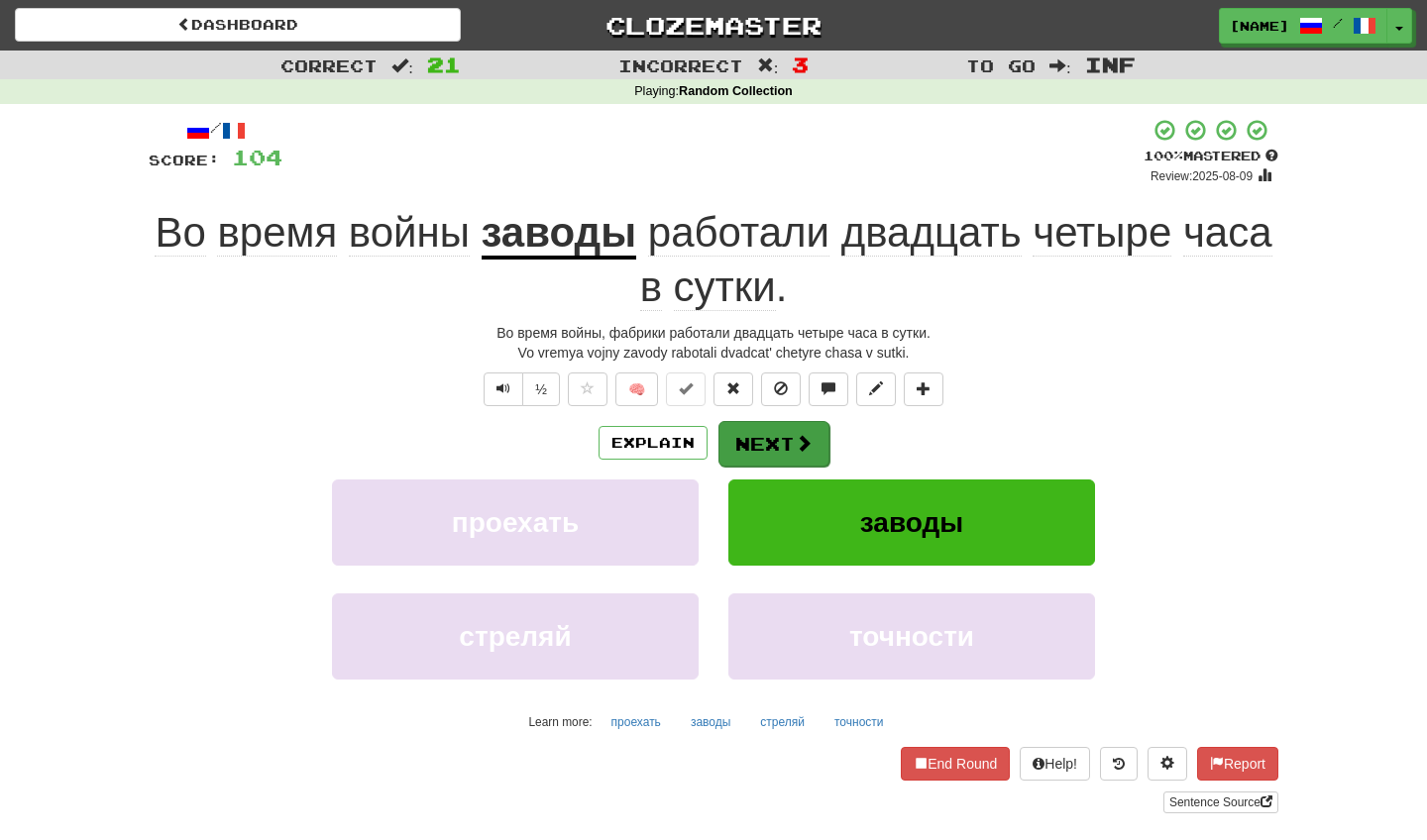 click on "Next" at bounding box center (774, 444) 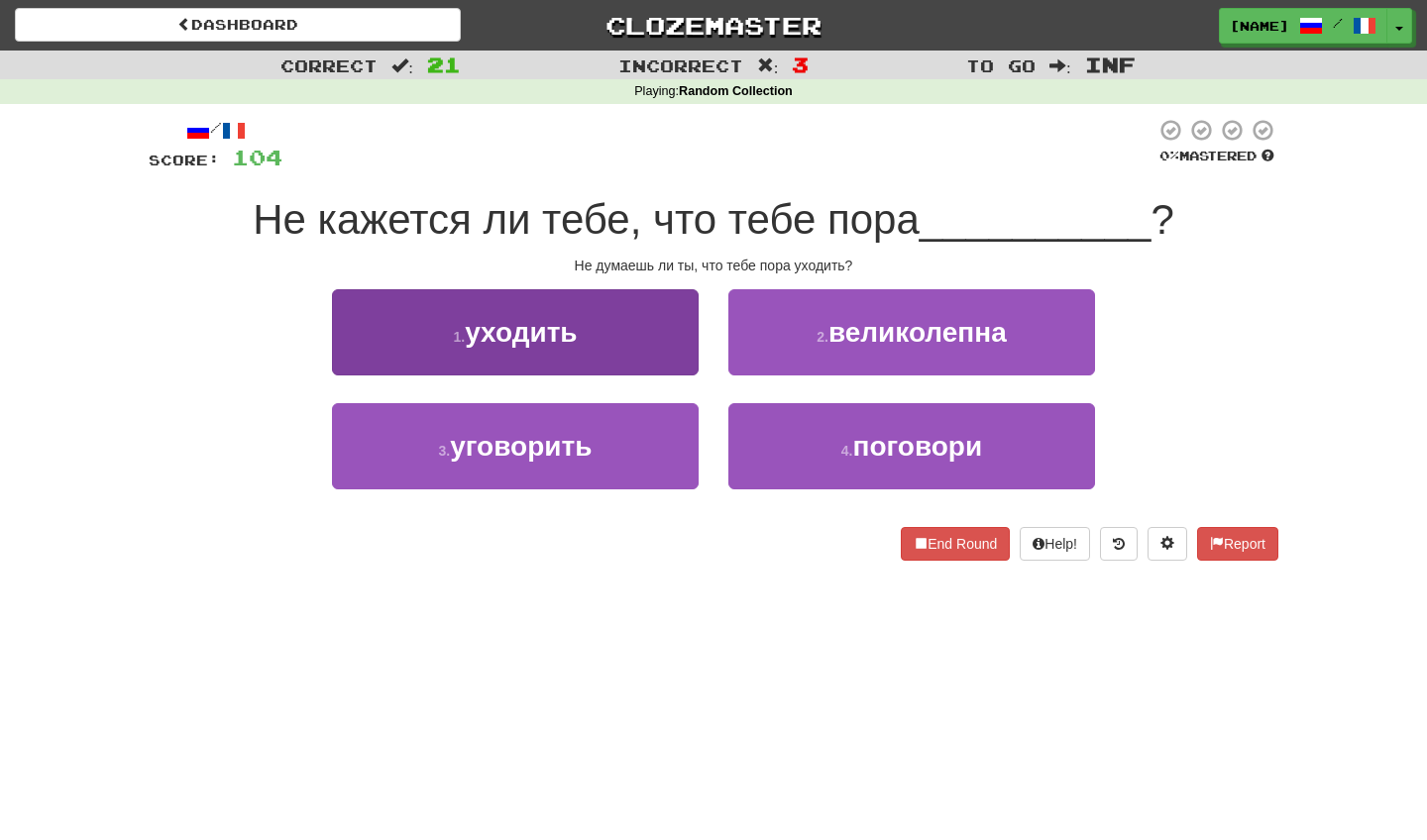 click on "1 .  уходить" at bounding box center [515, 332] 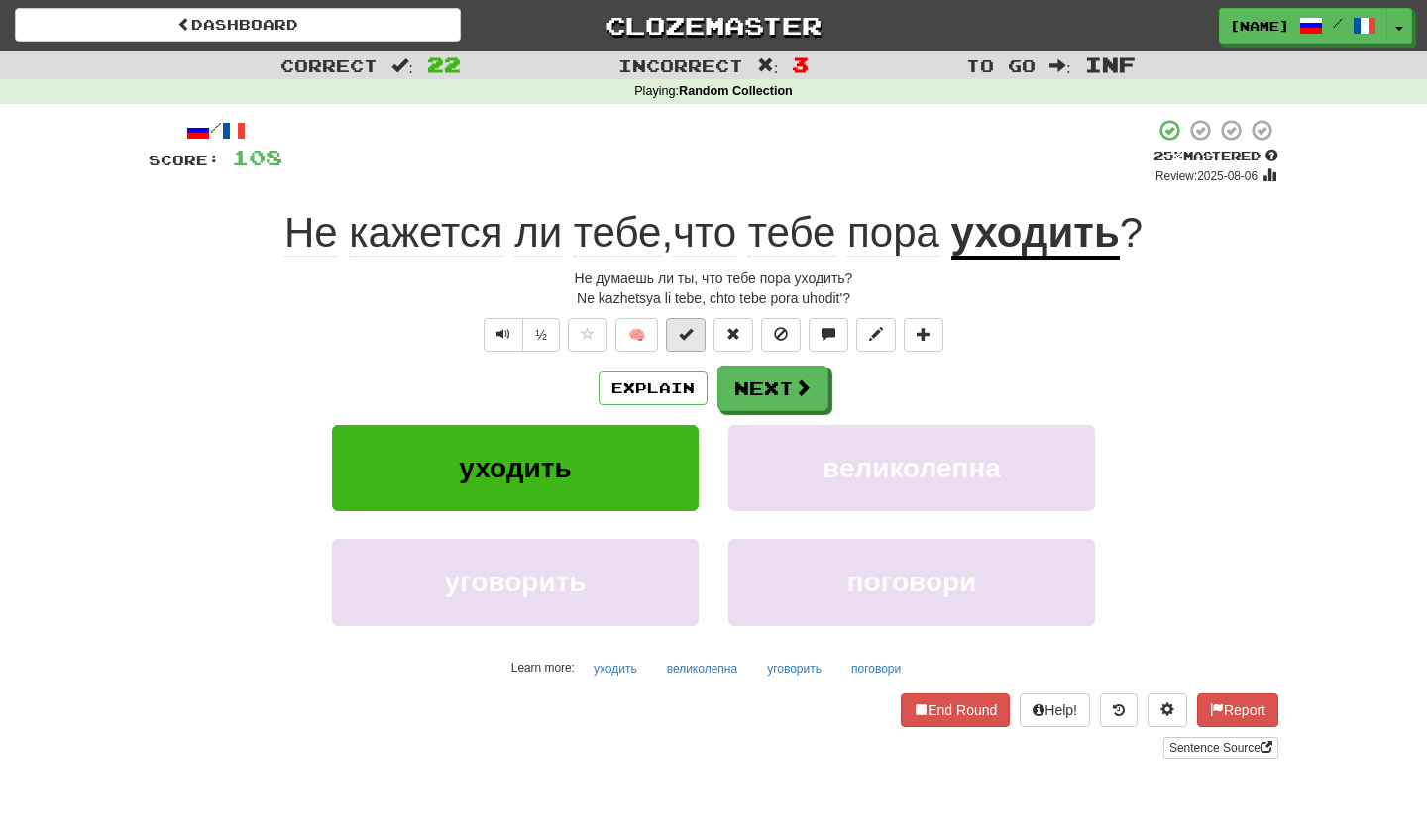 click at bounding box center [686, 334] 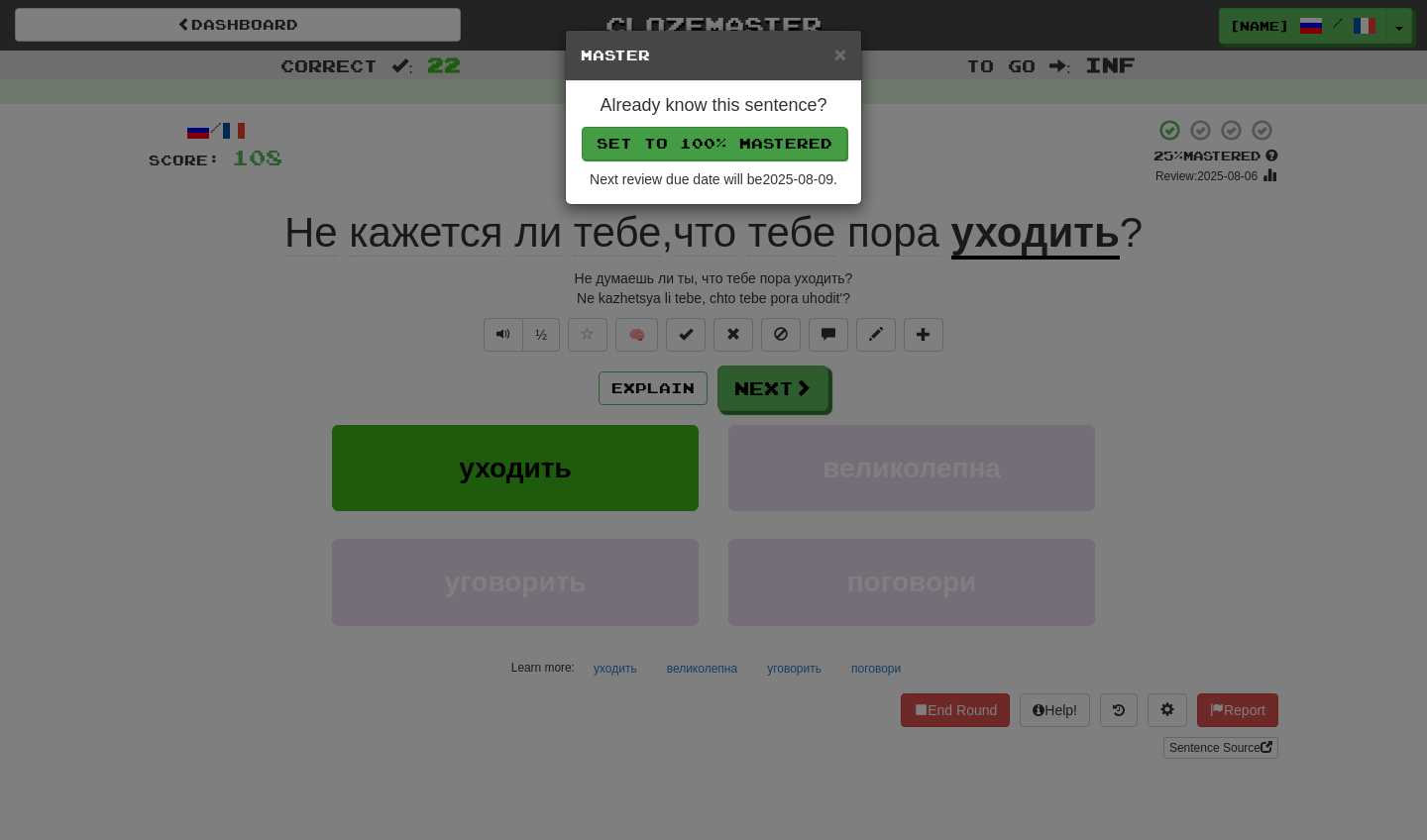 click on "Set to 100% Mastered" at bounding box center (714, 144) 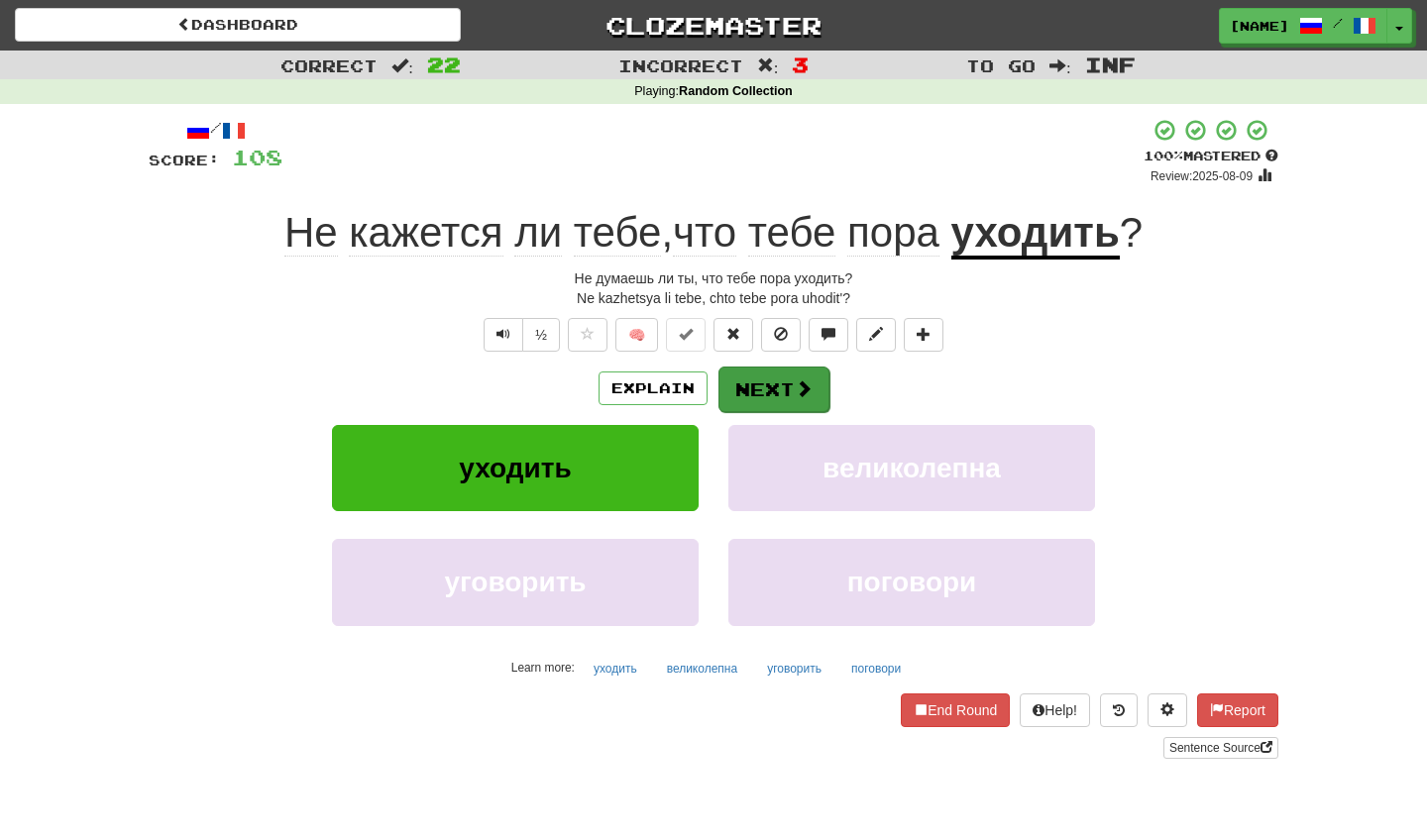 click on "Next" at bounding box center (774, 389) 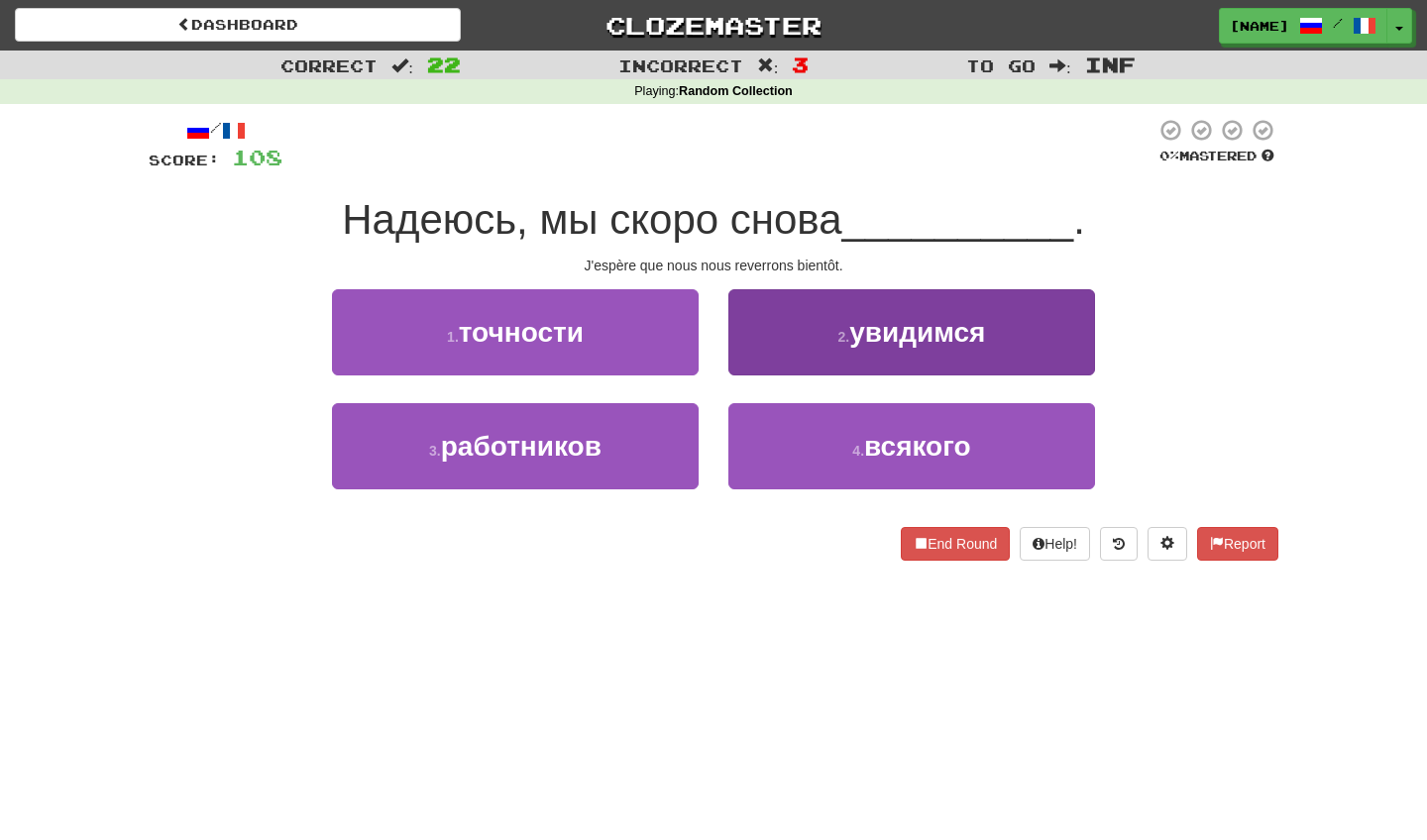 click on "2 . увидимся" at bounding box center (912, 332) 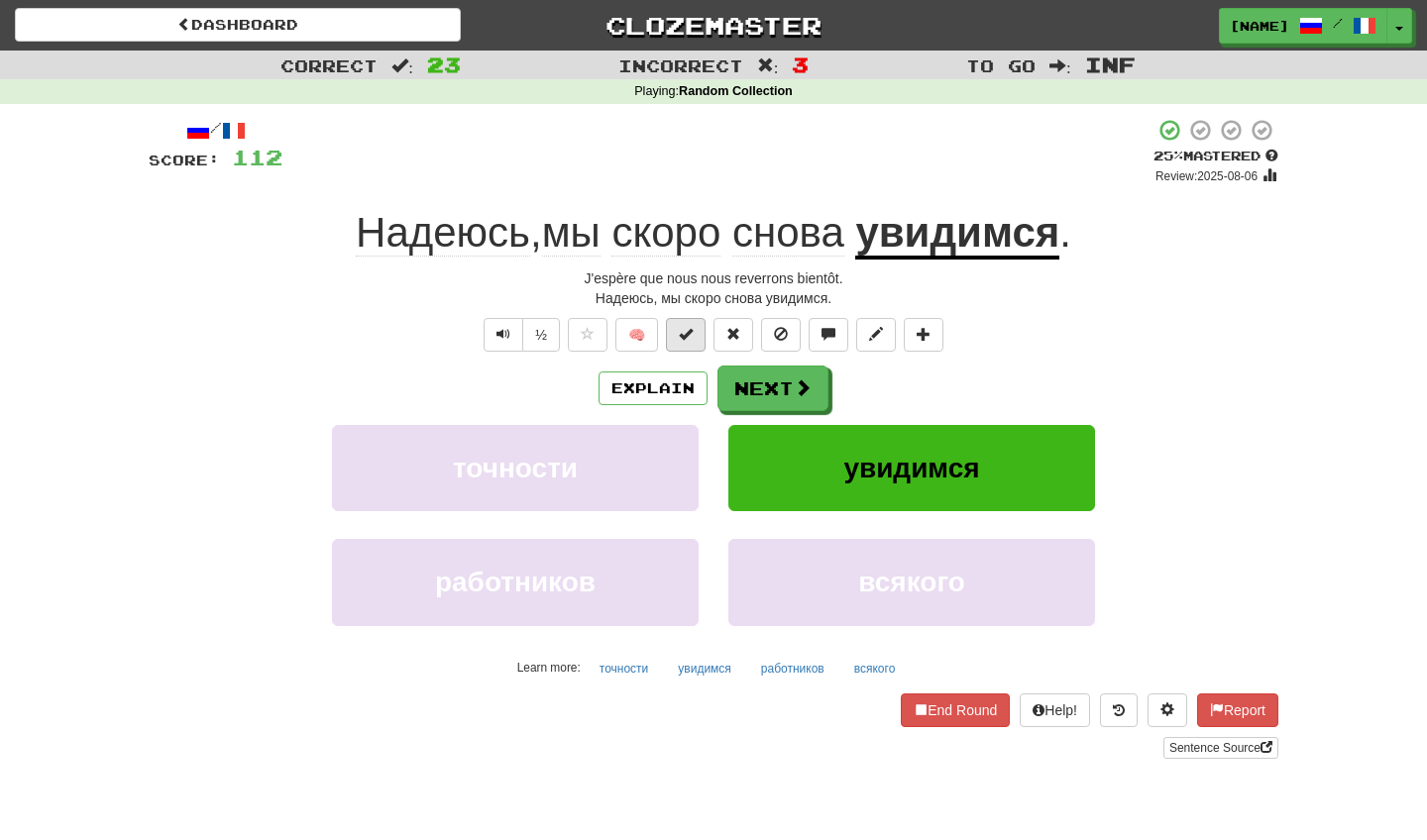 click at bounding box center [686, 335] 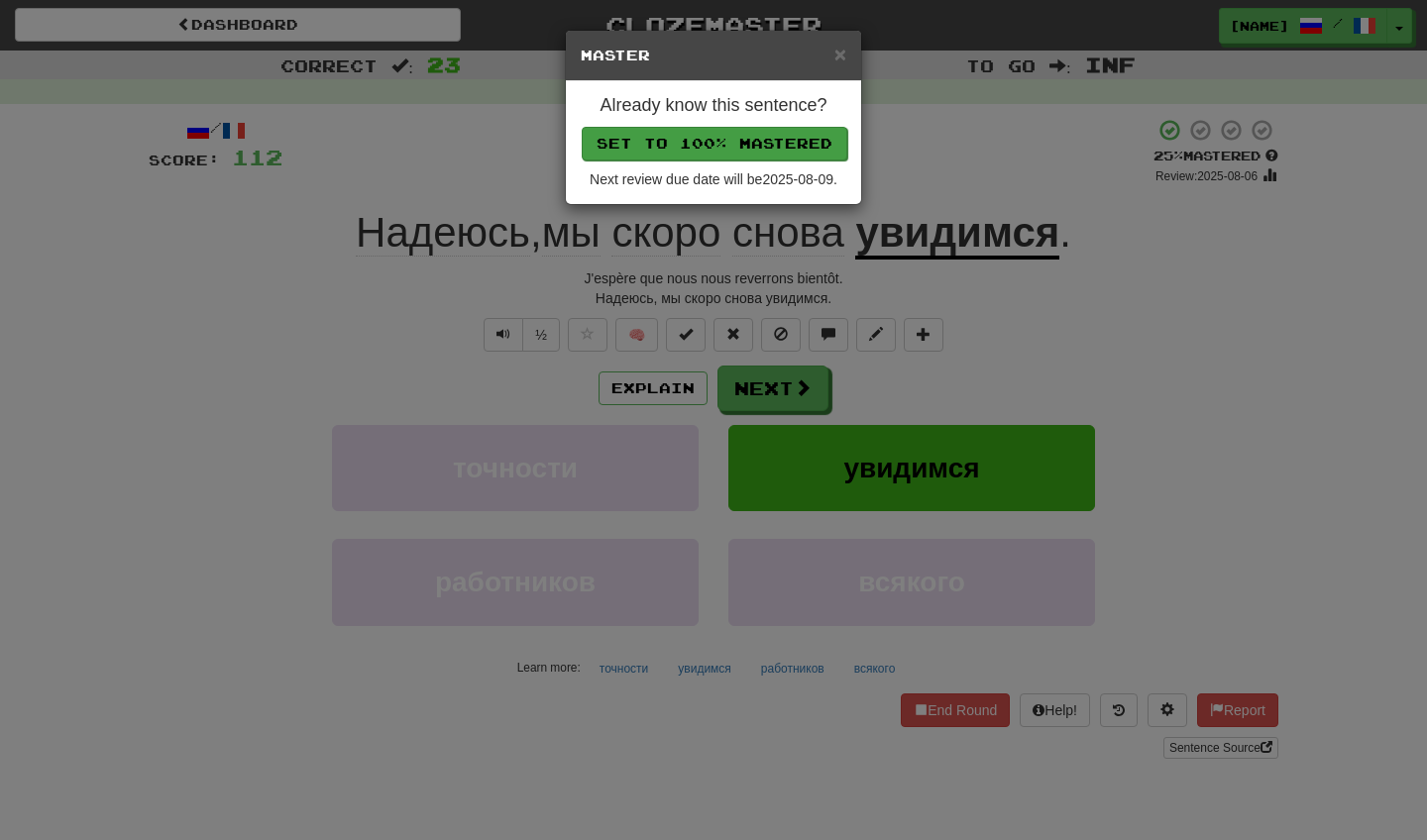 click on "Set to 100% Mastered" at bounding box center [714, 144] 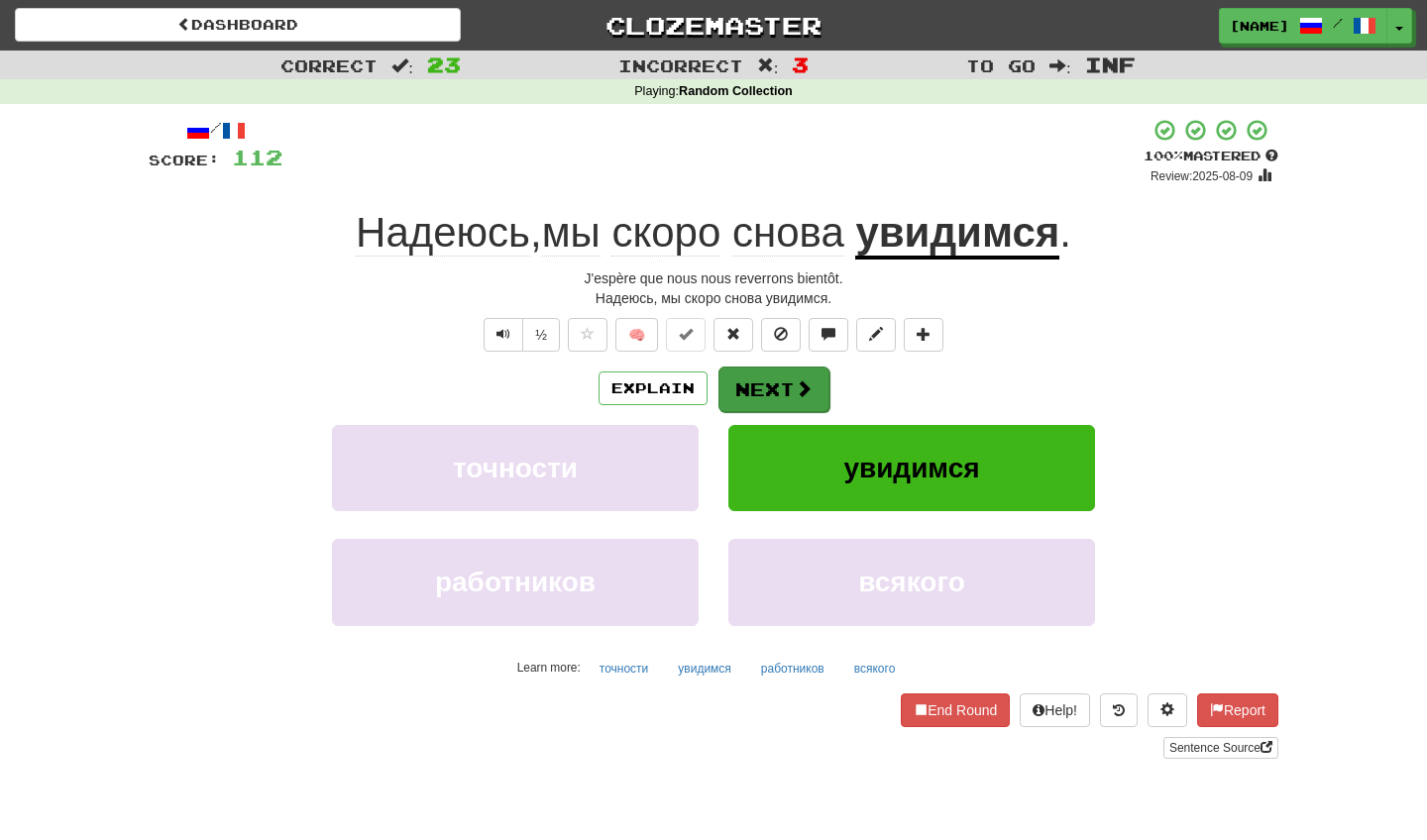 click on "Next" at bounding box center [774, 389] 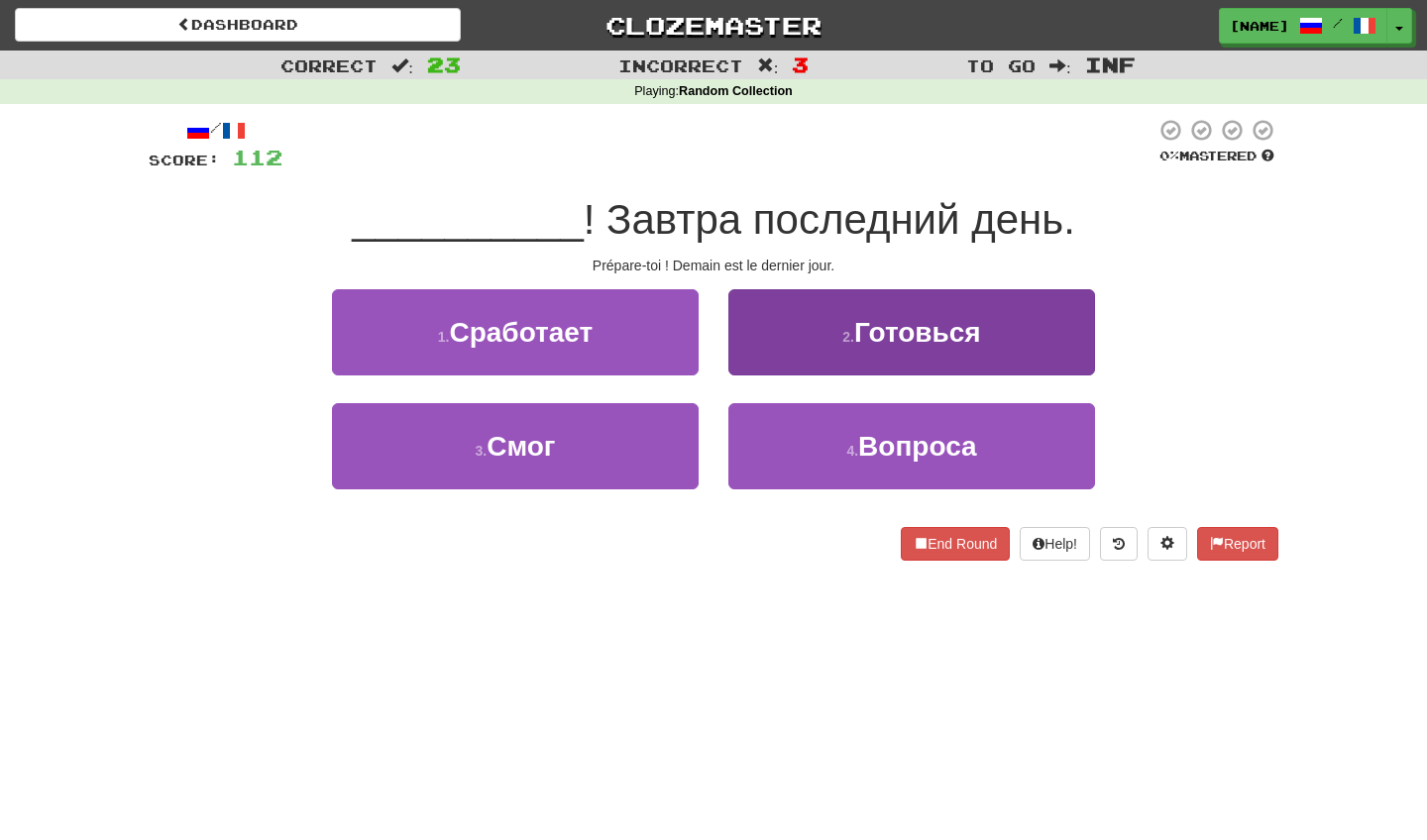 click on "2 . Готовься" at bounding box center (912, 332) 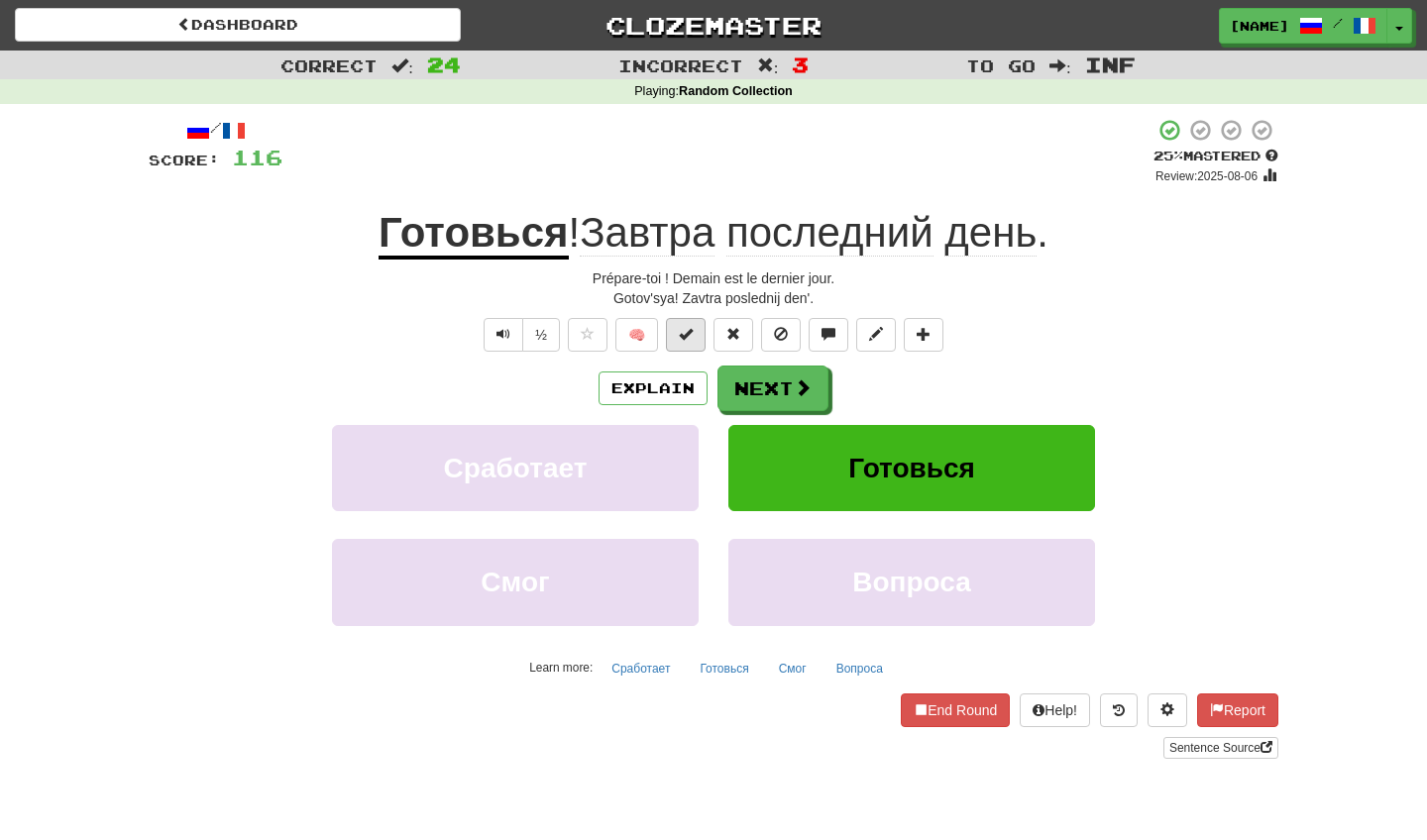click at bounding box center (686, 335) 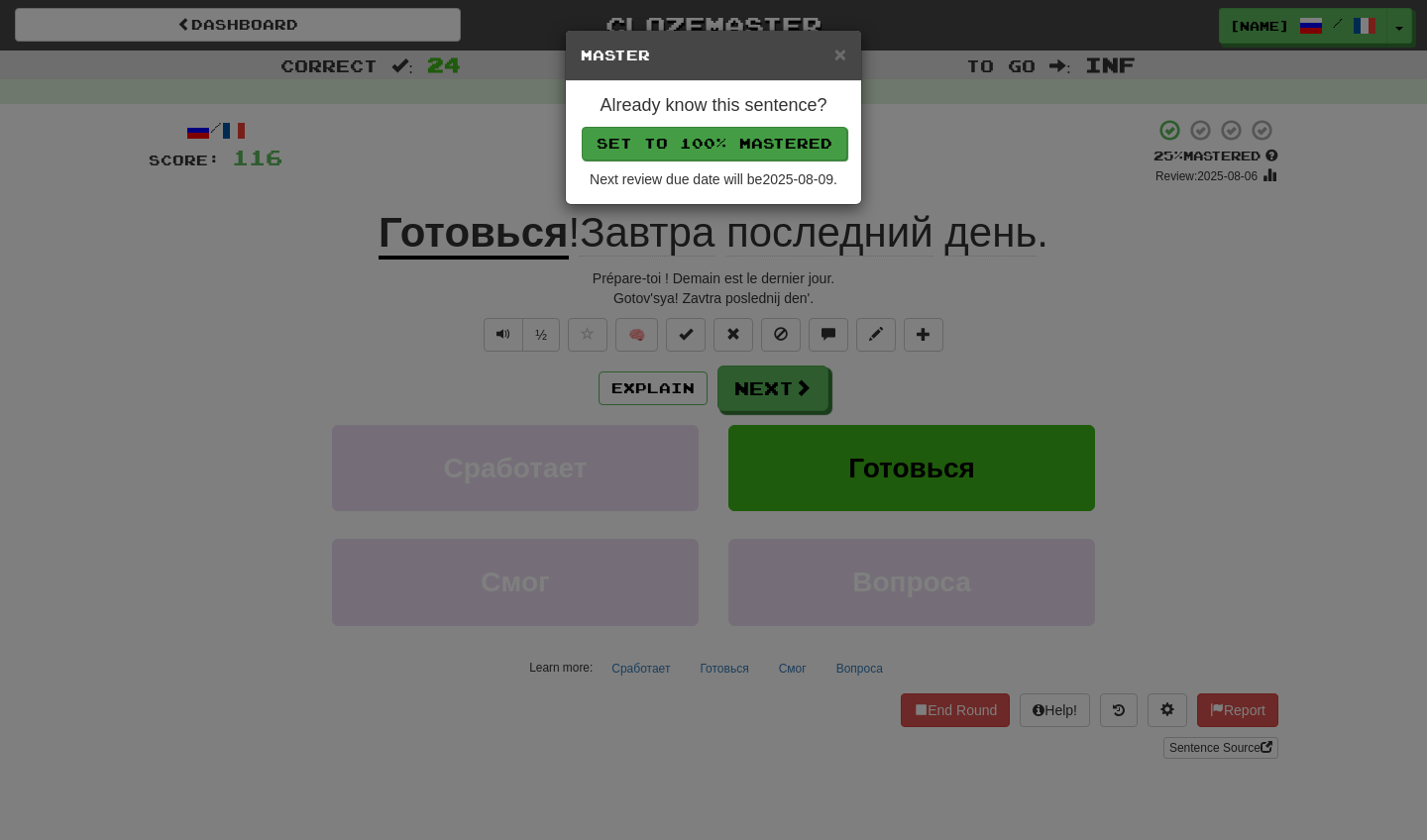 click on "Set to 100% Mastered" at bounding box center [714, 144] 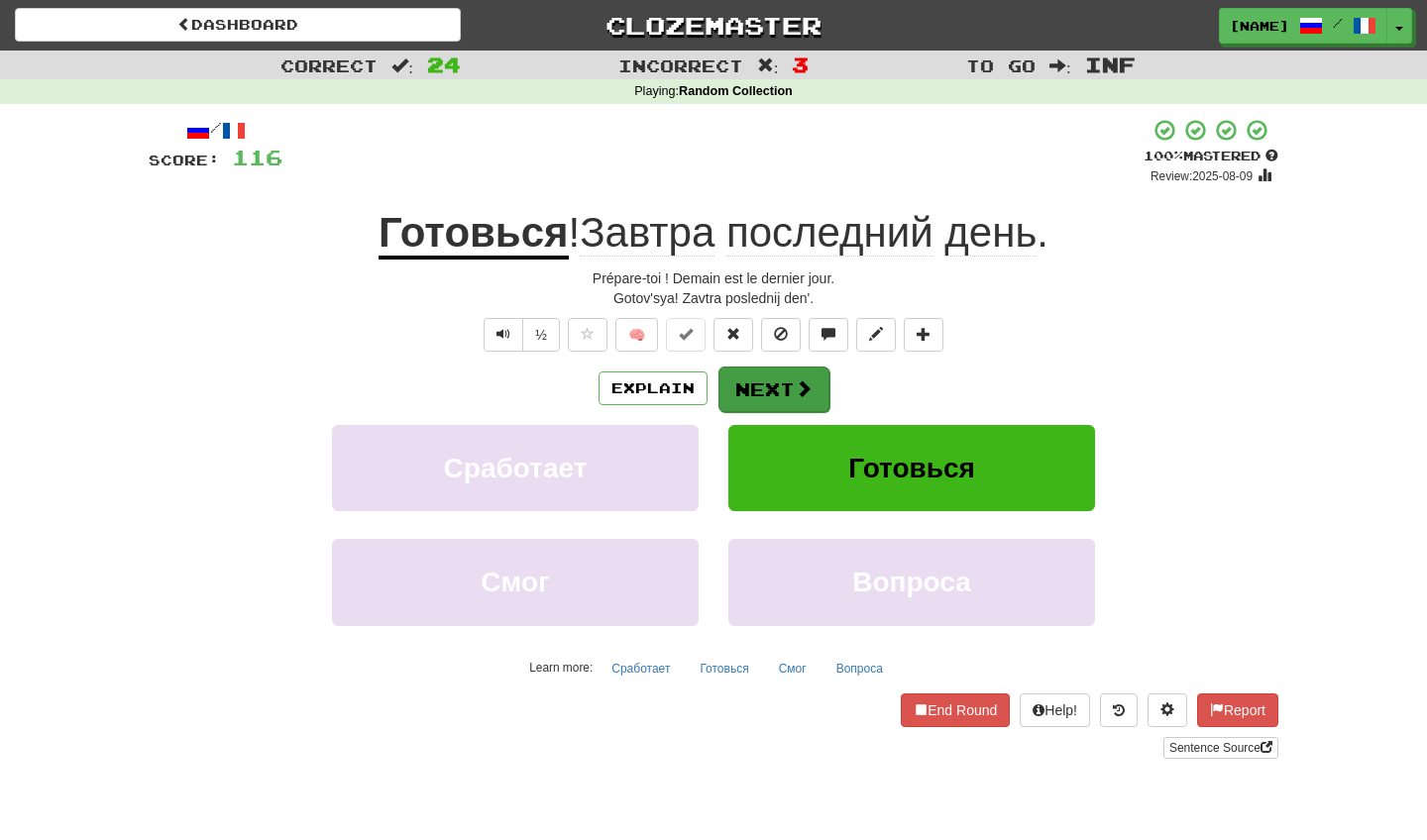 click on "Next" at bounding box center (774, 389) 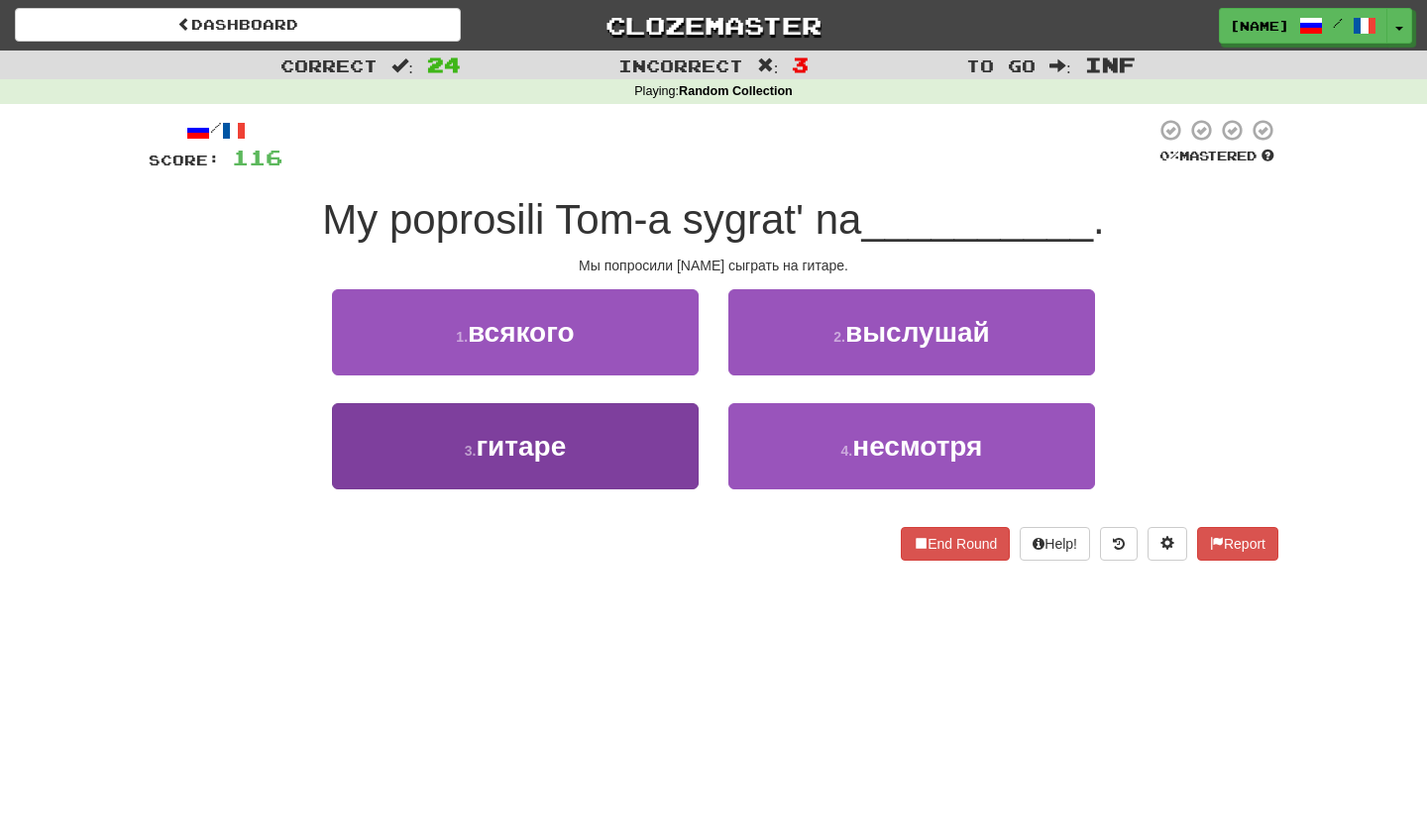 click on "3 . гитаре" at bounding box center [515, 446] 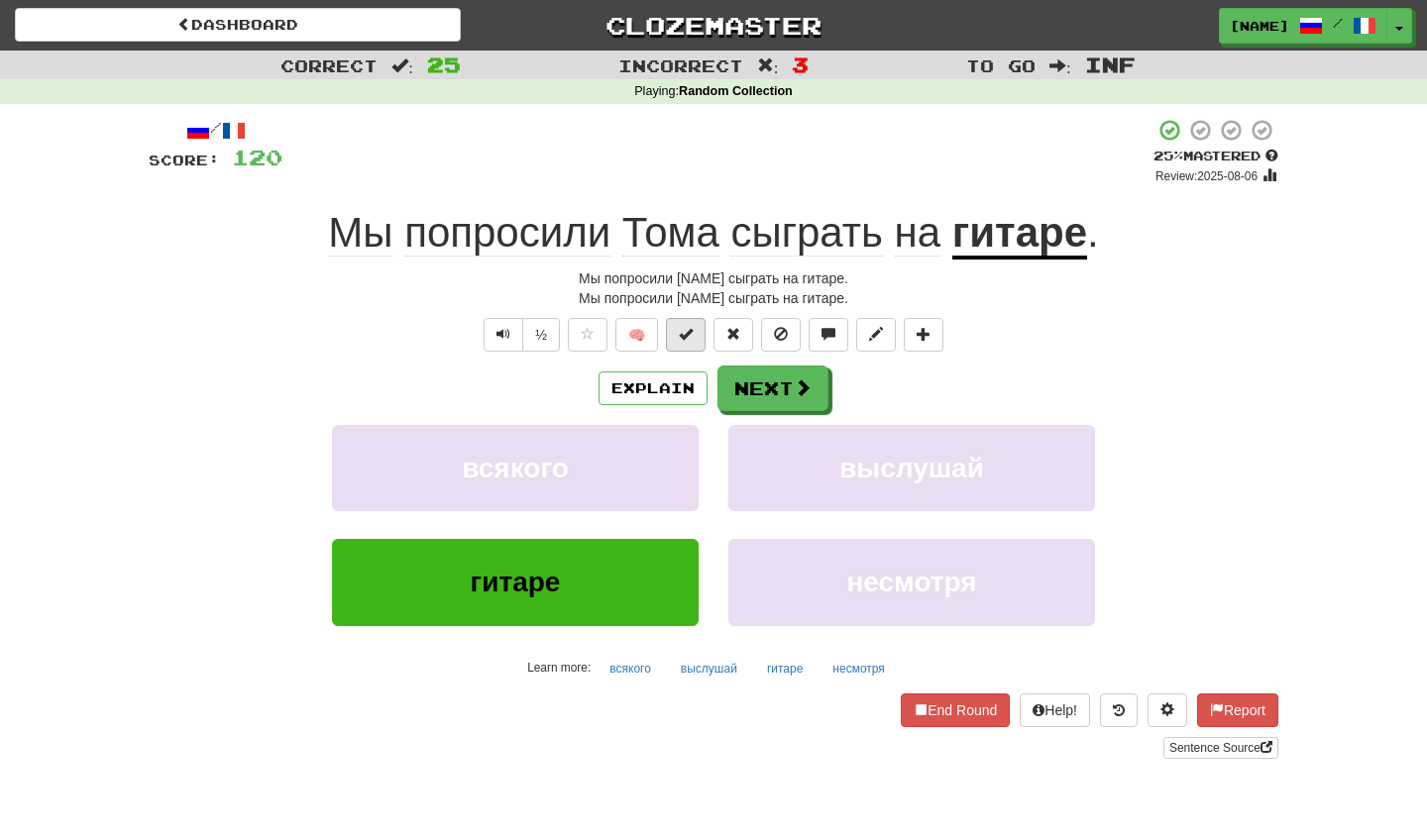 click at bounding box center [686, 335] 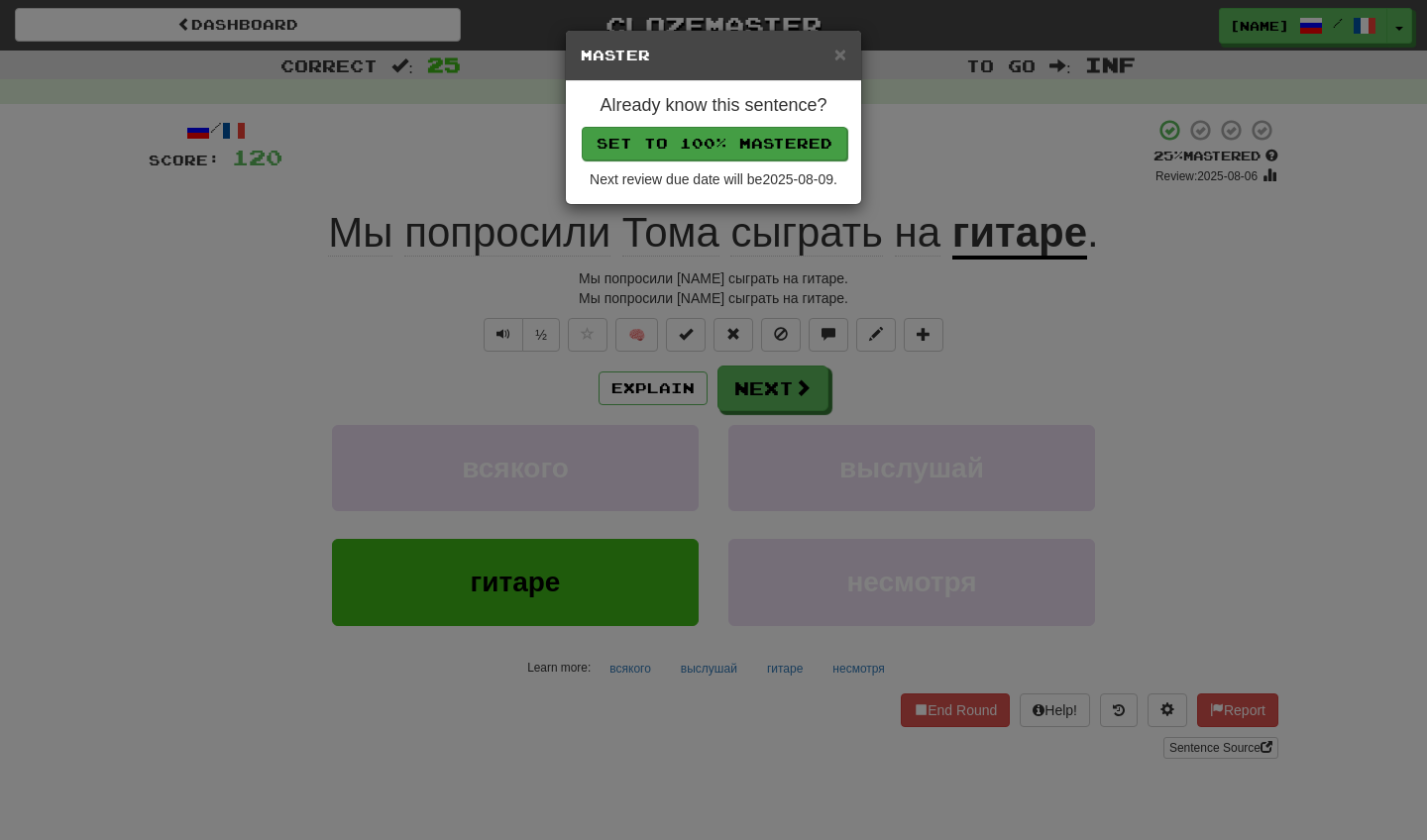 click on "Set to 100% Mastered" at bounding box center (714, 144) 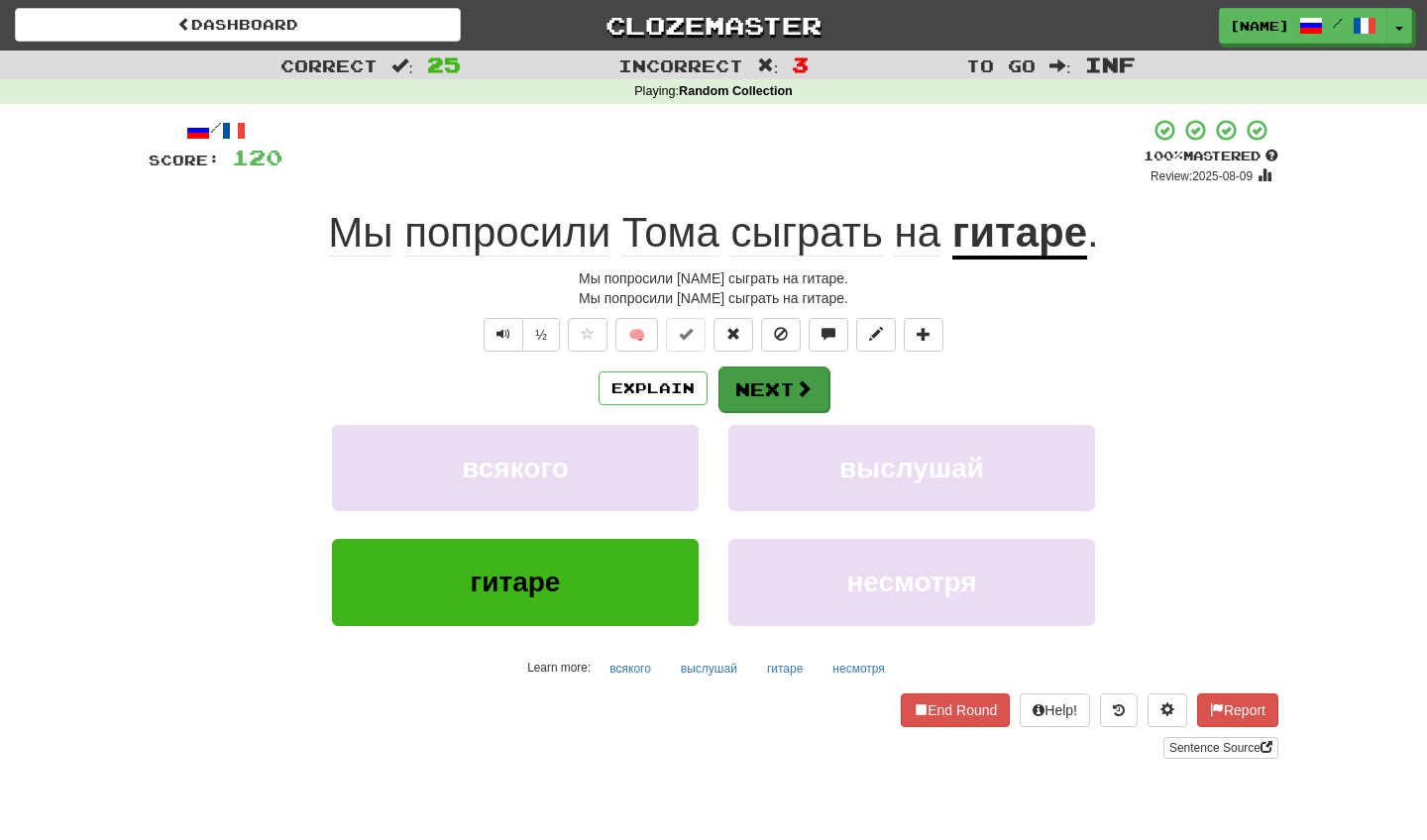 click on "Next" at bounding box center (774, 389) 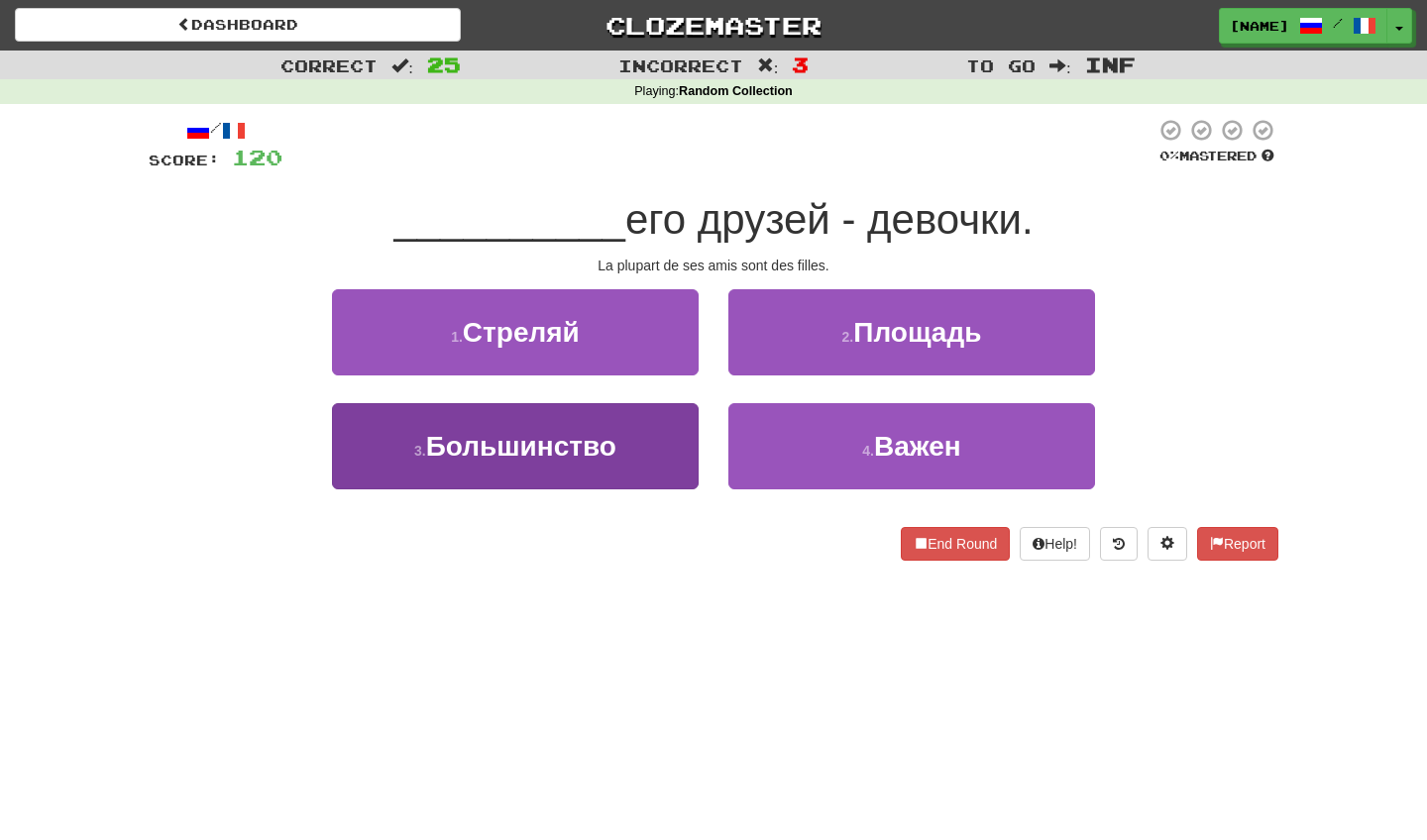 click on "3 . Большинство" at bounding box center (515, 446) 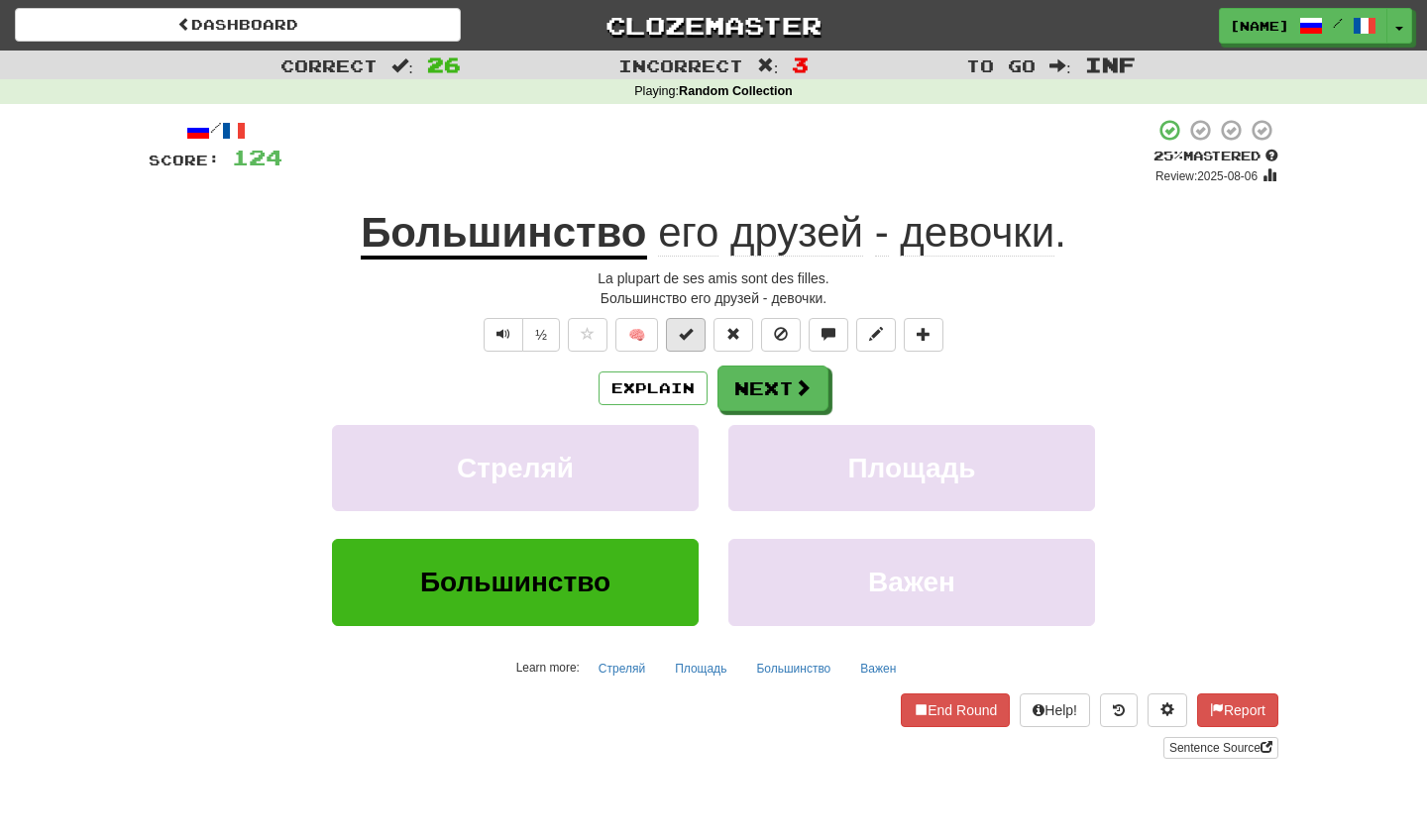 click at bounding box center (686, 334) 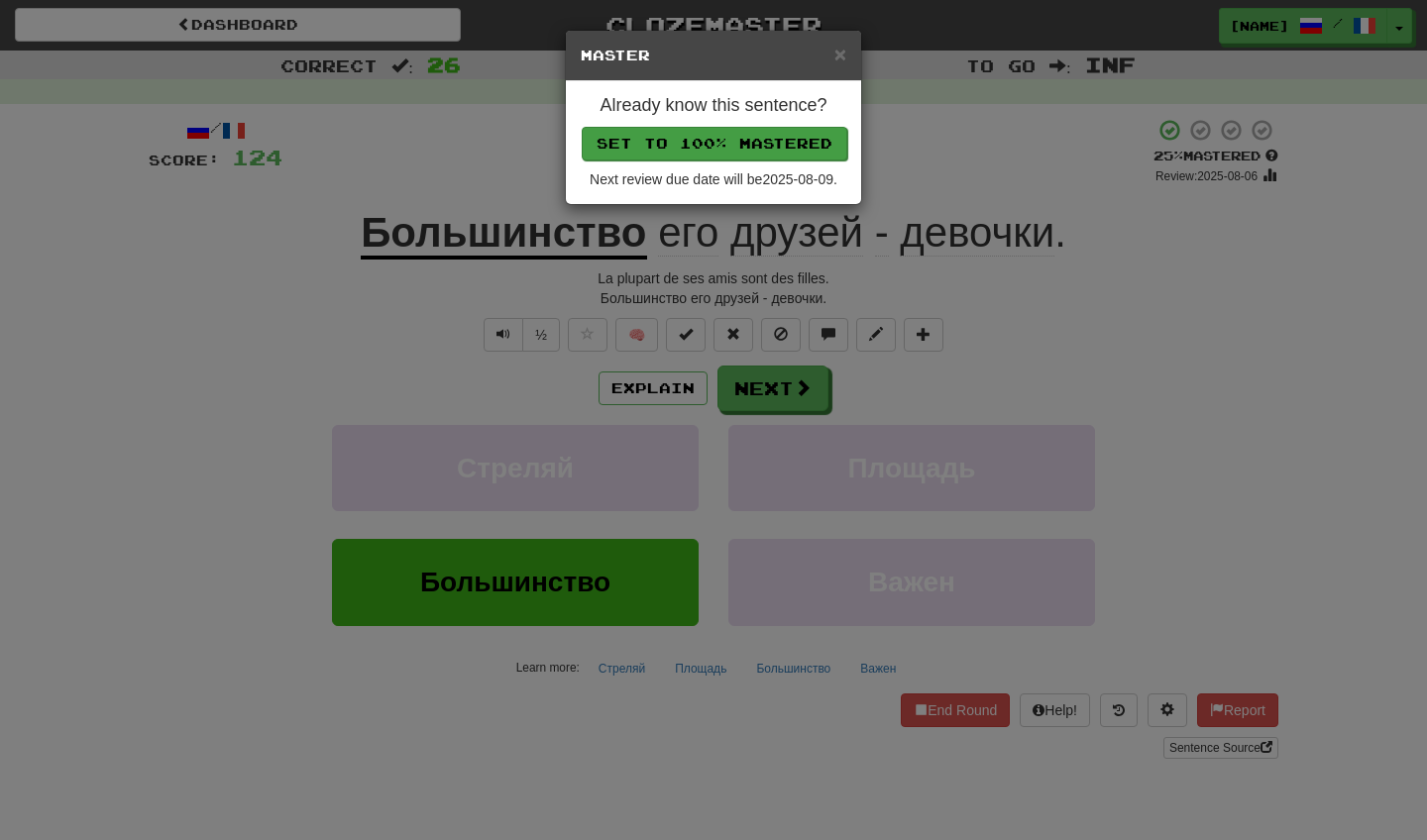 click on "Set to 100% Mastered" at bounding box center (714, 144) 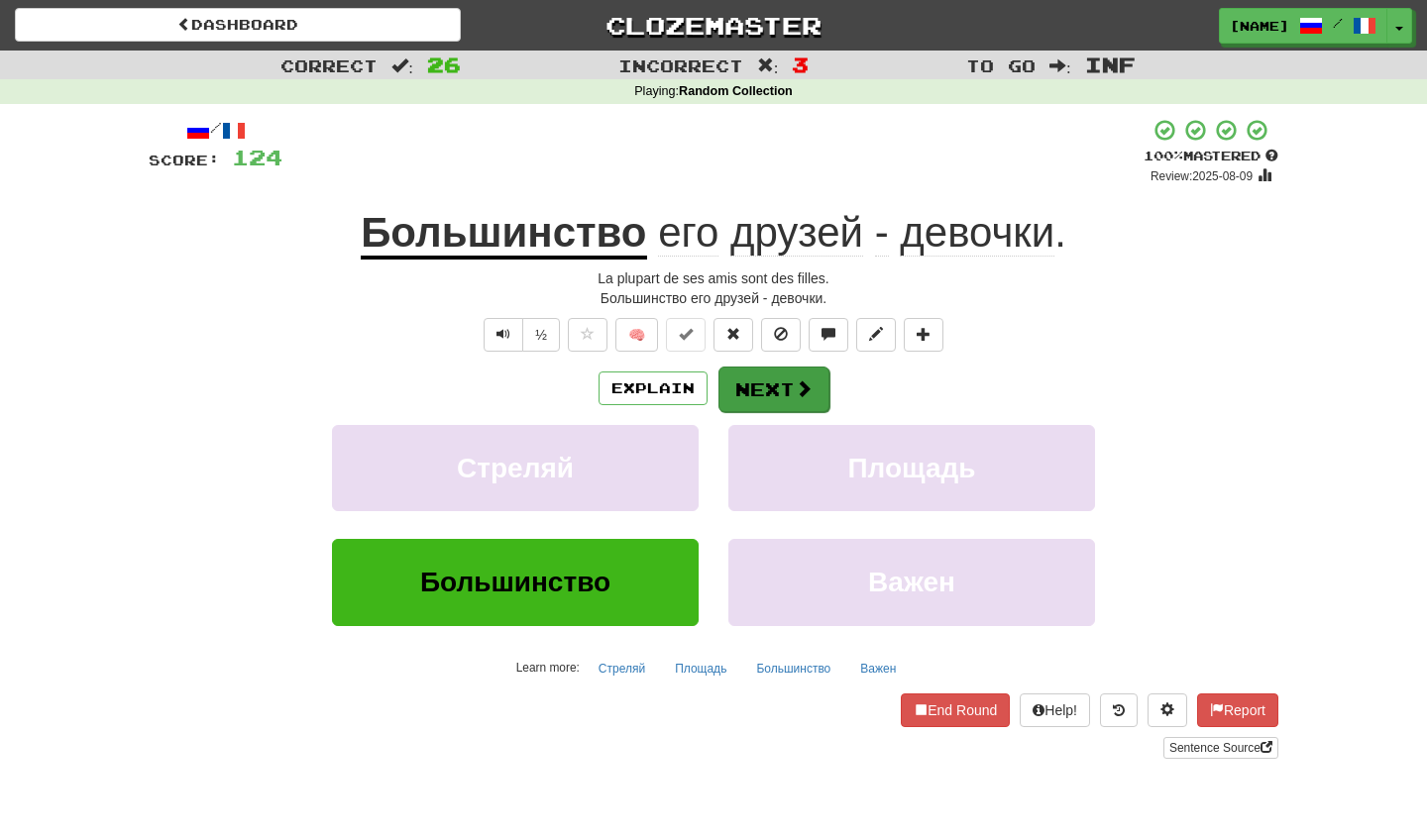 click on "Next" at bounding box center (774, 389) 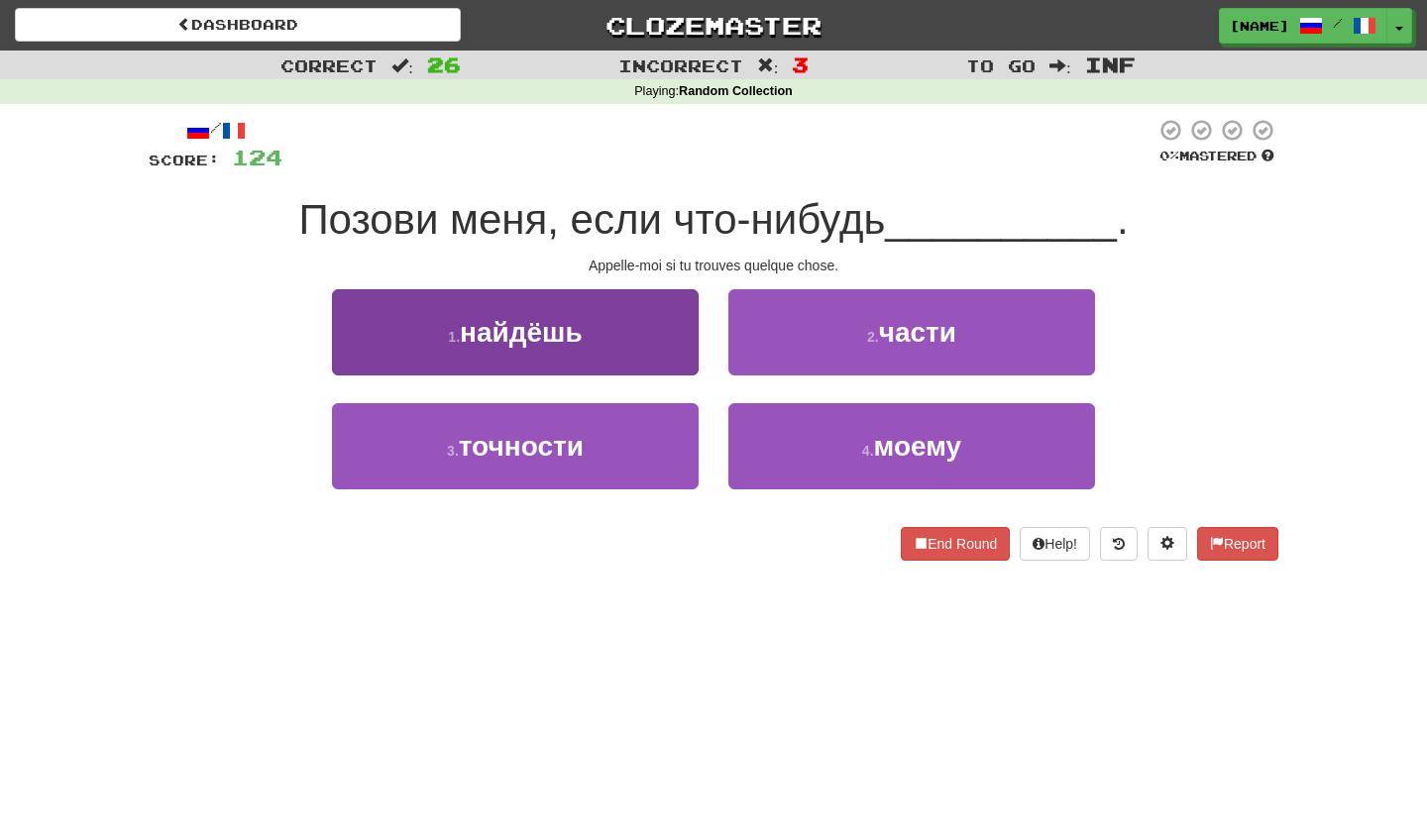 click on "1 . найдёшь" at bounding box center [515, 332] 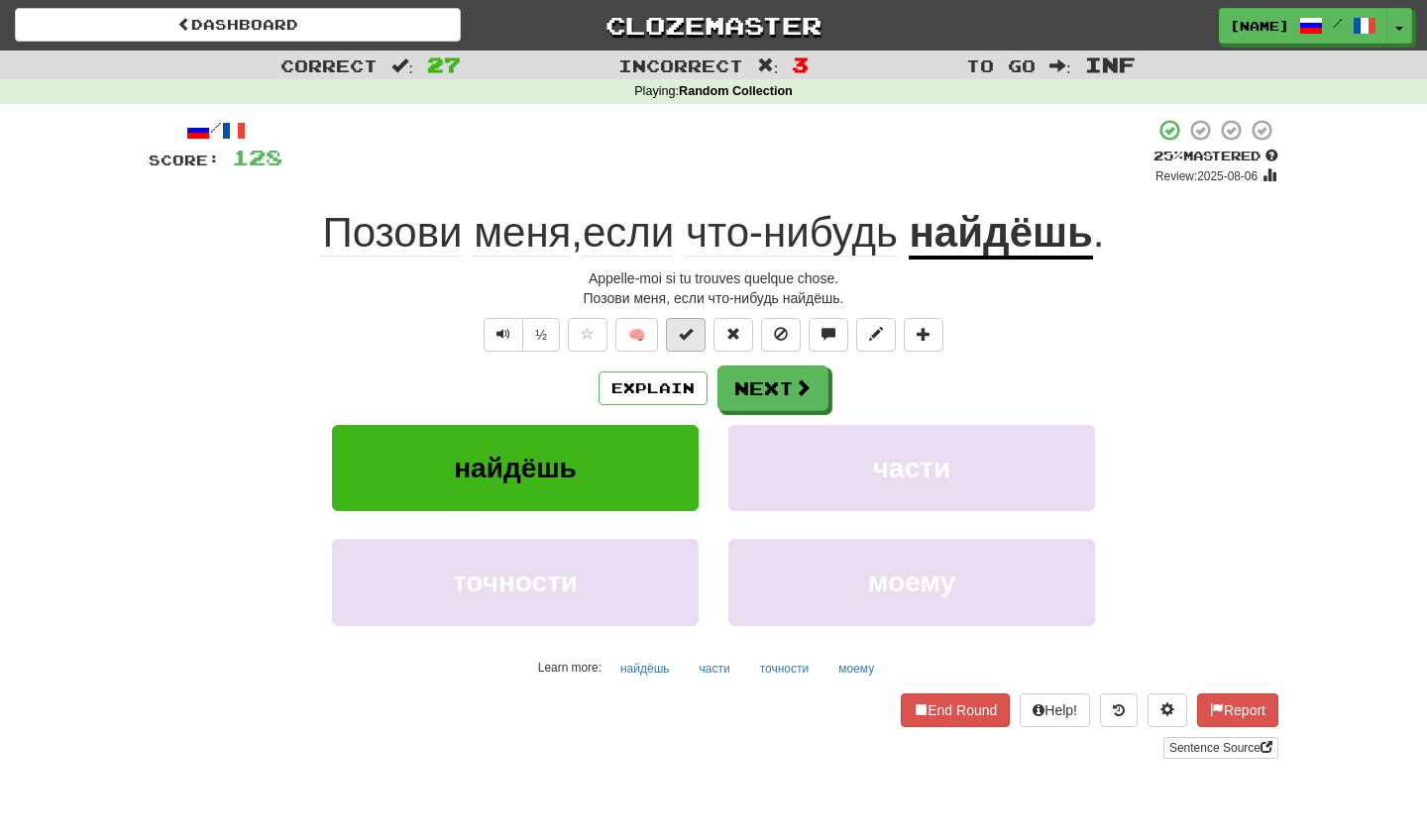 click at bounding box center [686, 334] 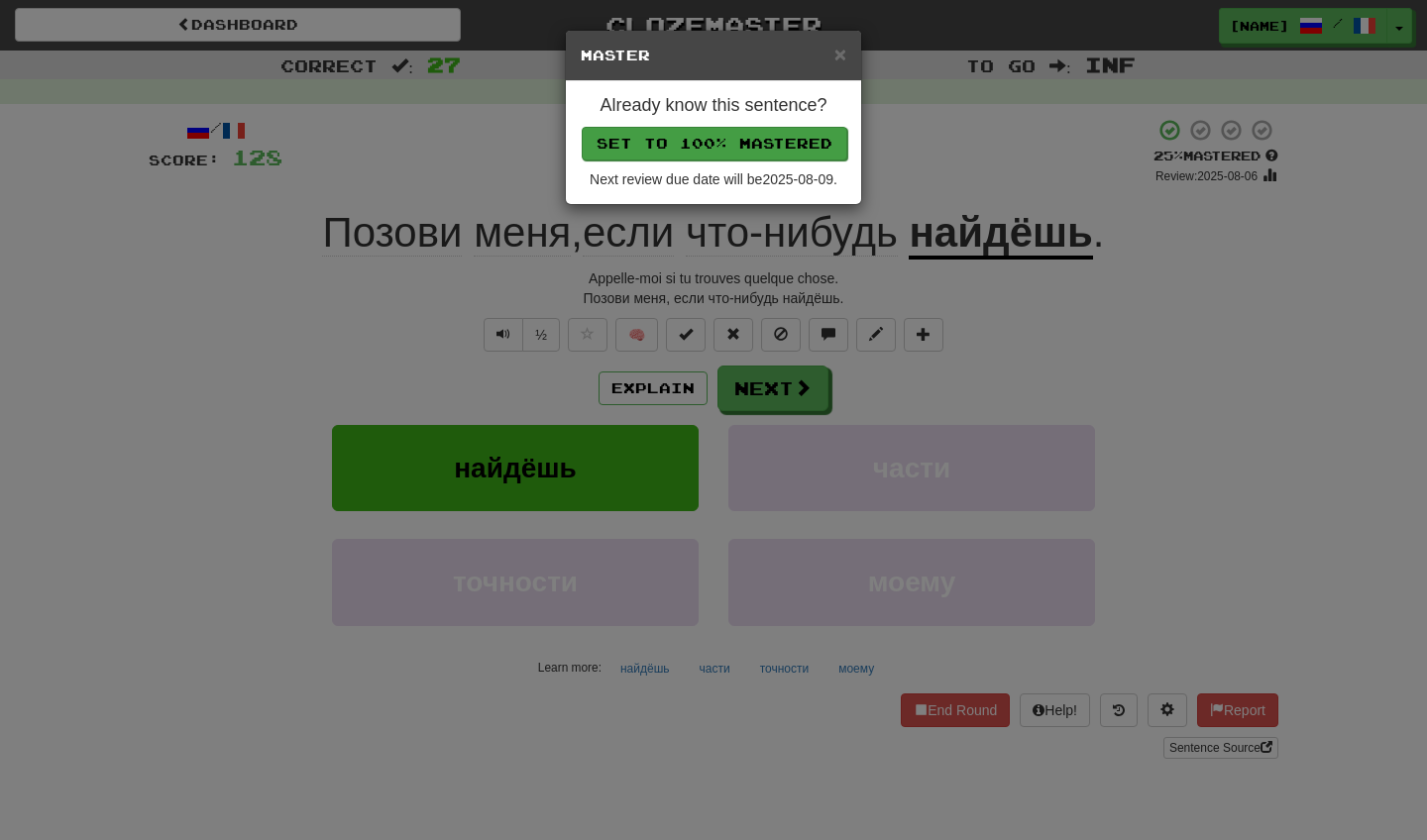 click on "Set to 100% Mastered" at bounding box center [714, 144] 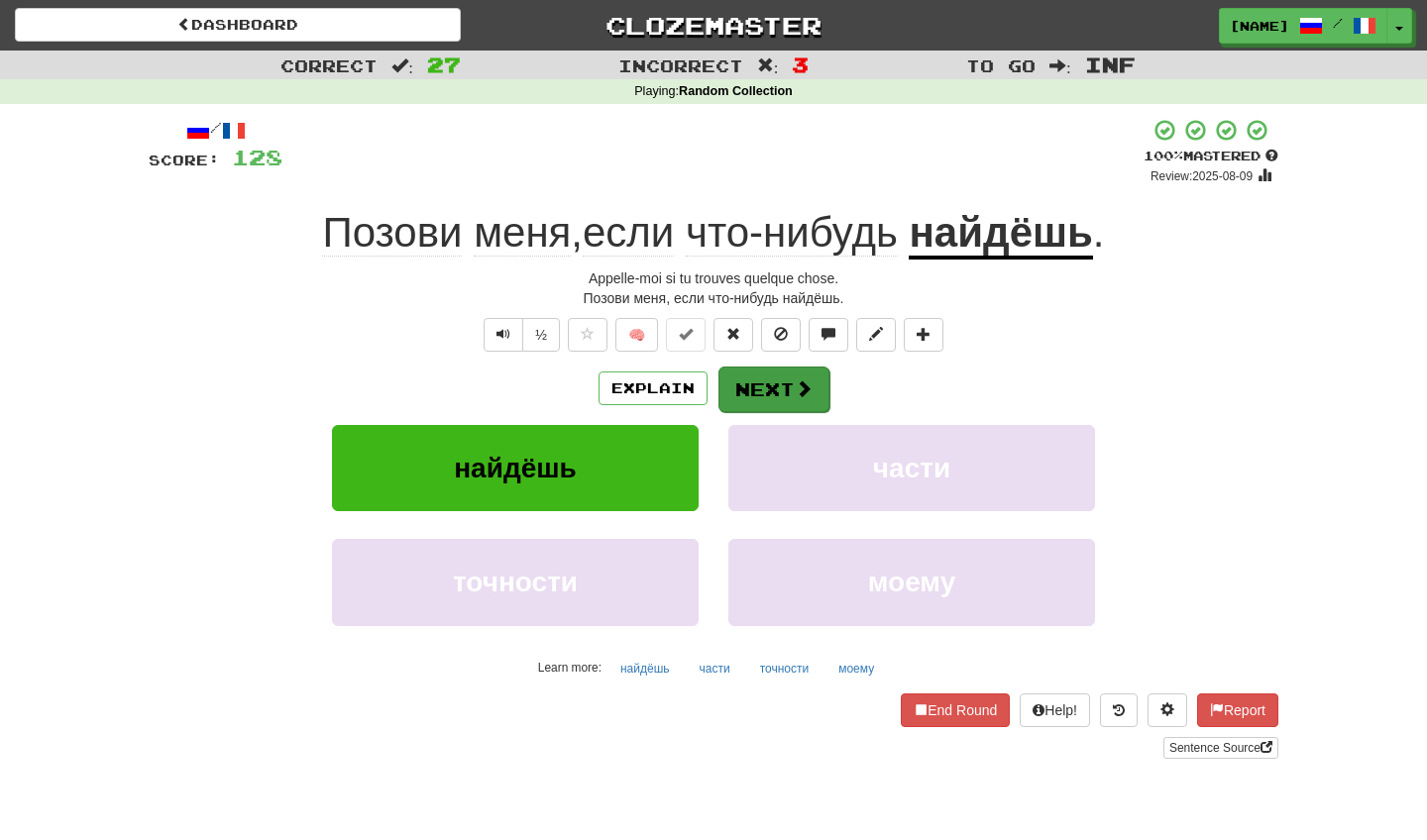 click on "Next" at bounding box center [774, 389] 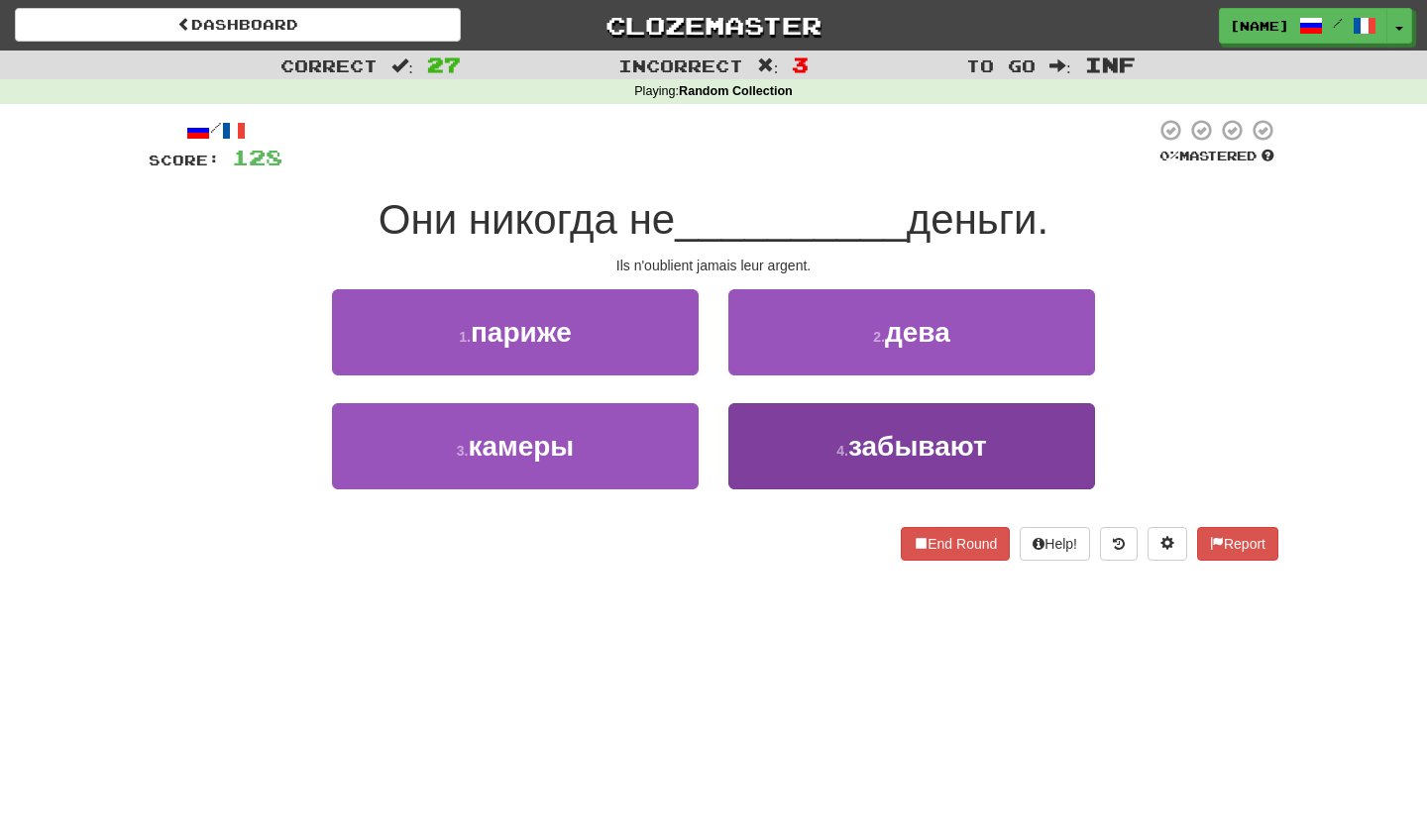 click on "4 . забывают" at bounding box center [912, 446] 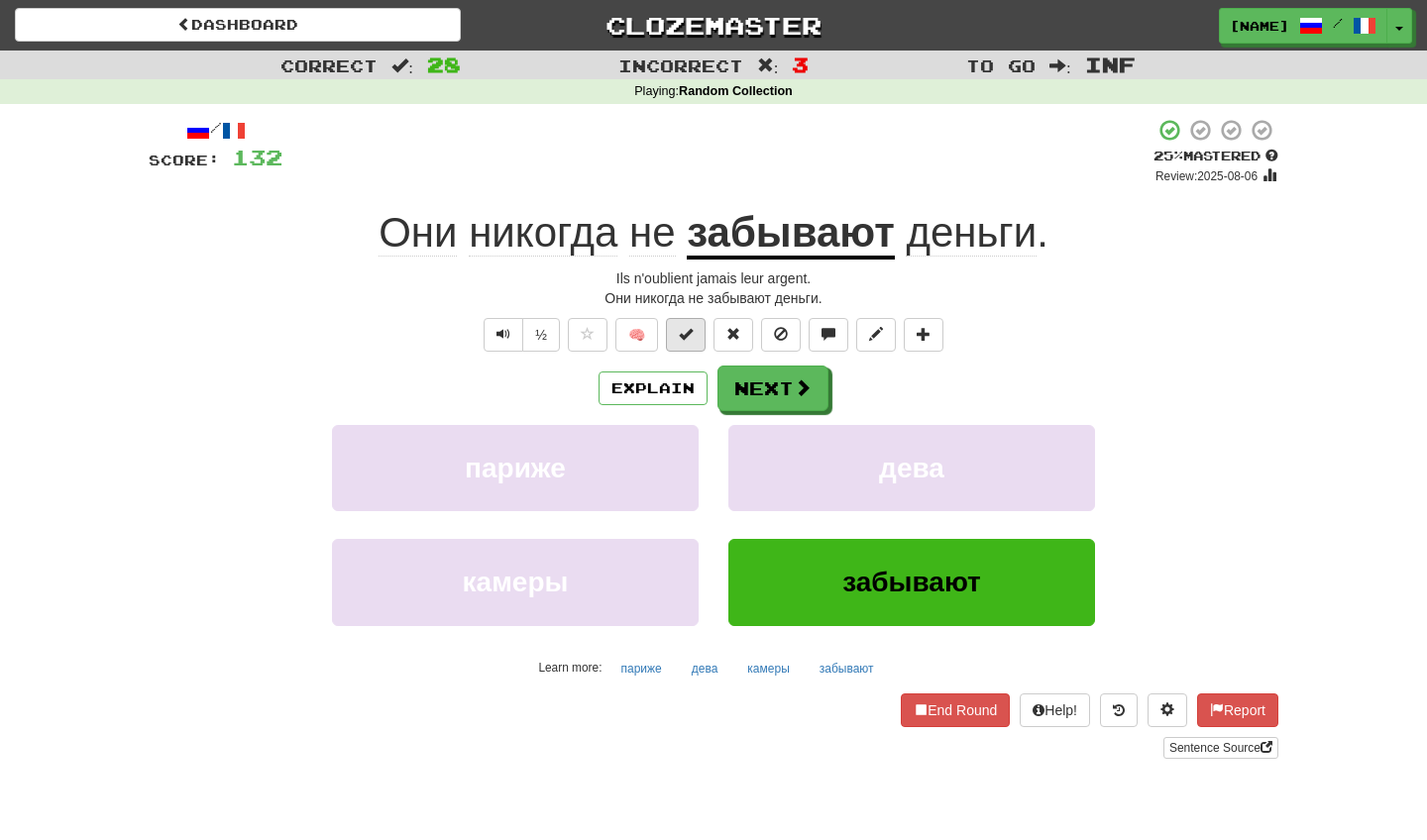 click at bounding box center (686, 335) 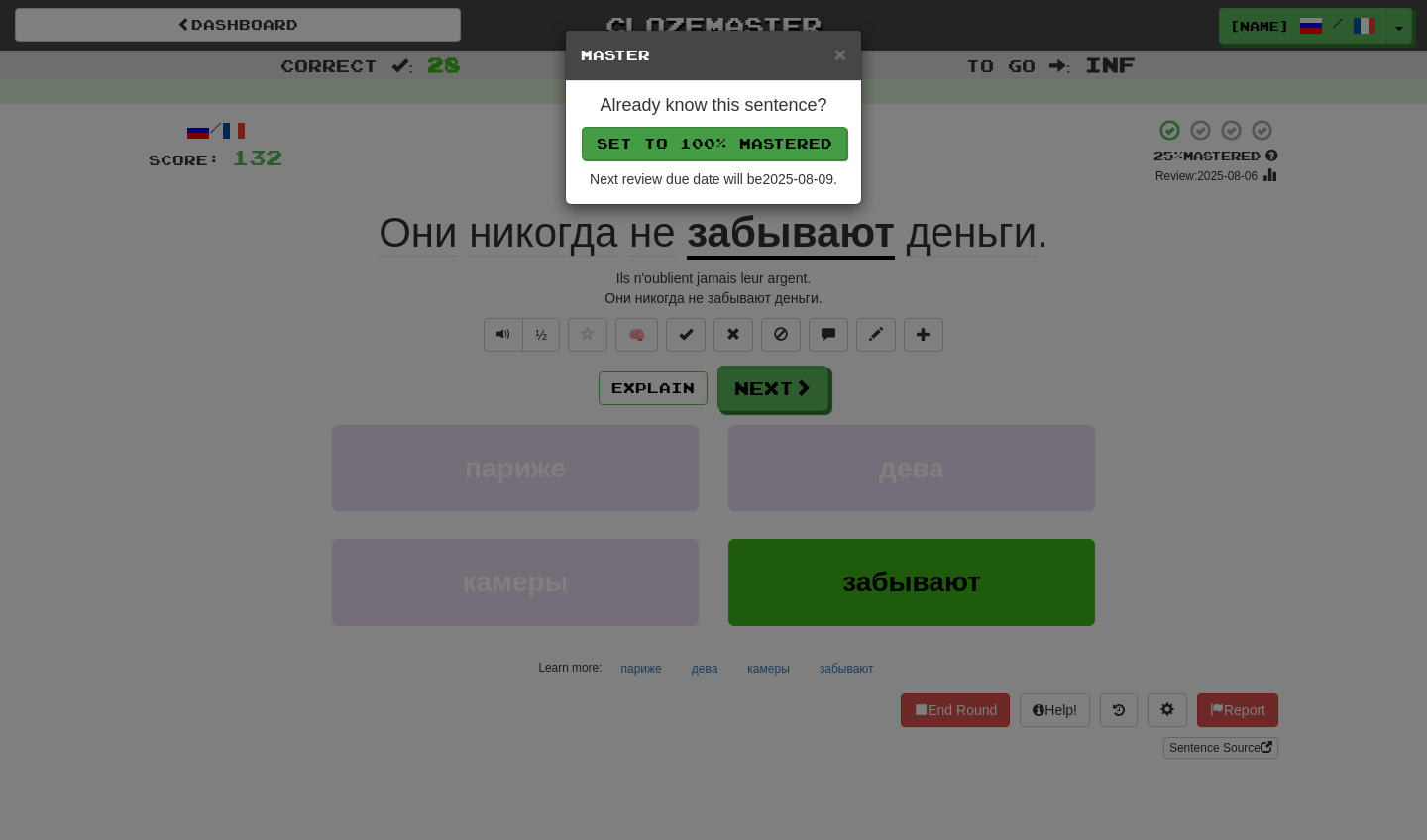 click on "Set to 100% Mastered" at bounding box center (714, 144) 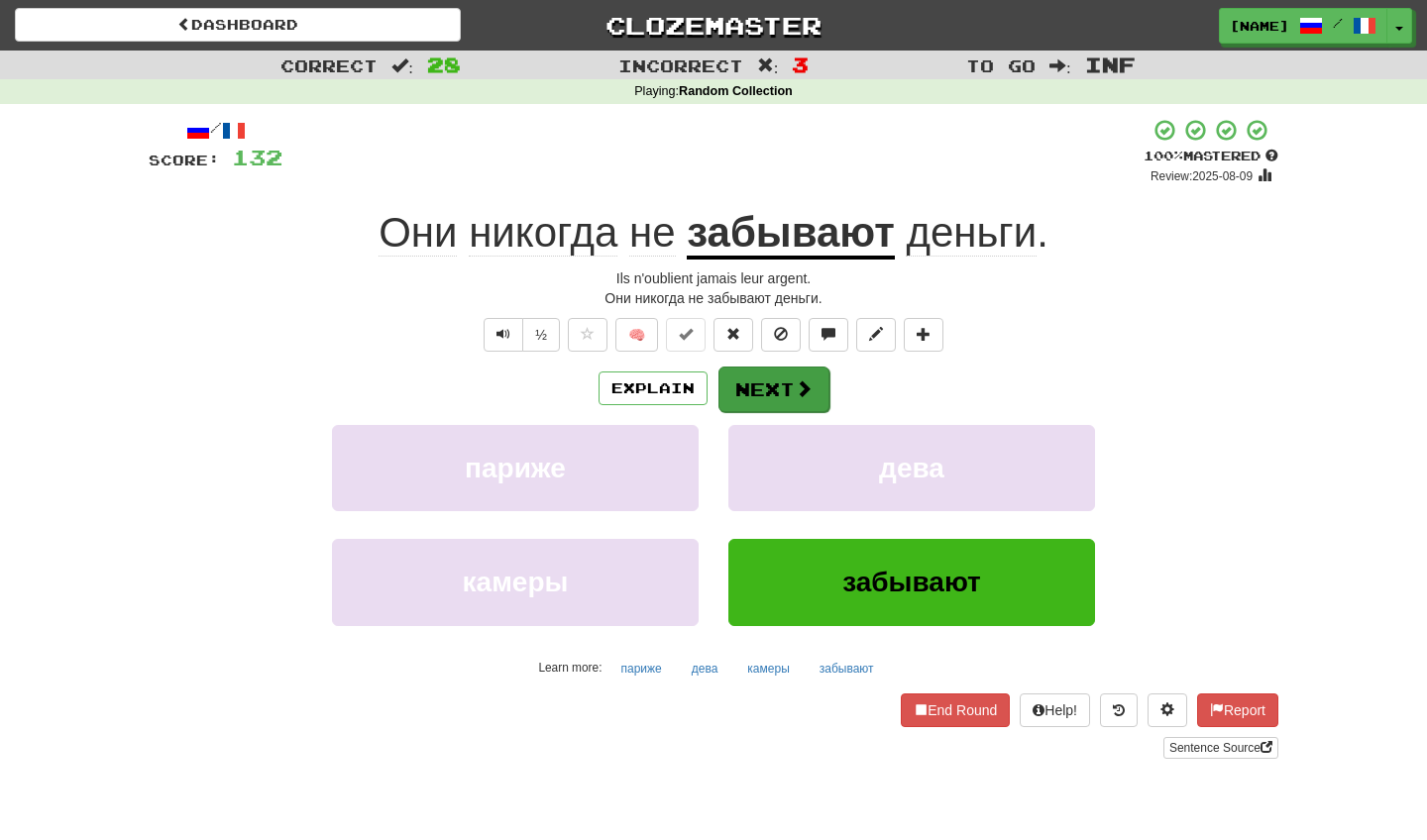click on "Next" at bounding box center [774, 389] 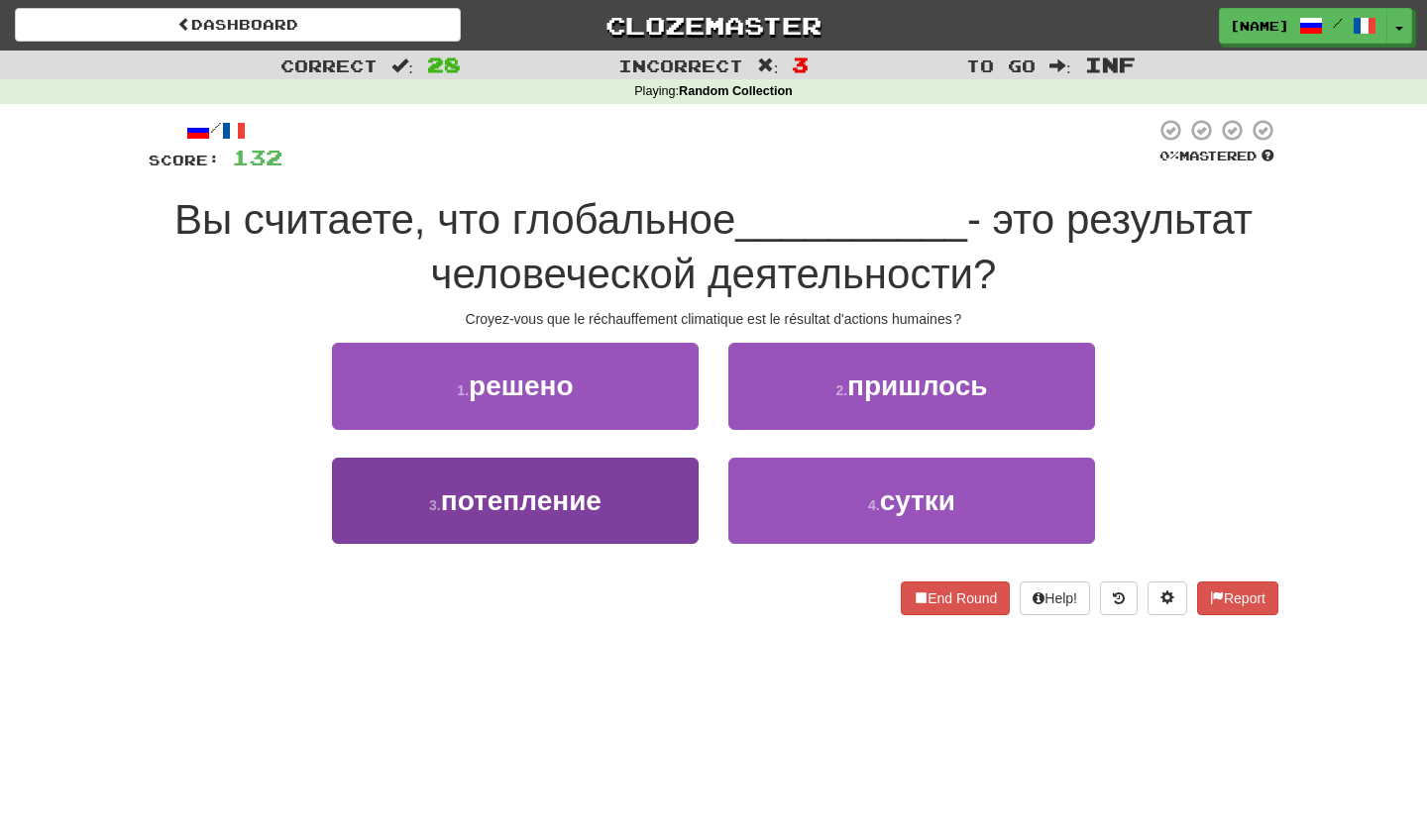 click on "3 . потепление" at bounding box center (515, 500) 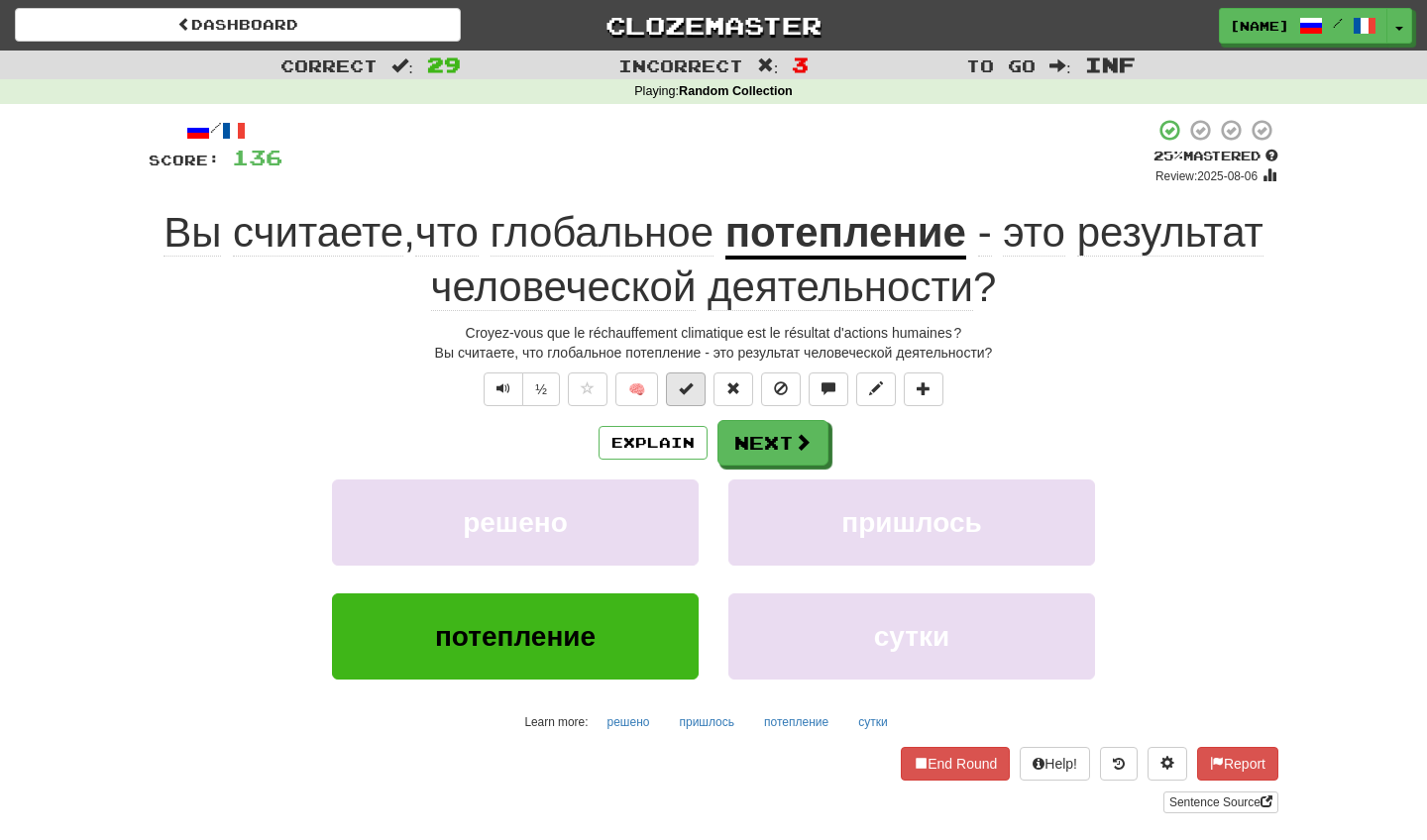 click at bounding box center (686, 388) 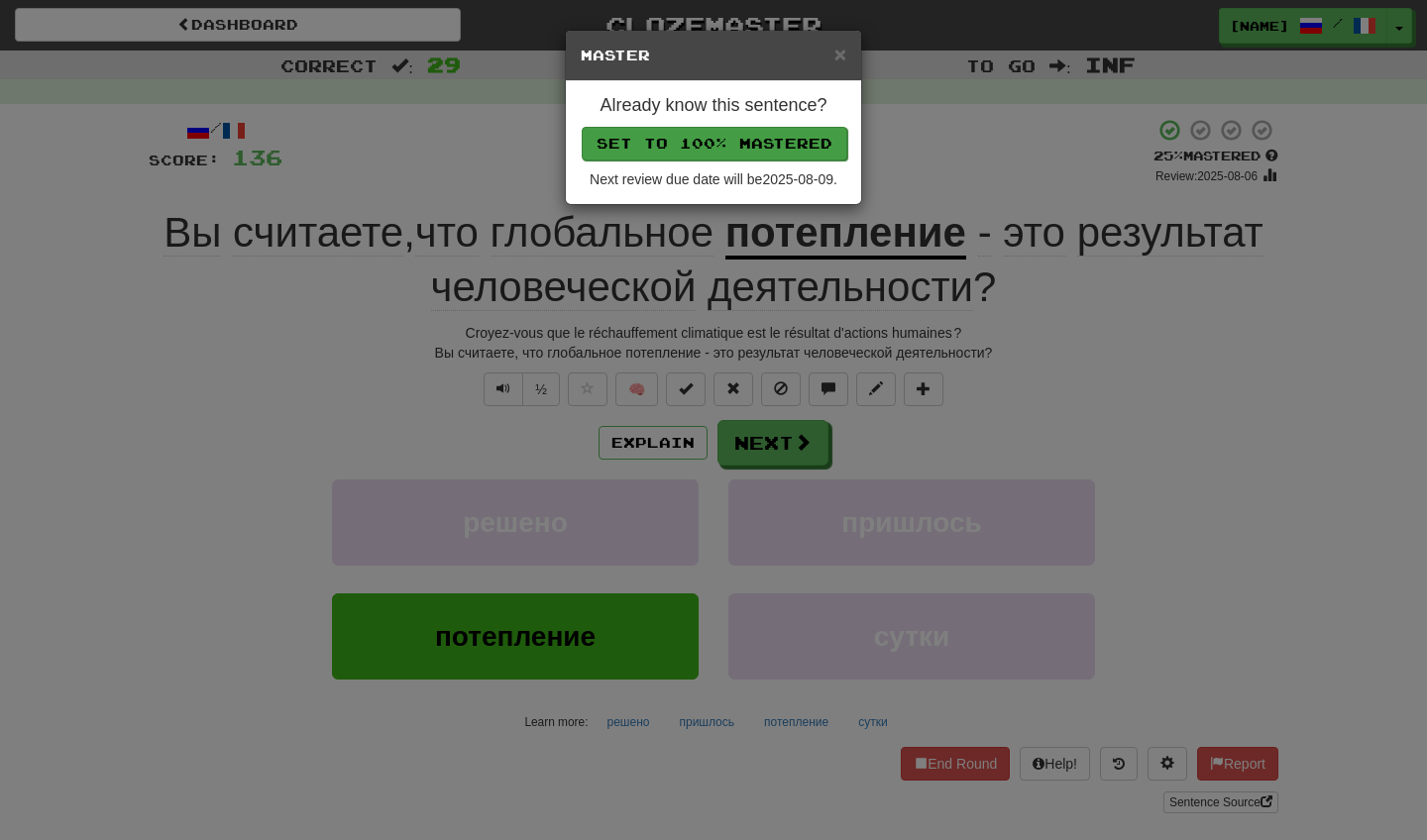 click on "Set to 100% Mastered" at bounding box center [714, 144] 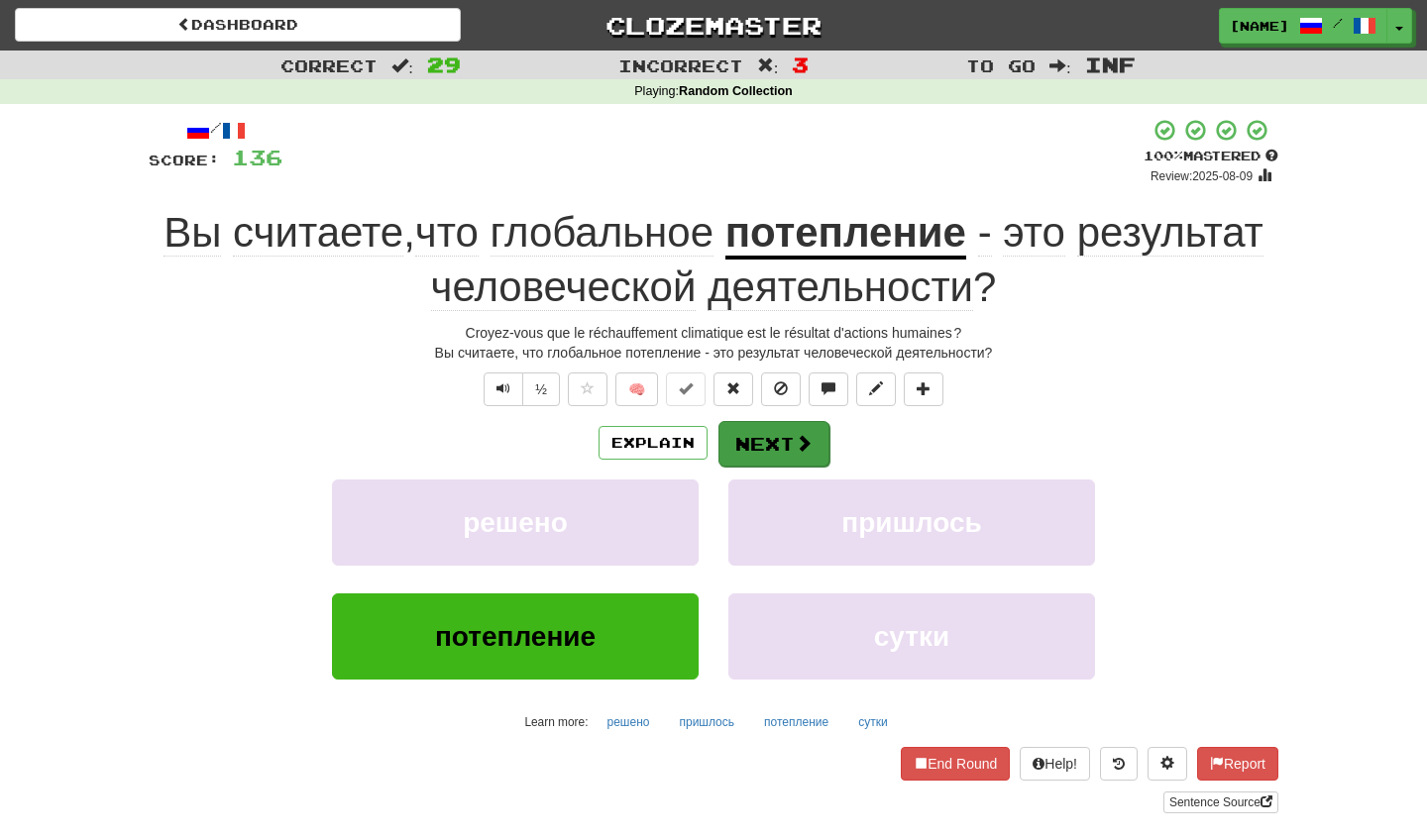 click on "Next" at bounding box center (774, 444) 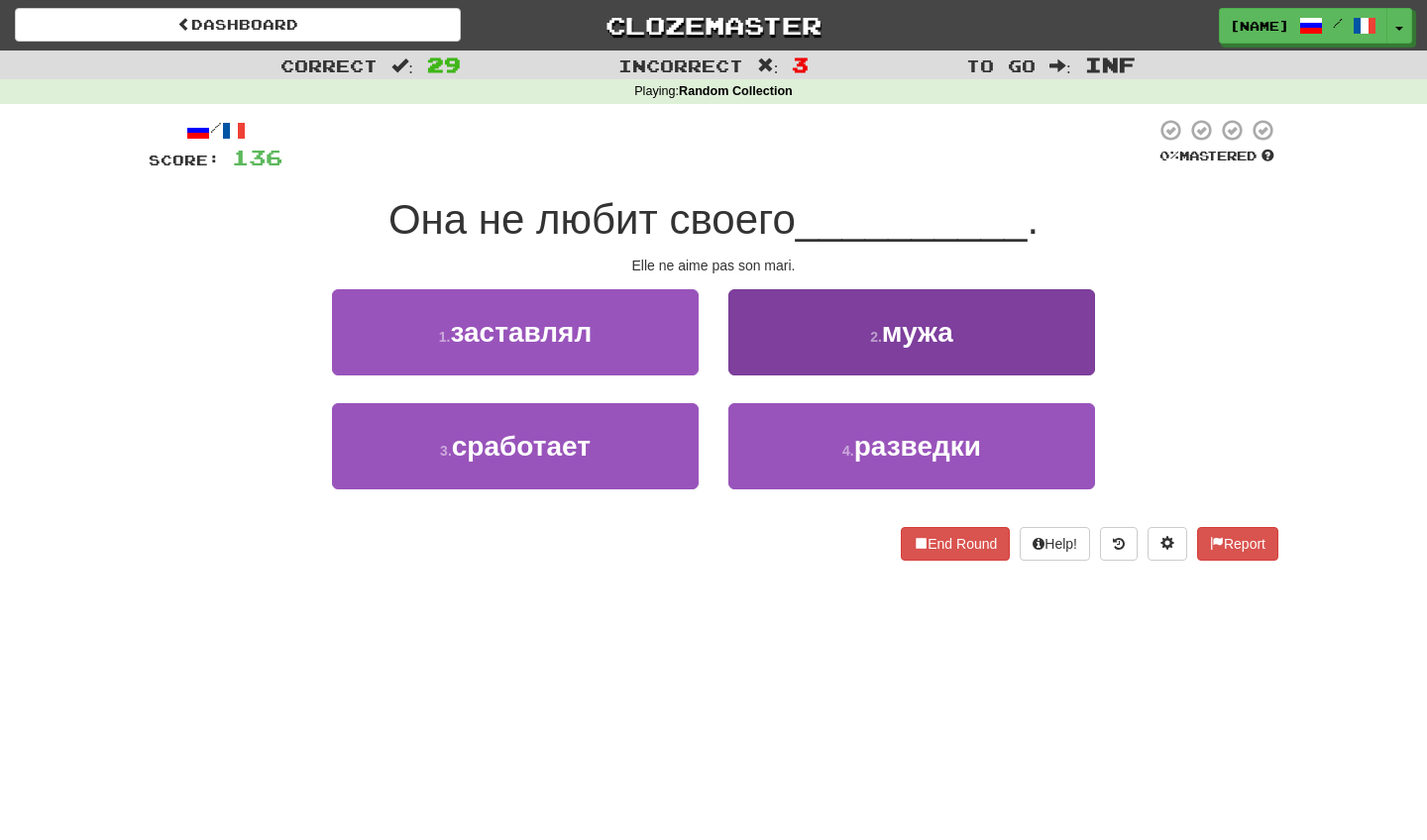 click on "2 . мужа" at bounding box center [912, 332] 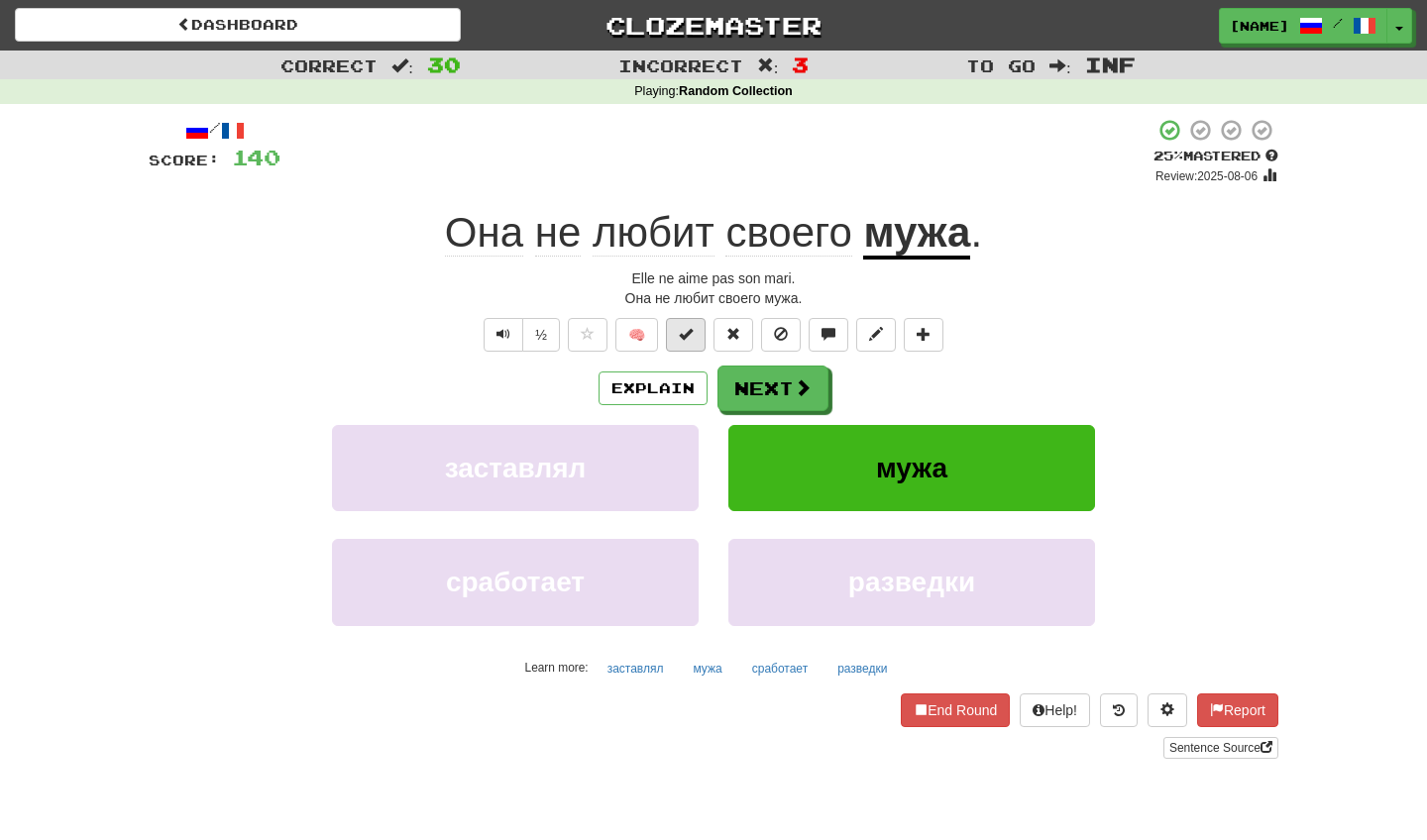 click at bounding box center [686, 335] 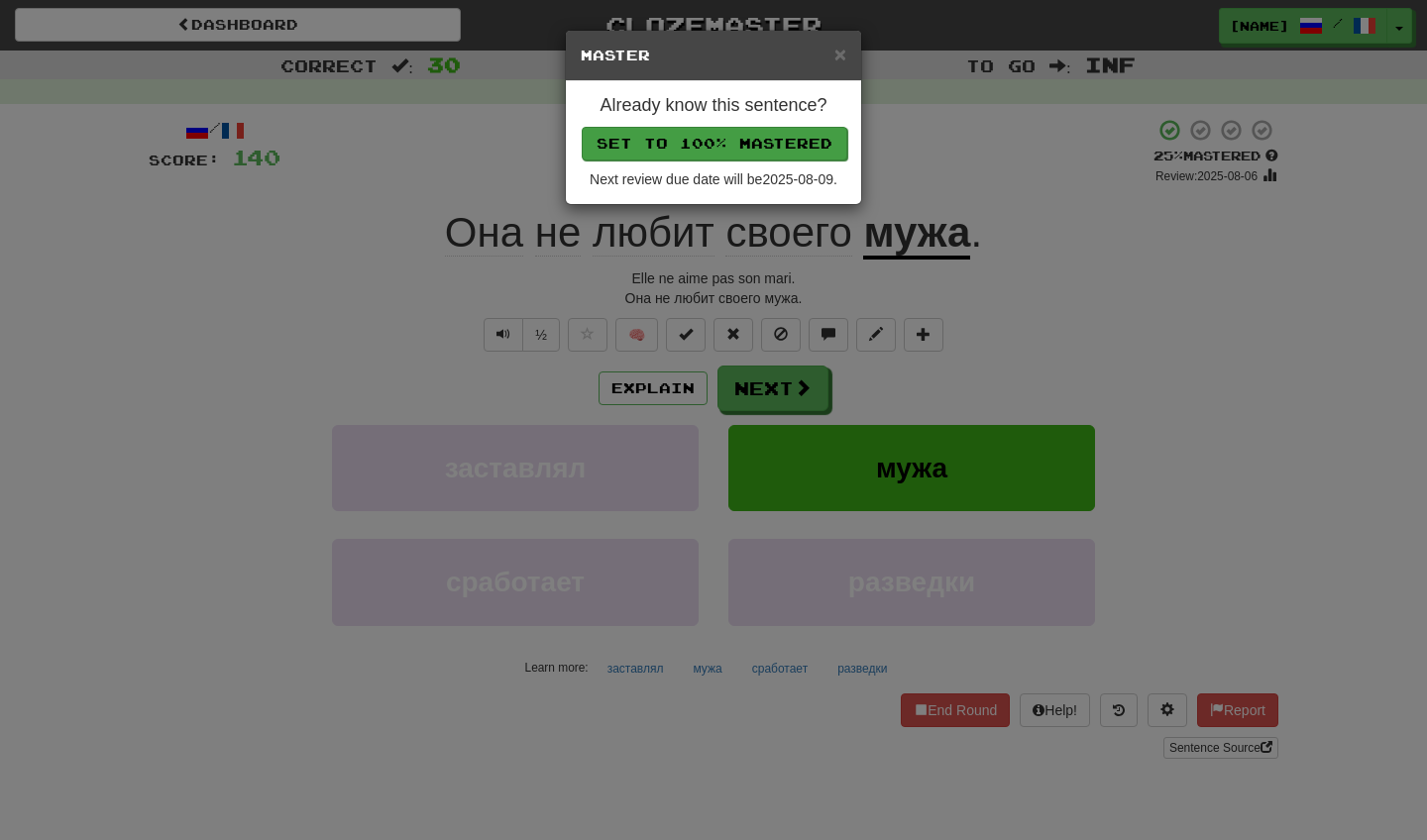 click on "Set to 100% Mastered" at bounding box center (714, 144) 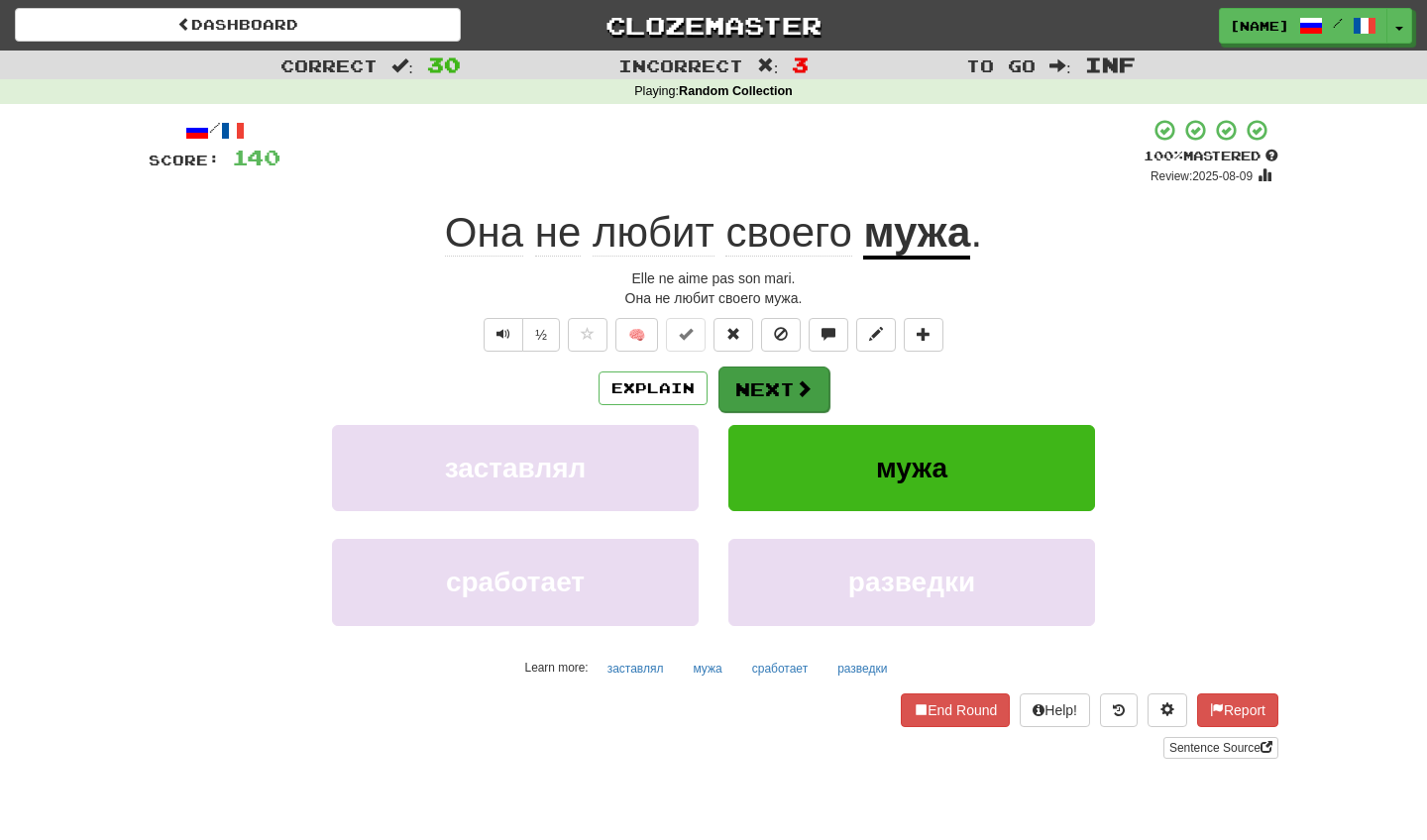 click on "Next" at bounding box center [774, 389] 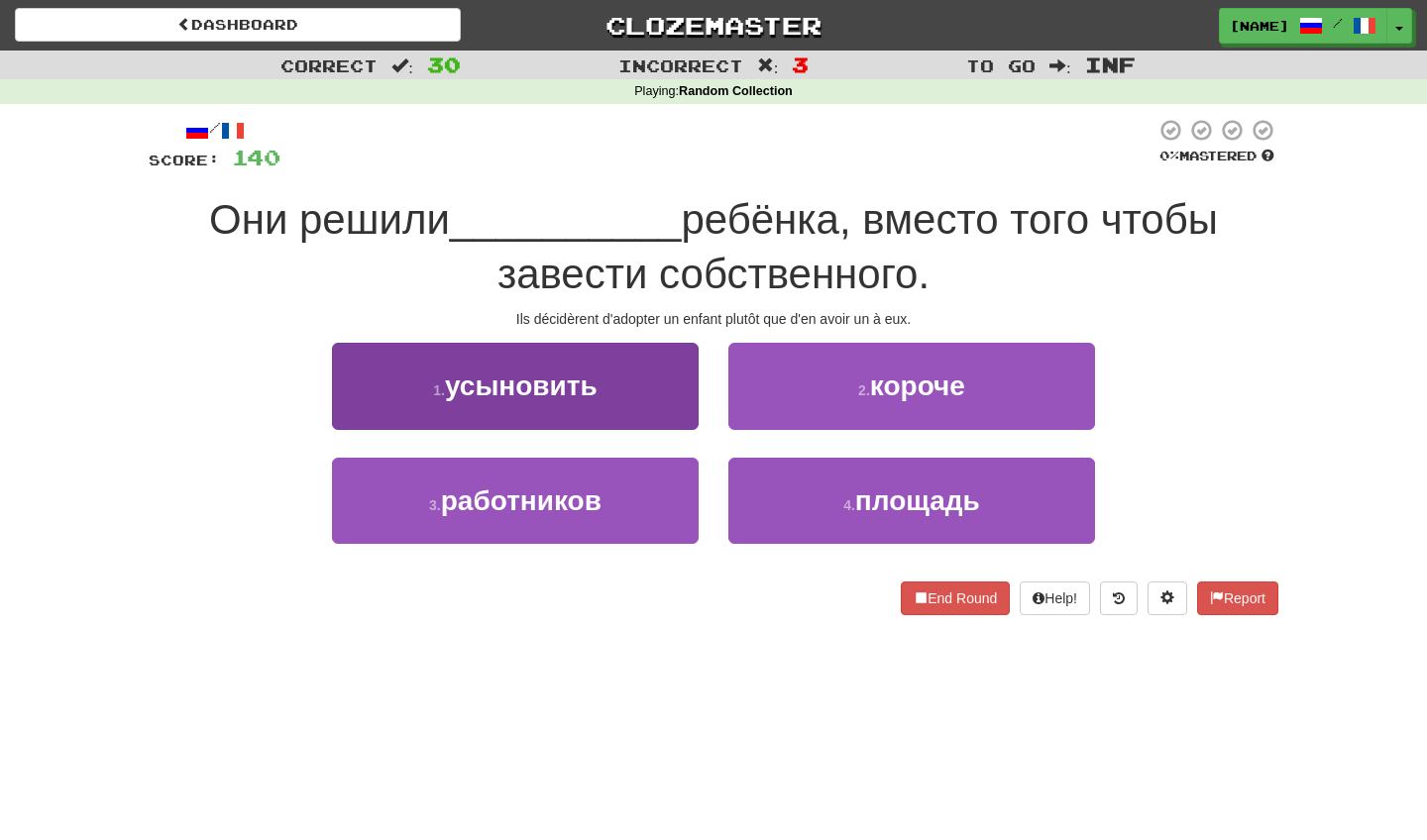 click on "1 . усыновить" at bounding box center [515, 385] 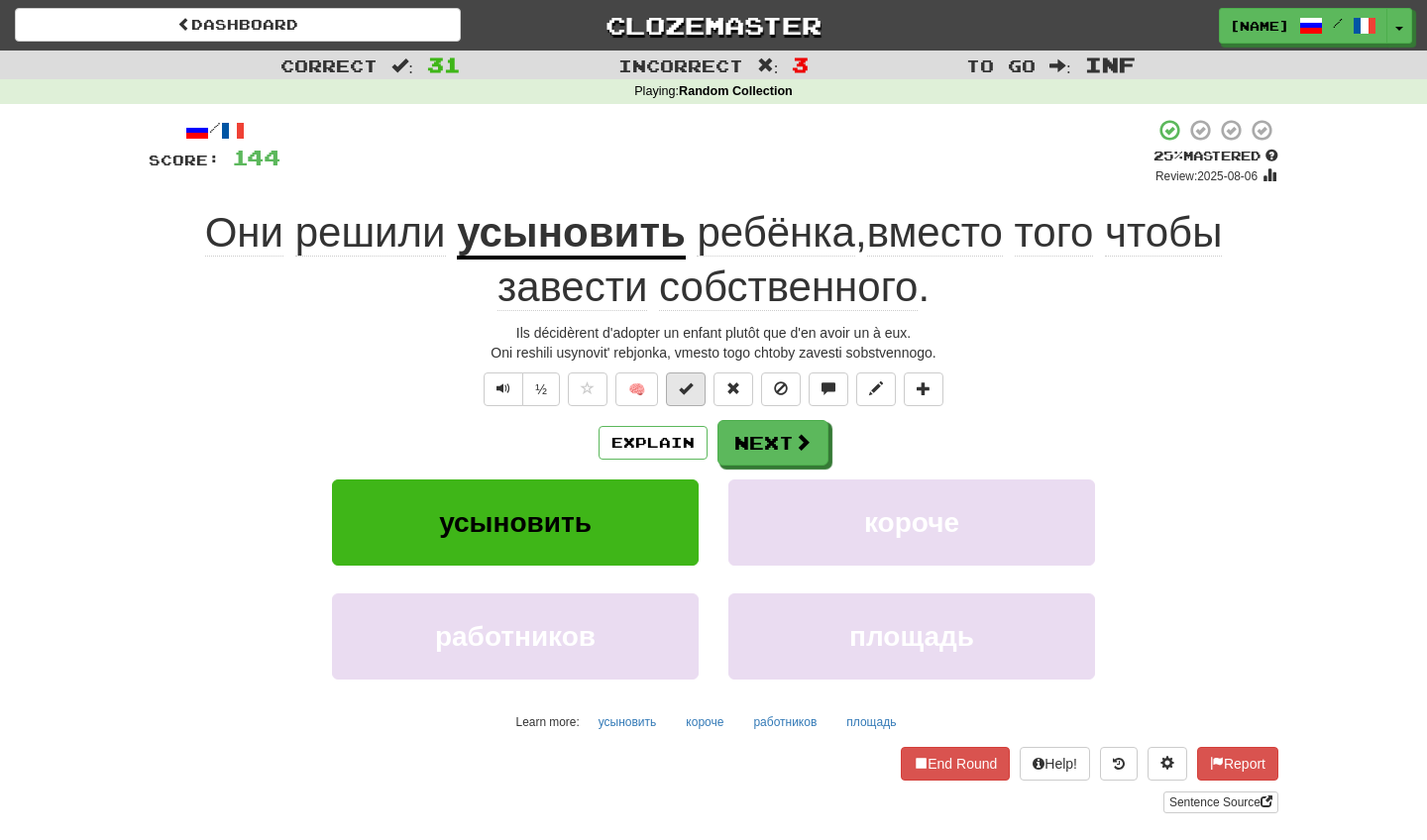 click at bounding box center (686, 388) 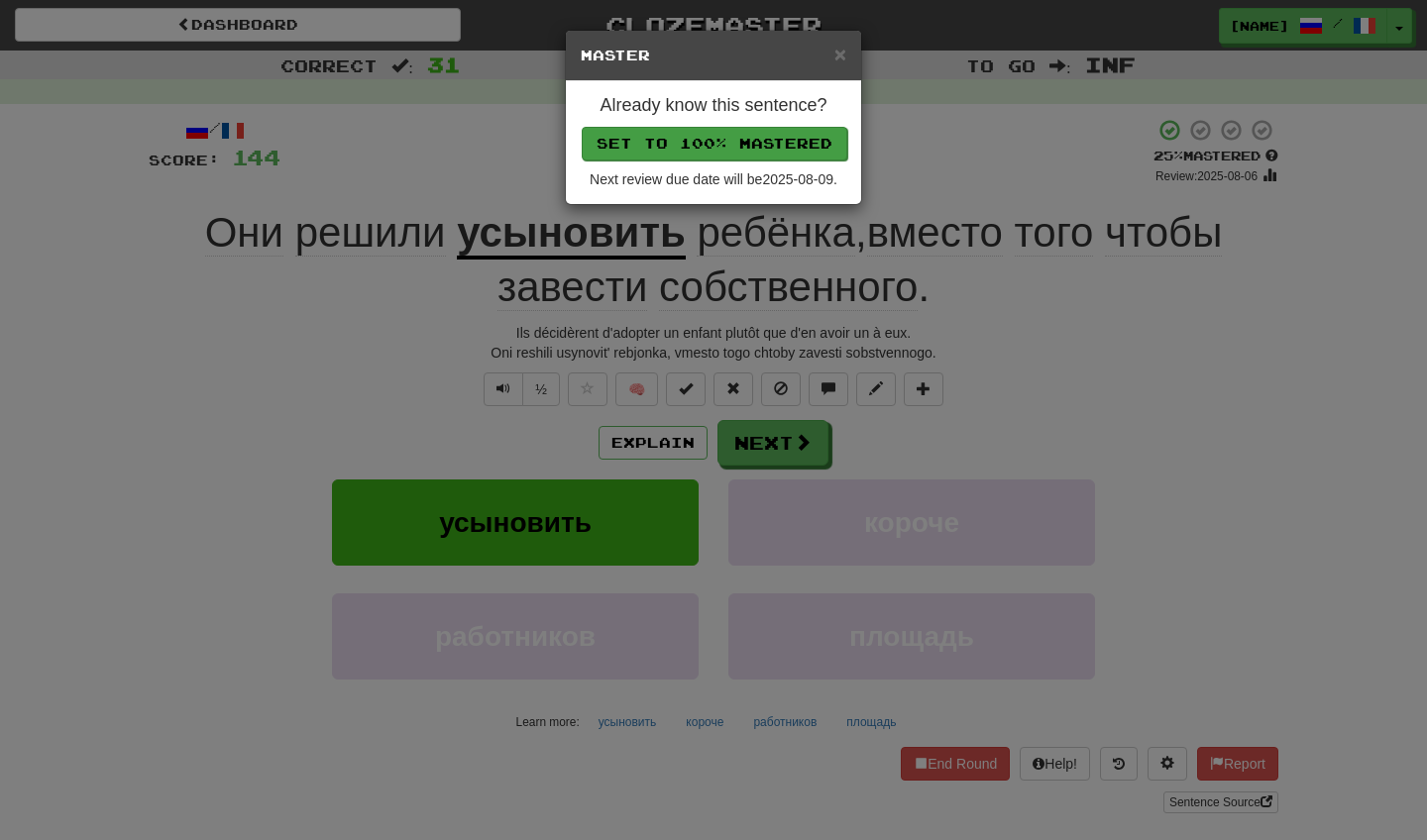 click on "Set to 100% Mastered" at bounding box center [714, 144] 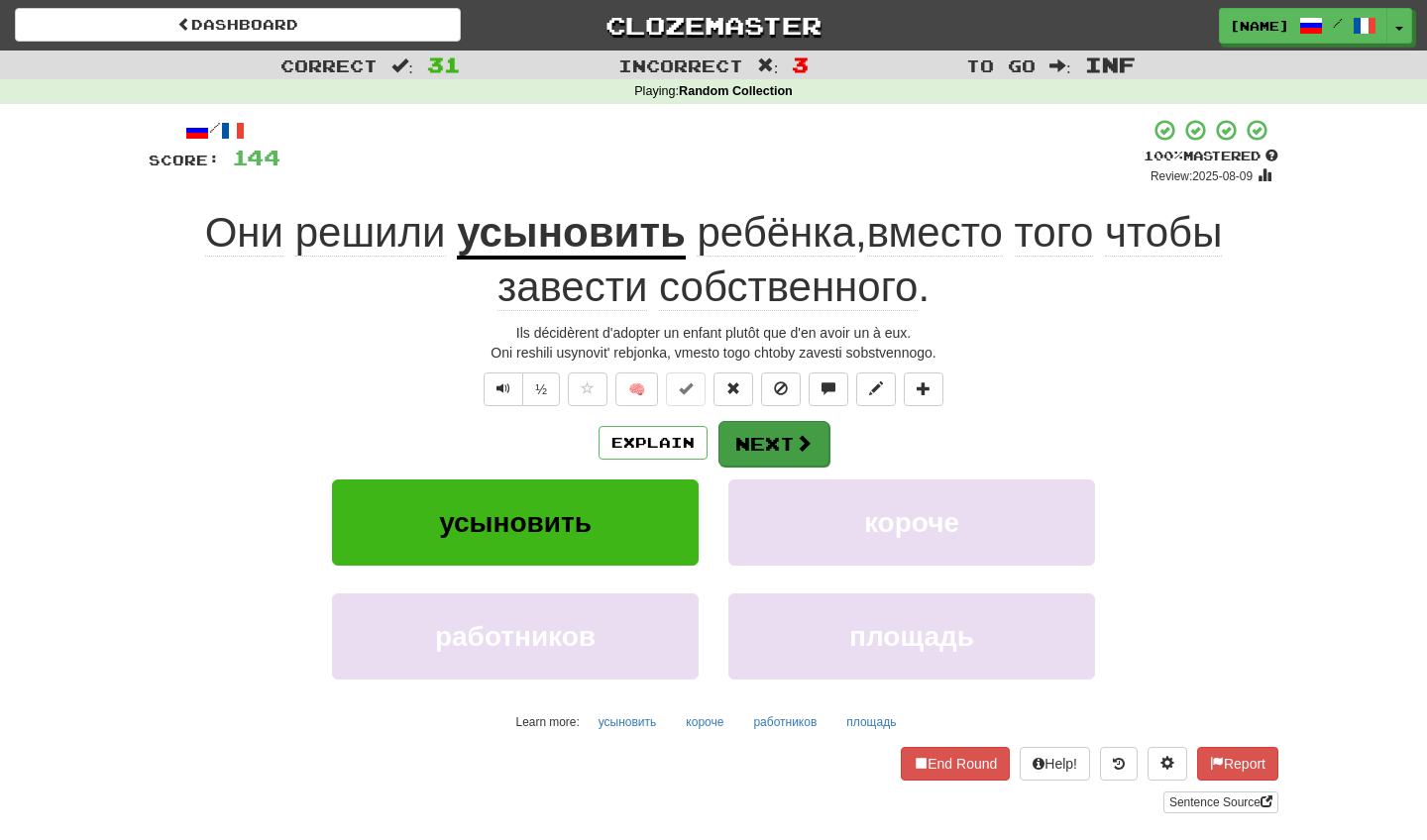 click on "Next" at bounding box center (774, 444) 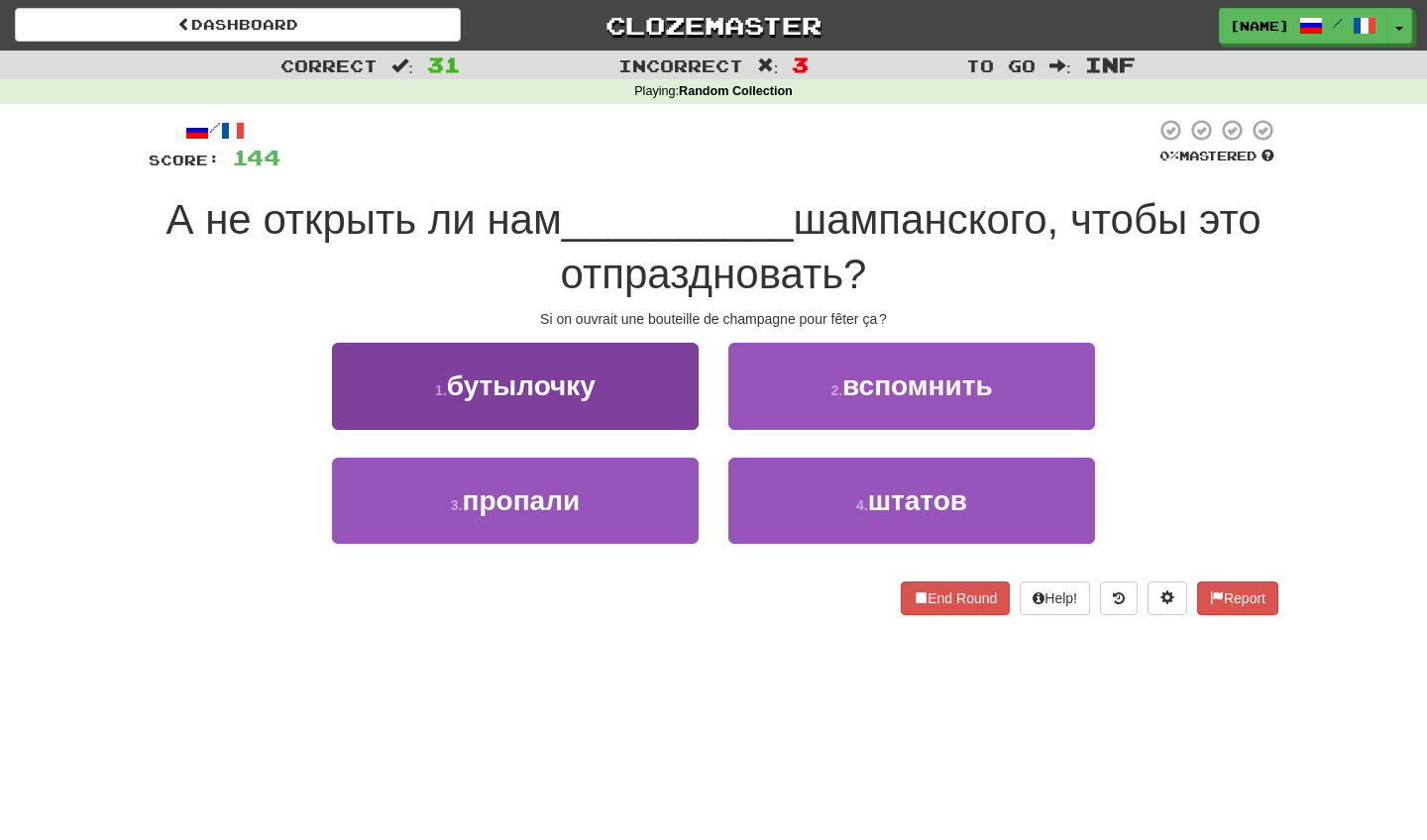 click on "1 . бутылочку" at bounding box center [515, 385] 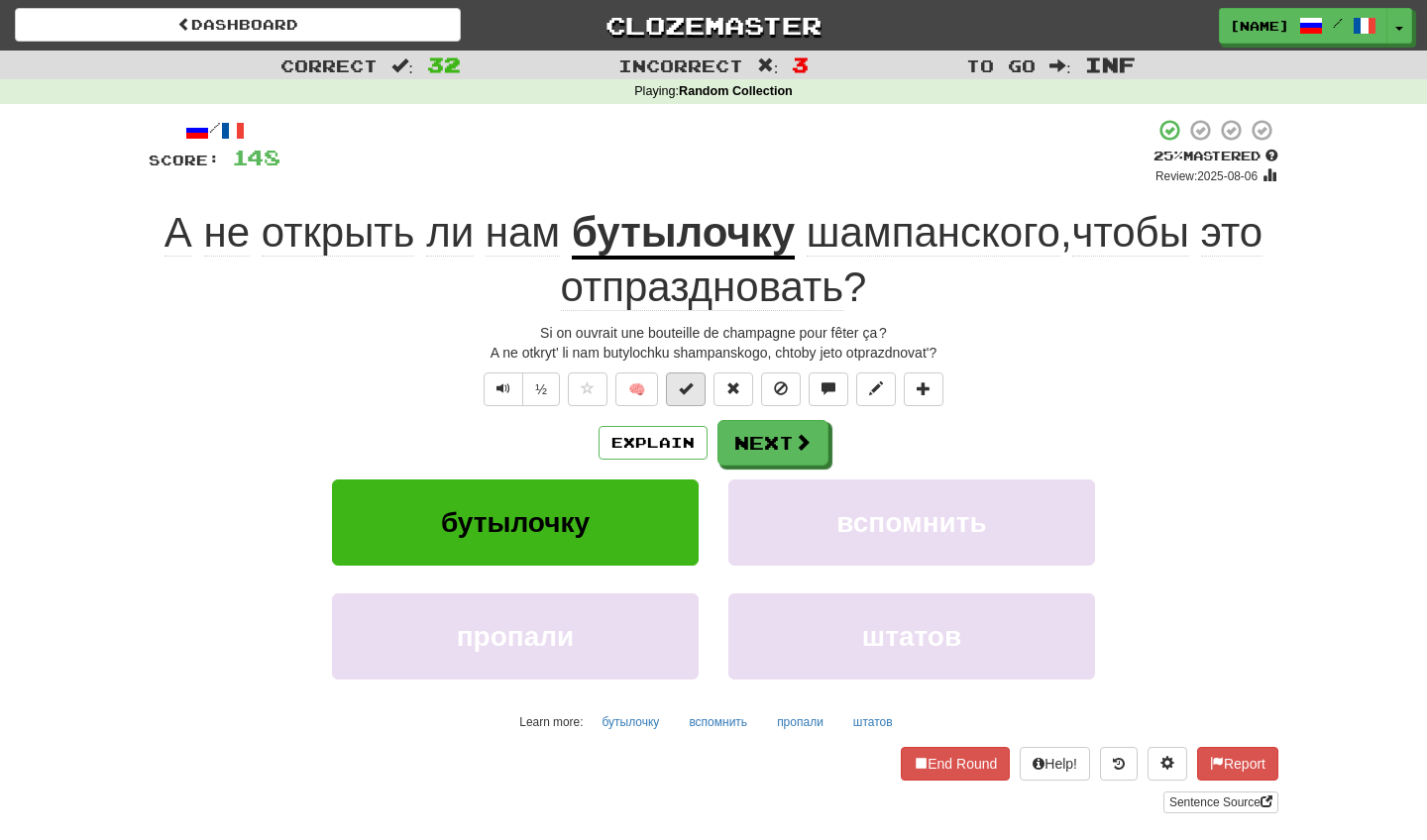 click at bounding box center (686, 388) 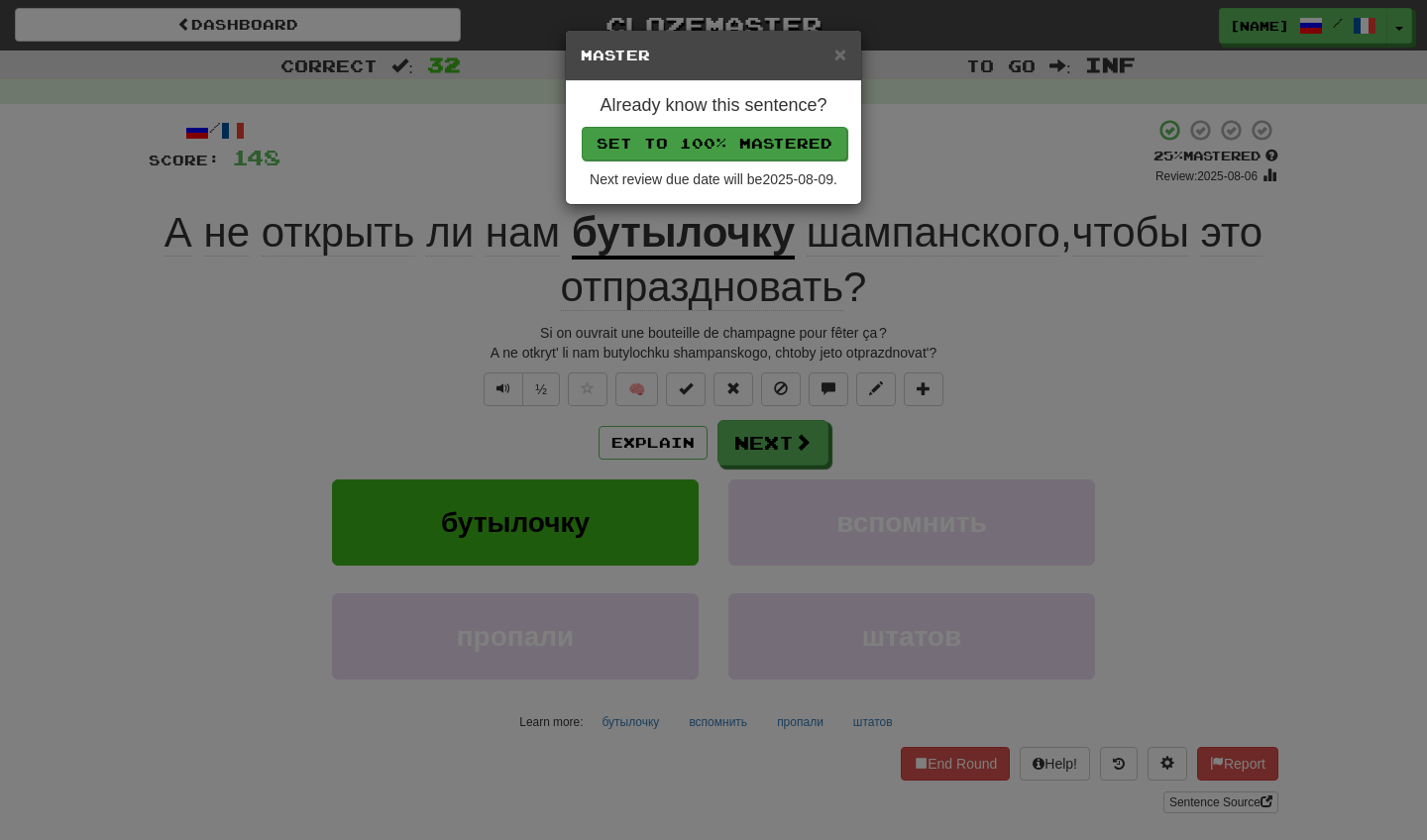 click on "Set to 100% Mastered" at bounding box center (714, 144) 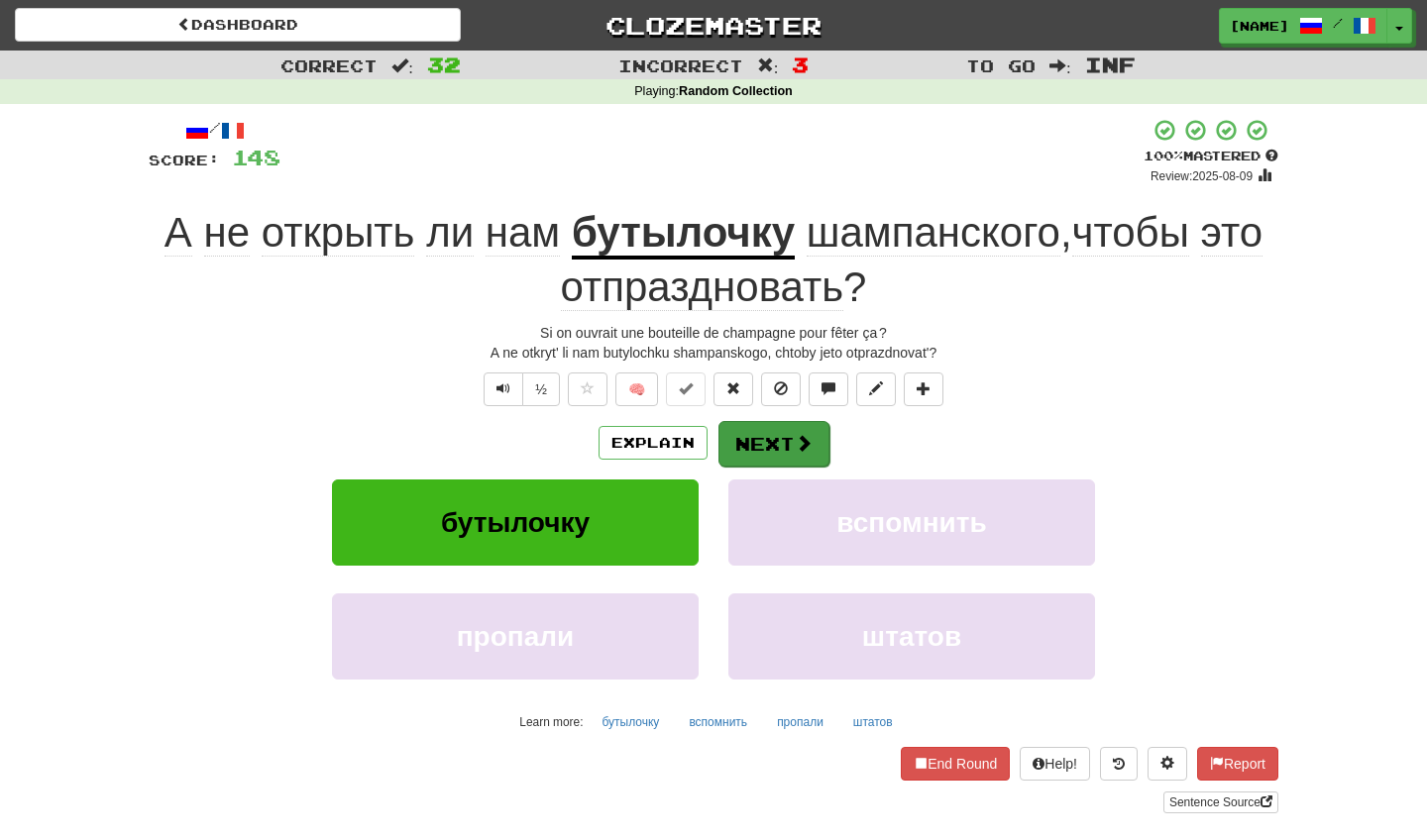 click on "Next" at bounding box center [774, 444] 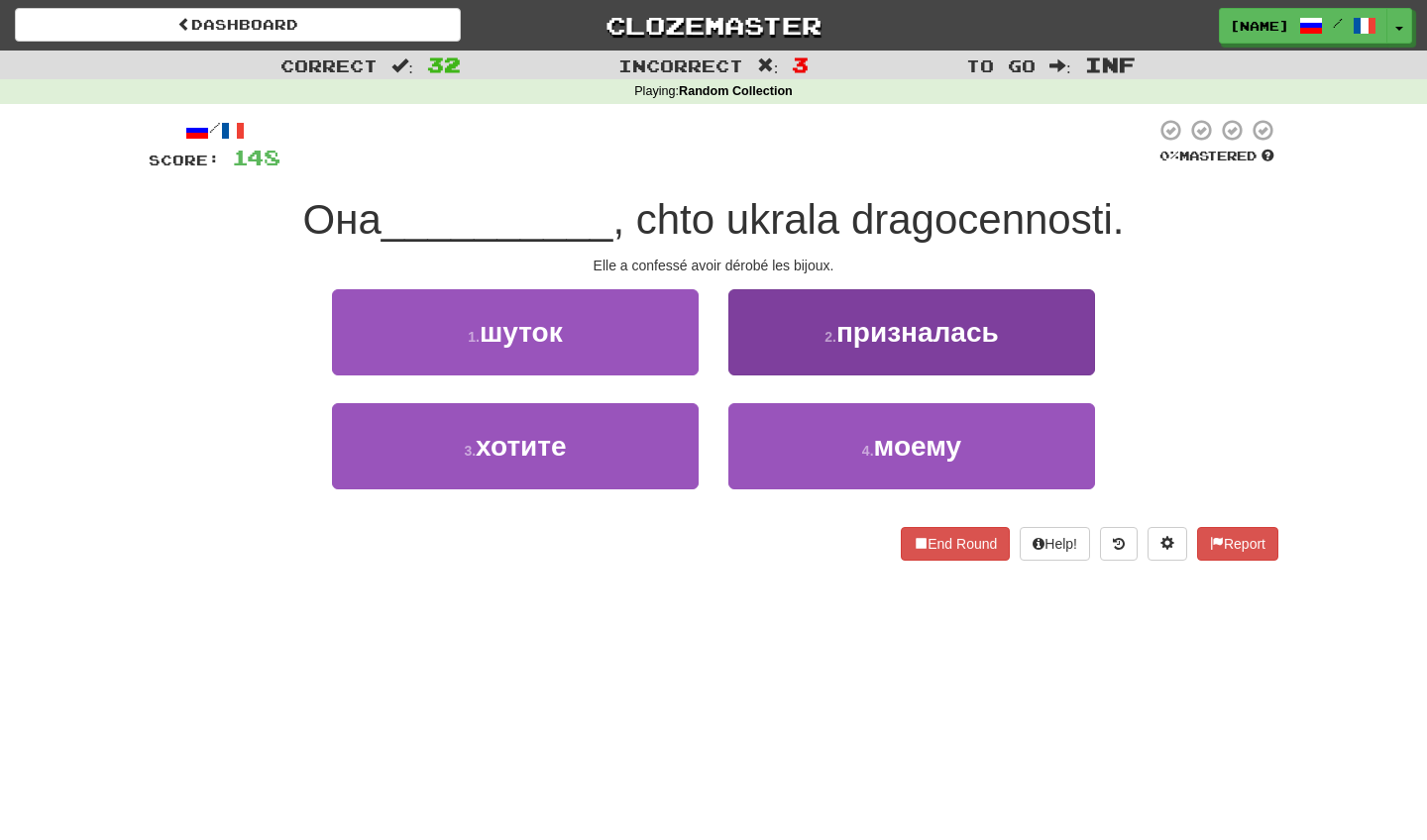 click on "2 .  призналась" at bounding box center (912, 332) 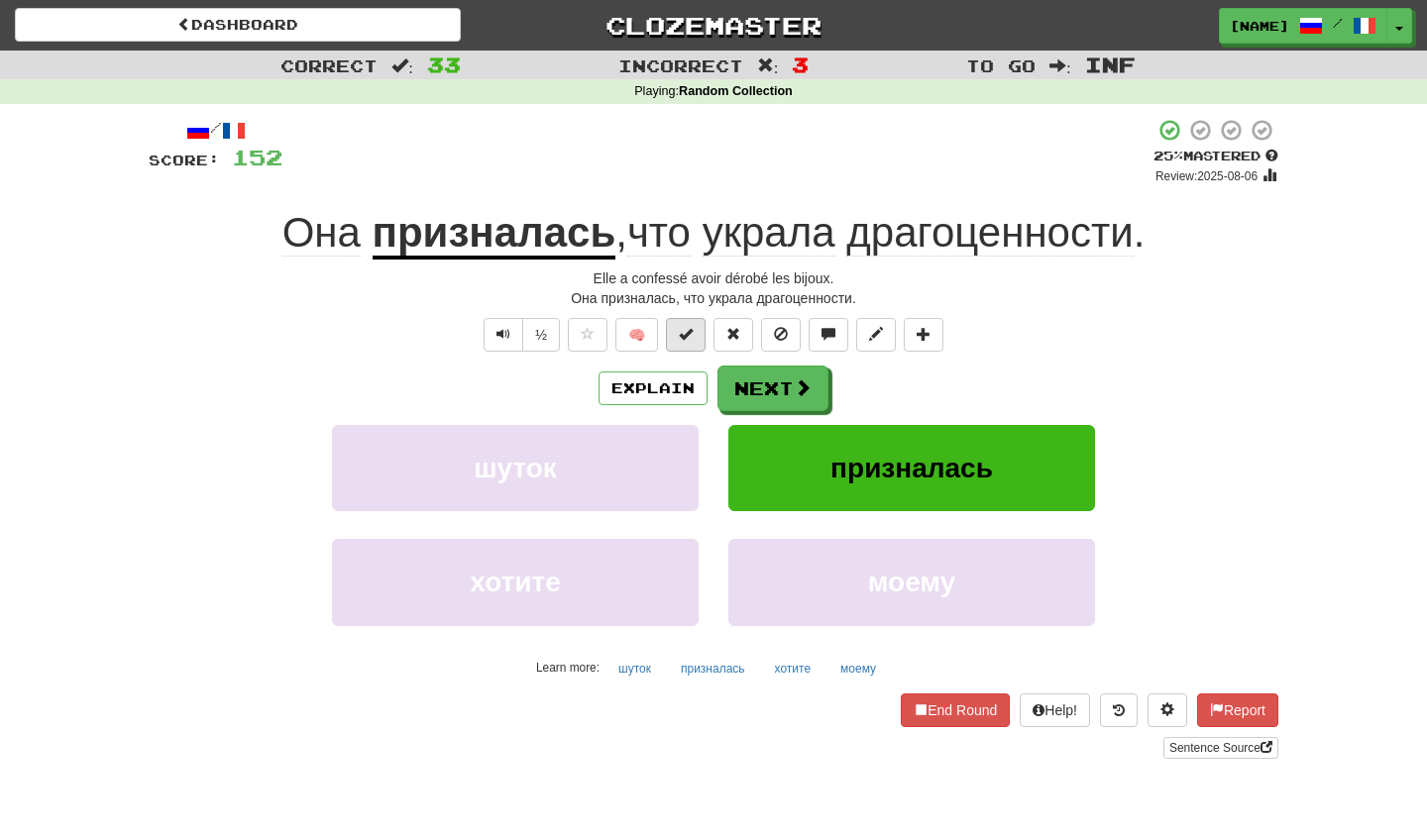 click at bounding box center [686, 335] 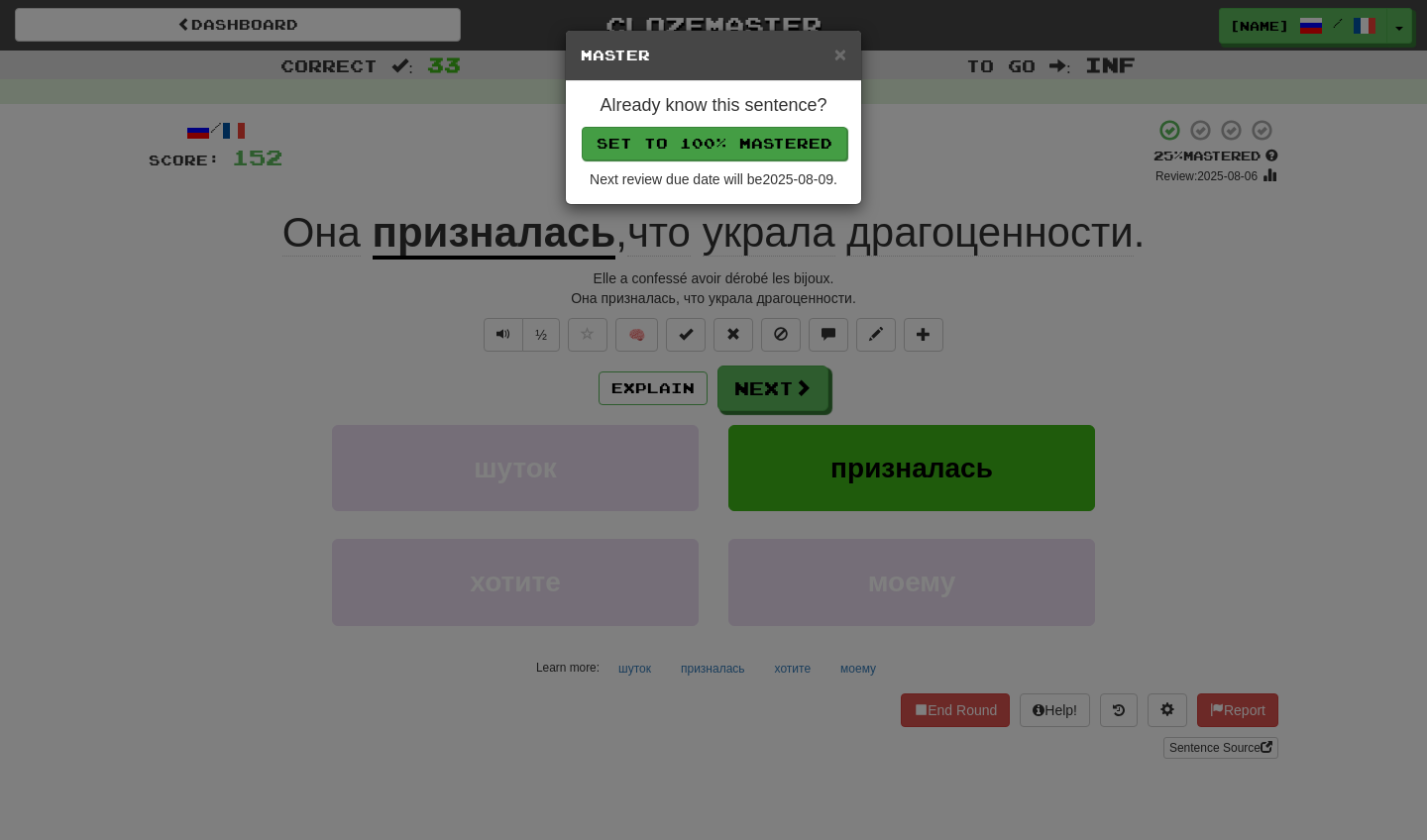 click on "Set to 100% Mastered" at bounding box center (714, 144) 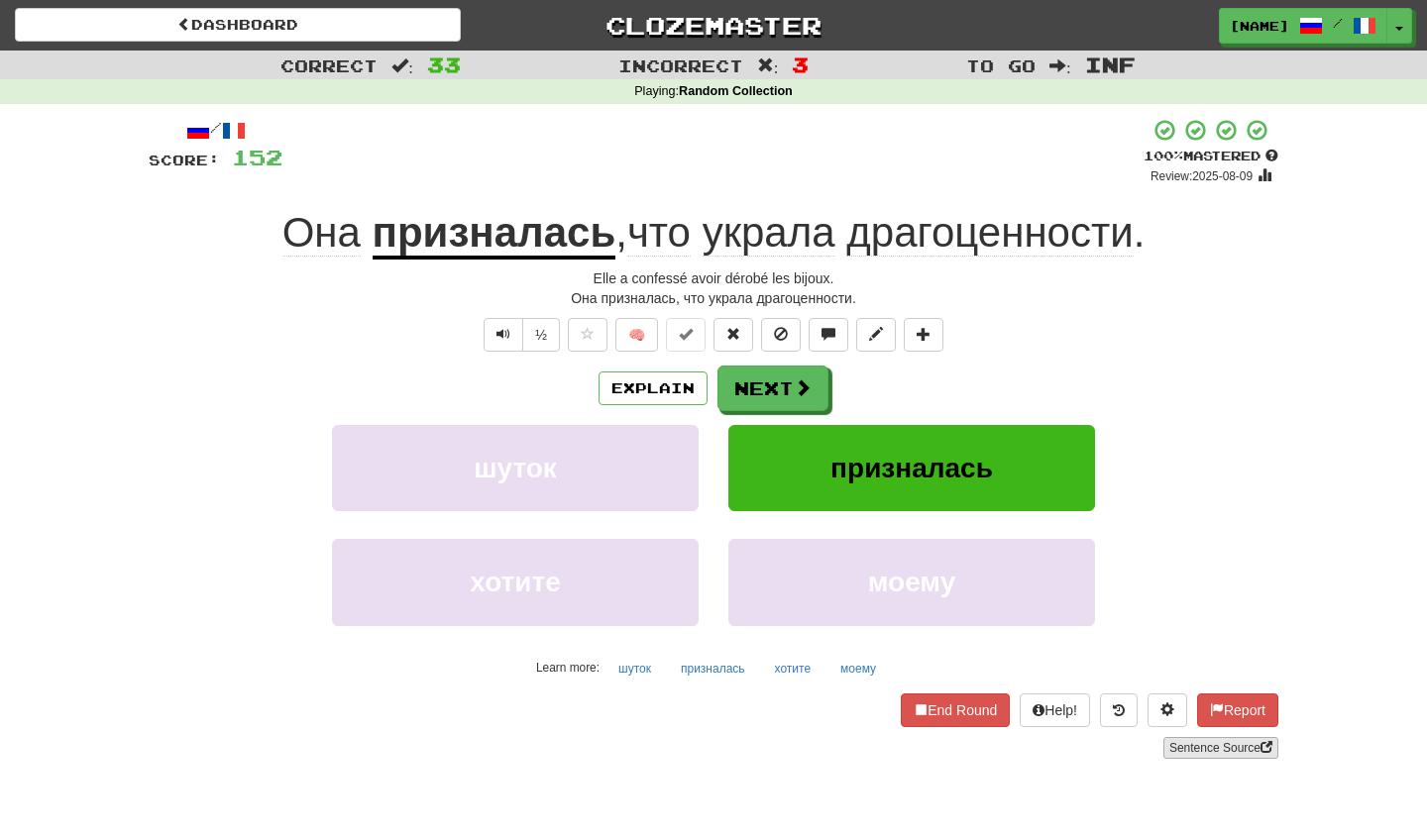 click on "Sentence Source" at bounding box center [1221, 748] 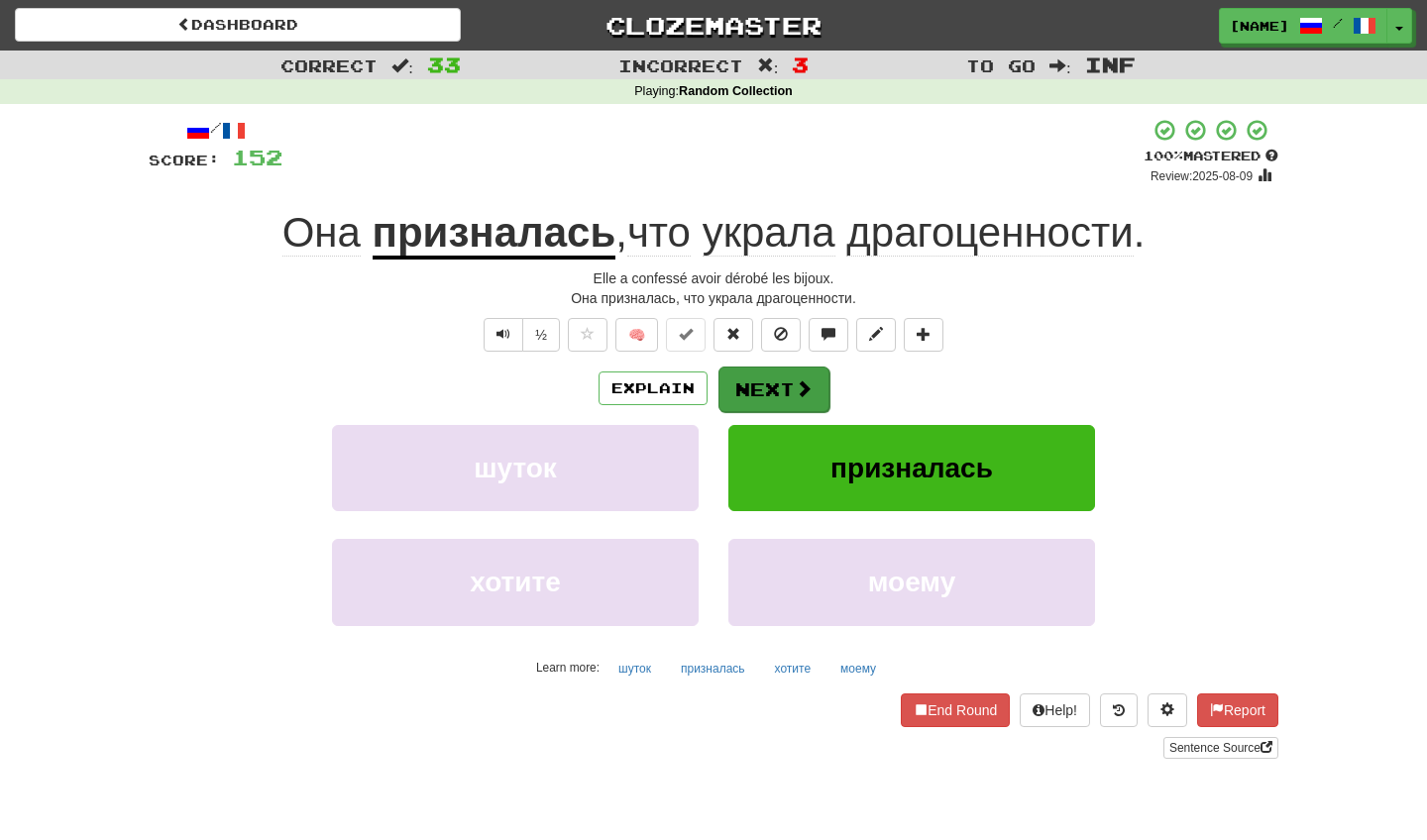 click at bounding box center (804, 388) 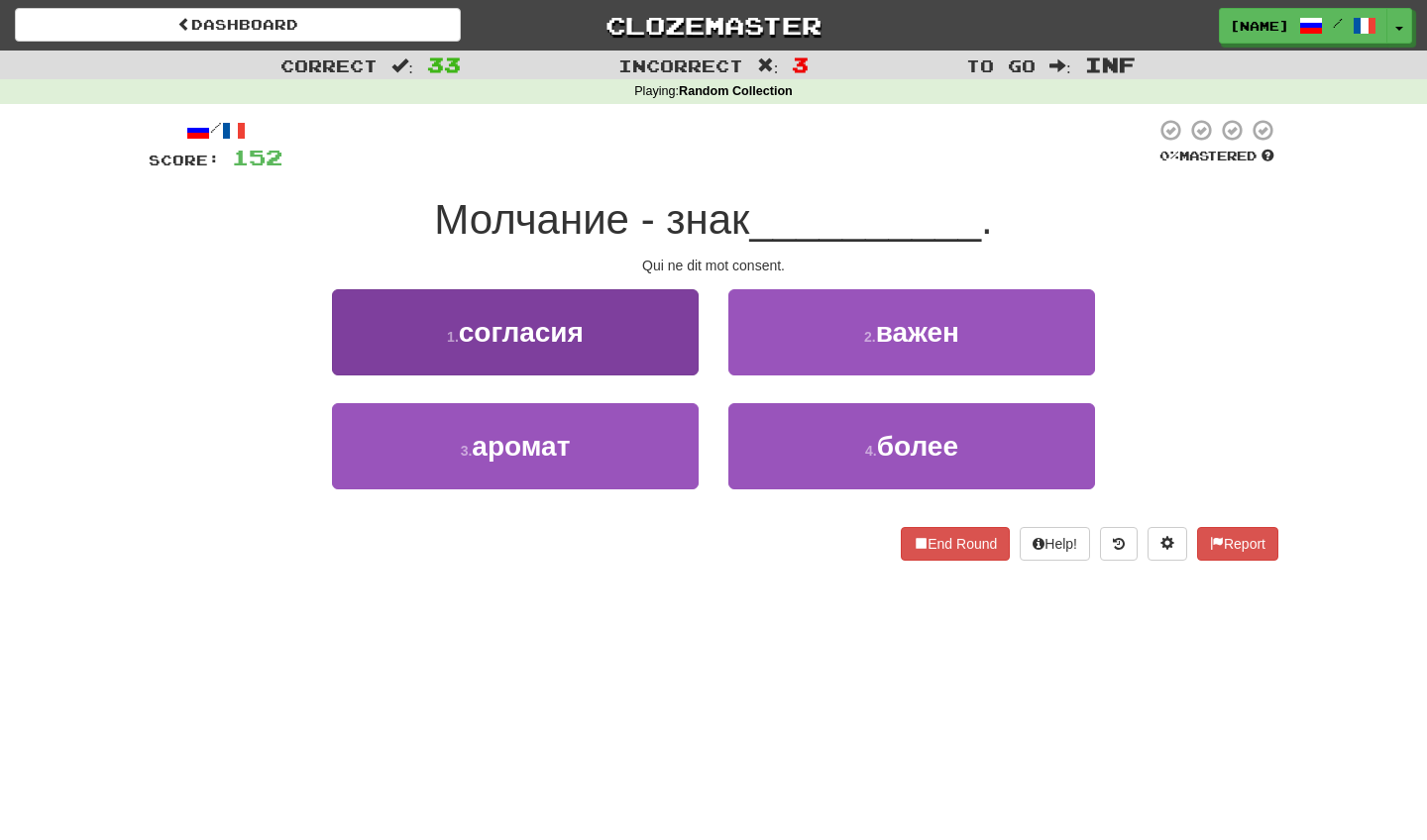 click on "1 .  согласия" at bounding box center (515, 332) 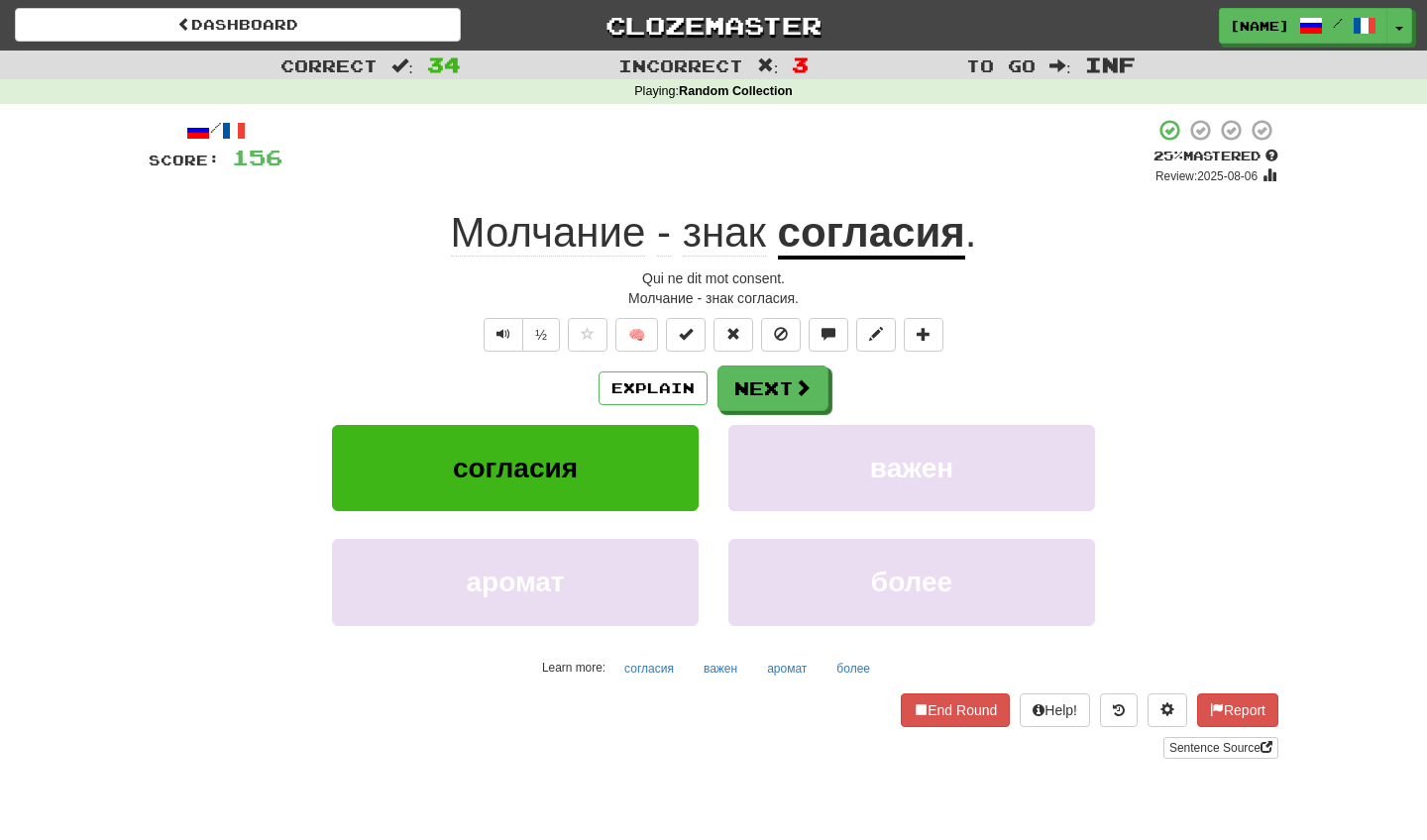 click at bounding box center [686, 335] 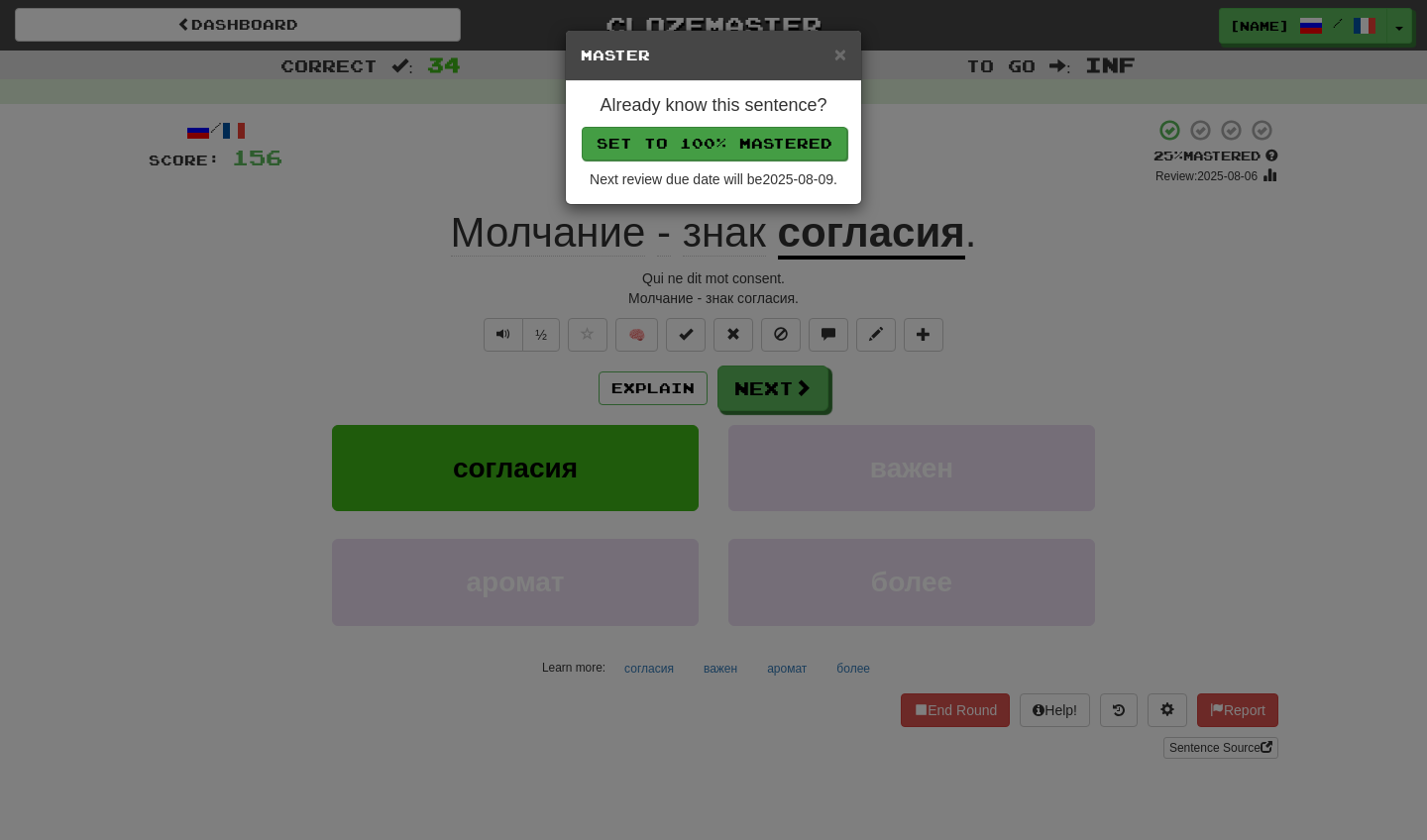 click on "Set to 100% Mastered" at bounding box center (714, 144) 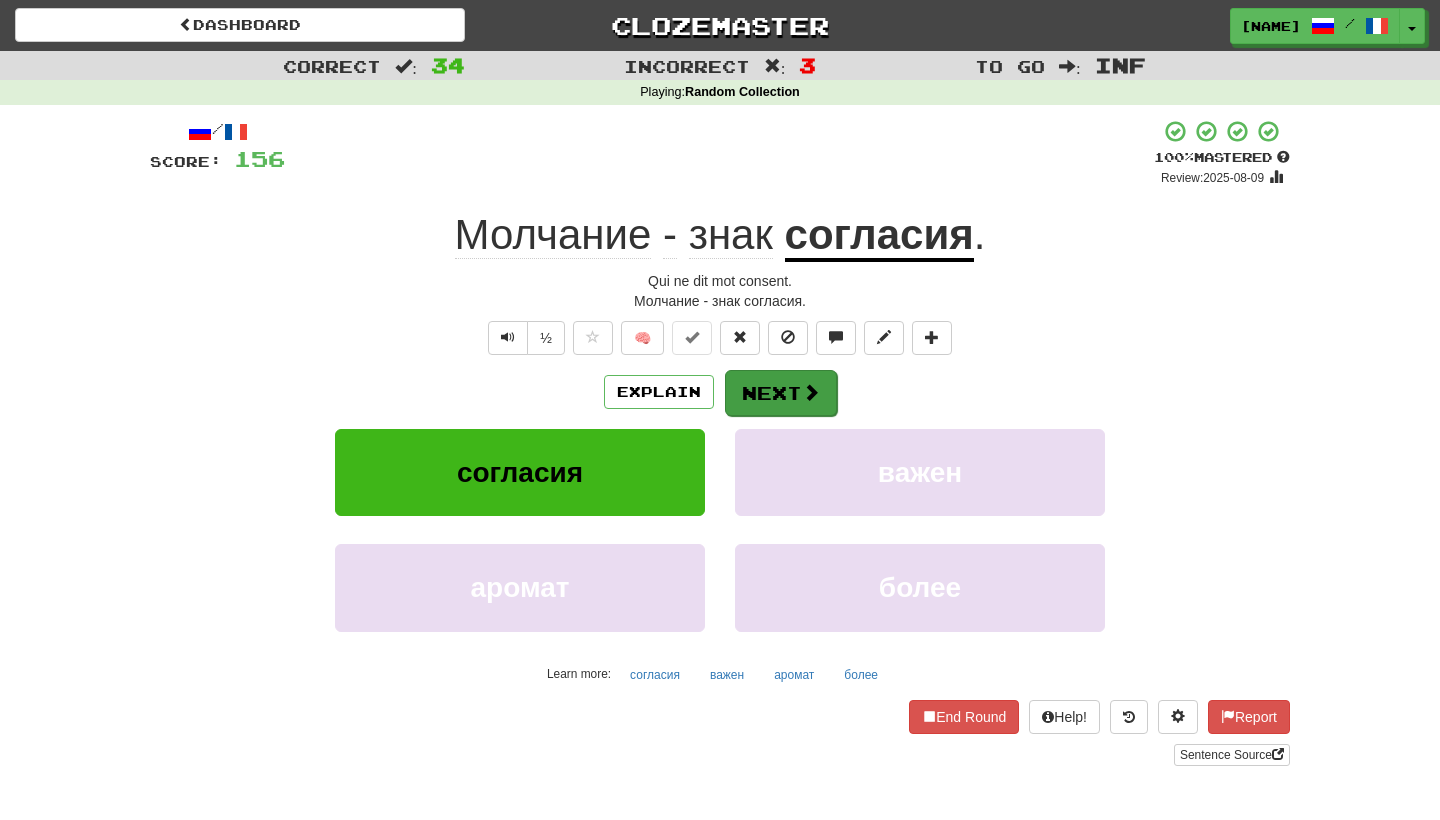 click on "Next" at bounding box center (781, 393) 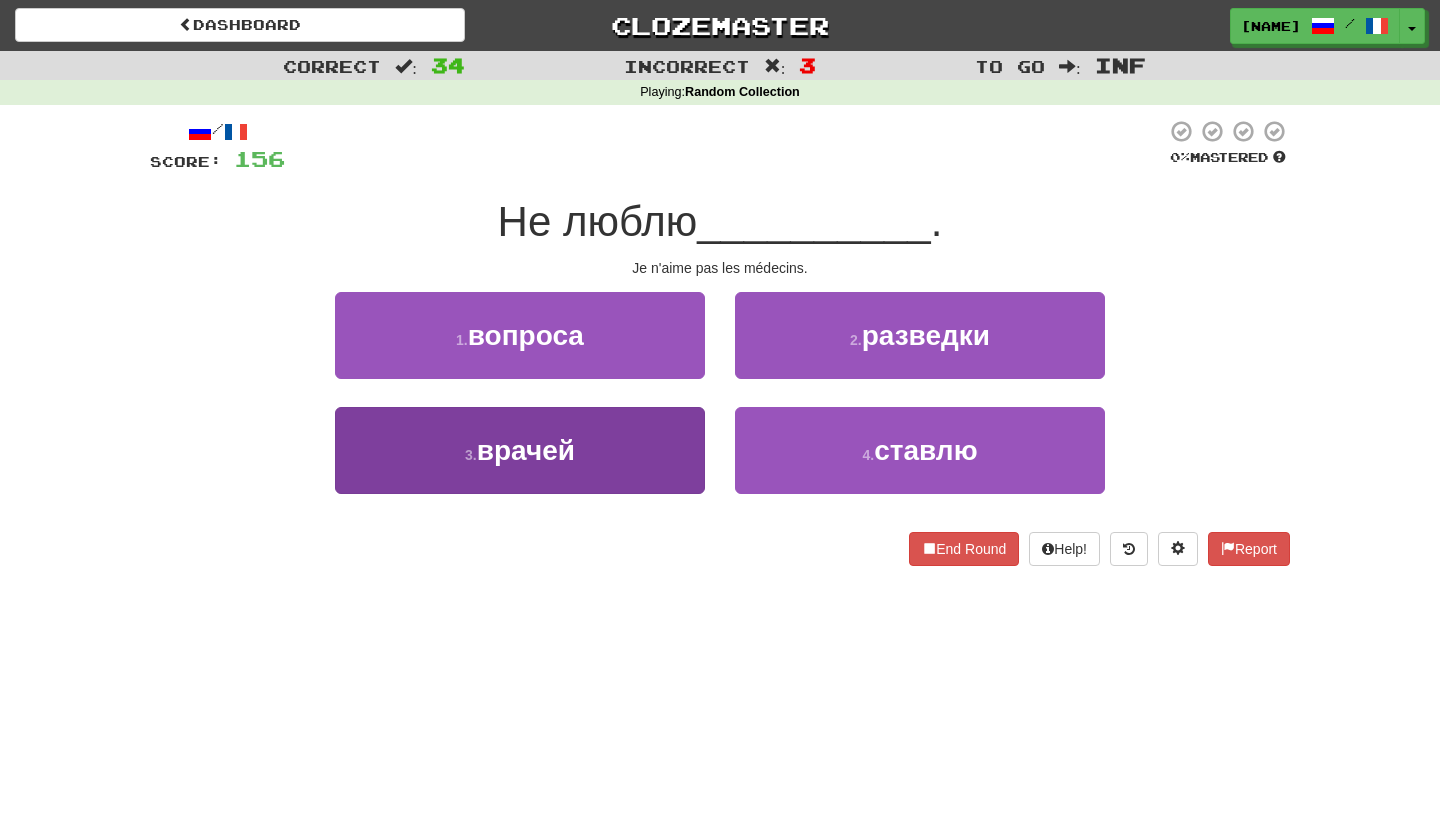 click on "3 .  vrachej" at bounding box center [520, 450] 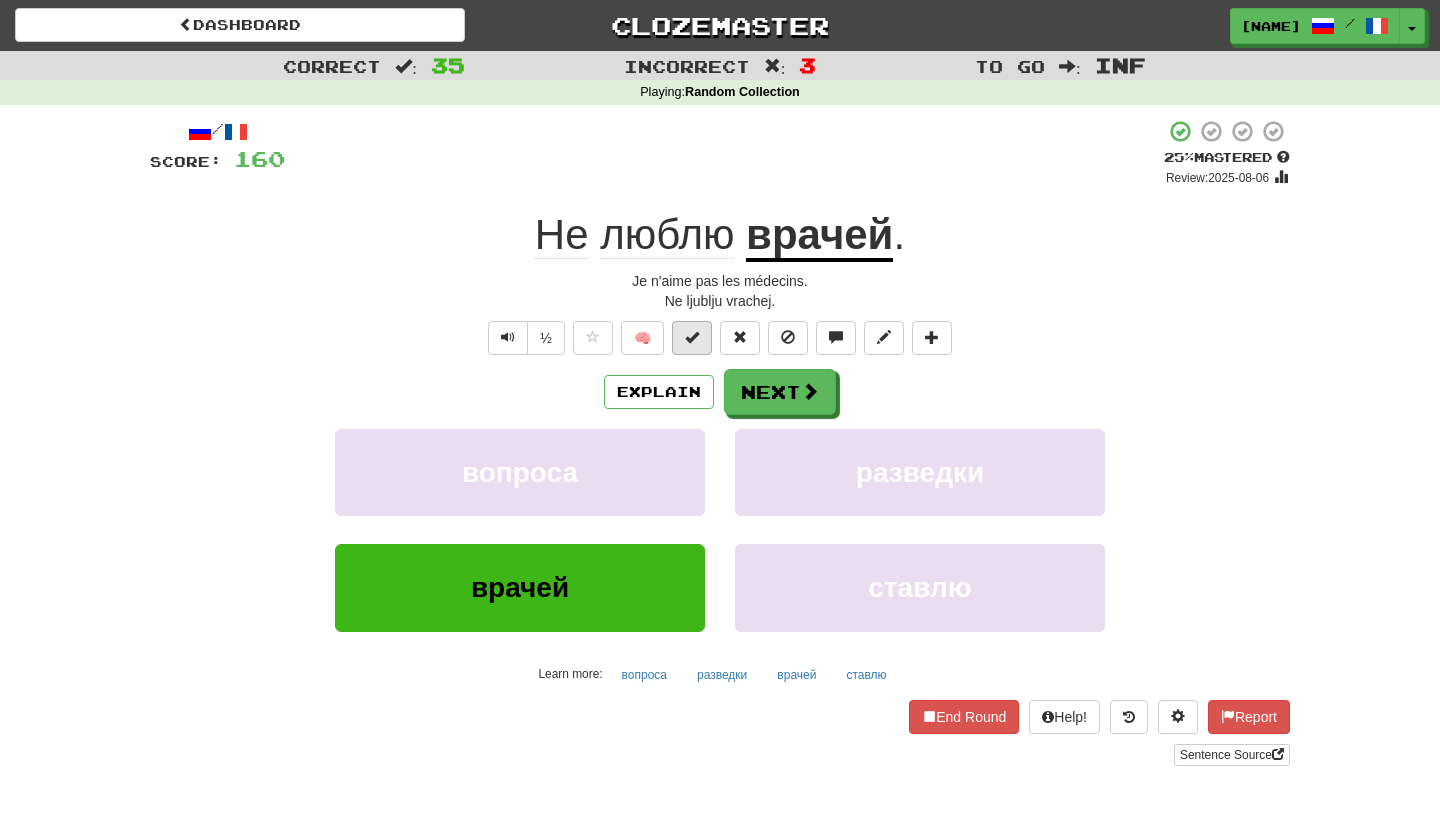 drag, startPoint x: 807, startPoint y: 390, endPoint x: 683, endPoint y: 341, distance: 133.33041 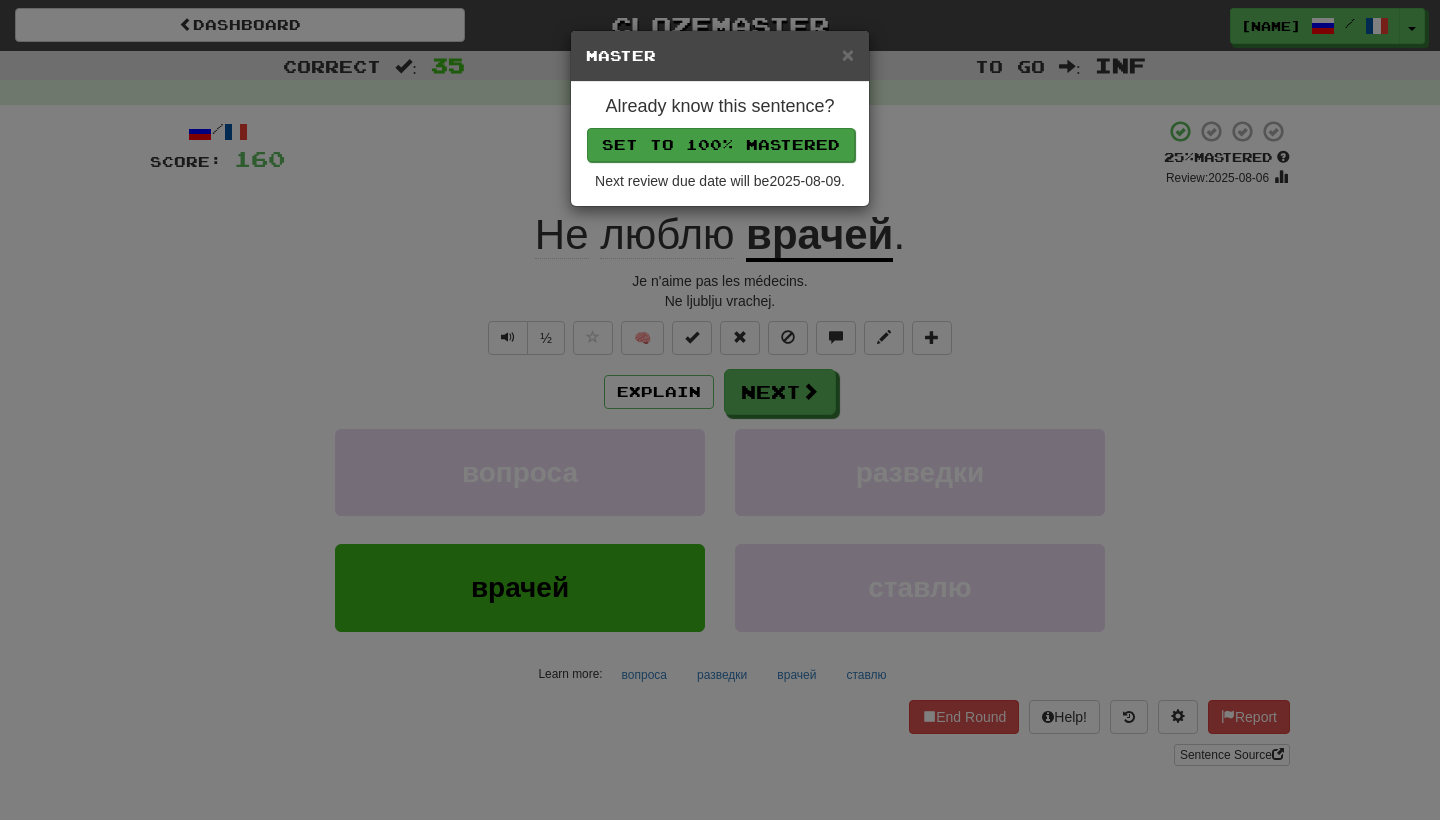 click on "Set to 100% Mastered" at bounding box center (721, 145) 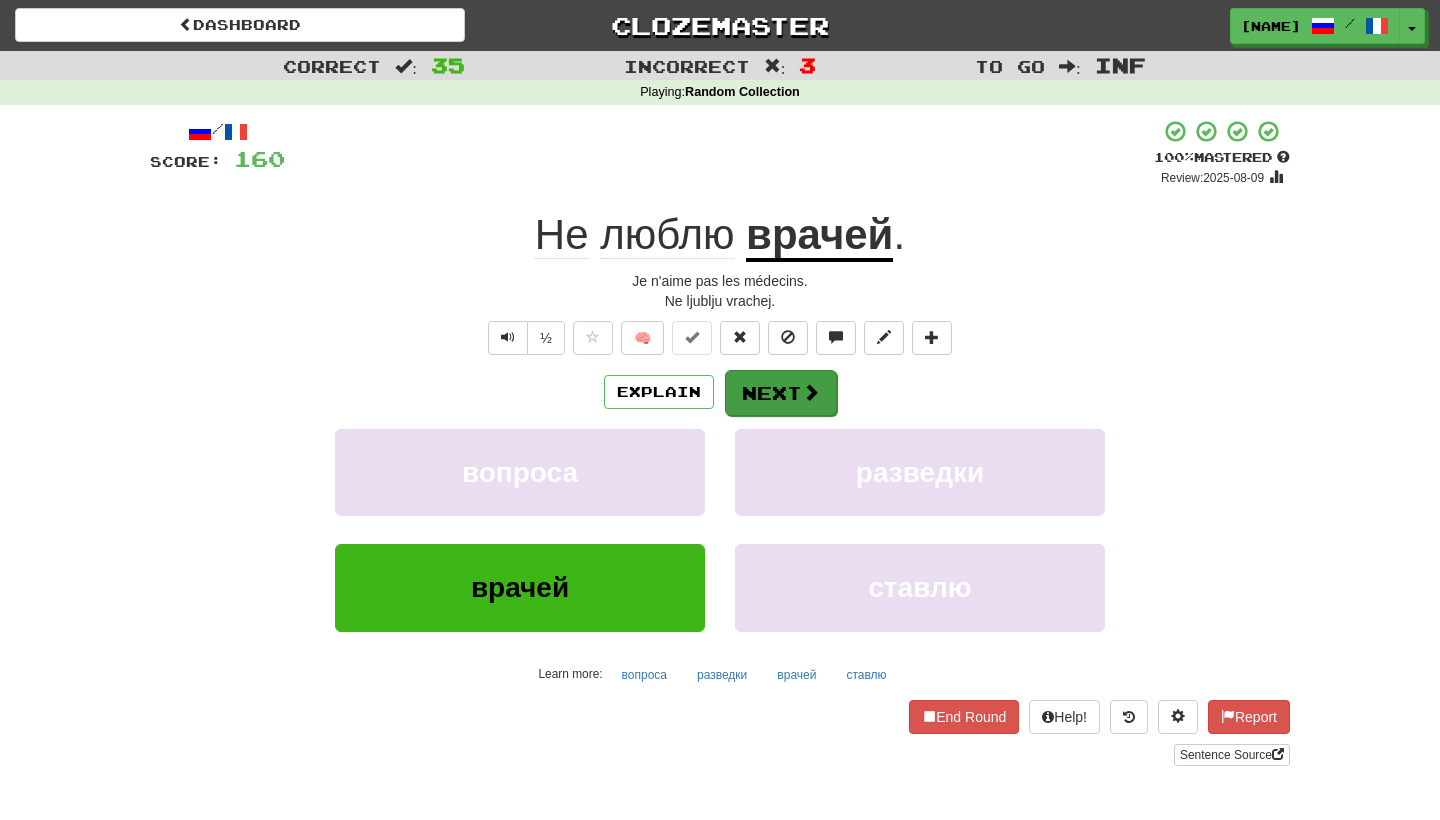 click on "Next" at bounding box center [781, 393] 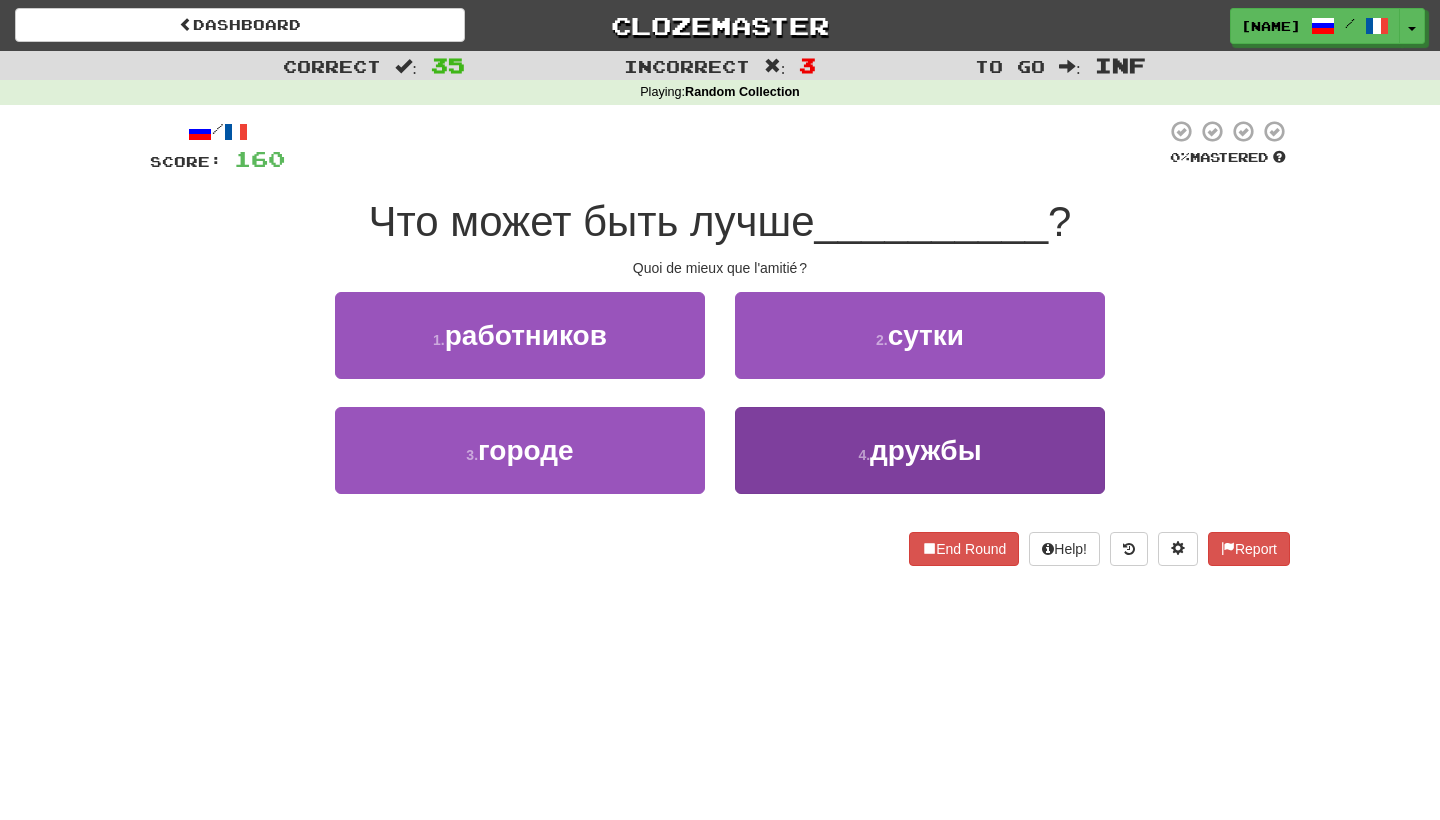 click on "4 . дружбы" at bounding box center (920, 450) 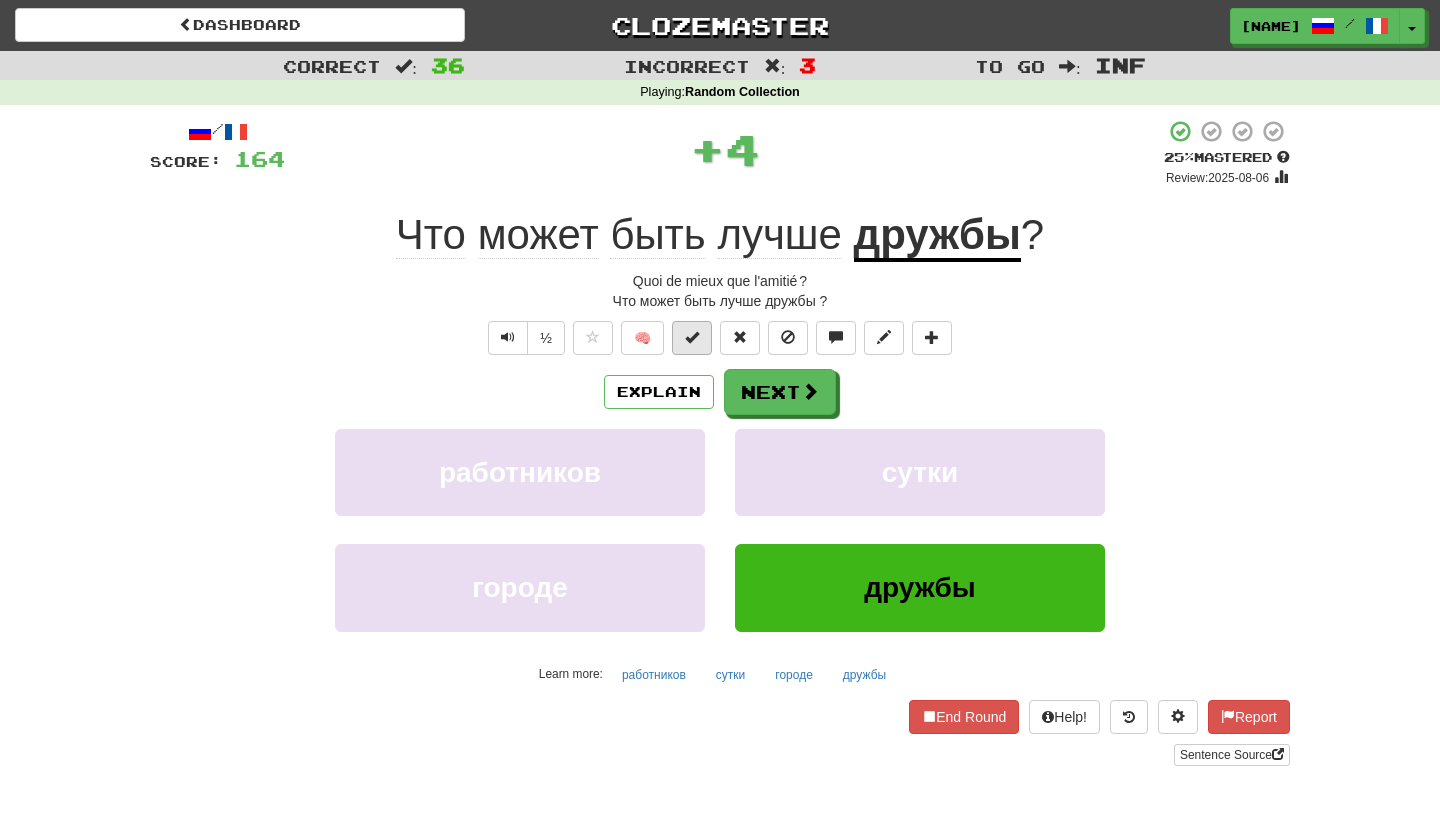 click at bounding box center [692, 337] 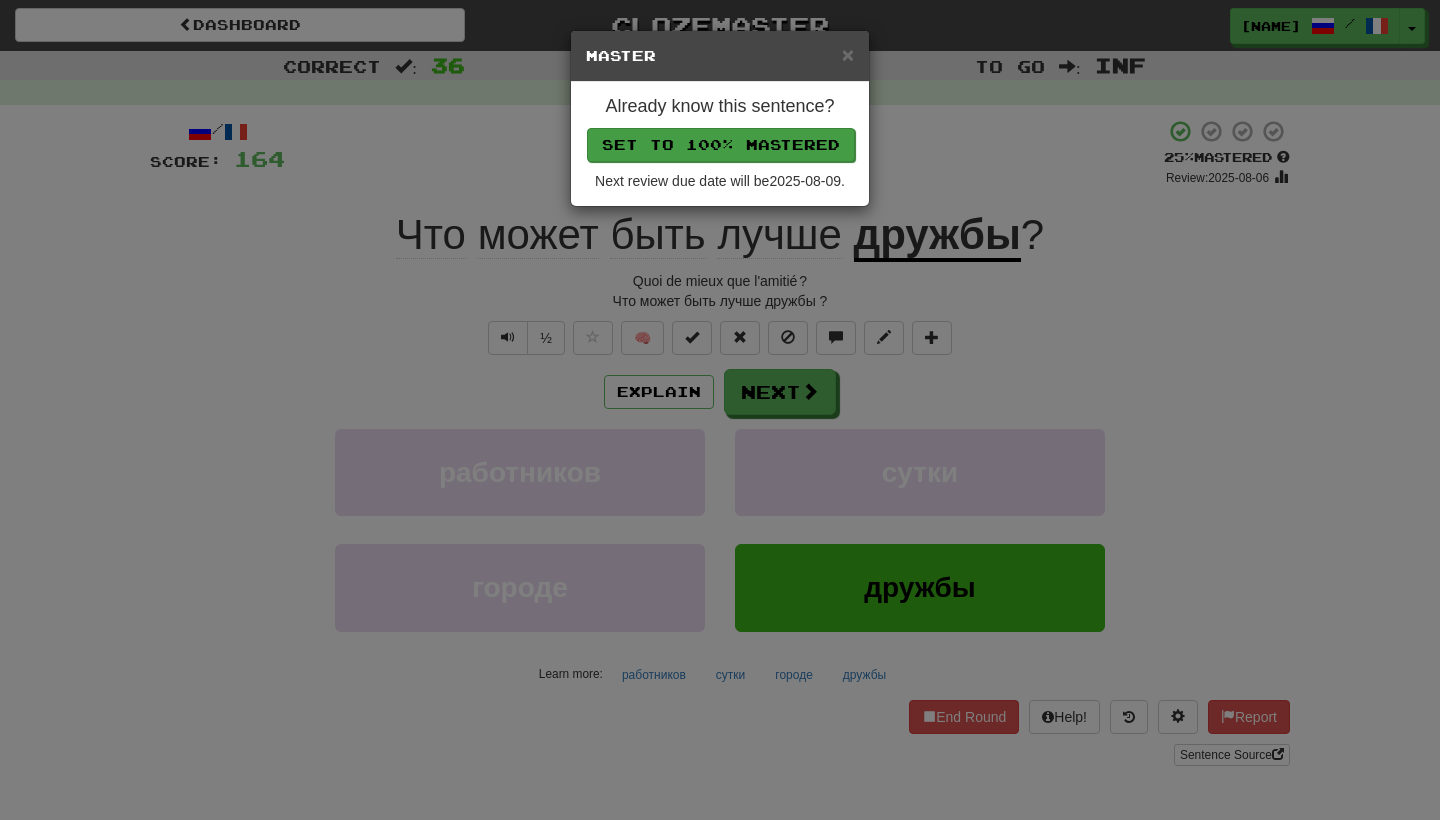 click on "Set to 100% Mastered" at bounding box center [721, 145] 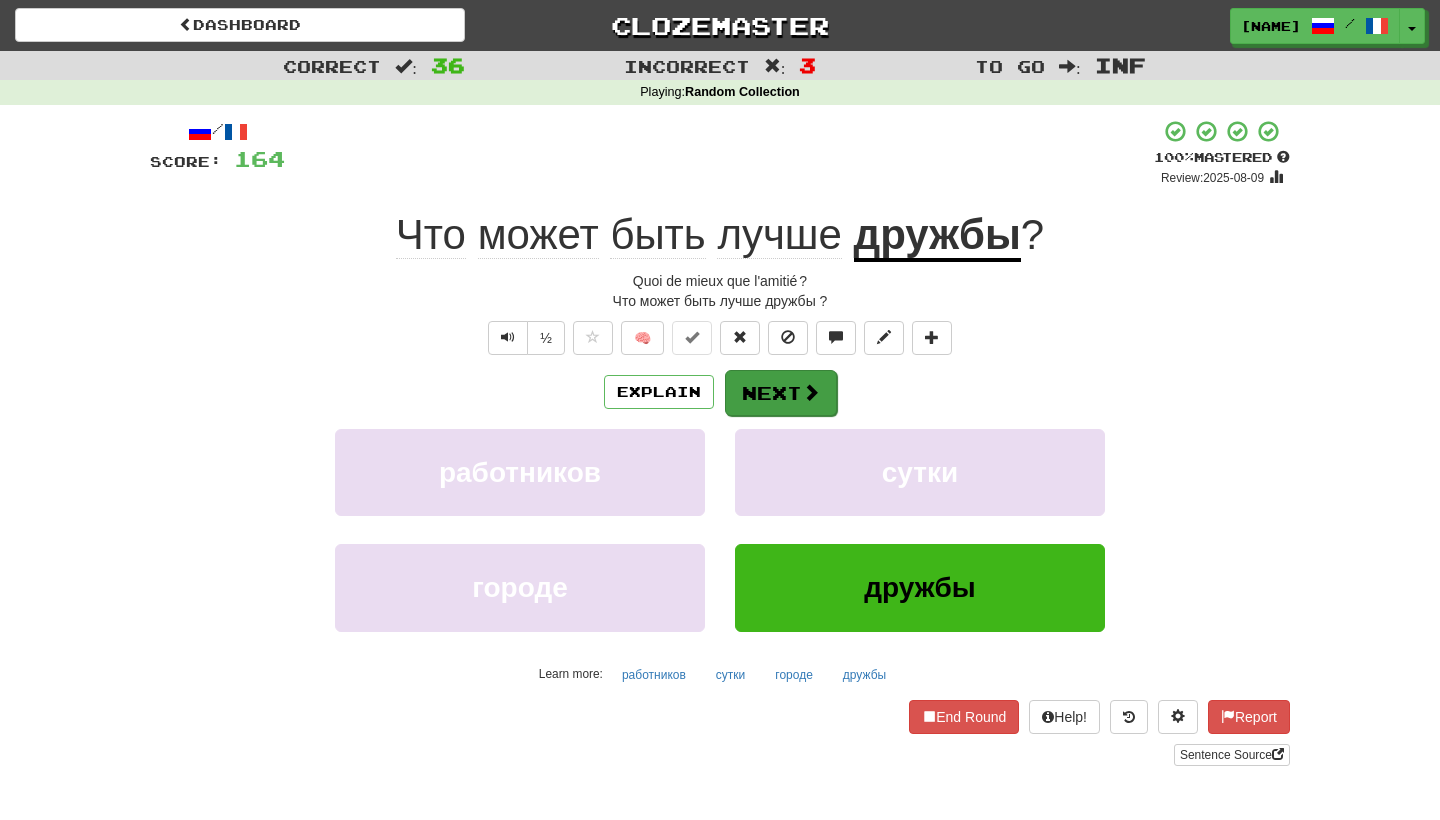 click on "Next" at bounding box center [781, 393] 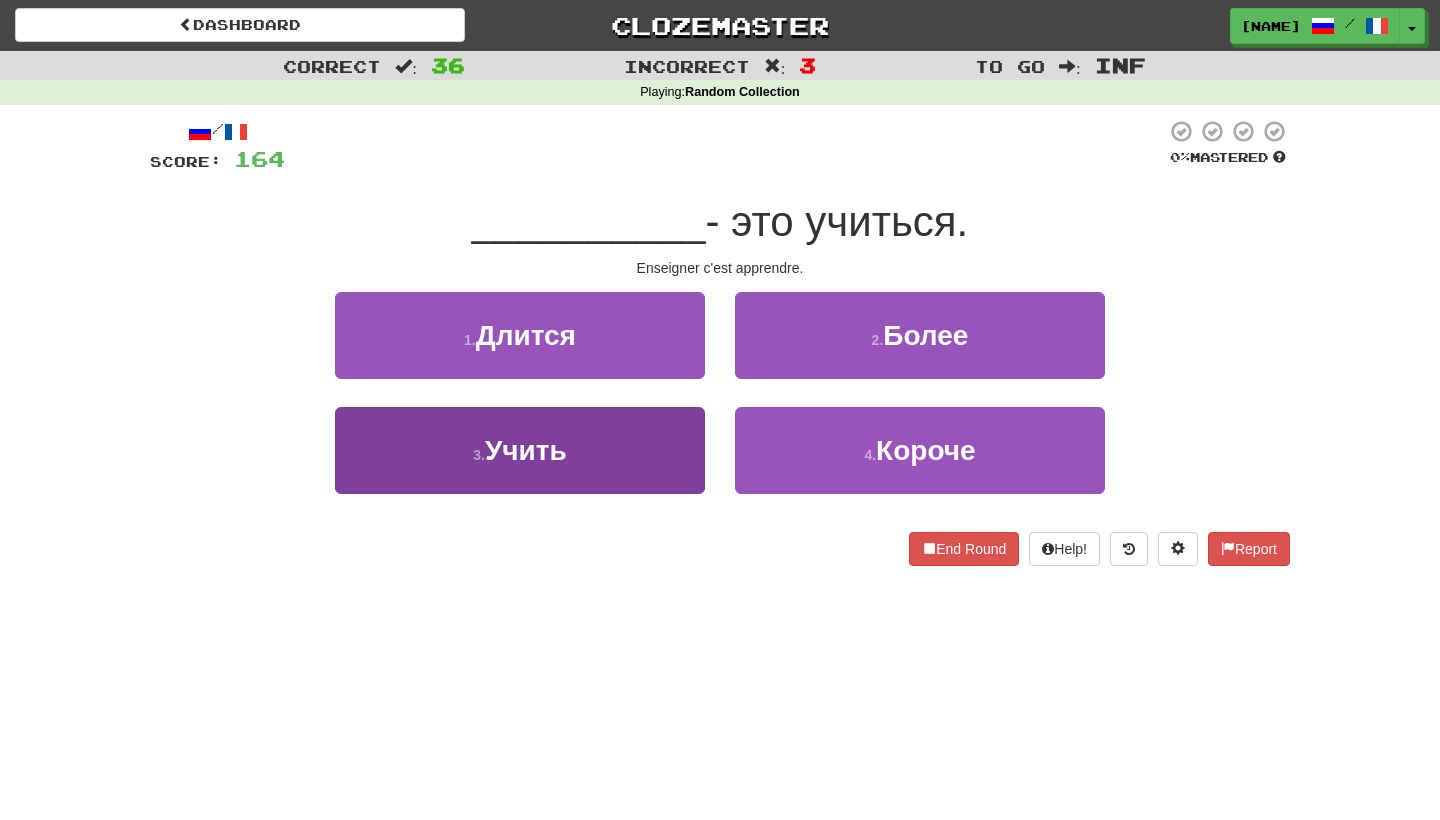 click on "3 . Учить" at bounding box center (520, 450) 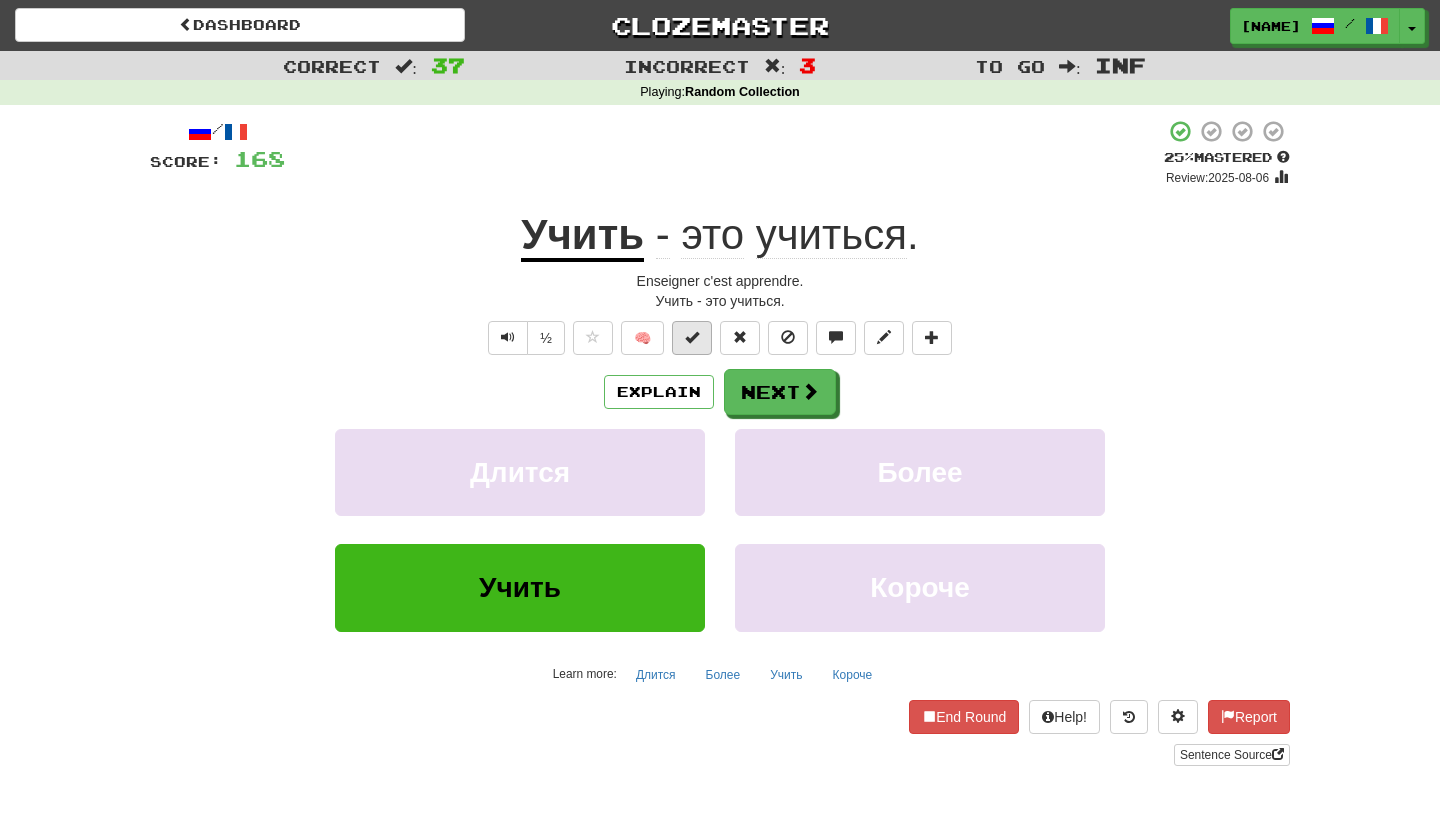 click at bounding box center (692, 337) 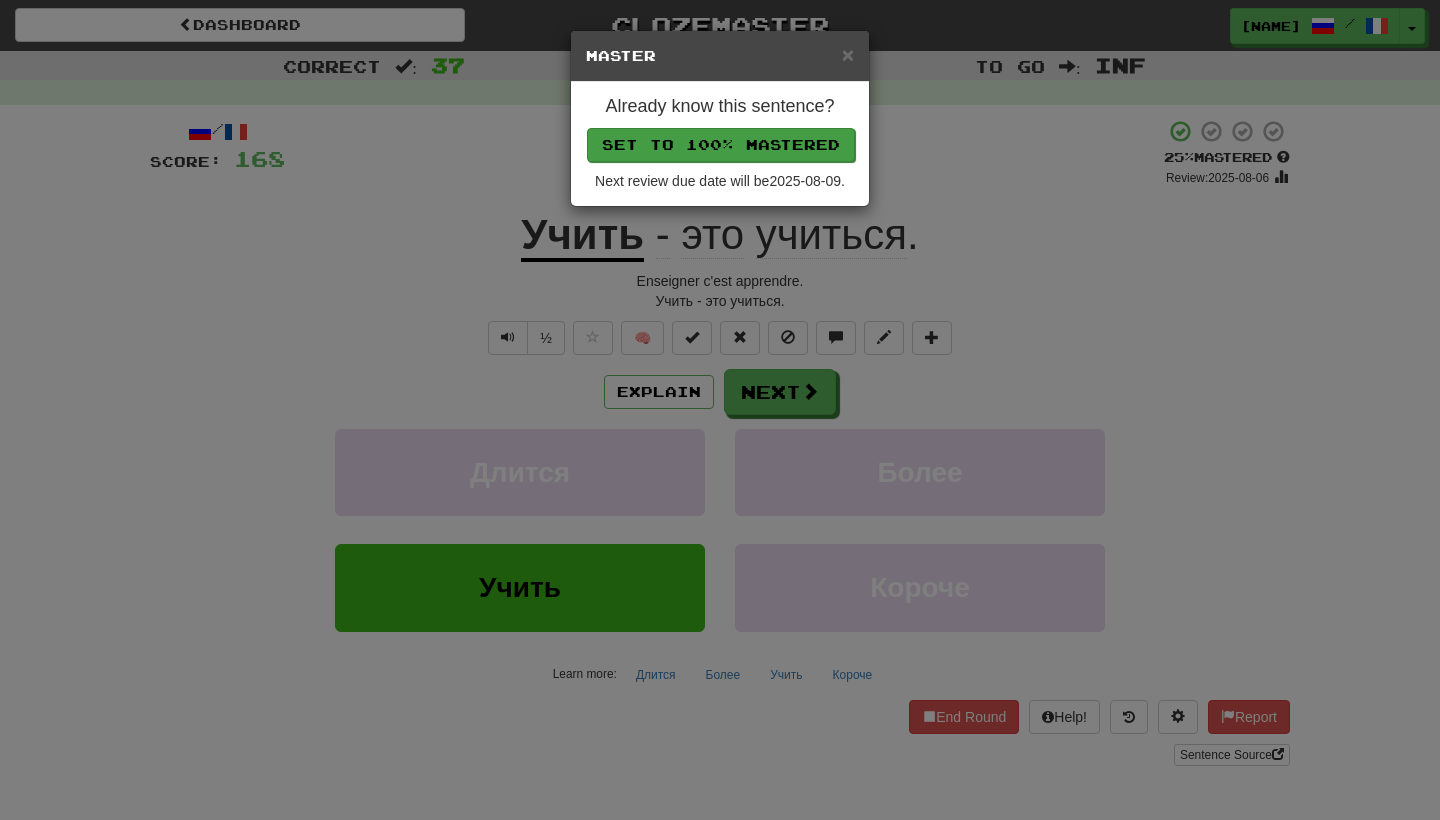 click on "Set to 100% Mastered" at bounding box center [721, 145] 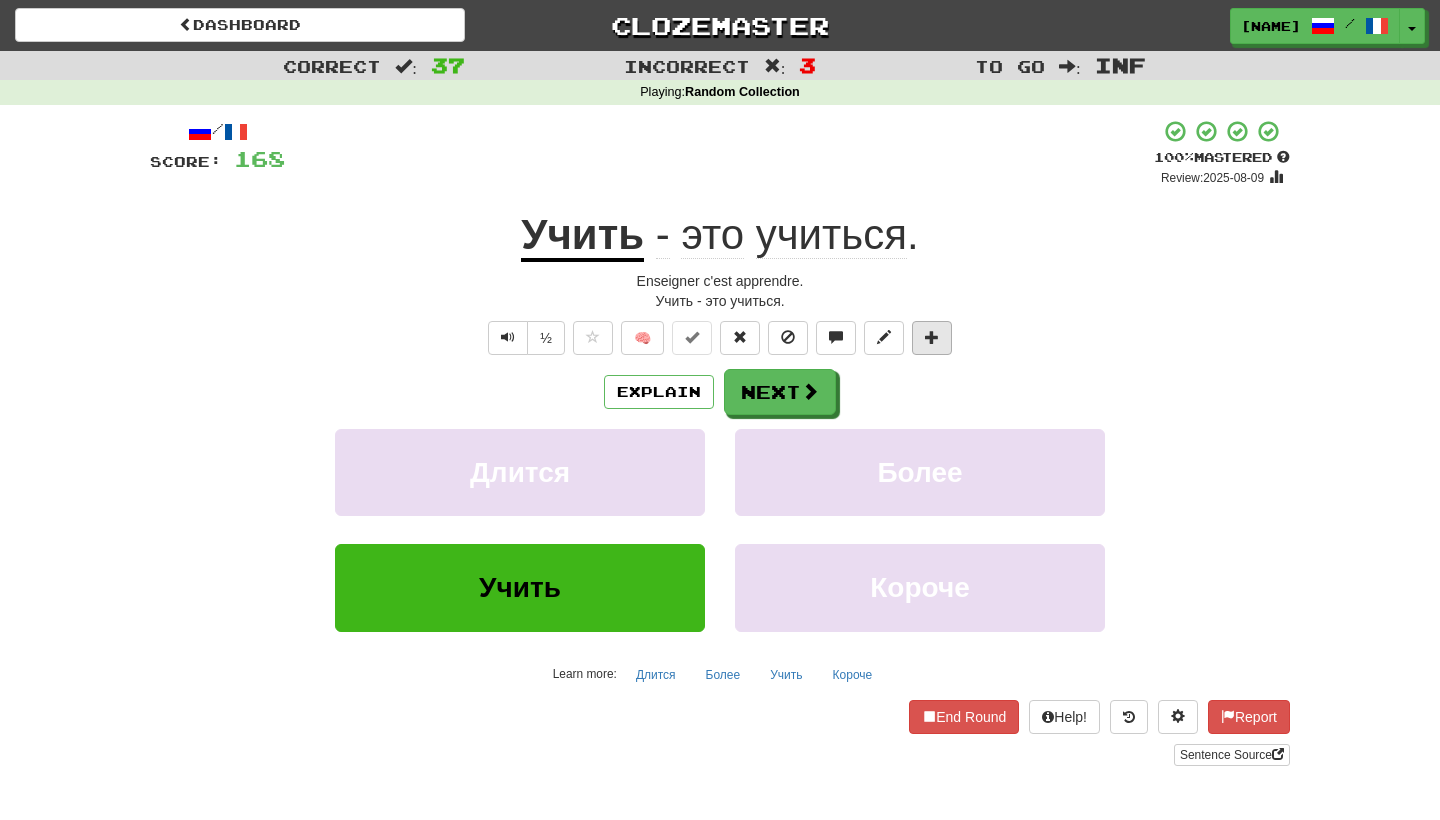 click at bounding box center [932, 337] 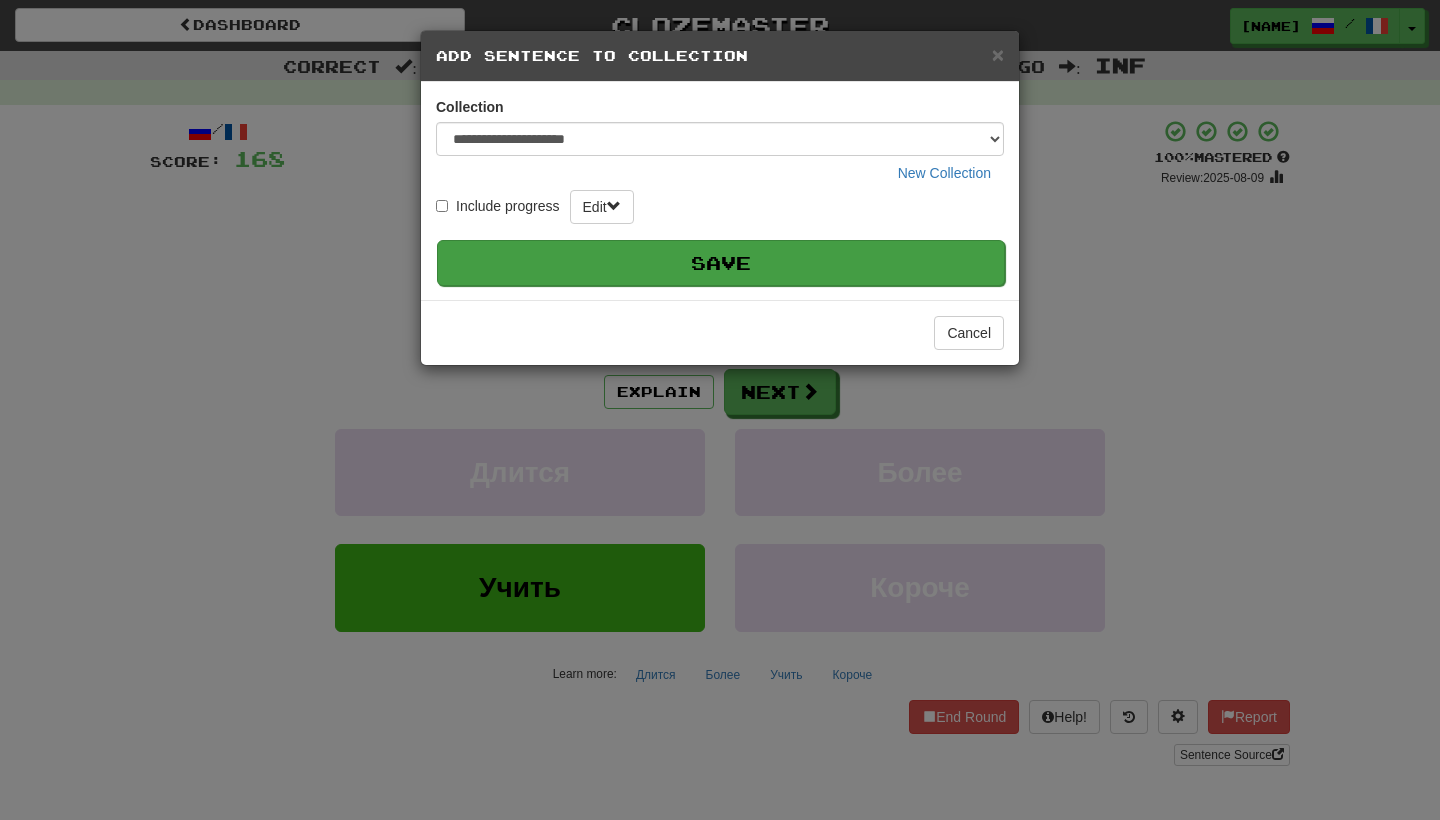 click on "Save" at bounding box center [721, 263] 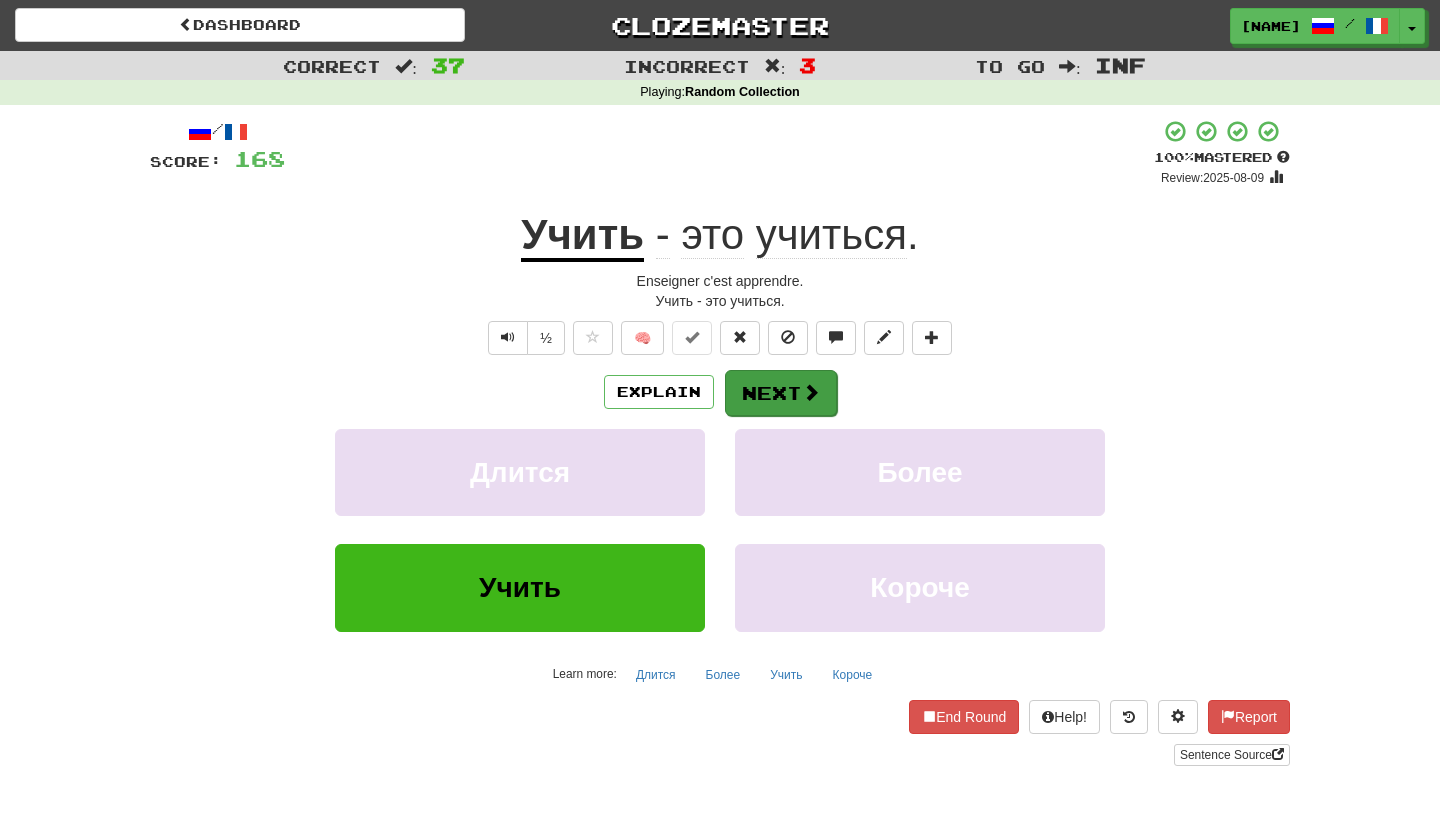 click on "Next" at bounding box center (781, 393) 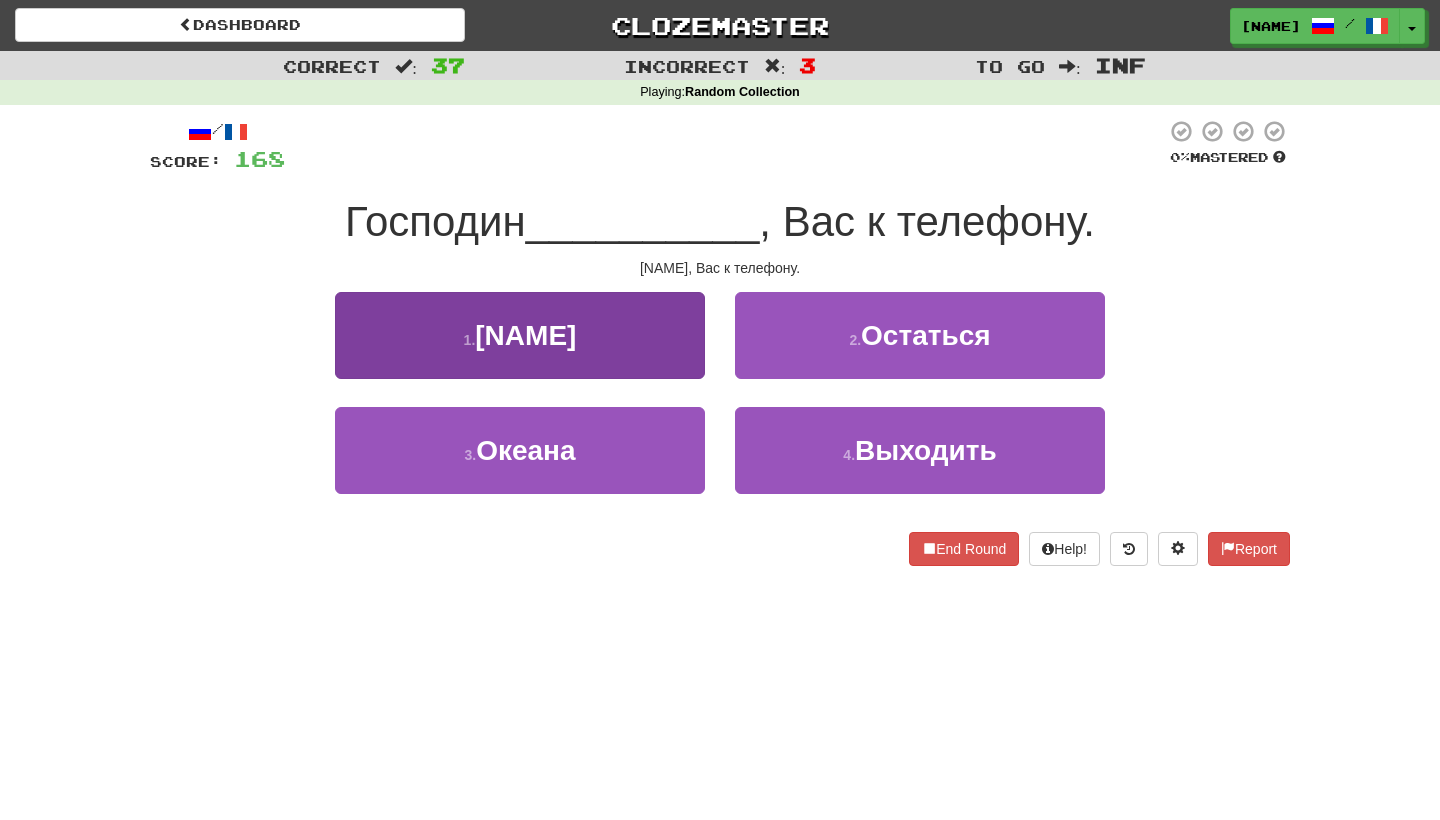 click on "1 . [NAME]" at bounding box center (520, 335) 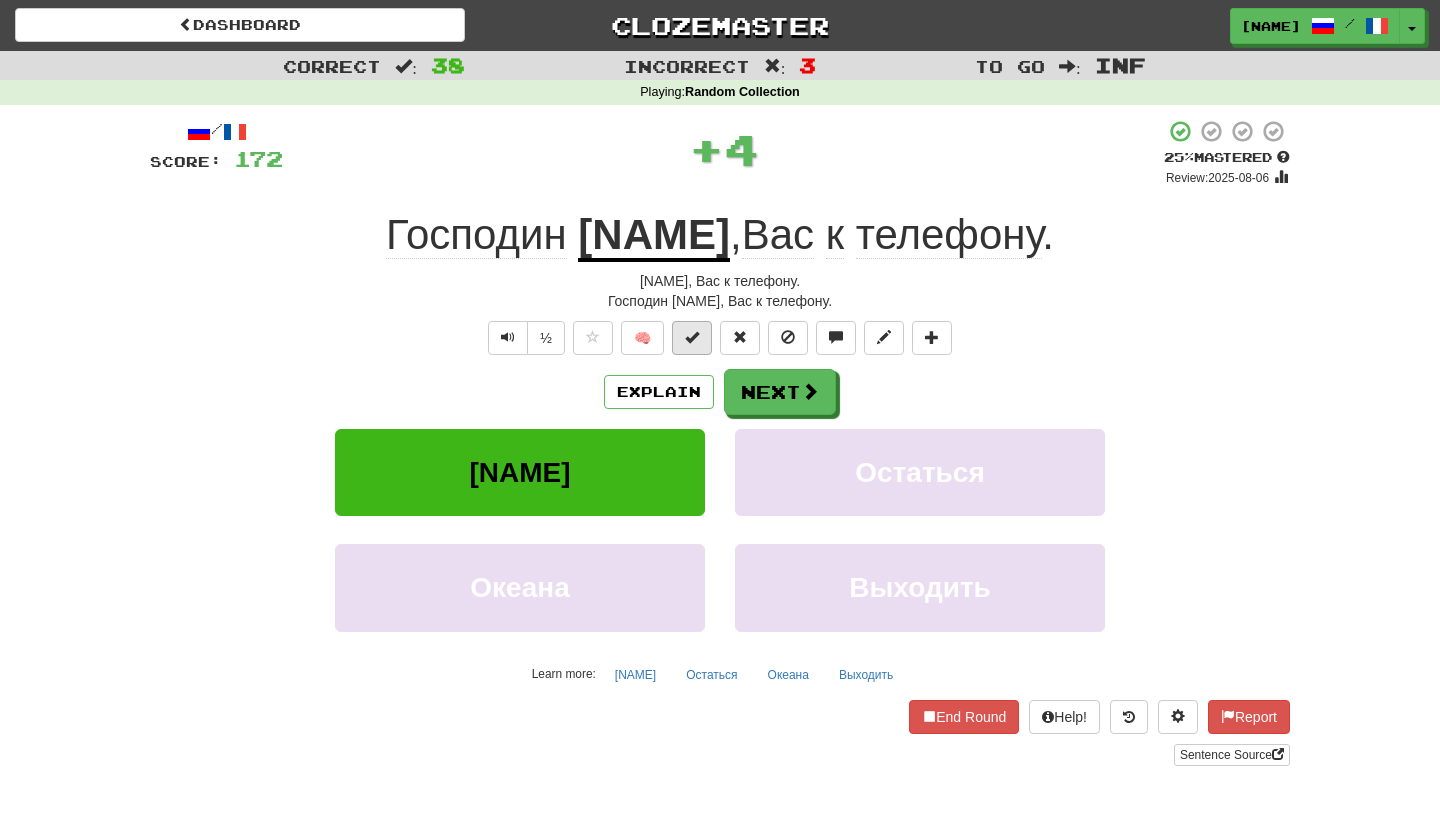 click at bounding box center (692, 338) 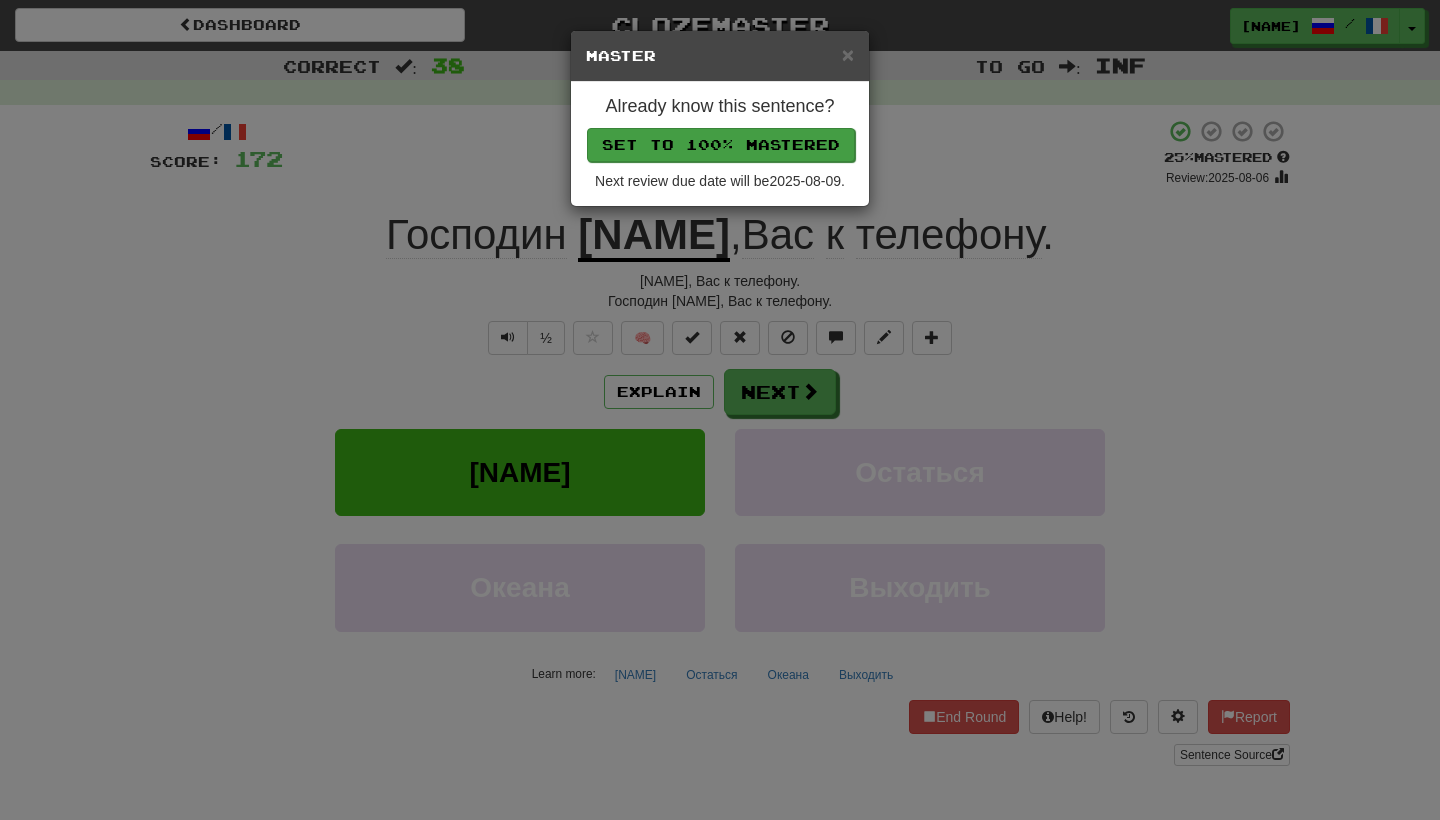 click on "Set to 100% Mastered" at bounding box center [721, 145] 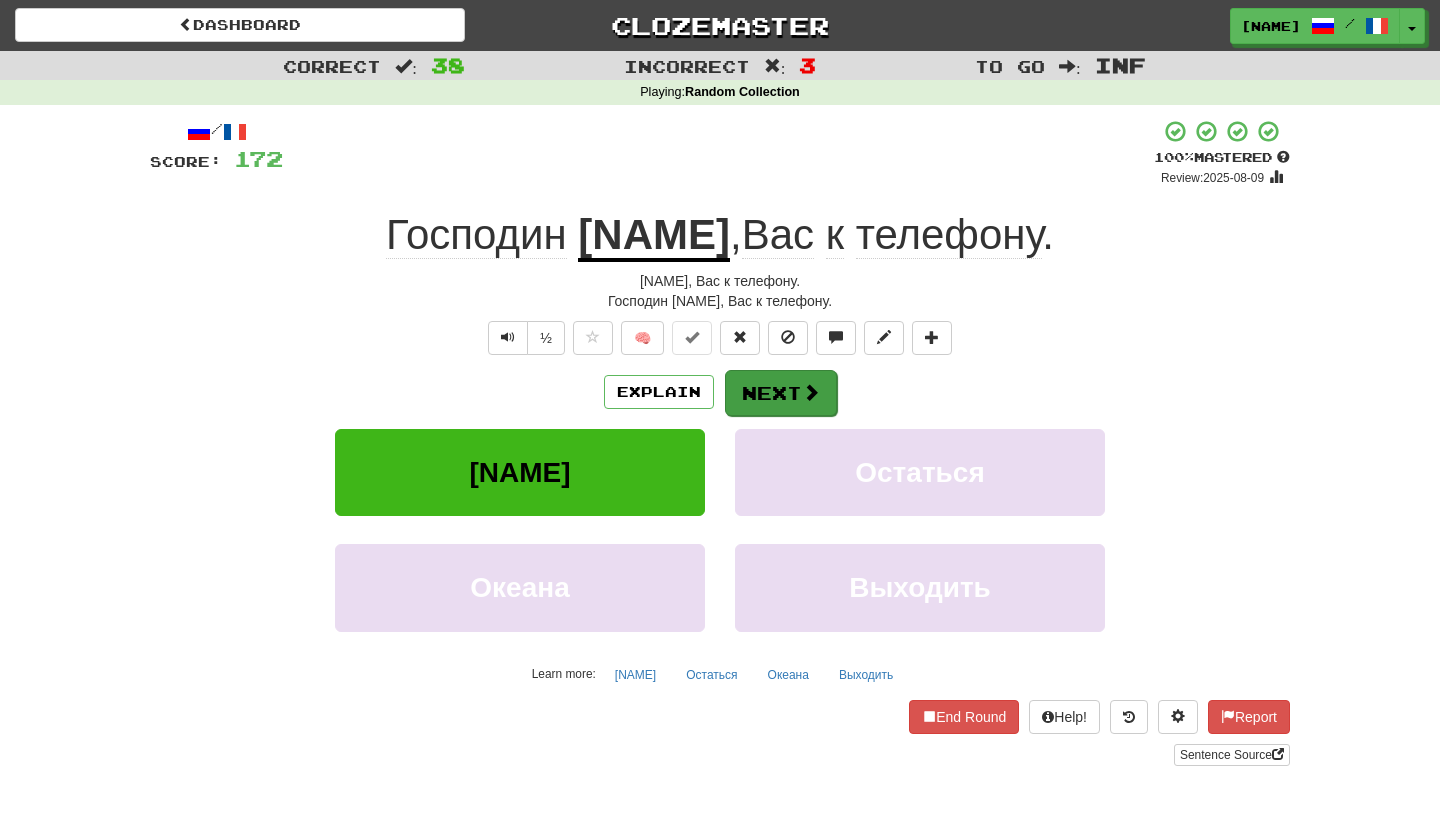 click on "Next" at bounding box center (781, 393) 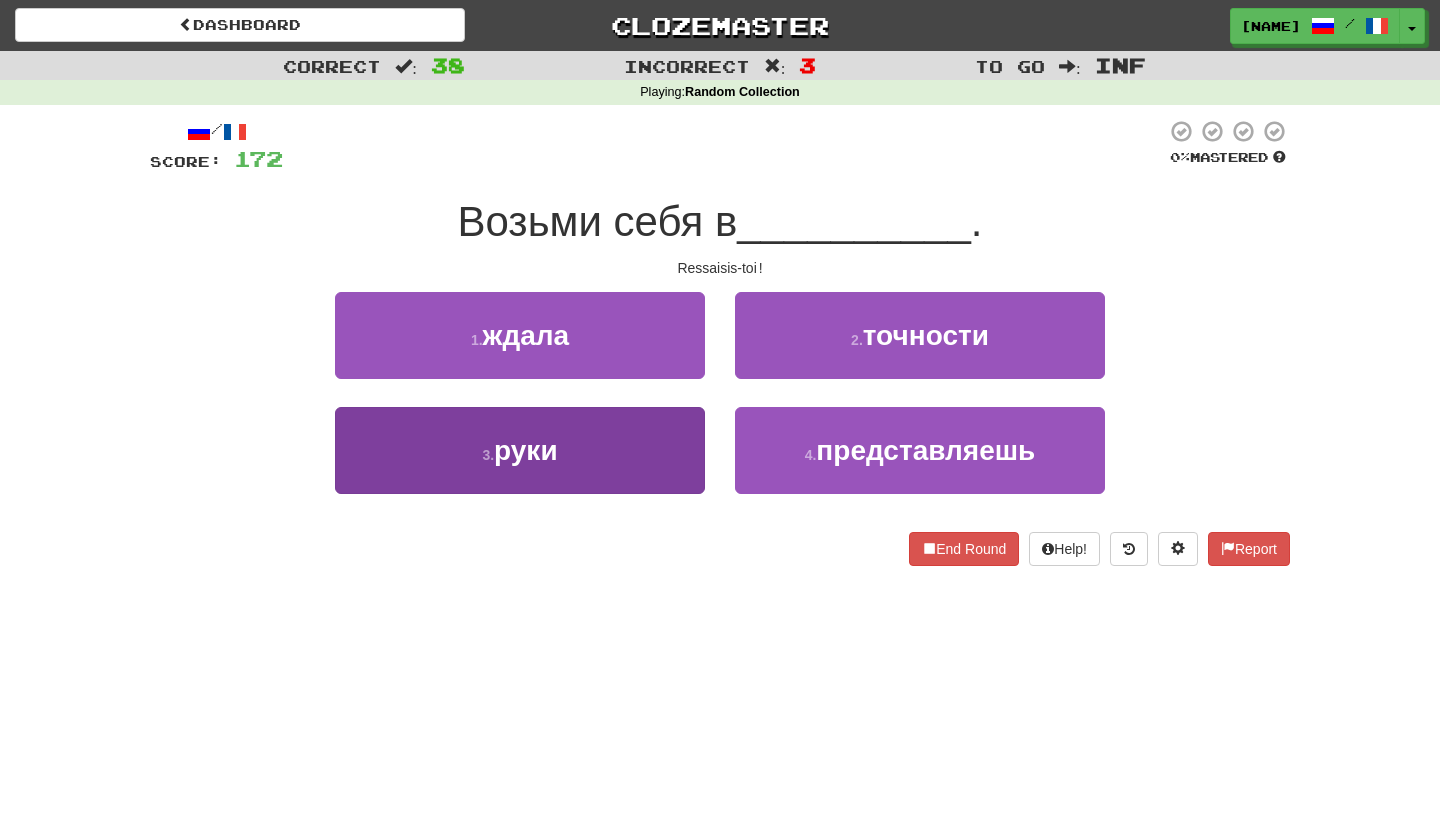 click on "3 . руки" at bounding box center (520, 450) 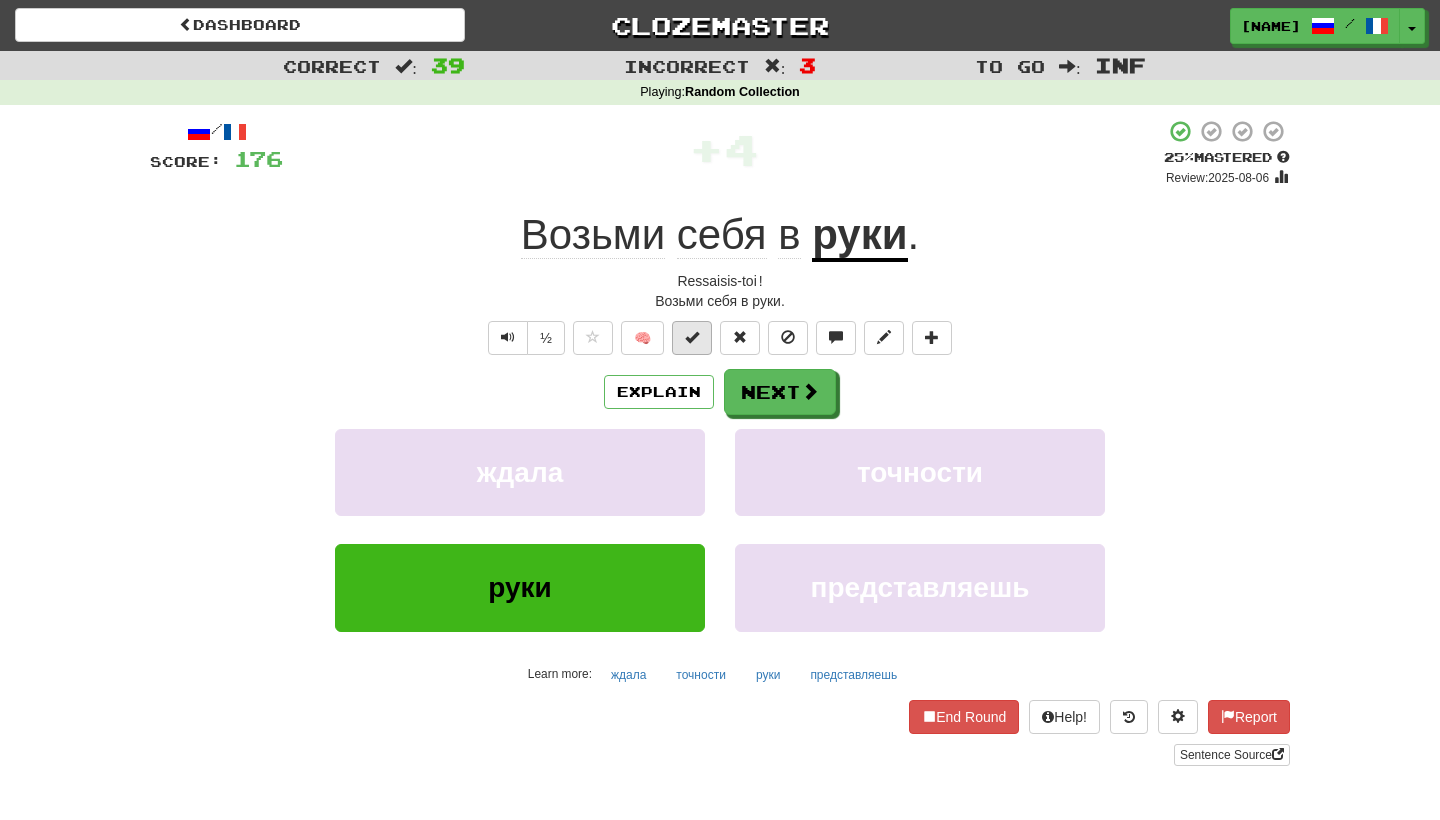 click at bounding box center (692, 338) 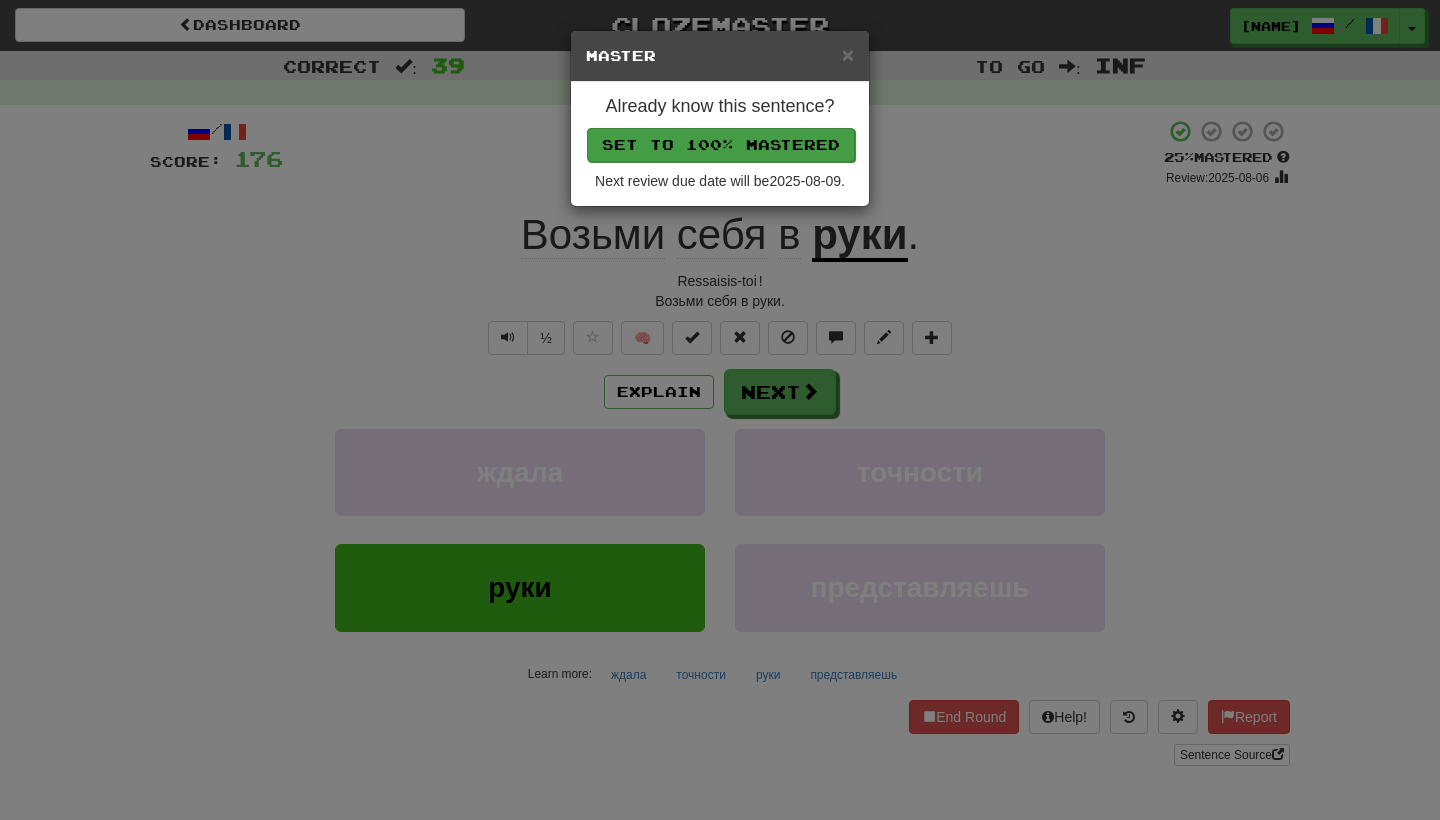 click on "Set to 100% Mastered" at bounding box center [721, 145] 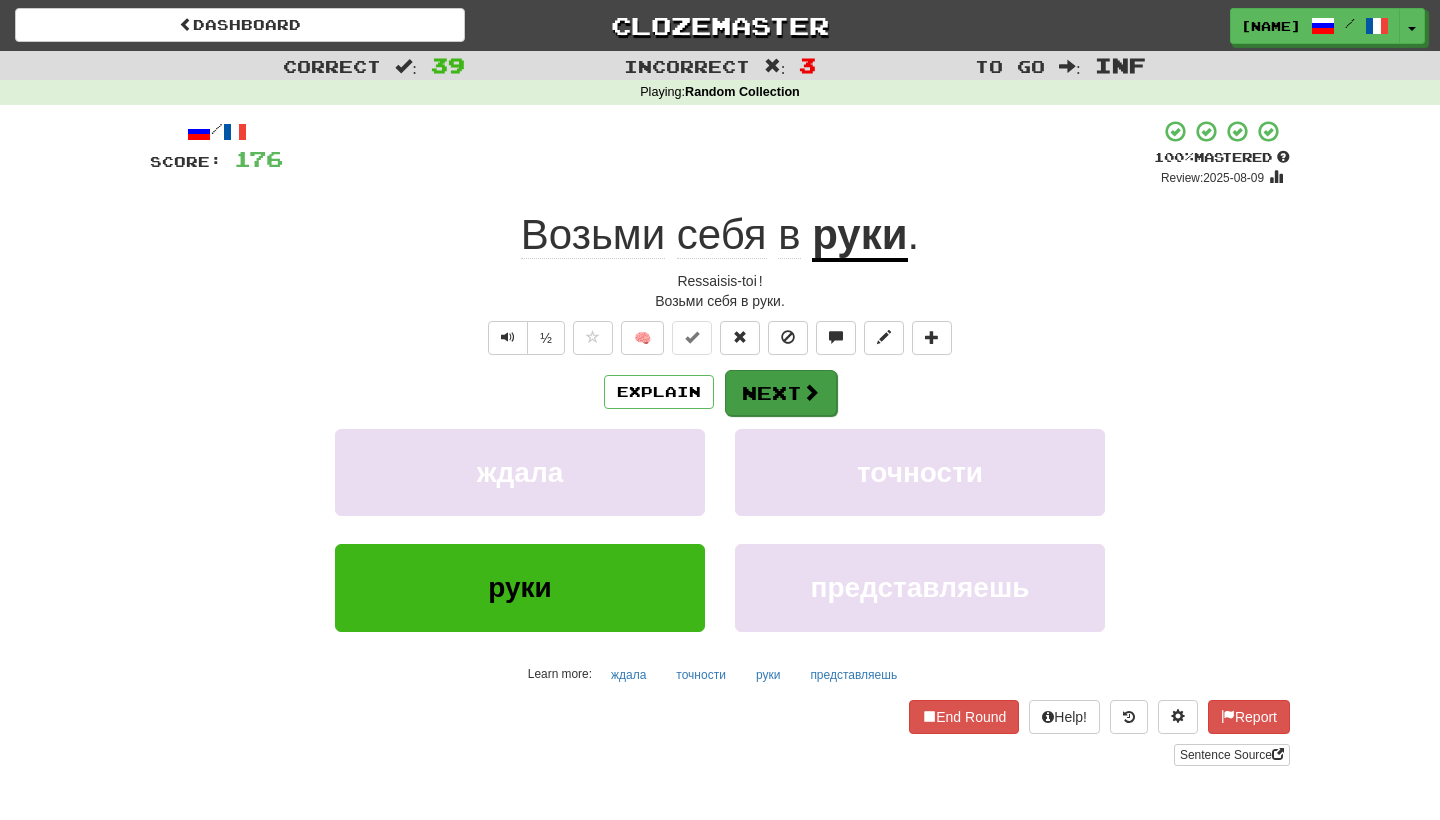 click on "Next" at bounding box center [781, 393] 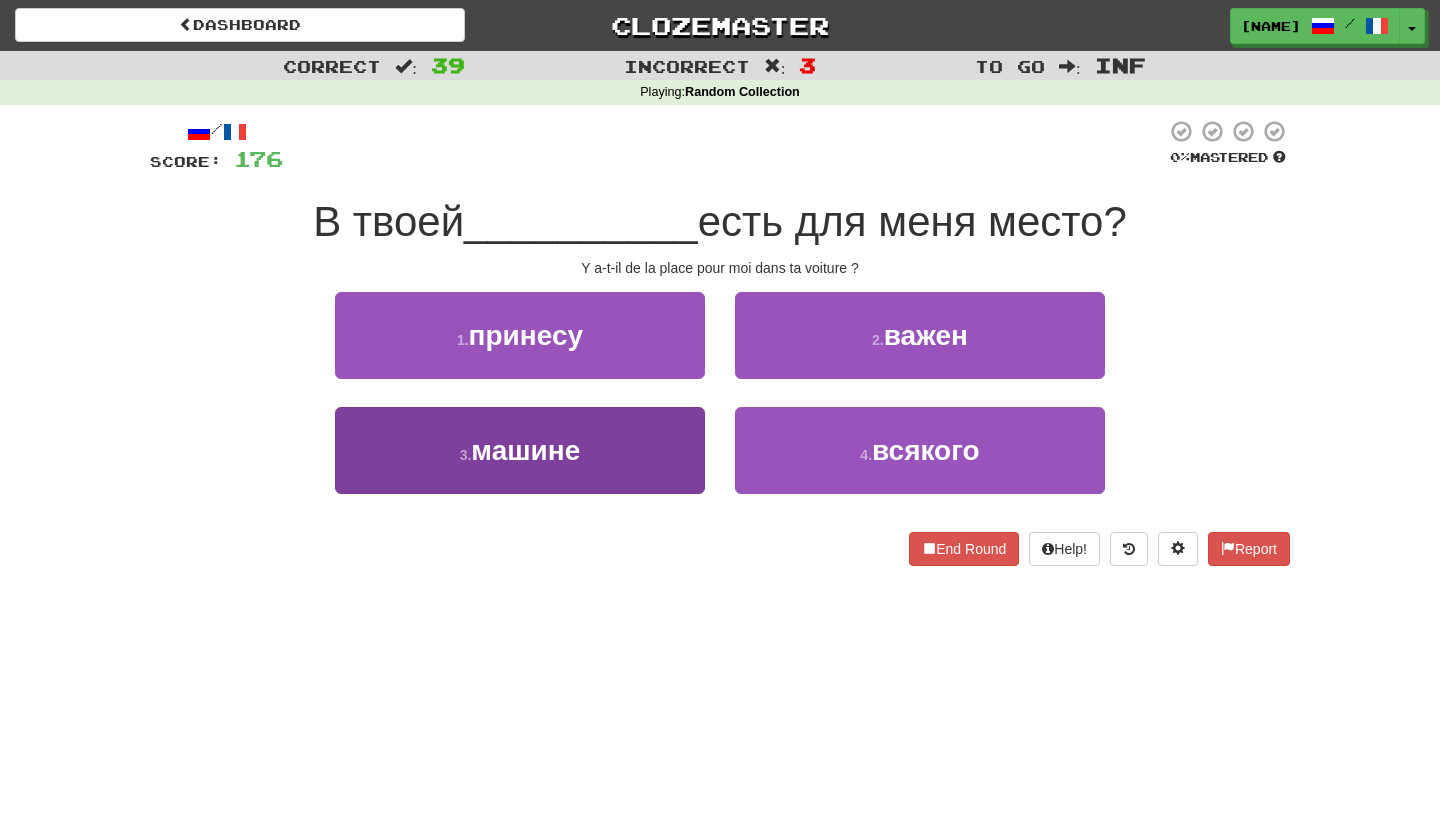 click on "3 . машине" at bounding box center (520, 450) 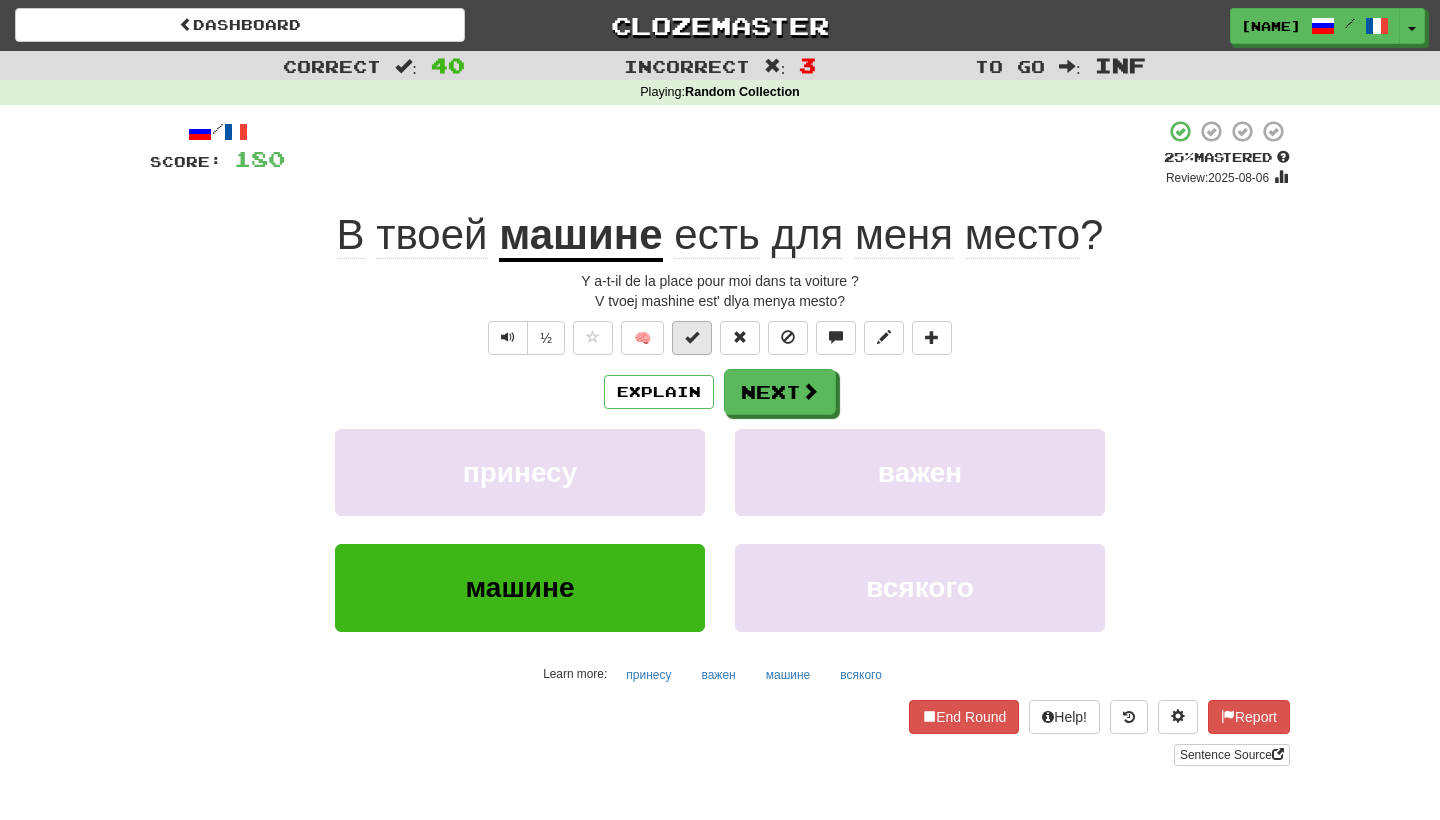 click at bounding box center [692, 338] 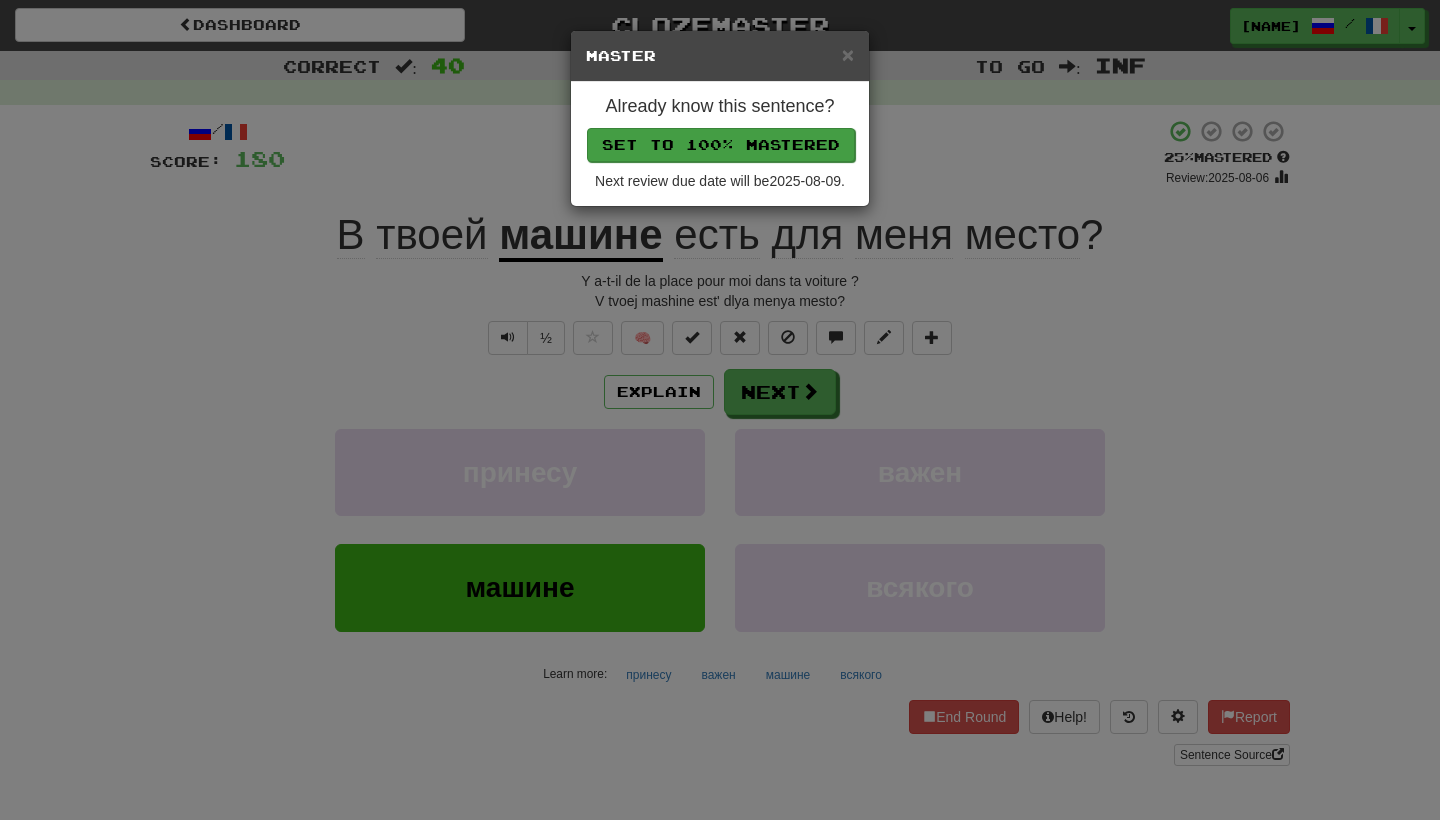 click on "Set to 100% Mastered" at bounding box center [721, 145] 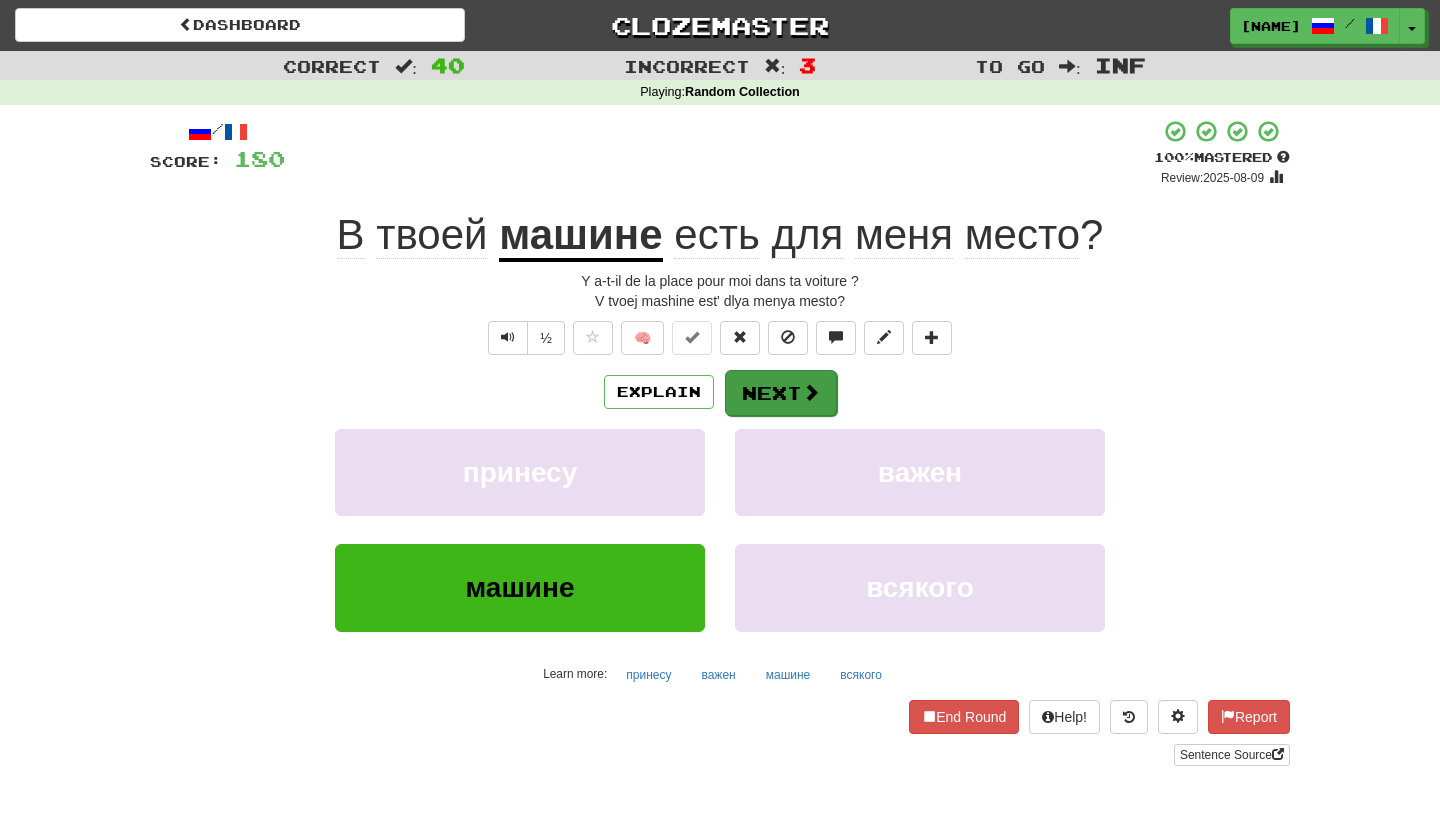 click on "Next" at bounding box center (781, 393) 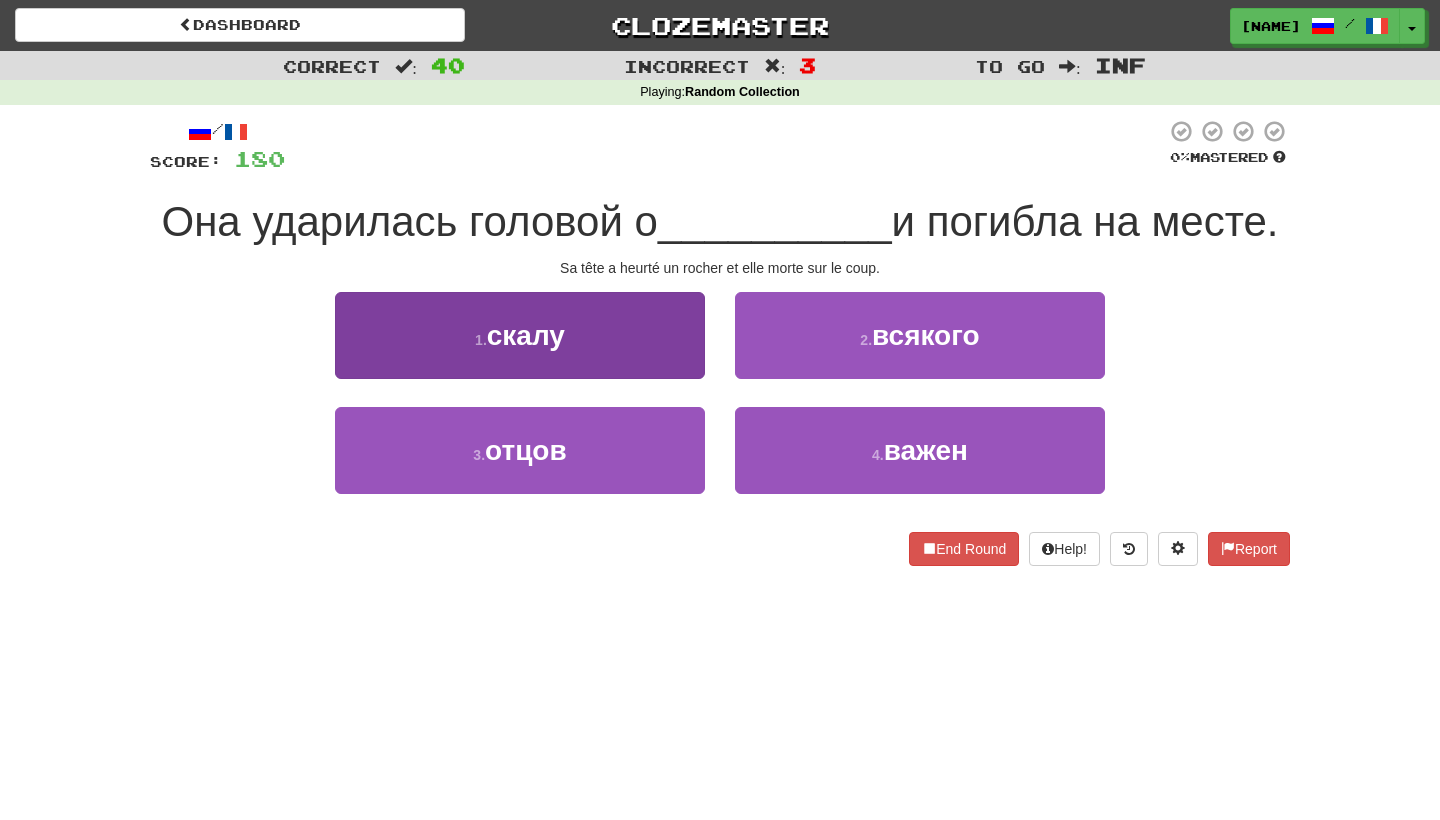 click on "1 . скалу" at bounding box center [520, 335] 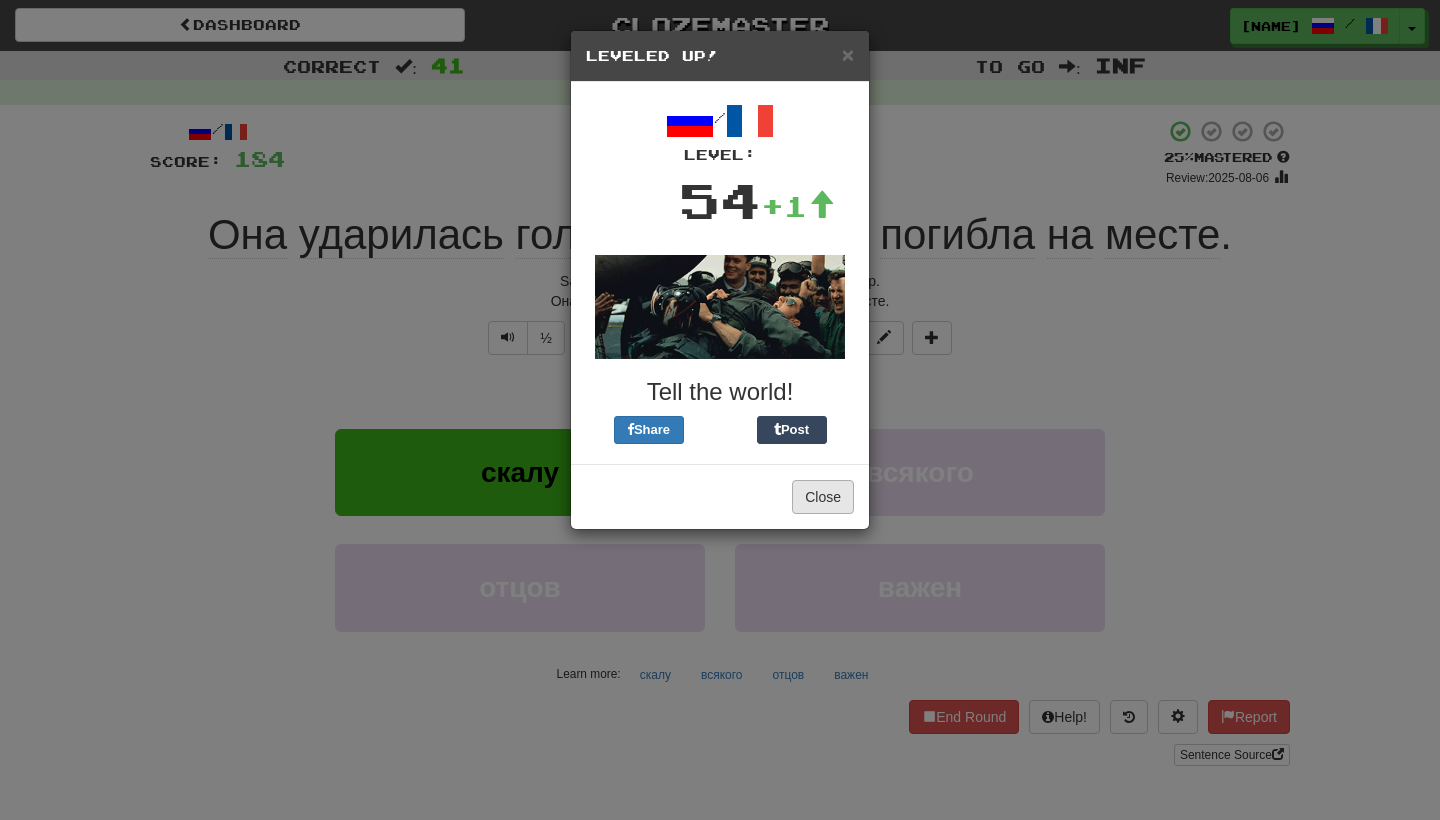 click on "Close" at bounding box center (823, 497) 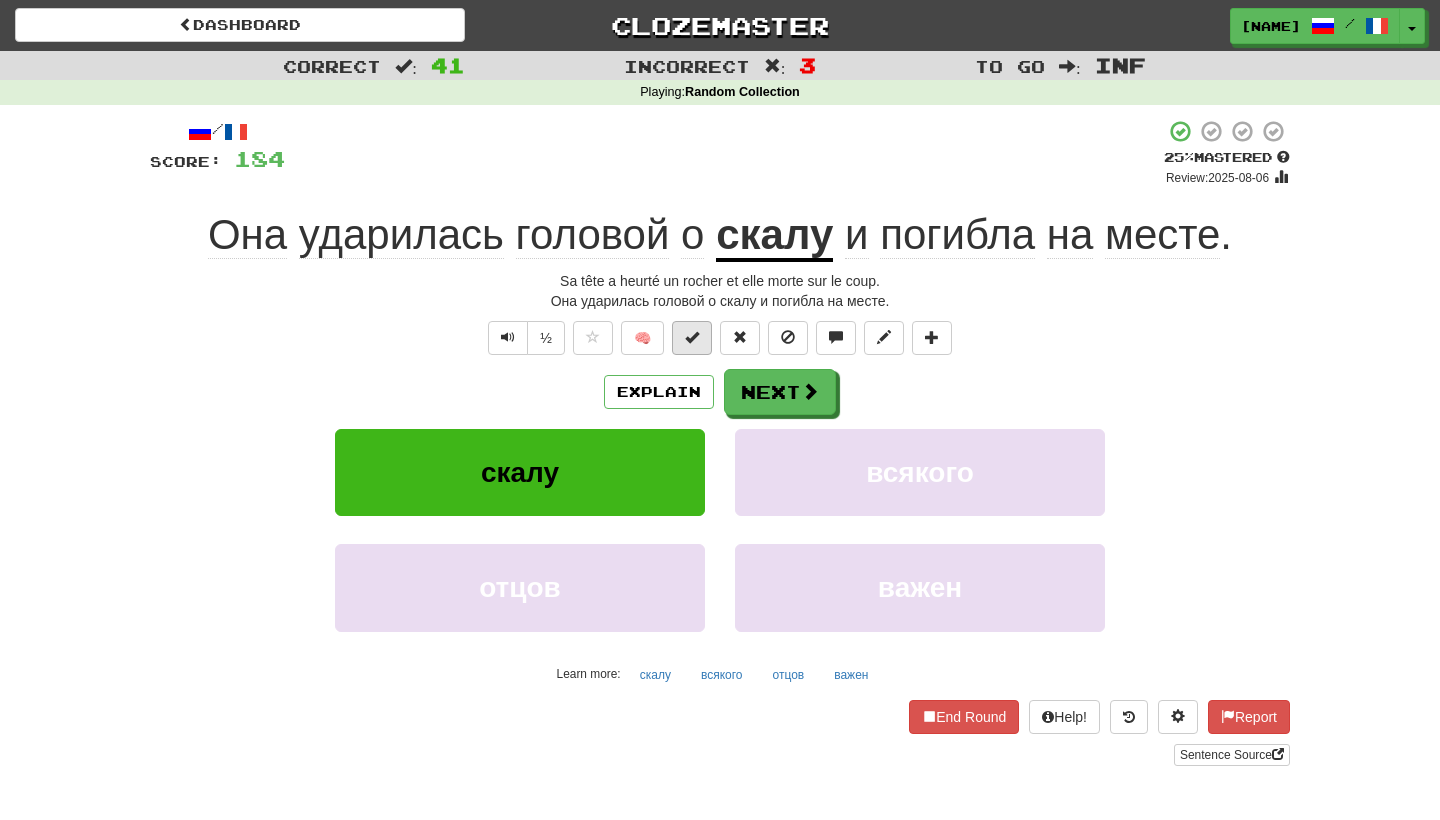 click at bounding box center (692, 337) 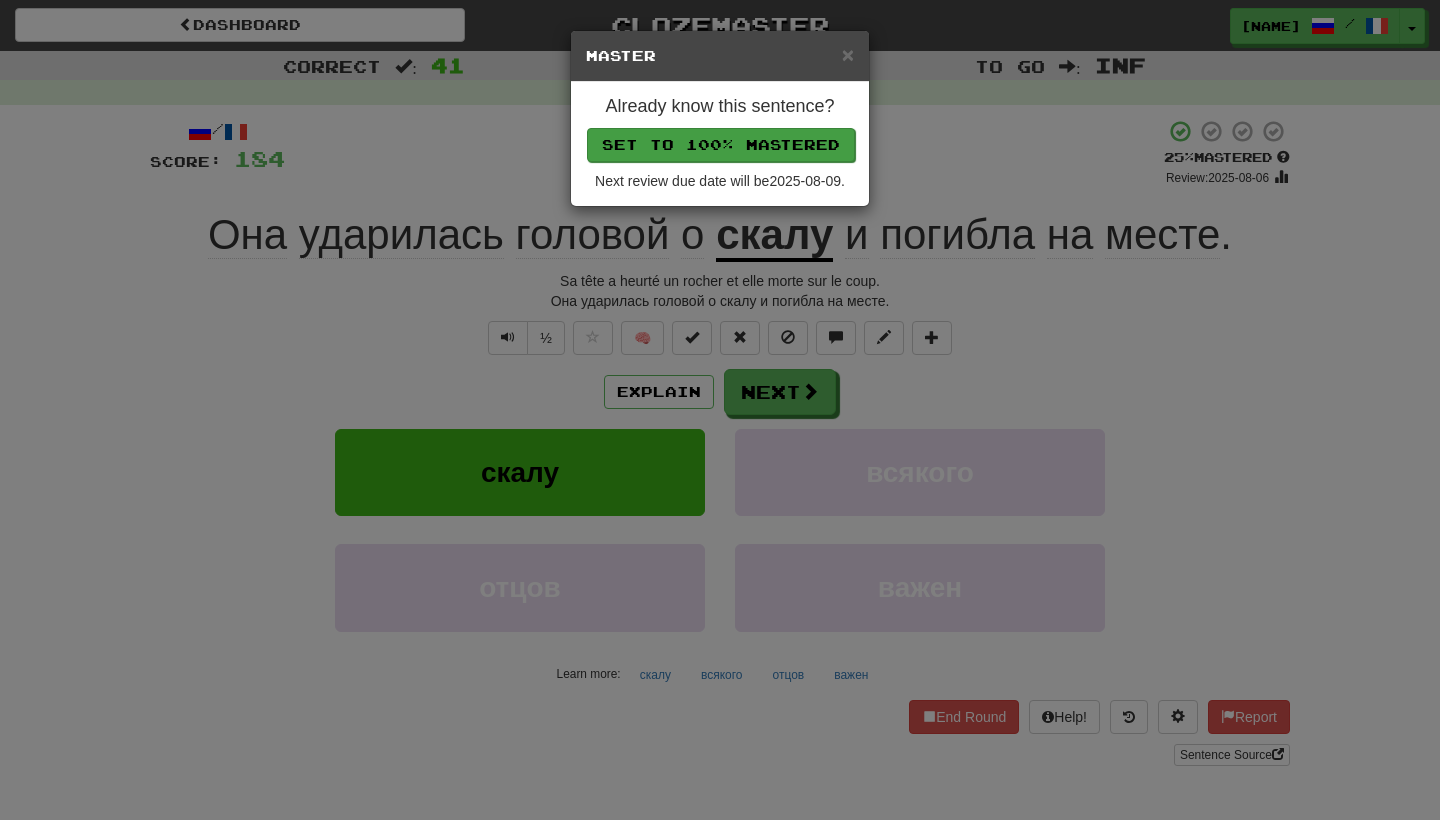 click on "Set to 100% Mastered" at bounding box center (721, 145) 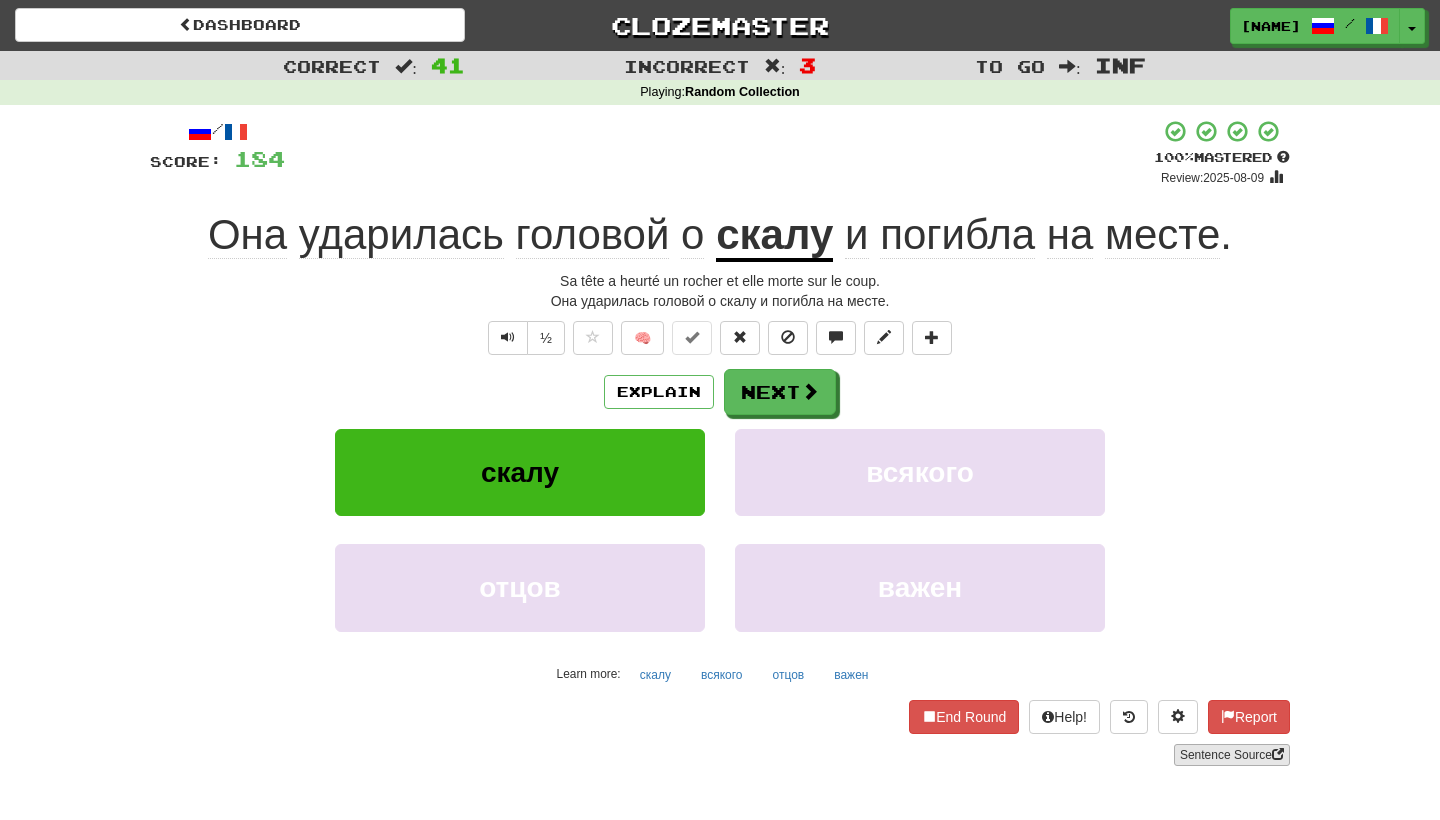 click on "Sentence Source" at bounding box center [1232, 755] 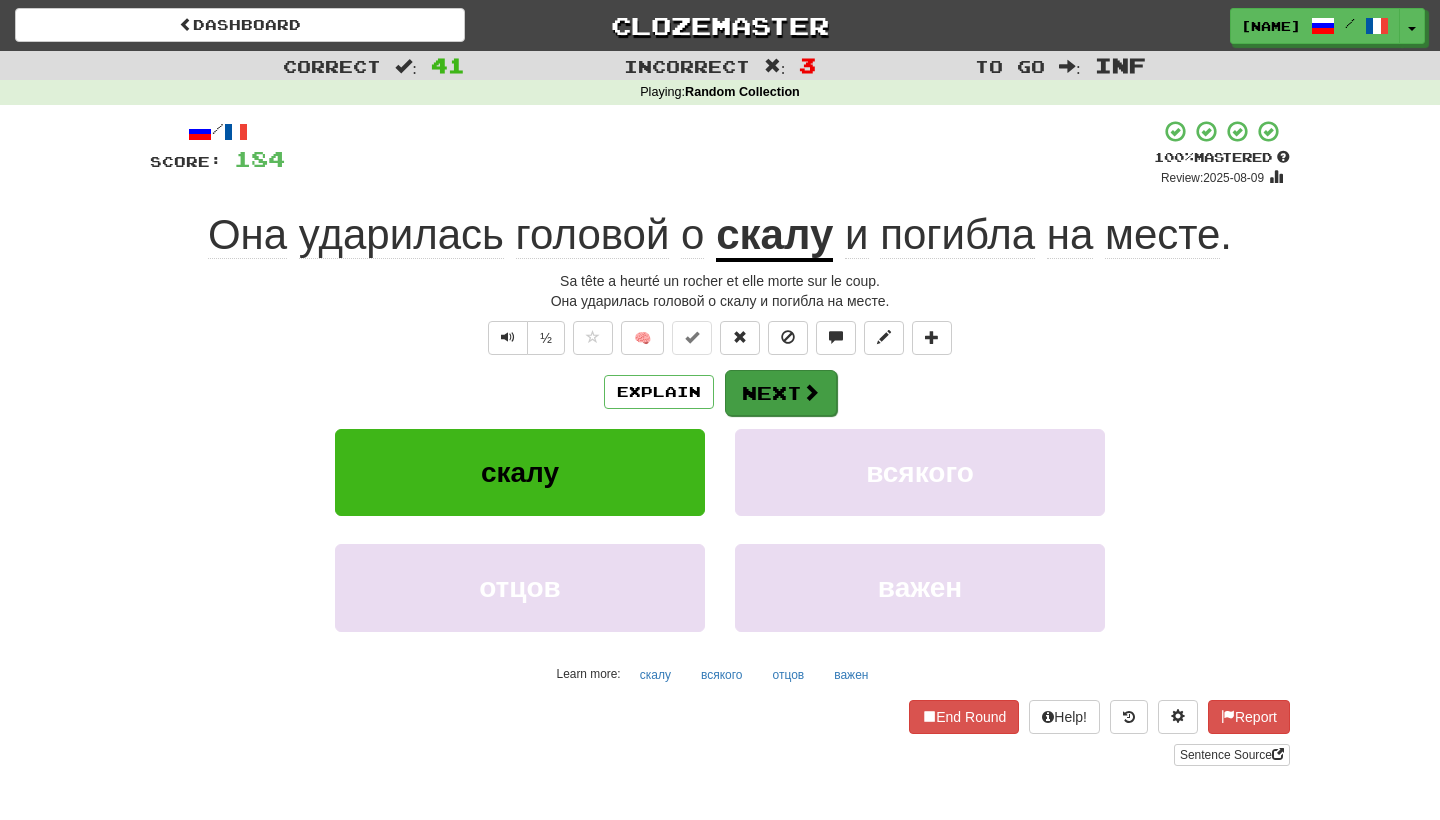 click on "Next" at bounding box center (781, 393) 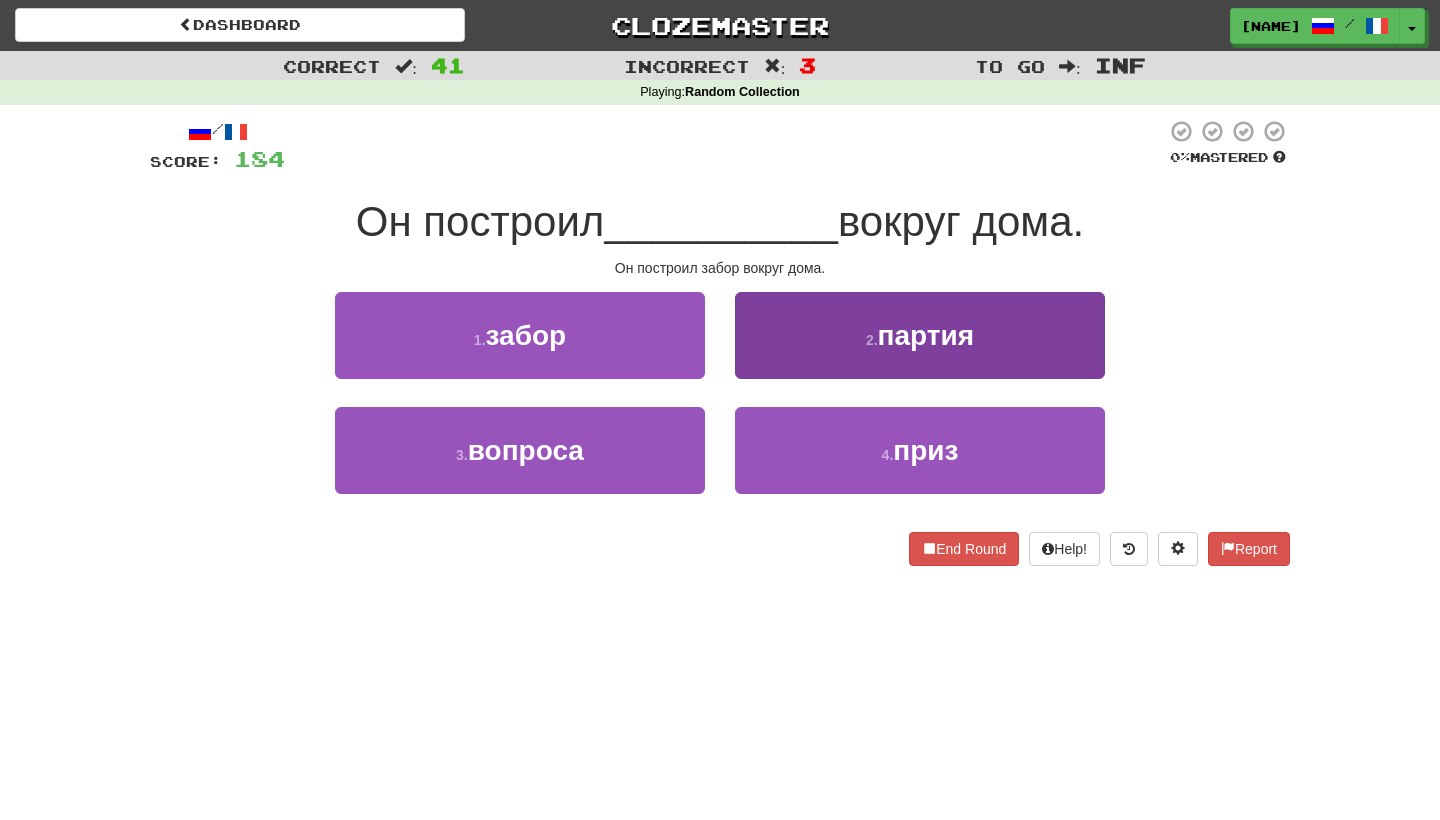 click on "2 . партия" at bounding box center [920, 335] 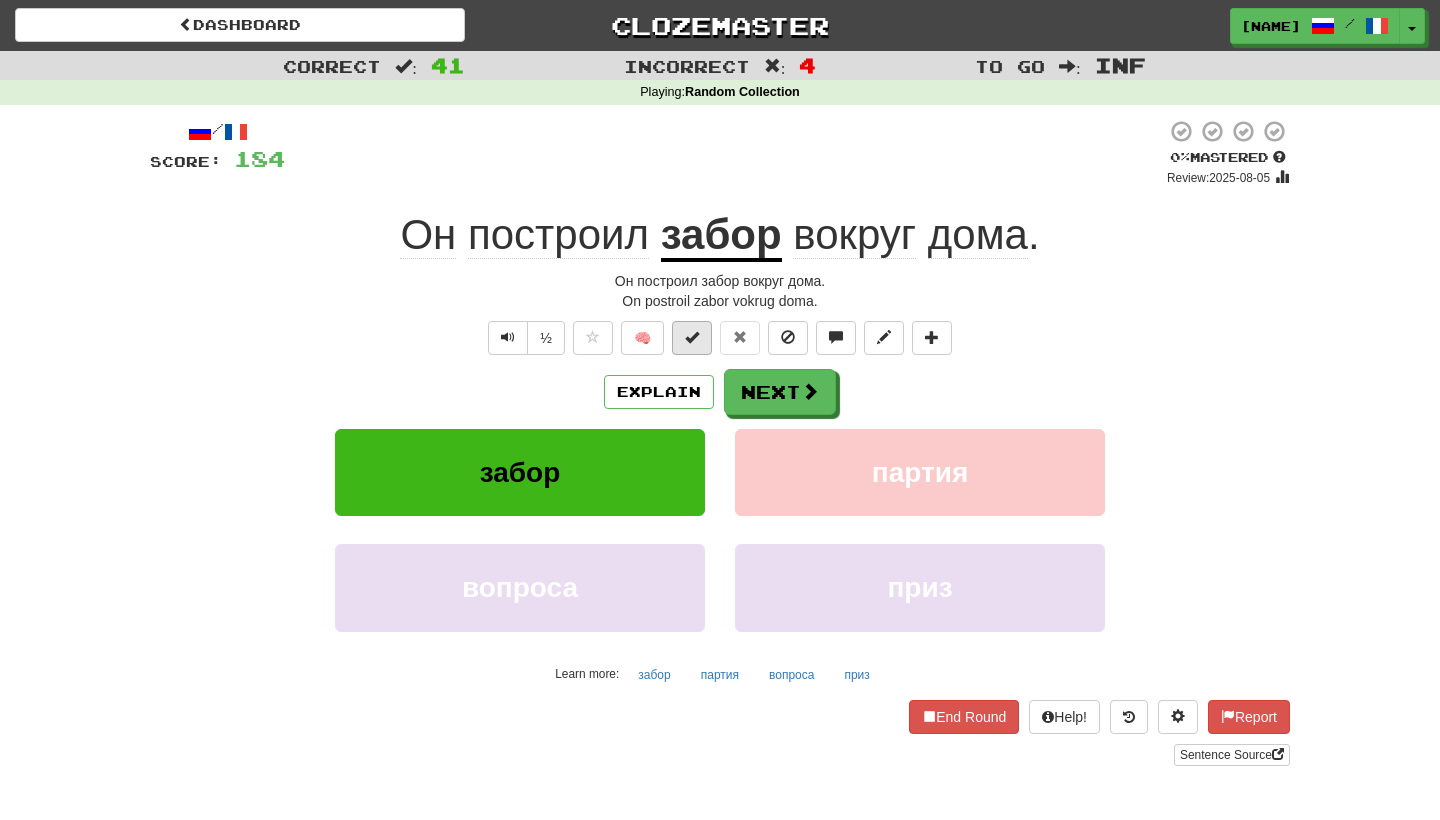 click at bounding box center [692, 338] 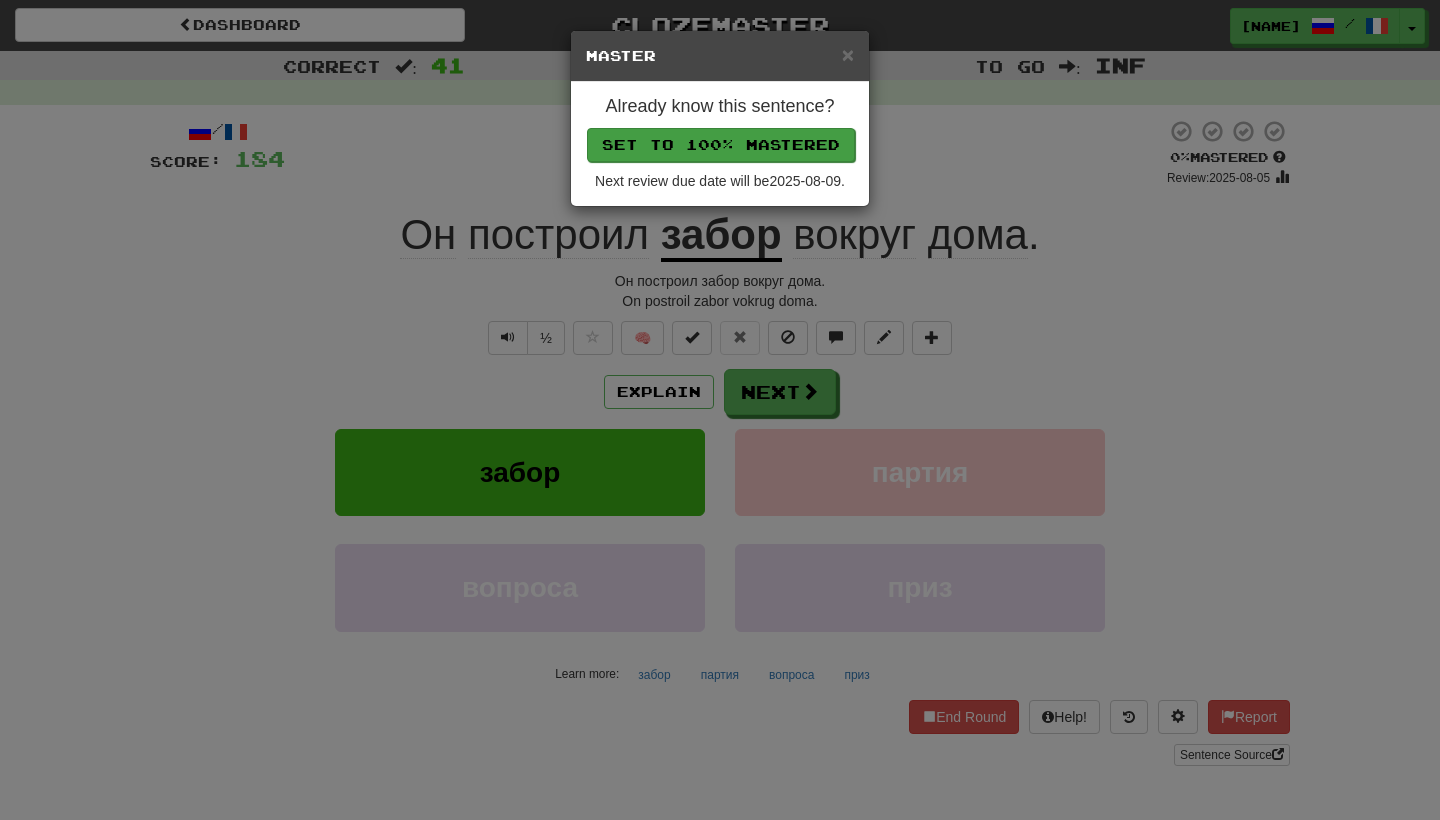 click on "Set to 100% Mastered" at bounding box center (721, 145) 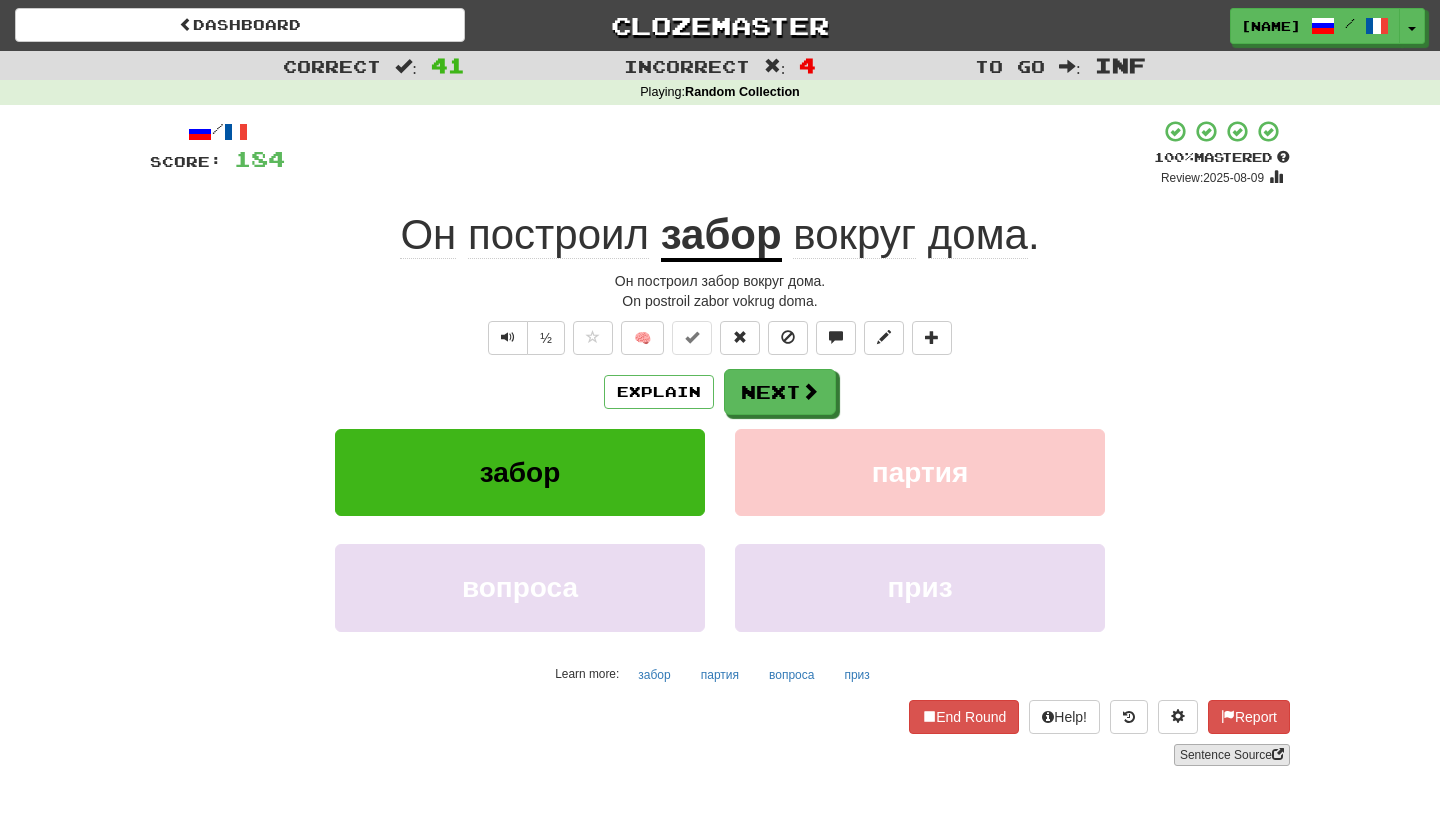 click on "Sentence Source" at bounding box center (1232, 755) 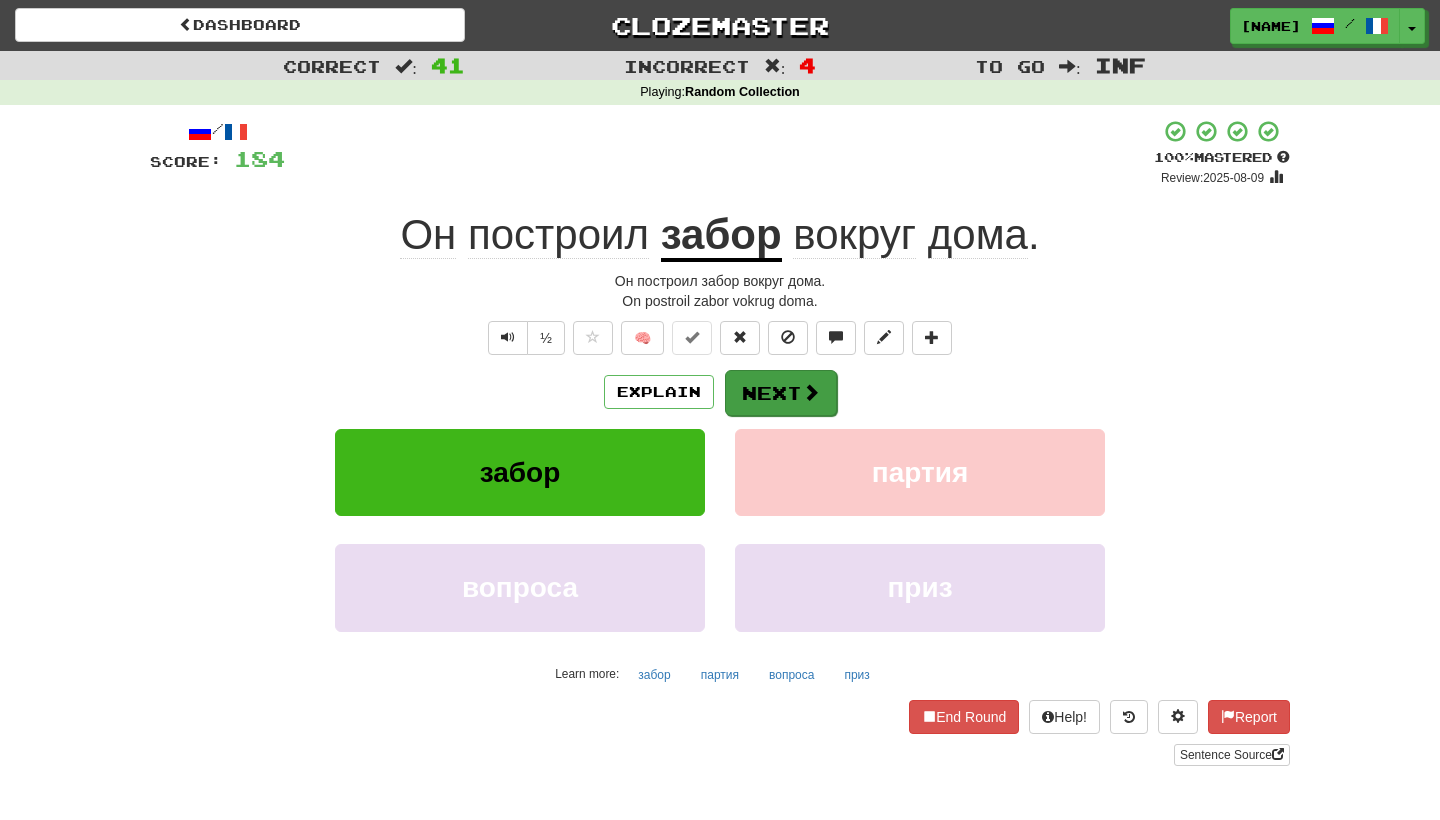 click on "Next" at bounding box center (781, 393) 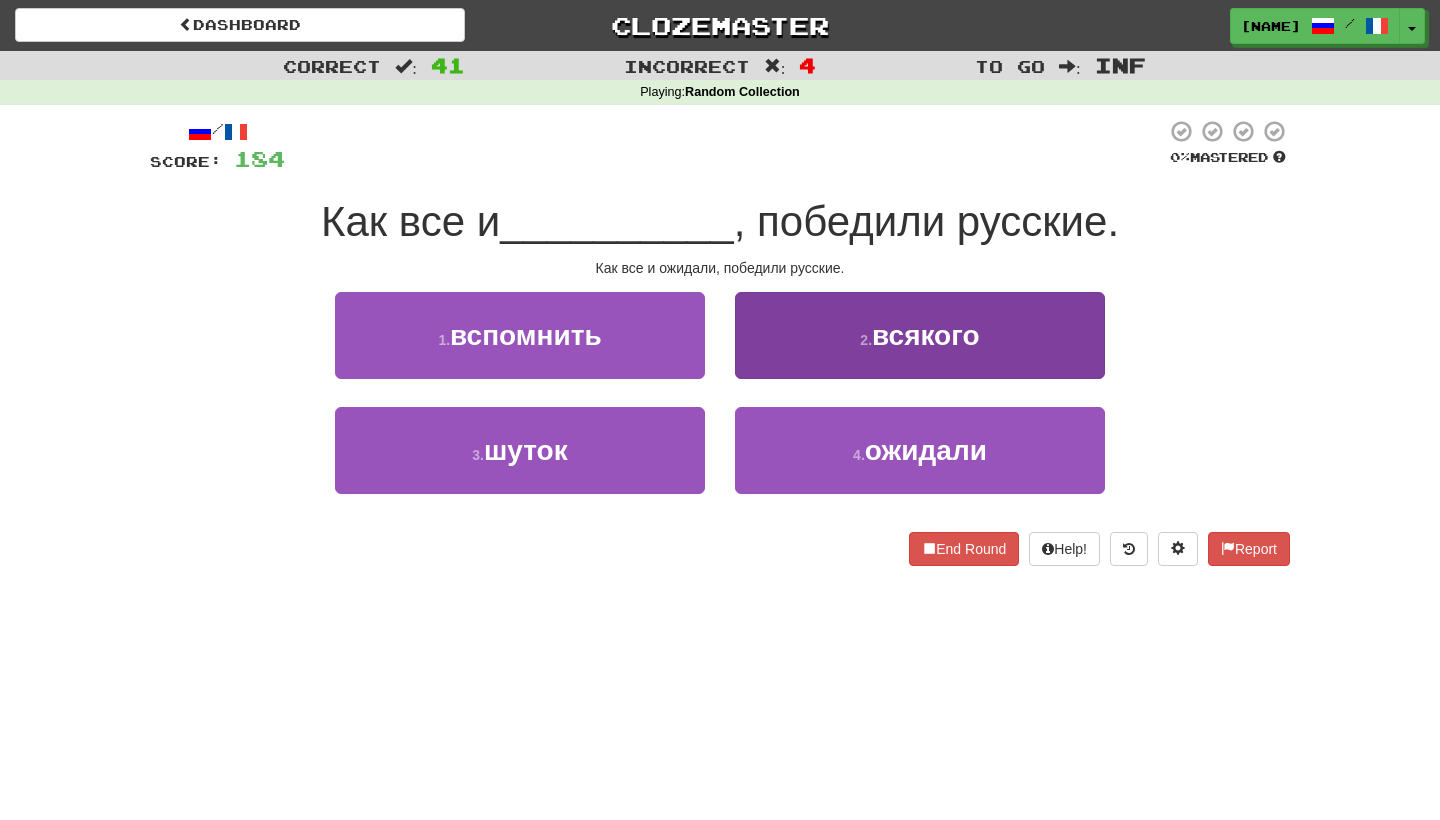 click on "2 . всякого" at bounding box center (920, 335) 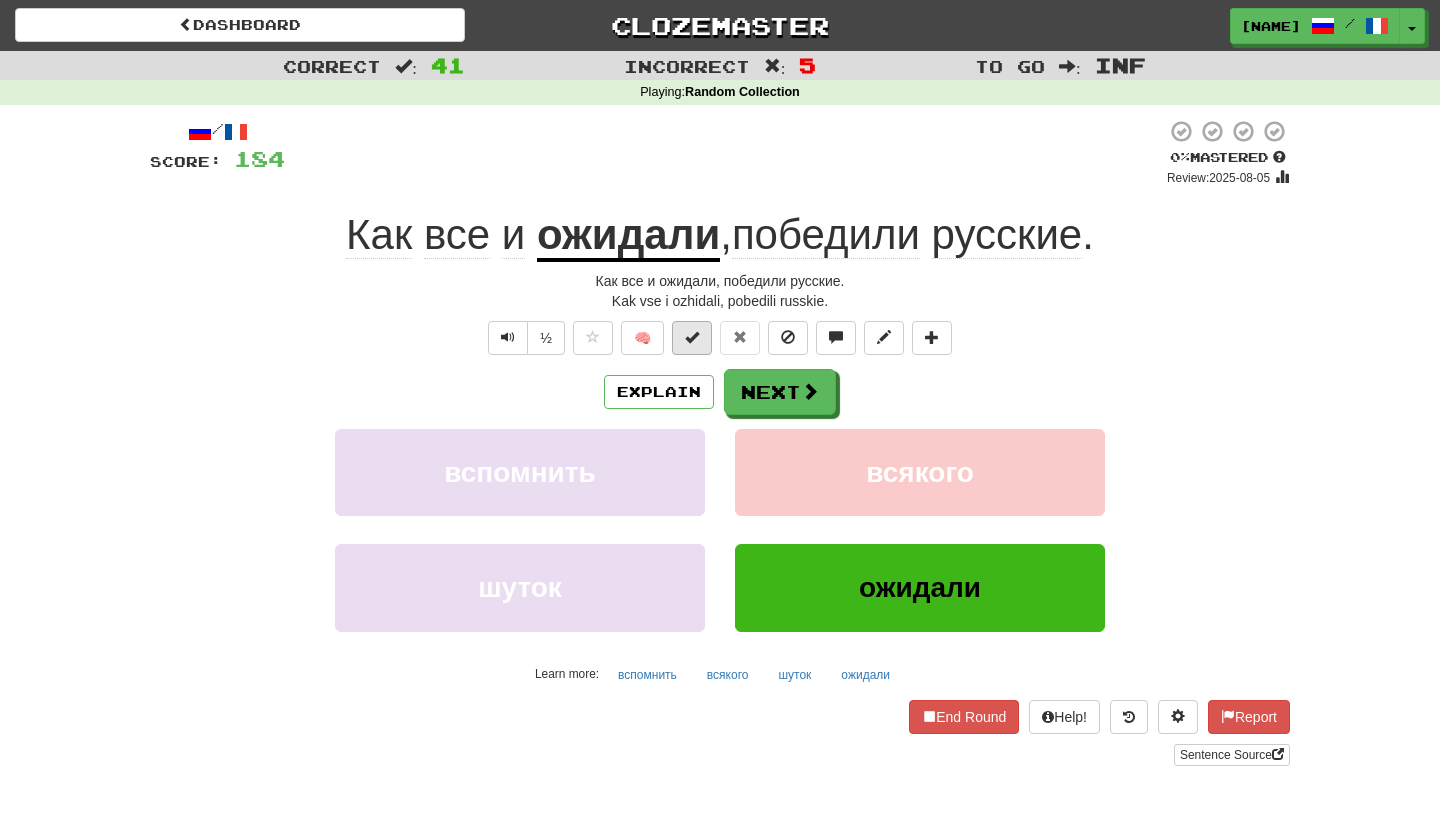 click at bounding box center (692, 338) 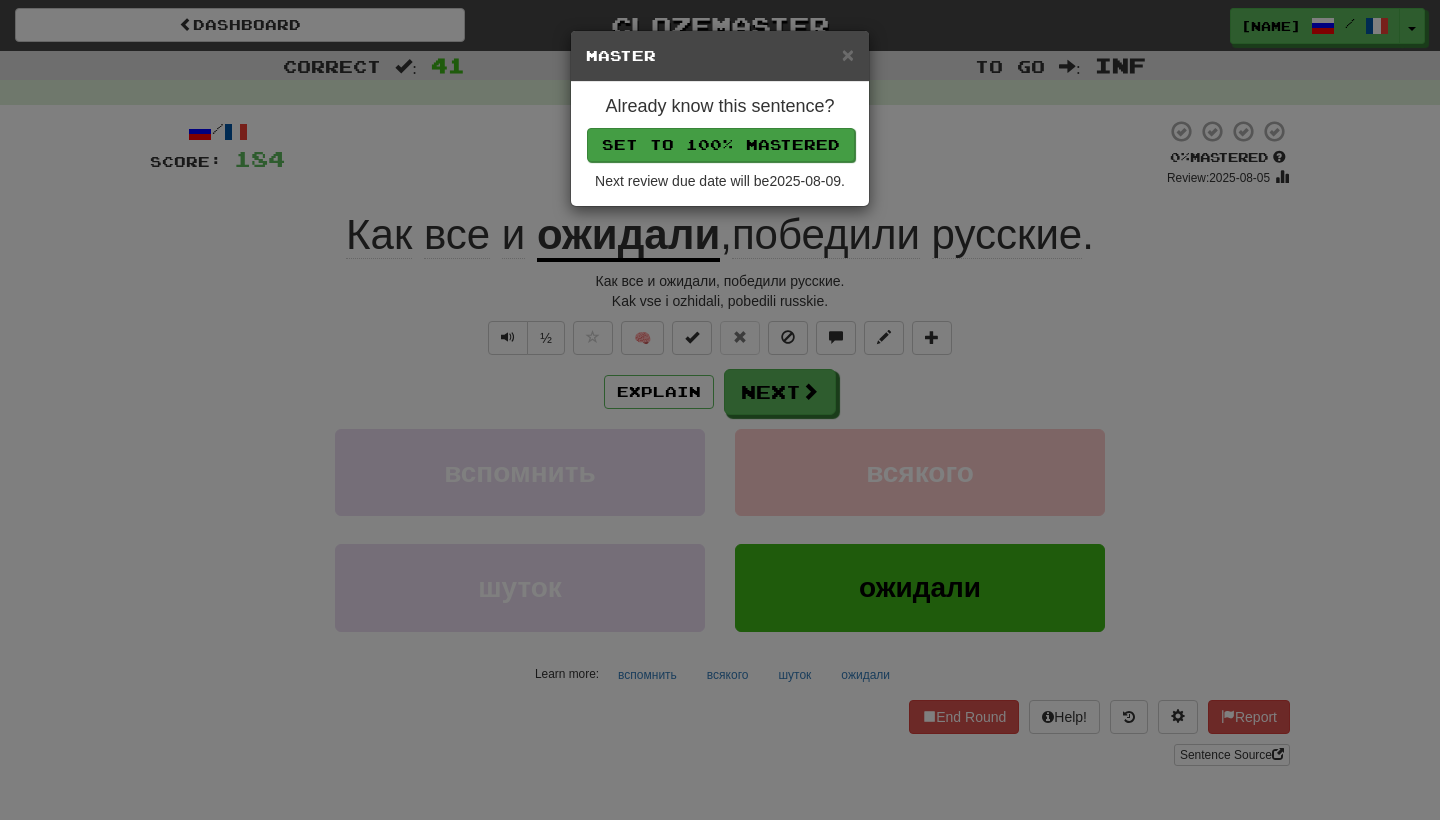 click on "Set to 100% Mastered" at bounding box center [721, 145] 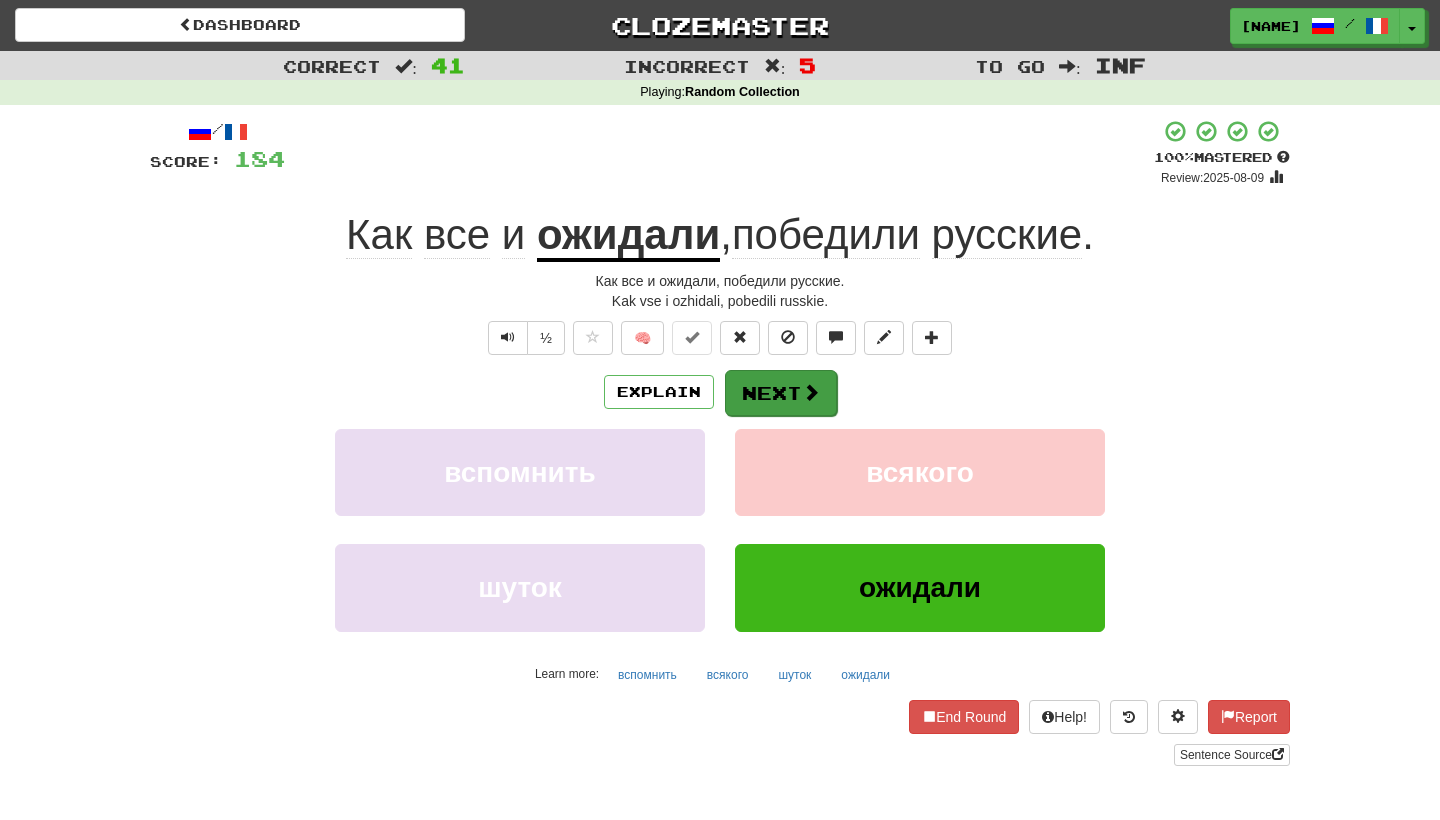 click at bounding box center (811, 392) 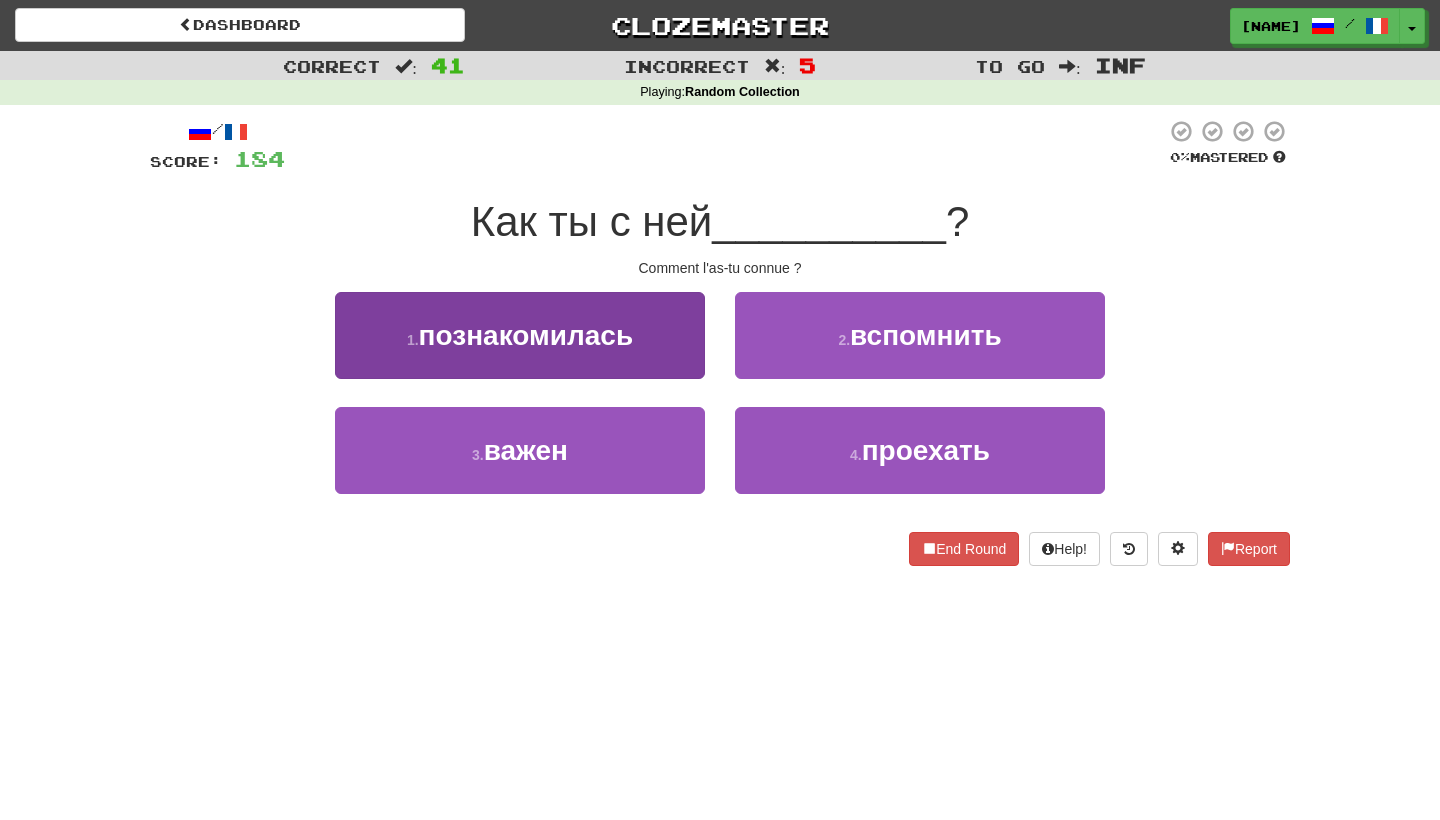 click on "1 . познакомилась" at bounding box center [520, 335] 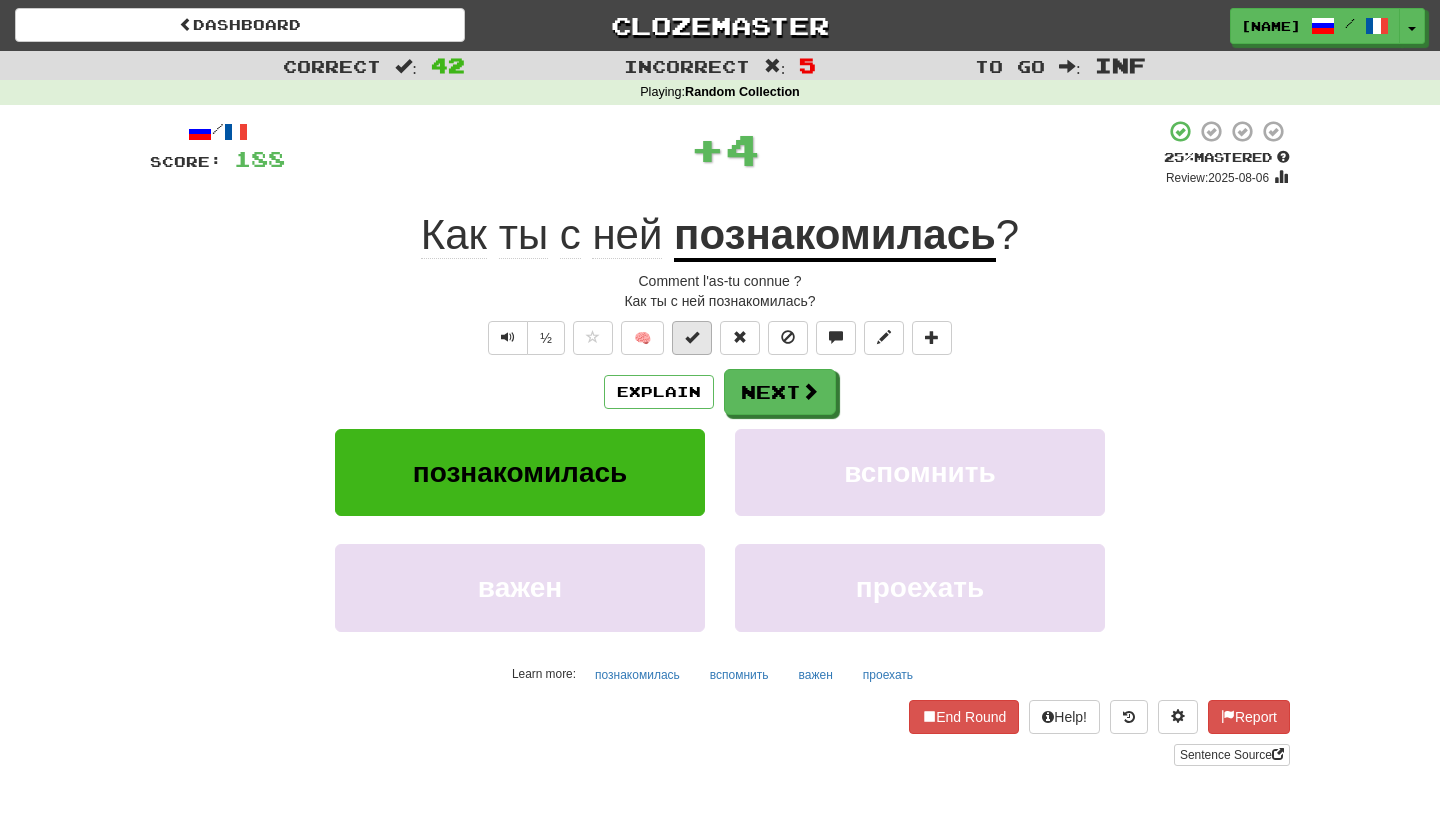 click at bounding box center [692, 337] 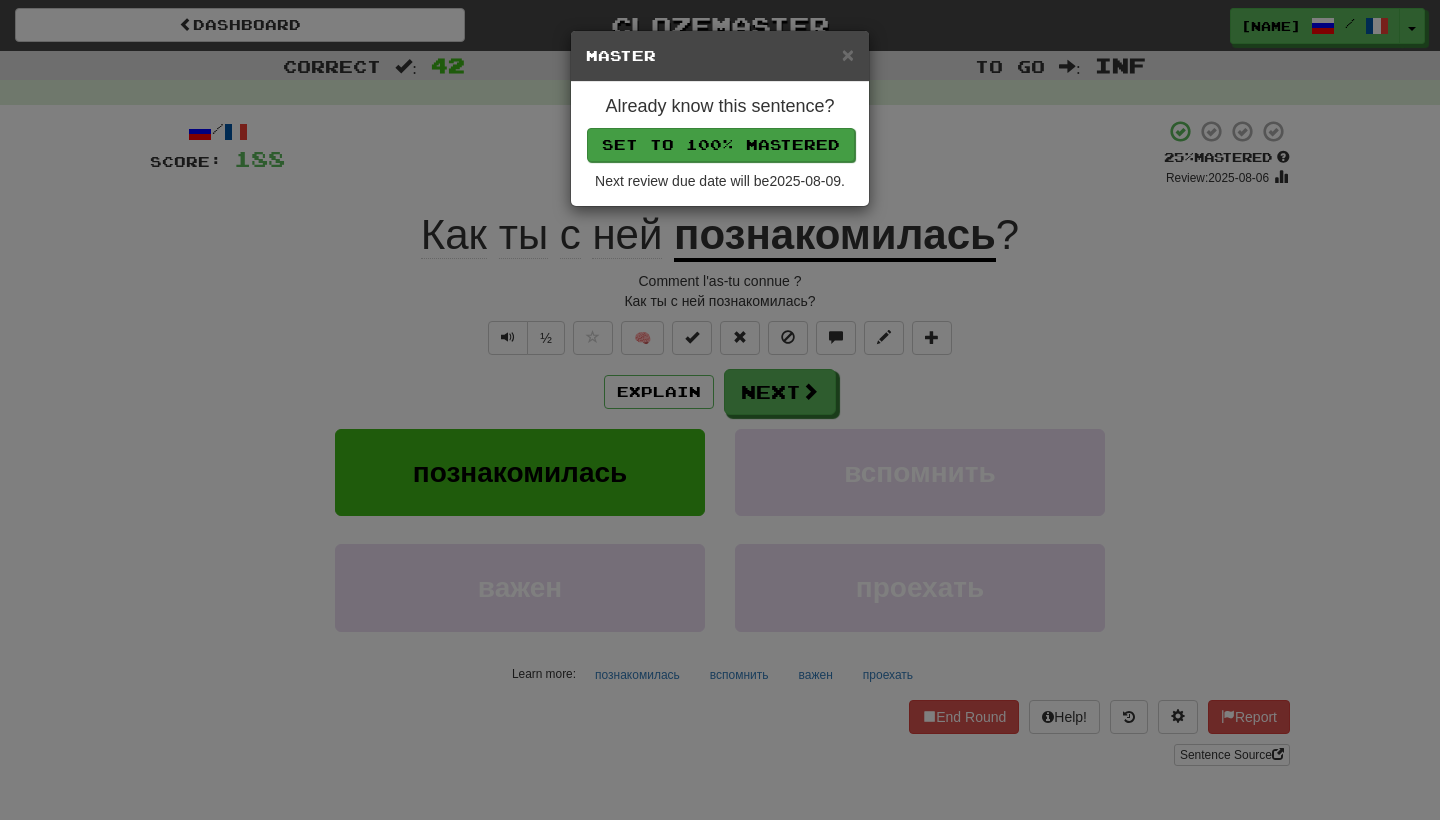 click on "Set to 100% Mastered" at bounding box center [721, 145] 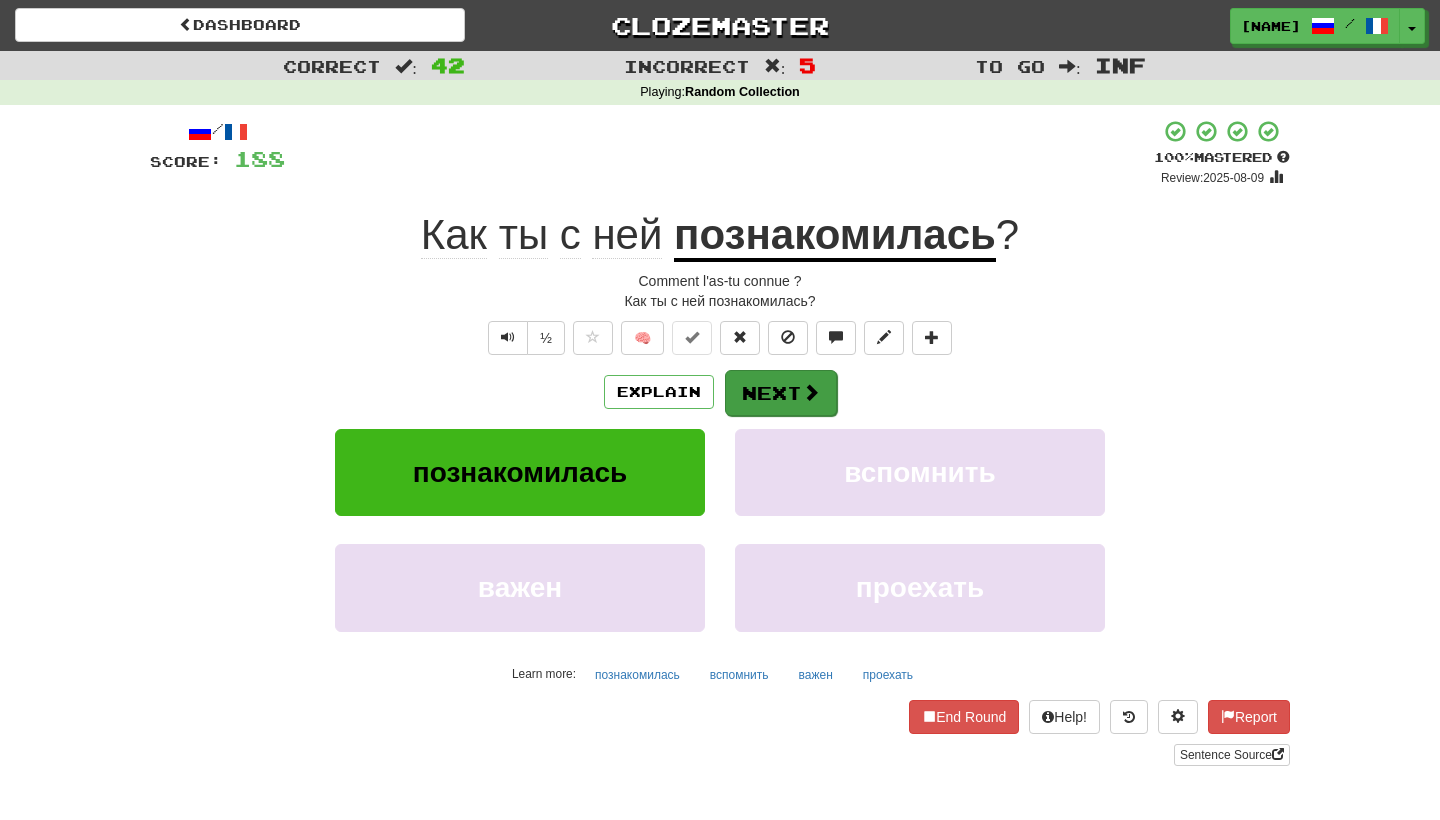click on "Next" at bounding box center [781, 393] 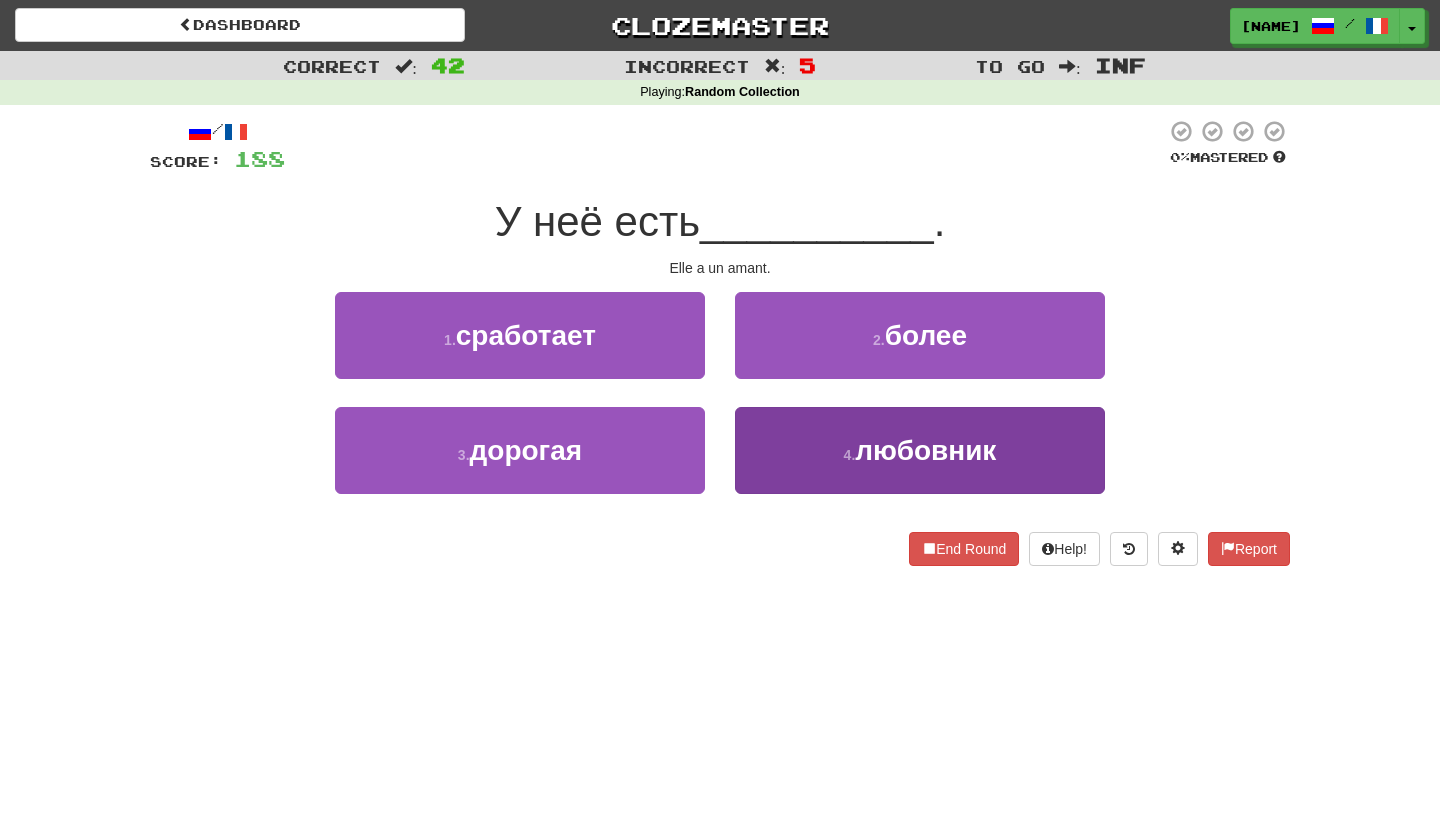click on "4 . любовник" at bounding box center [920, 450] 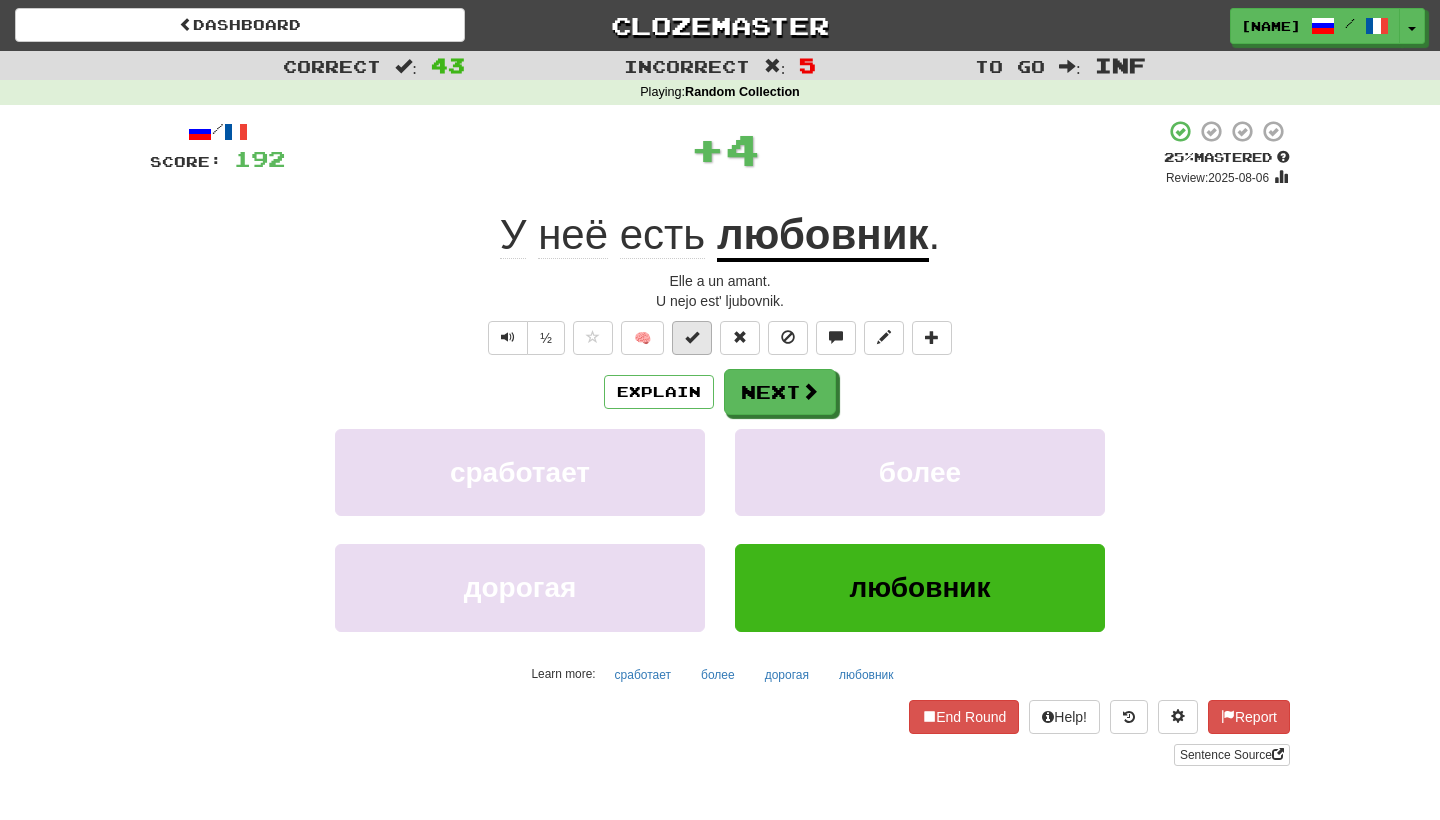 click at bounding box center (692, 338) 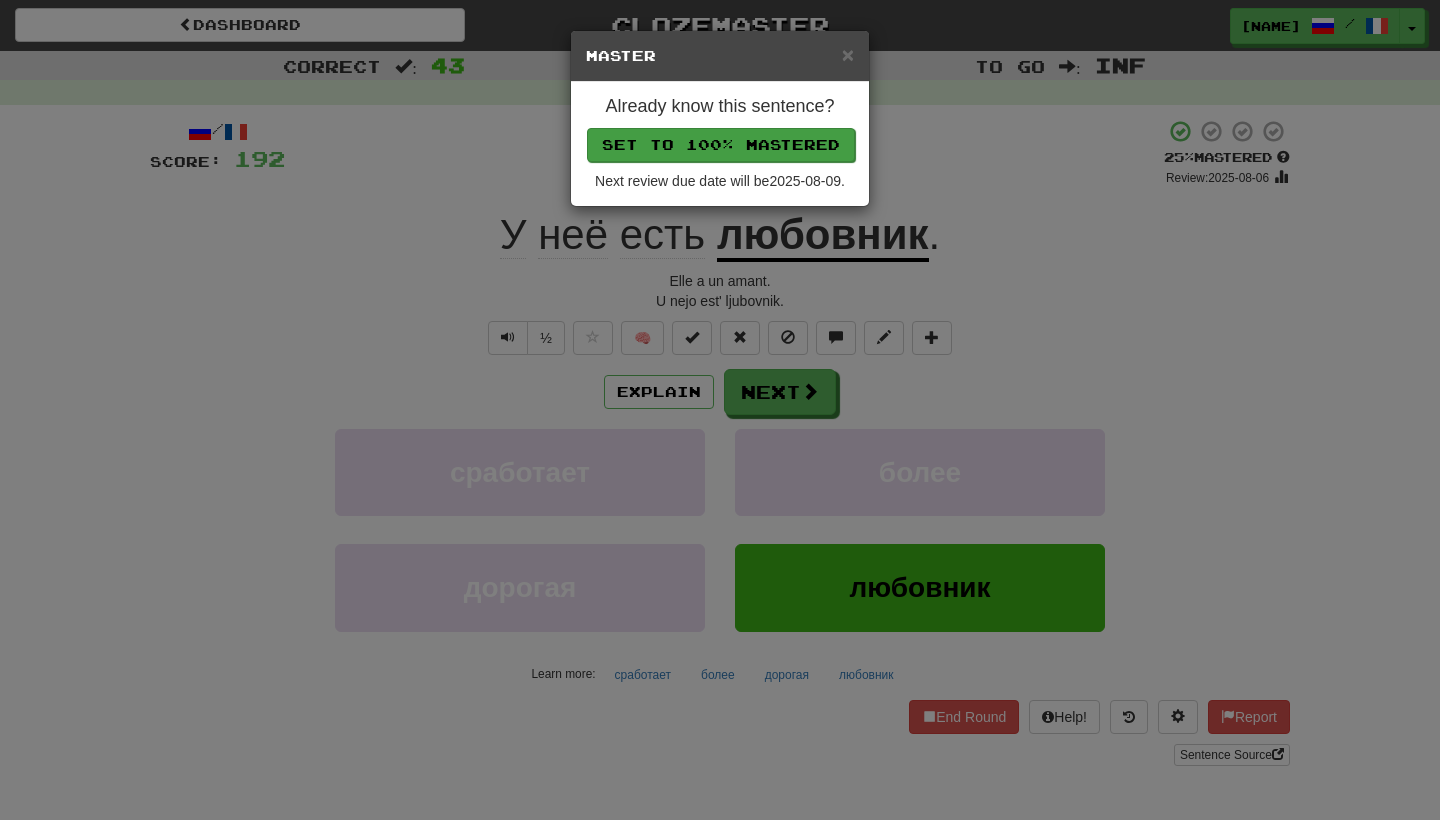 click on "Set to 100% Mastered" at bounding box center [721, 145] 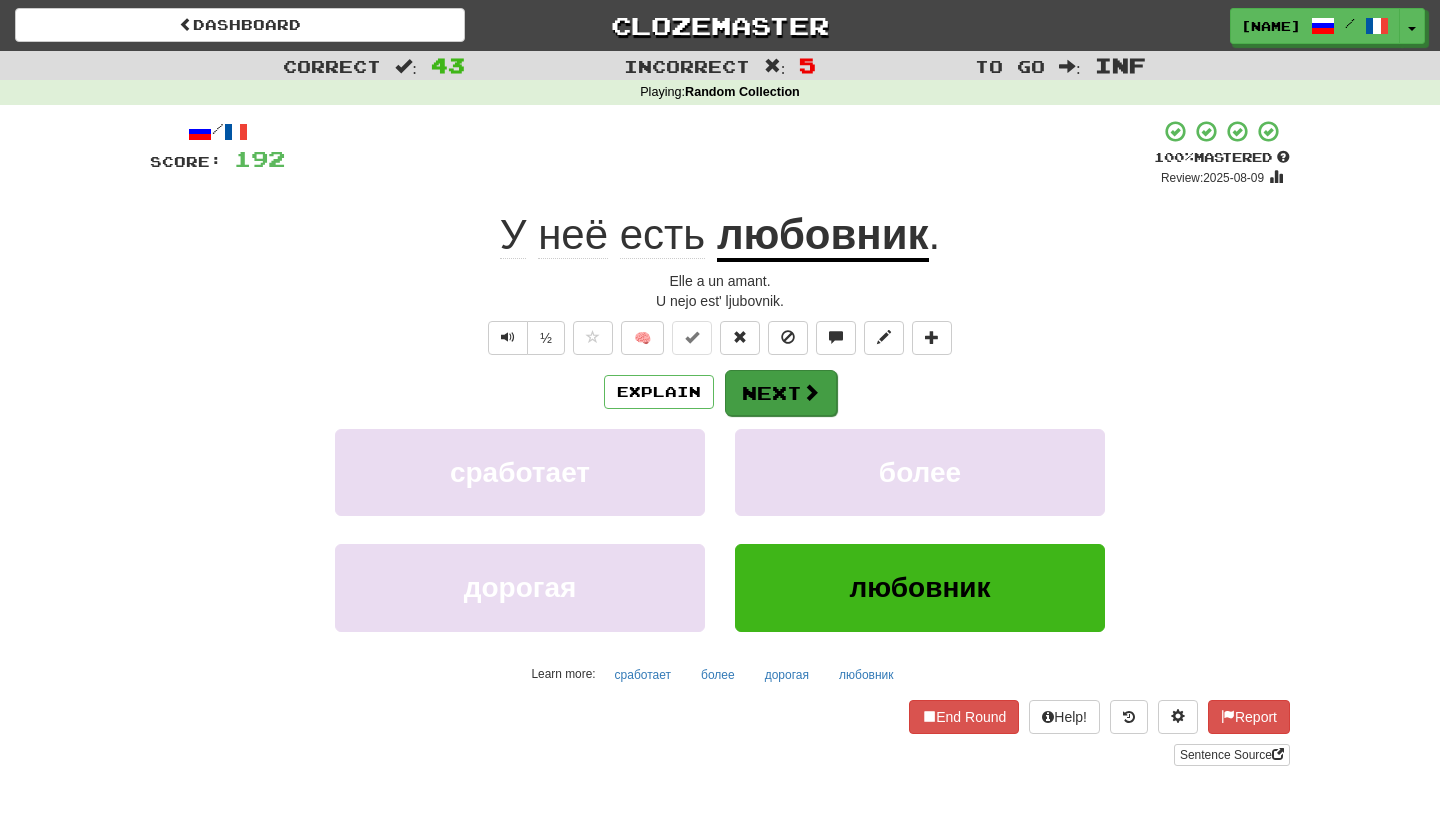 click on "Next" at bounding box center [781, 393] 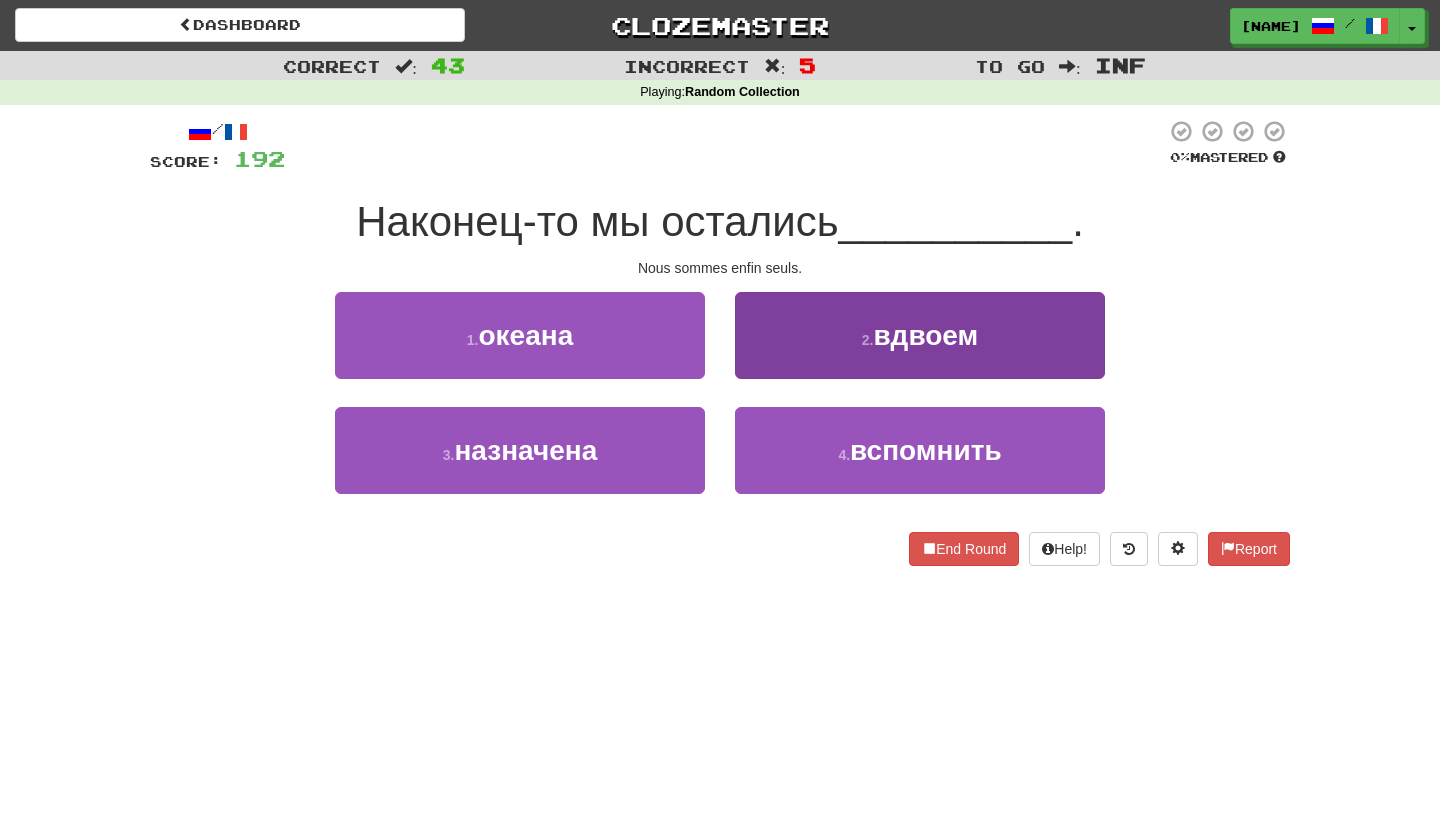 click on "2 .  вдвоем" at bounding box center [920, 335] 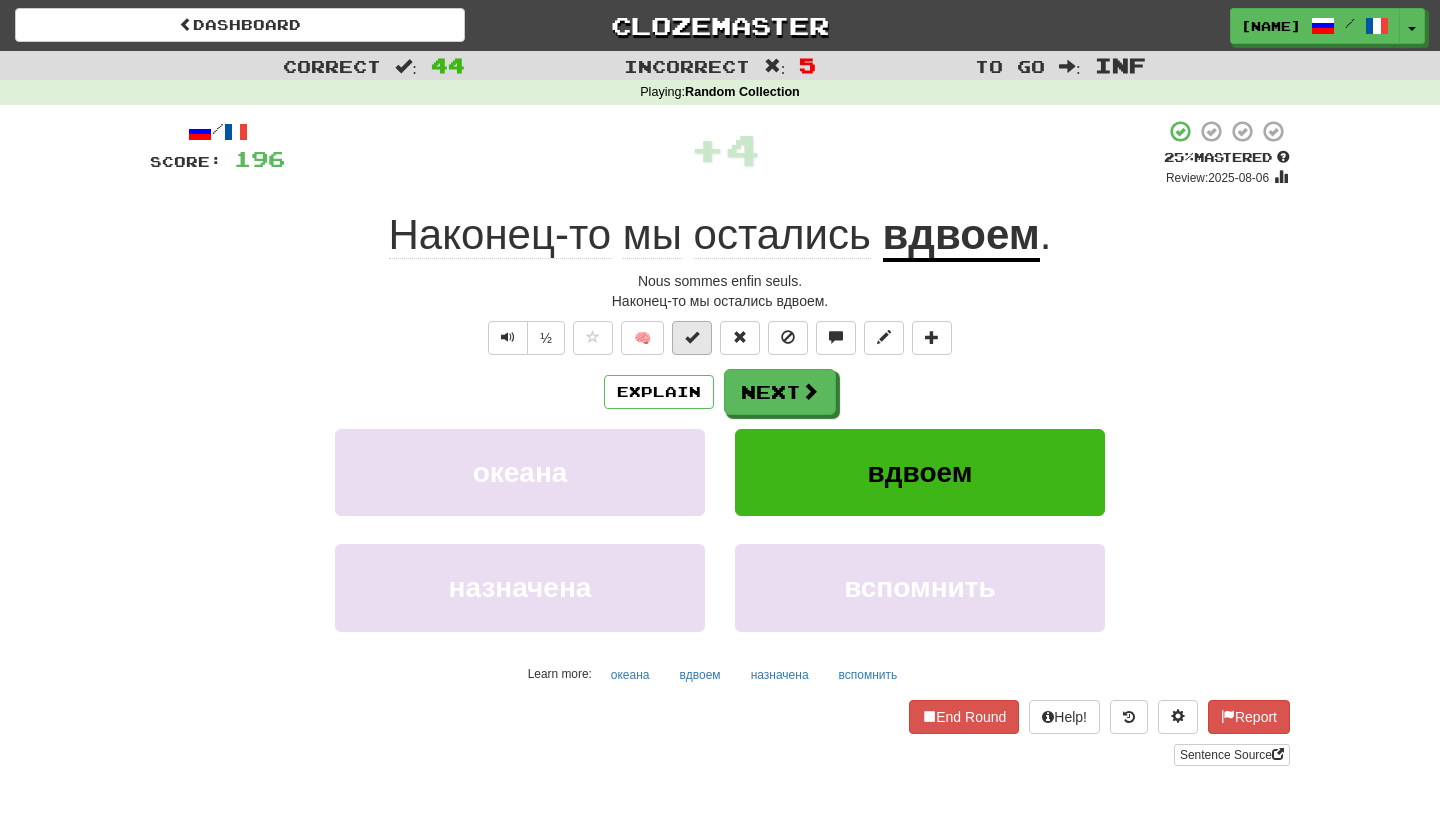 click at bounding box center [692, 338] 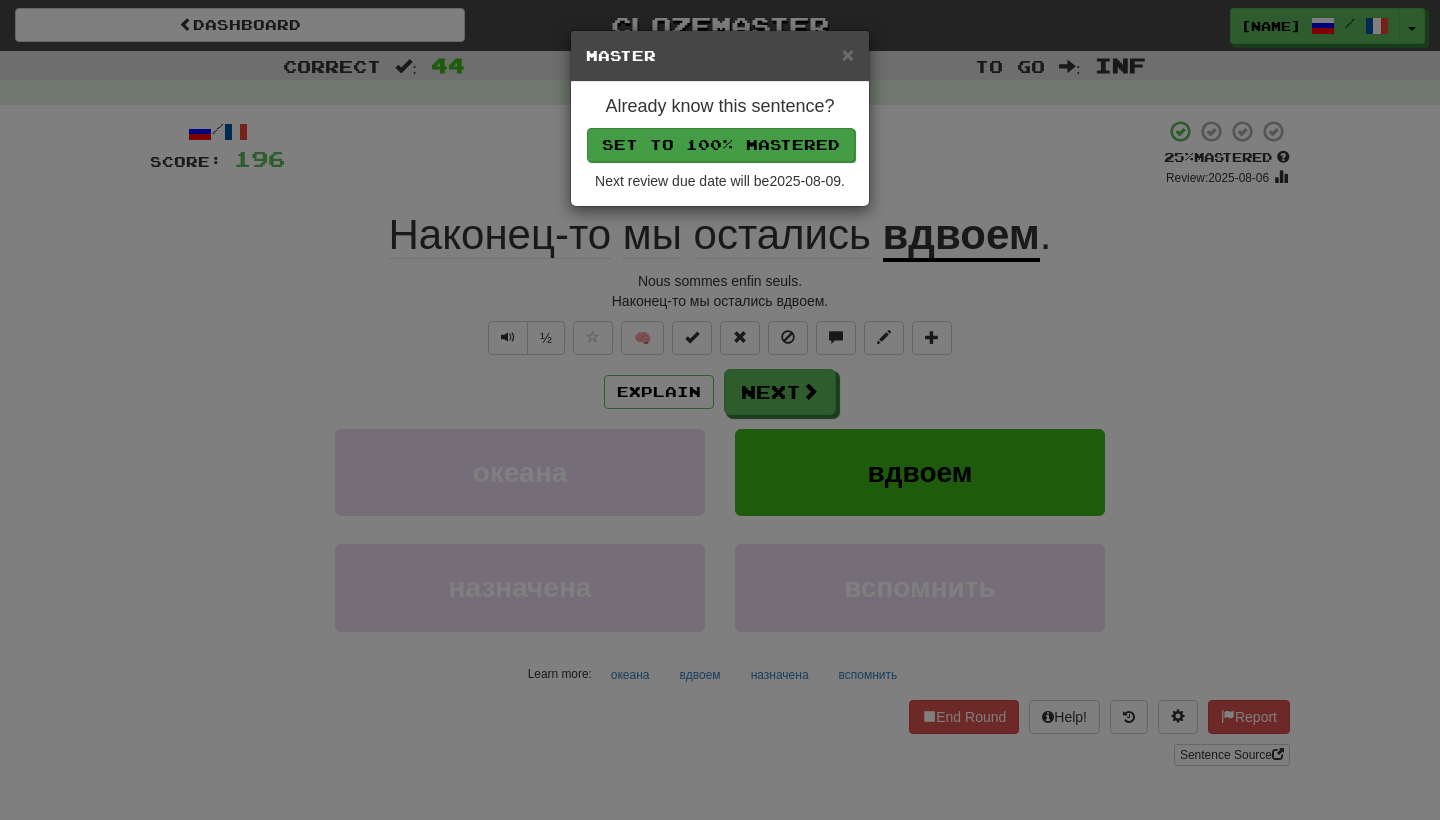 click on "Set to 100% Mastered" at bounding box center (721, 145) 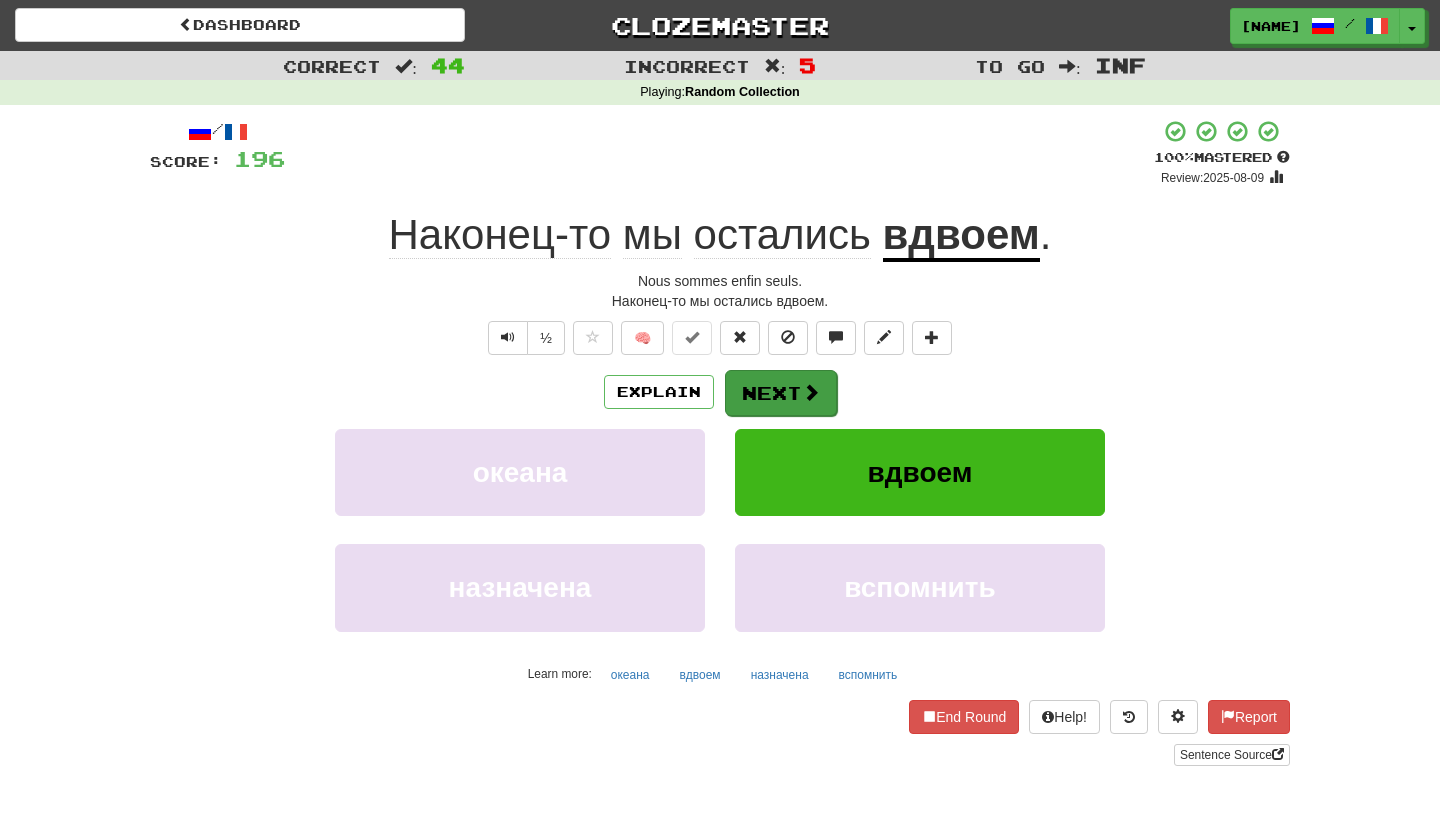 click on "Next" at bounding box center [781, 393] 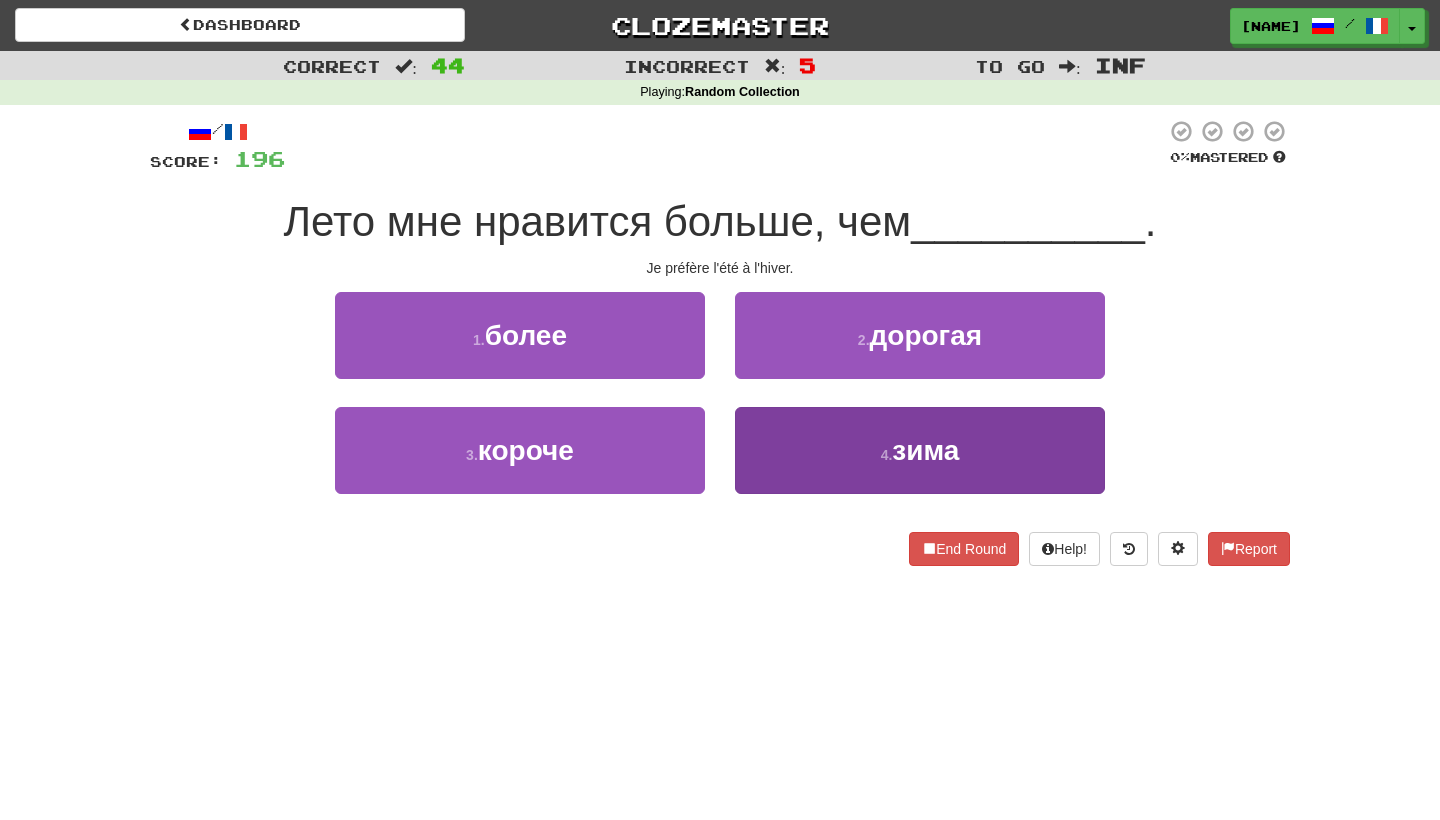 click on "4 . зима" at bounding box center (920, 450) 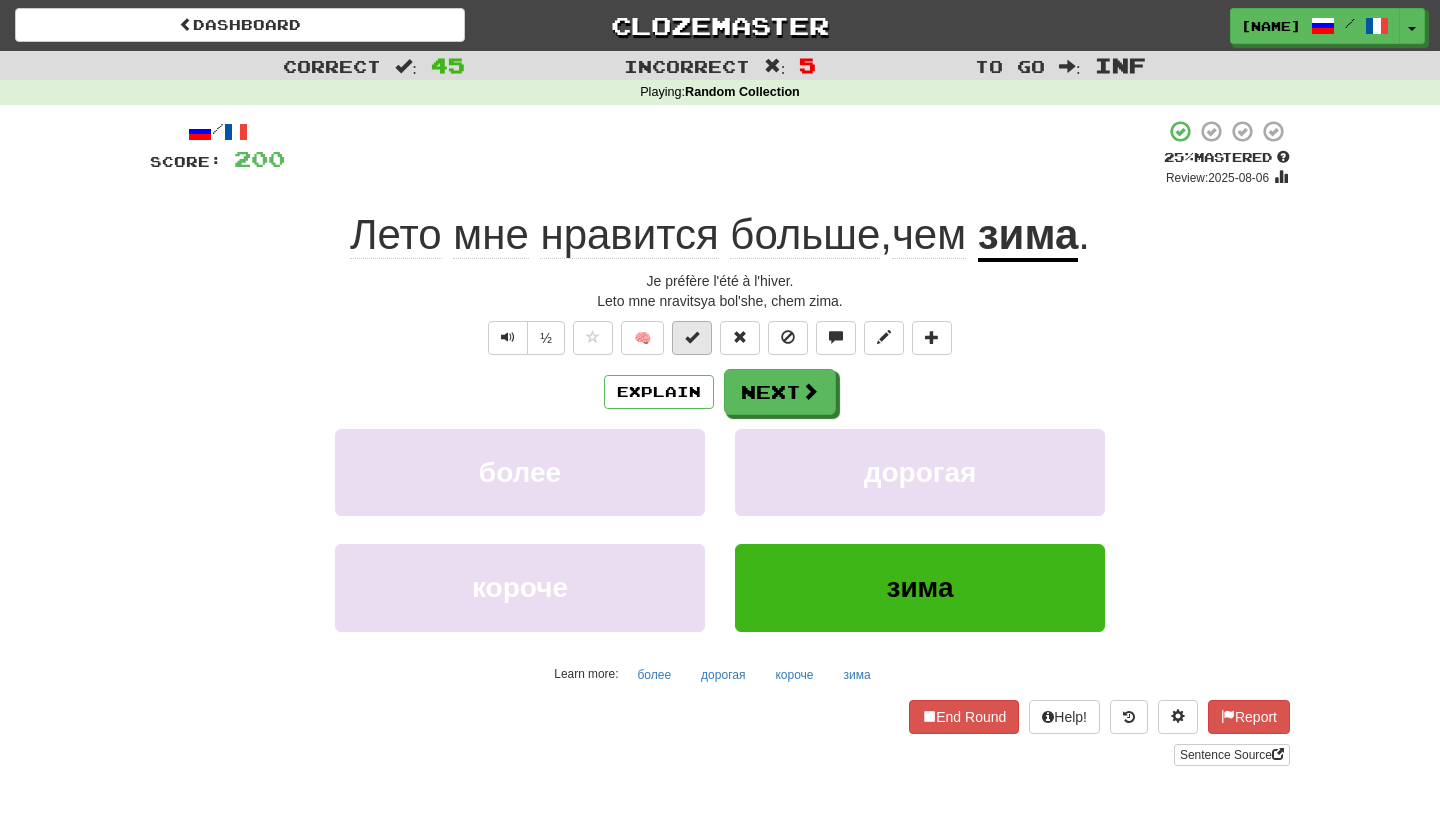 click at bounding box center (692, 338) 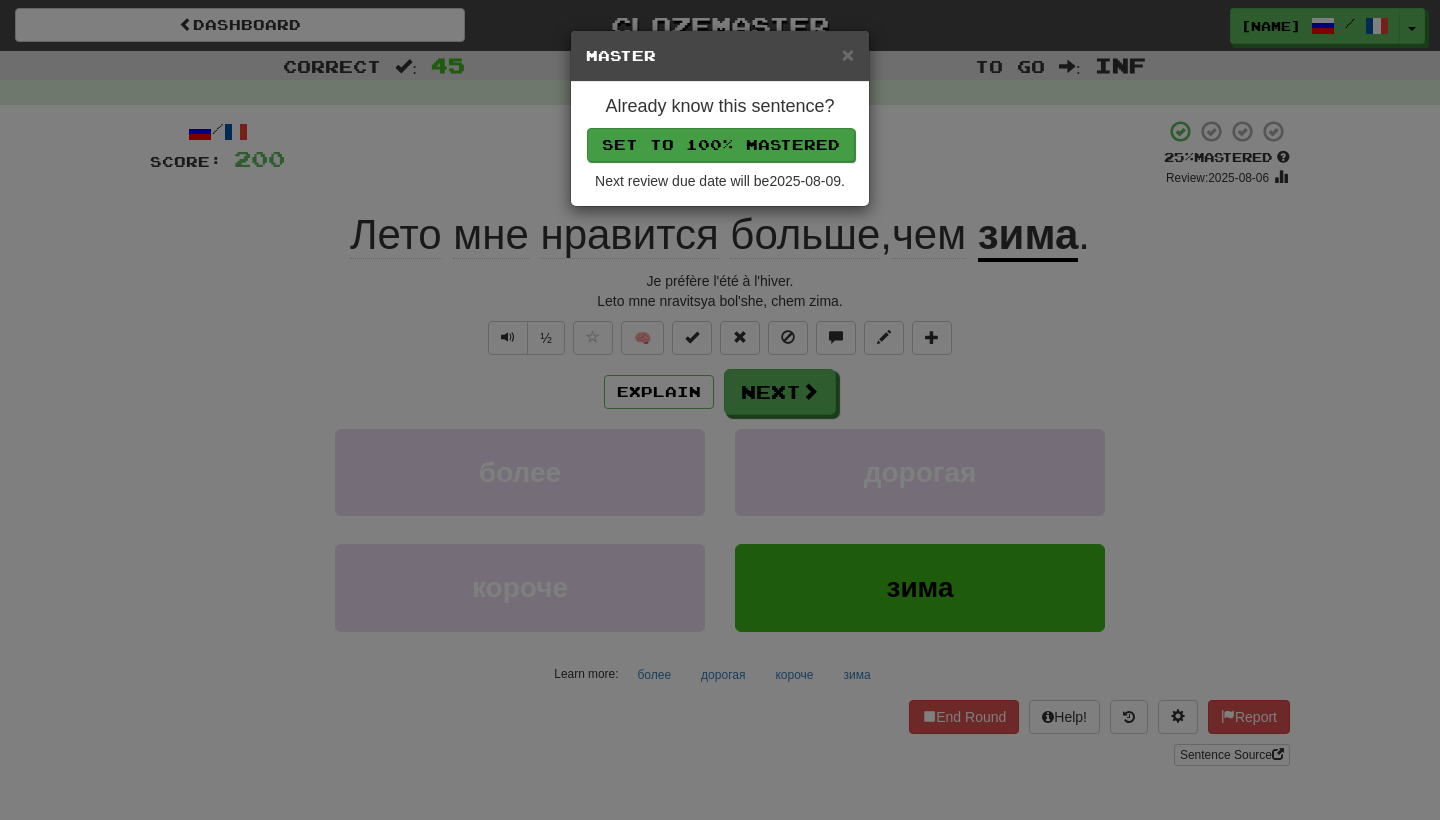 click on "Set to 100% Mastered" at bounding box center [721, 145] 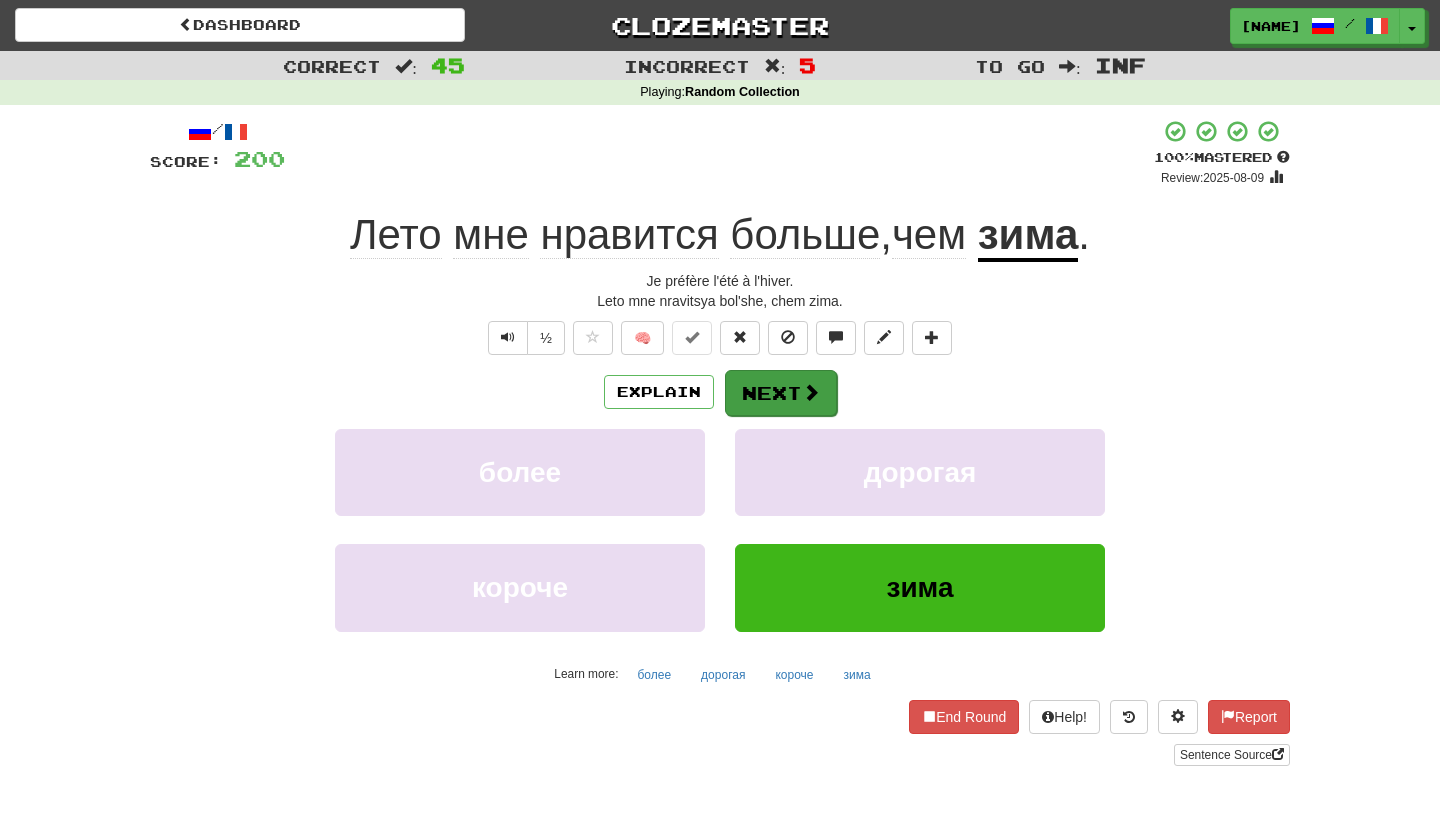 click on "Next" at bounding box center (781, 393) 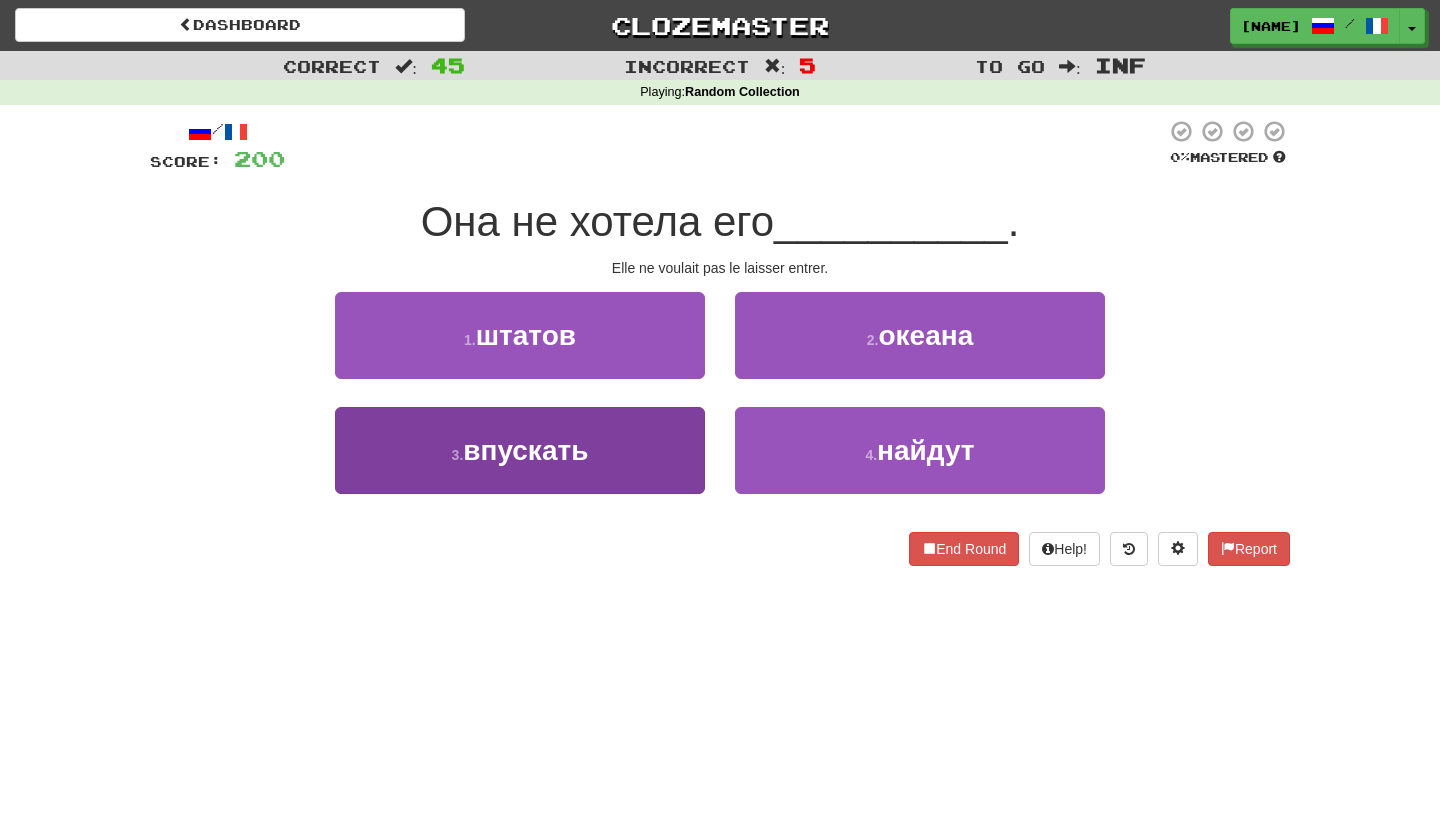 click on "3 . впускать" at bounding box center [520, 450] 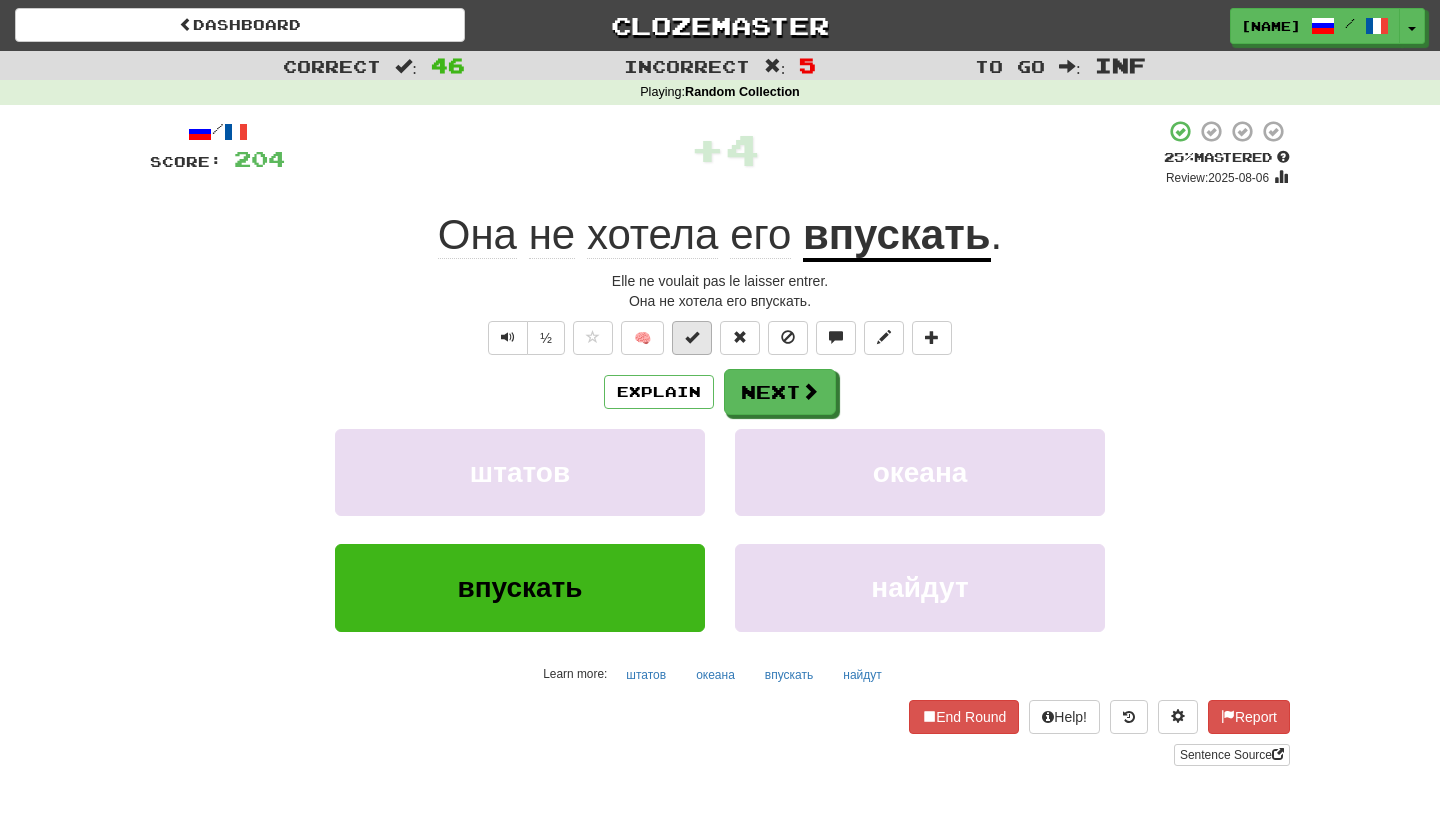 click at bounding box center (692, 337) 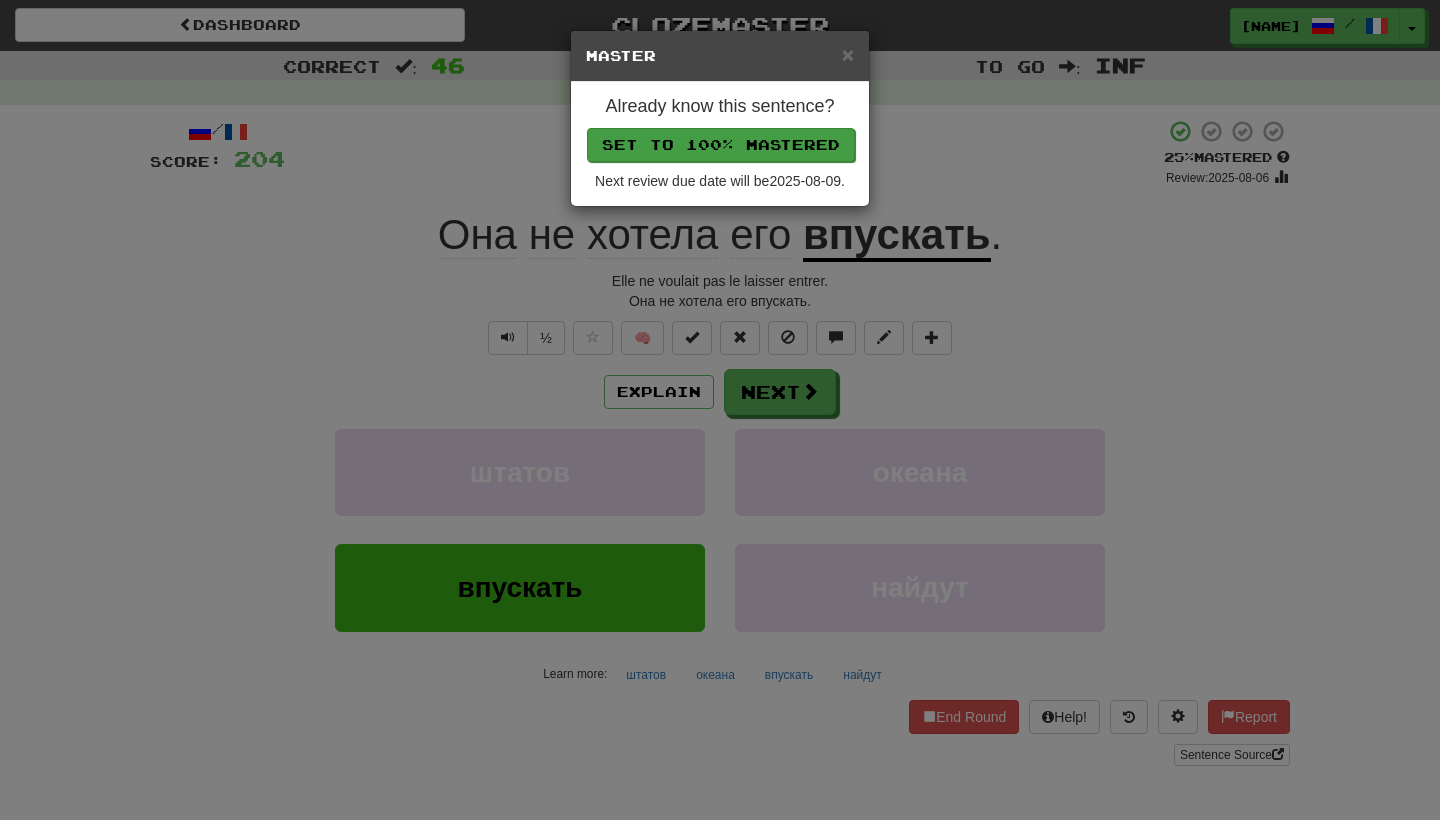 click on "Set to 100% Mastered" at bounding box center (721, 145) 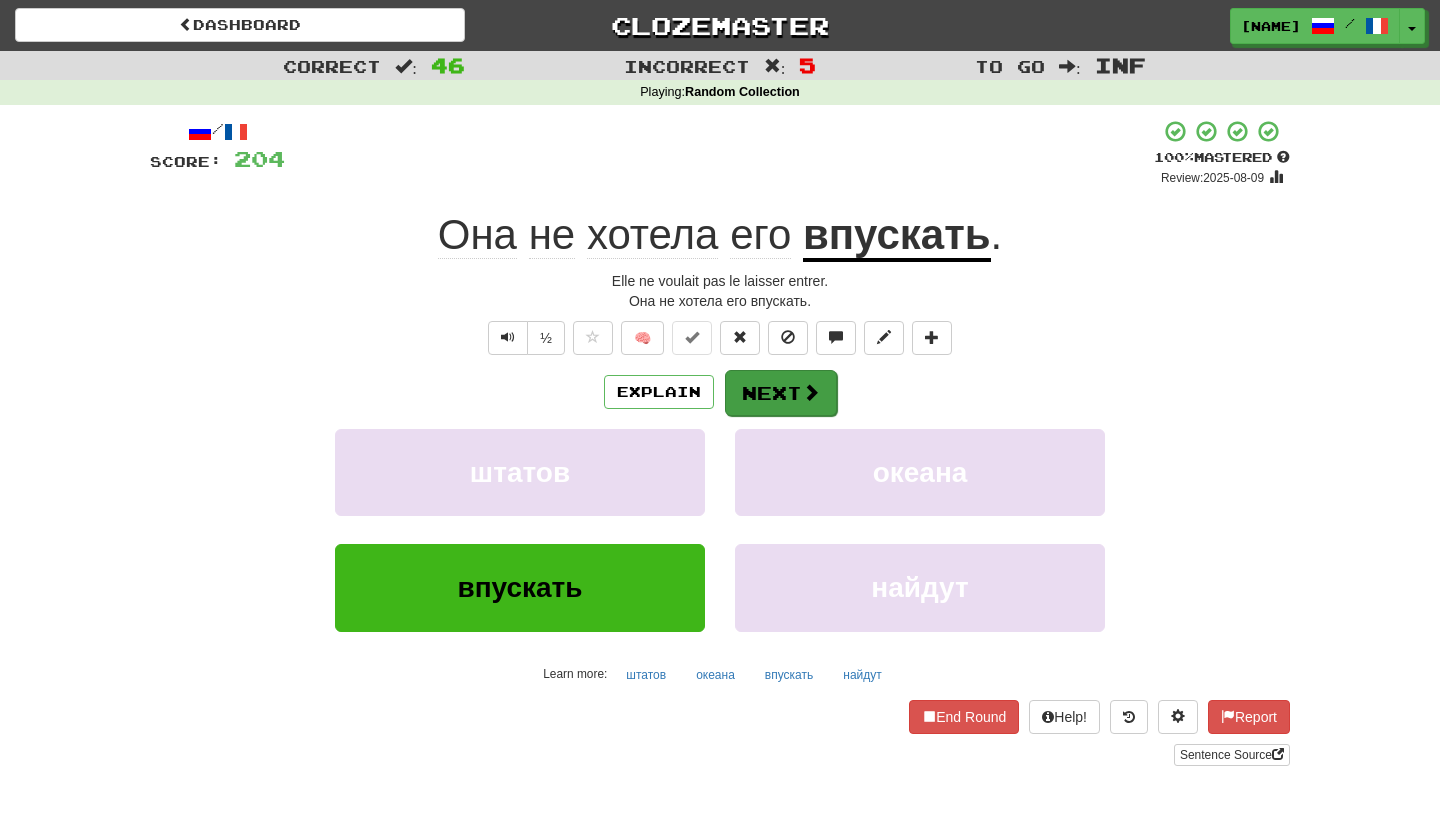 click on "Next" at bounding box center [781, 393] 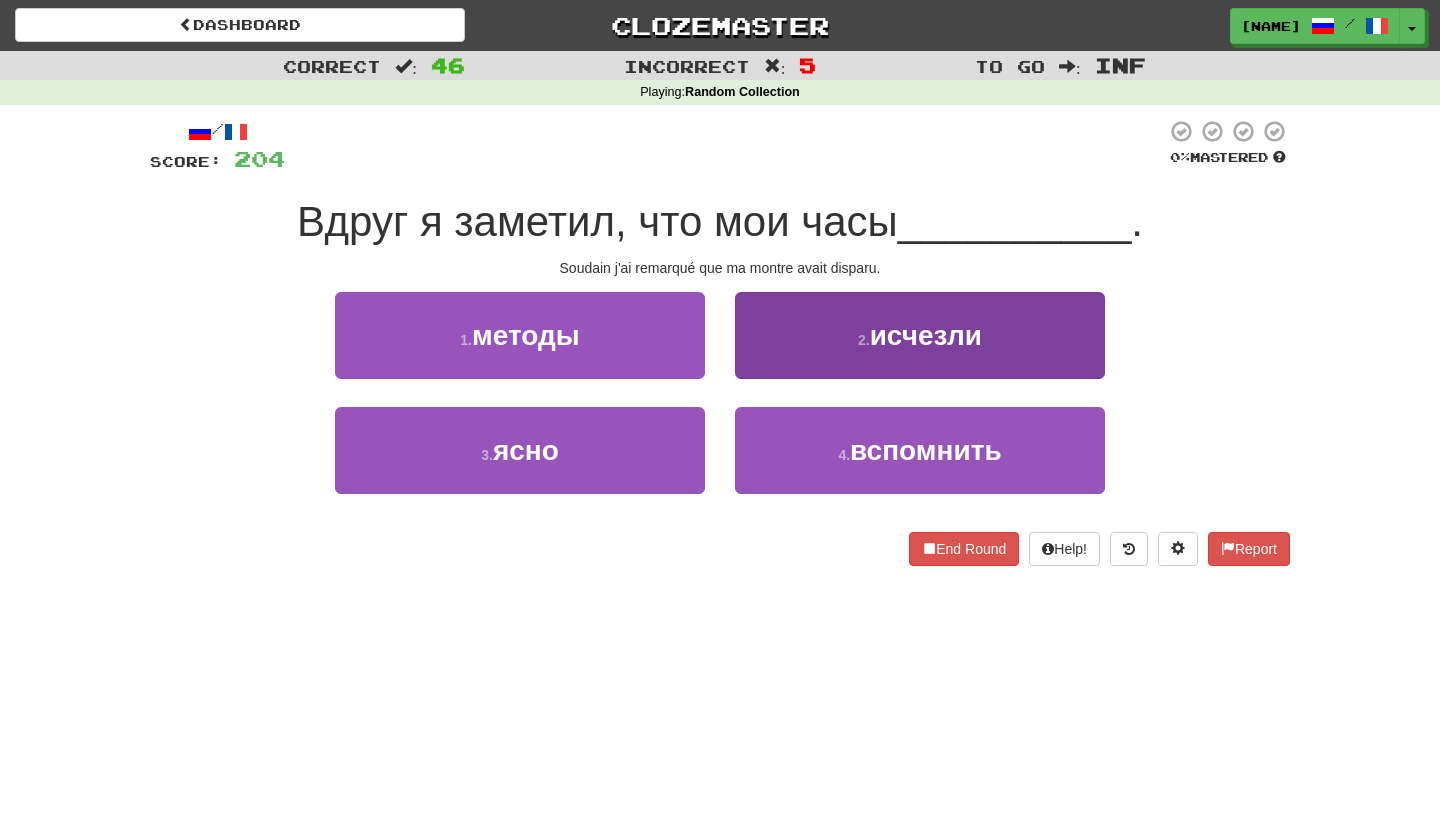 click on "2 . исчезли" at bounding box center (920, 335) 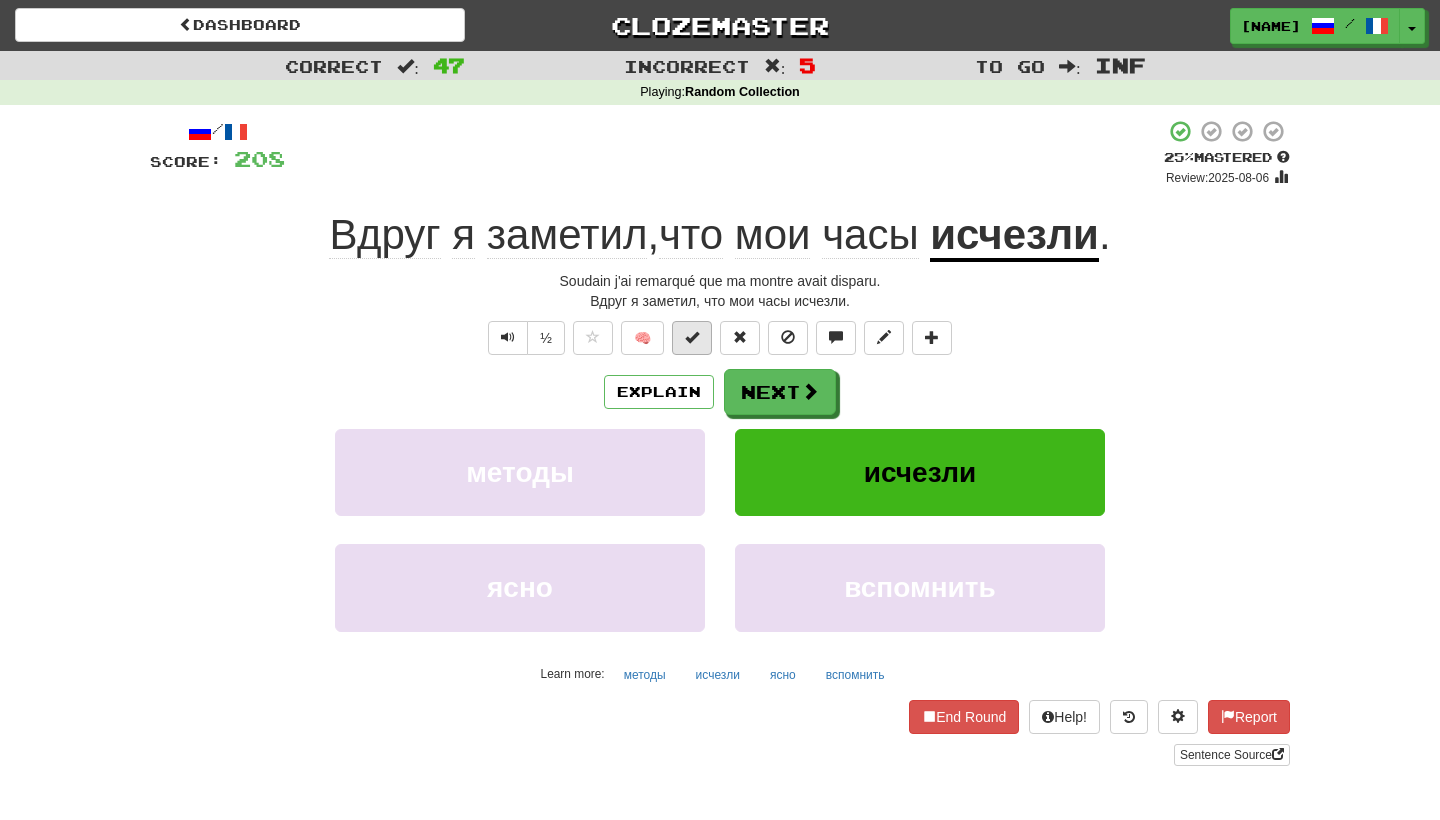 click at bounding box center (692, 337) 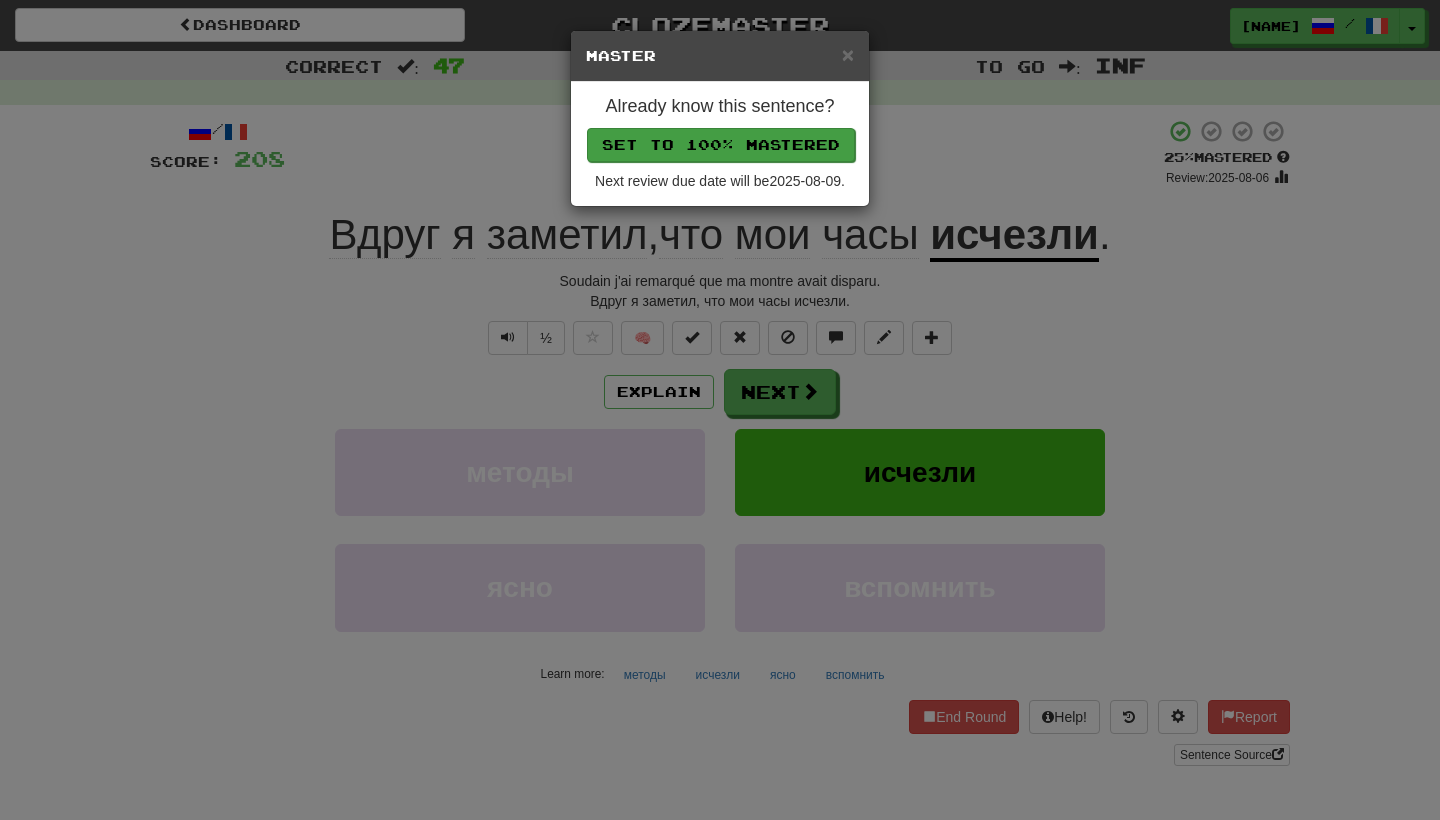 click on "Set to 100% Mastered" at bounding box center (721, 145) 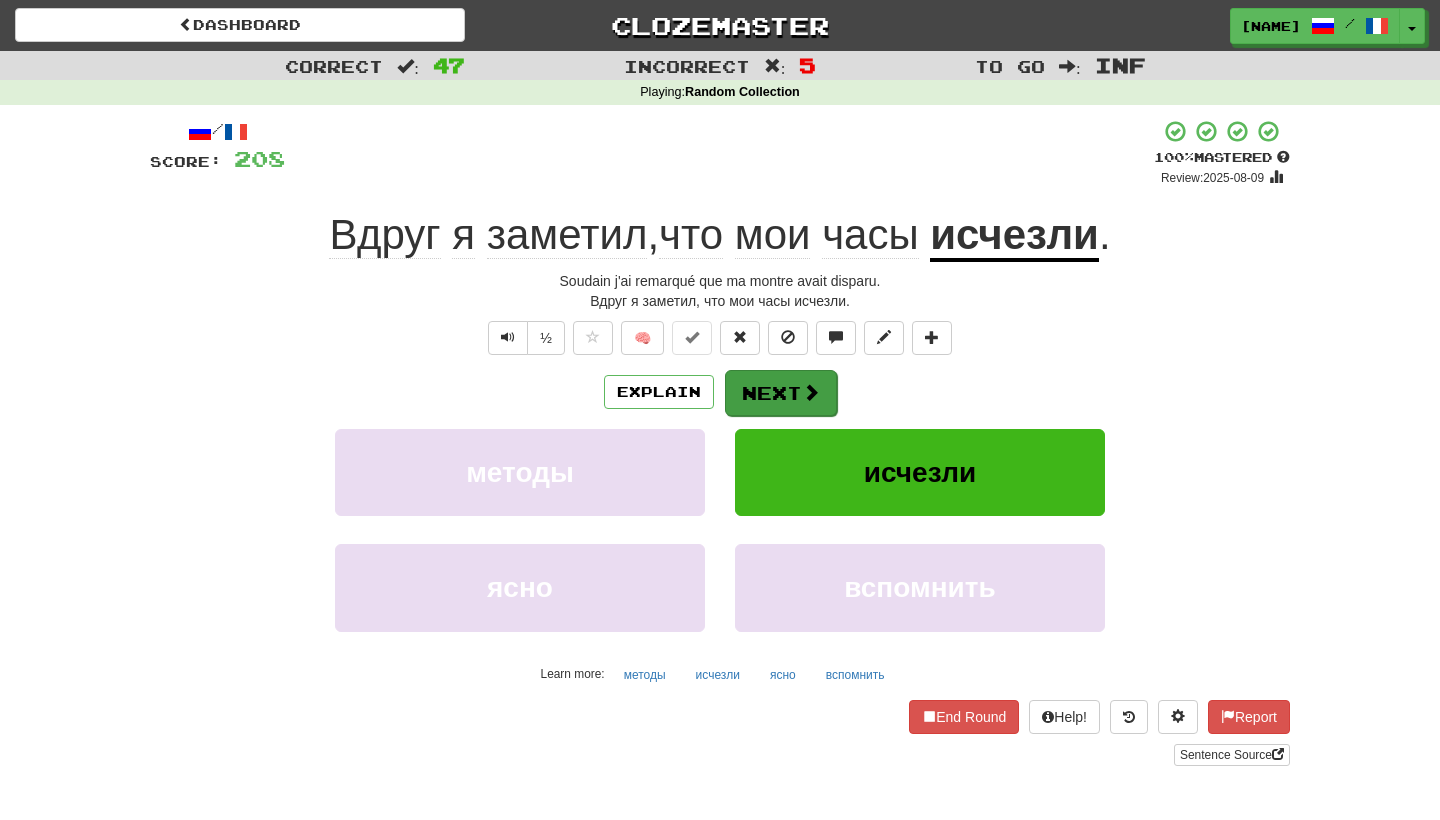 click on "Next" at bounding box center [781, 393] 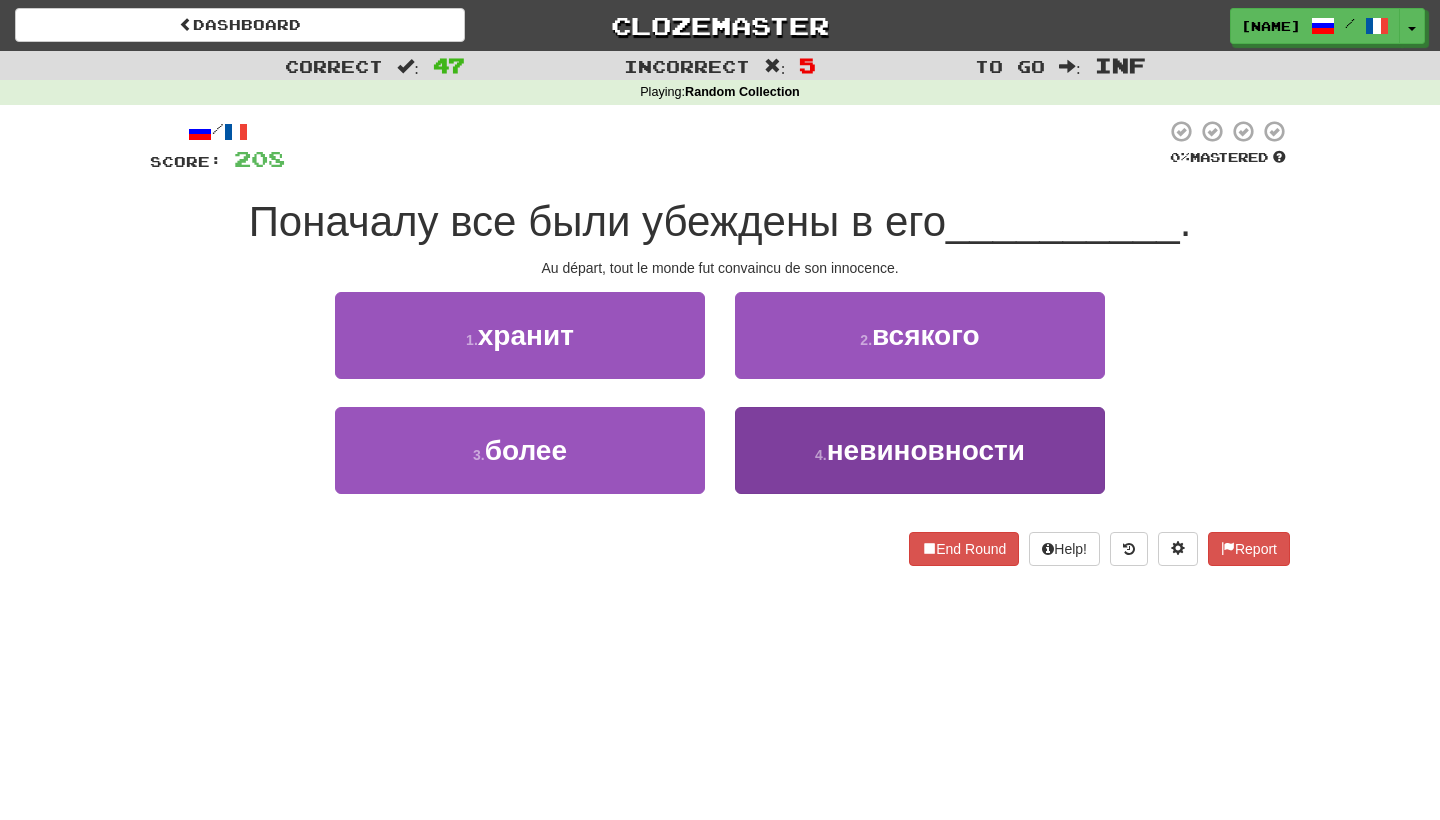 click on "4 . невиновности" at bounding box center [920, 450] 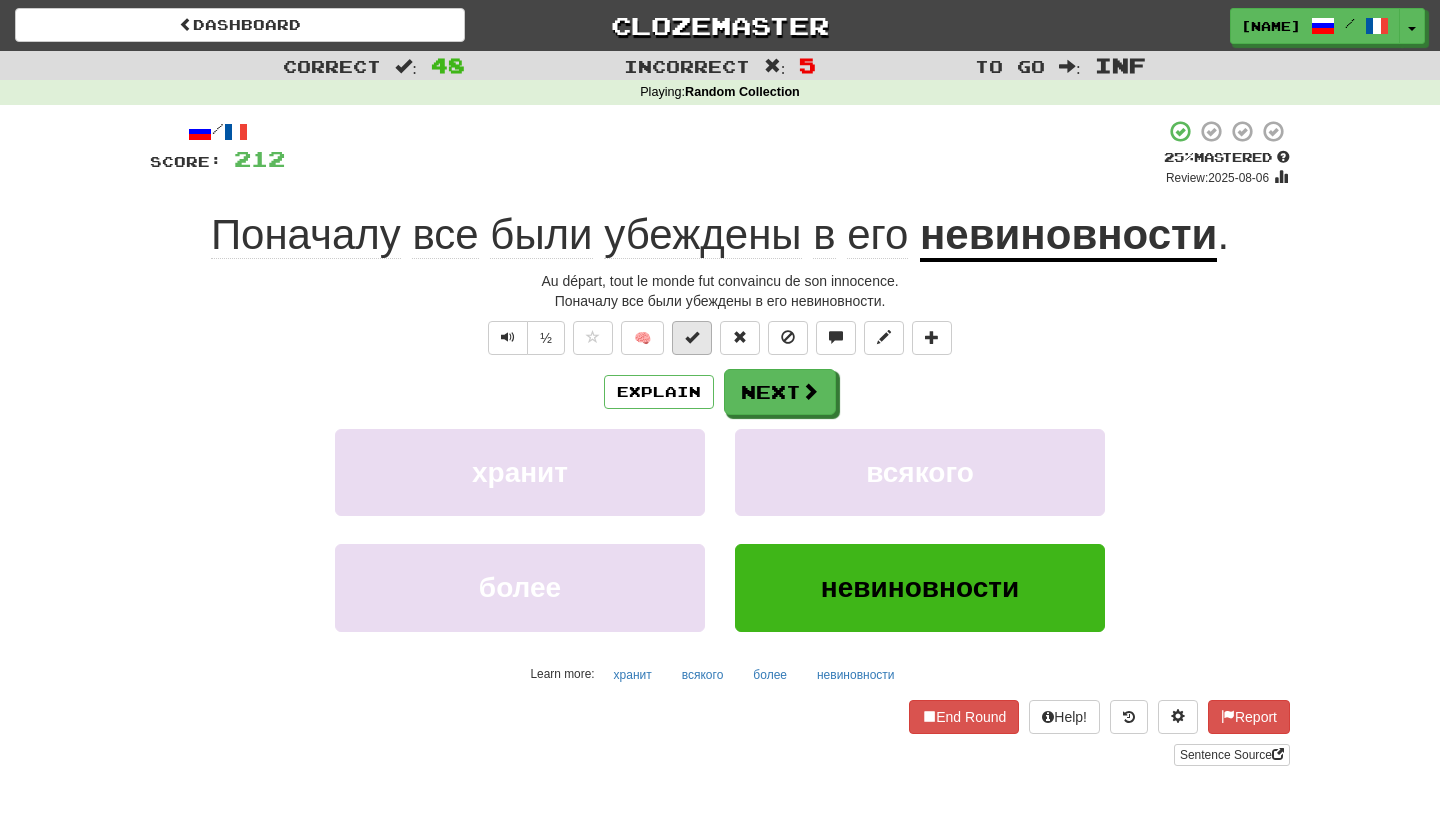 click at bounding box center [692, 338] 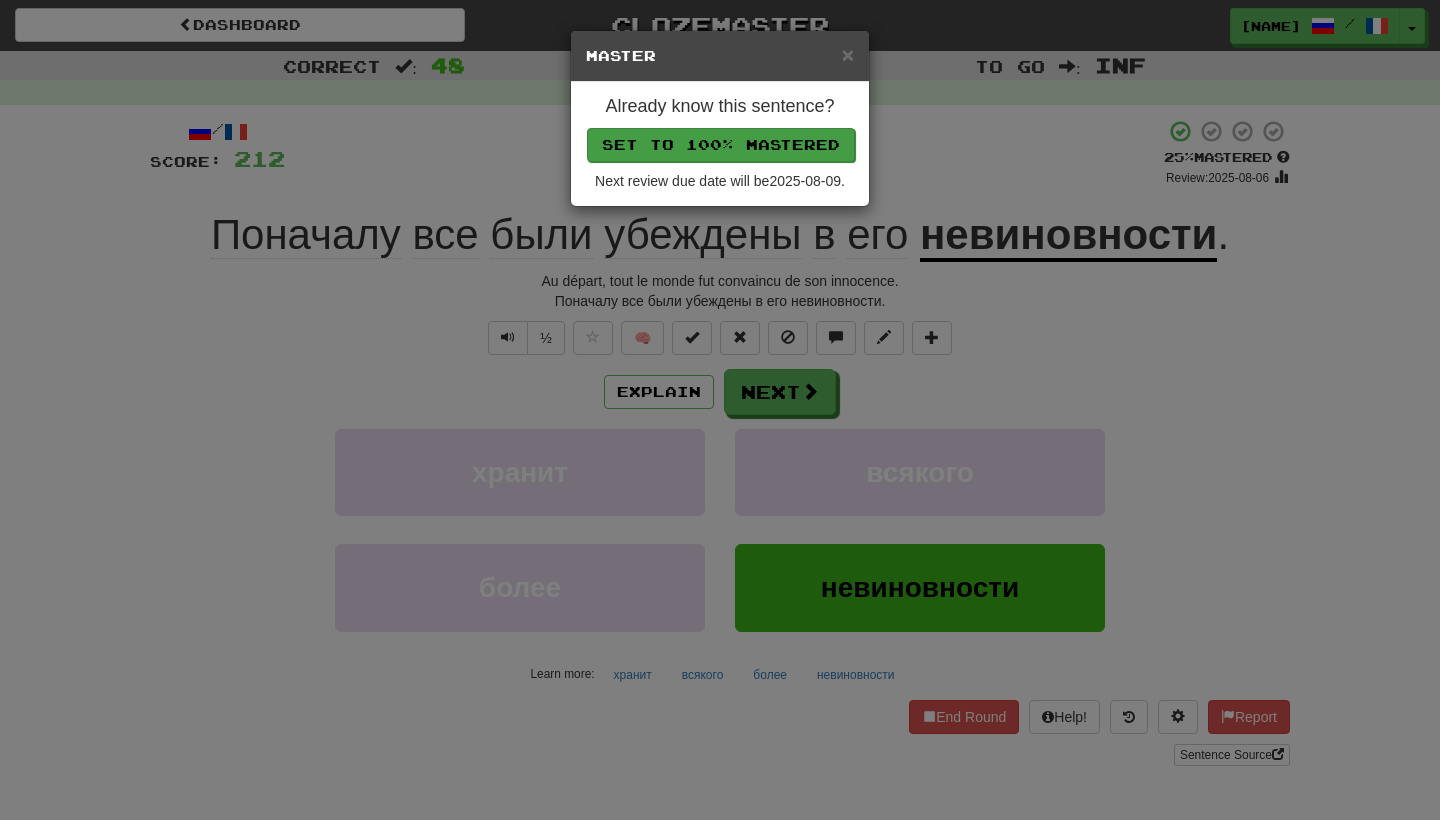 click on "Set to 100% Mastered" at bounding box center (721, 145) 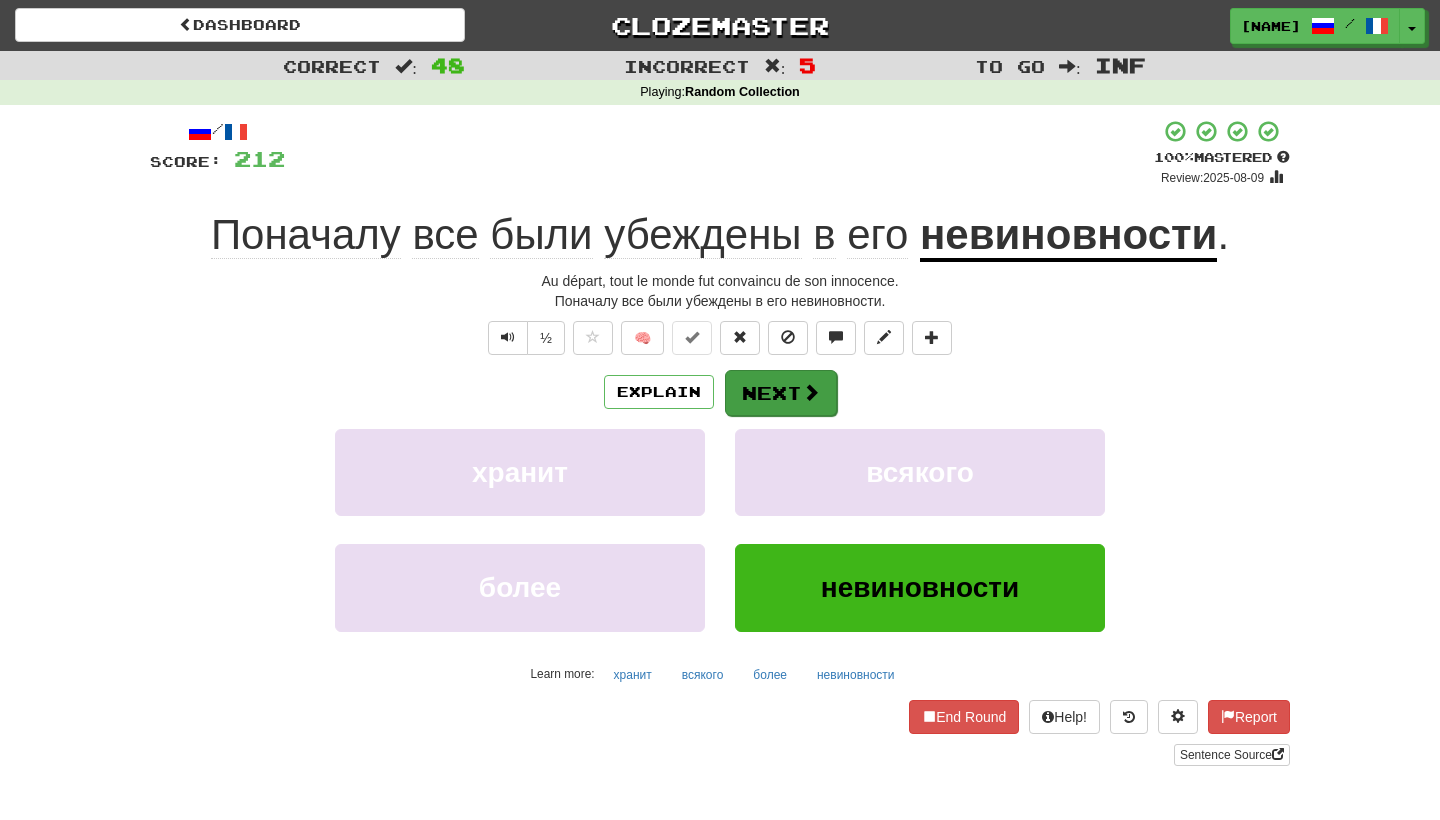 click on "Next" at bounding box center [781, 393] 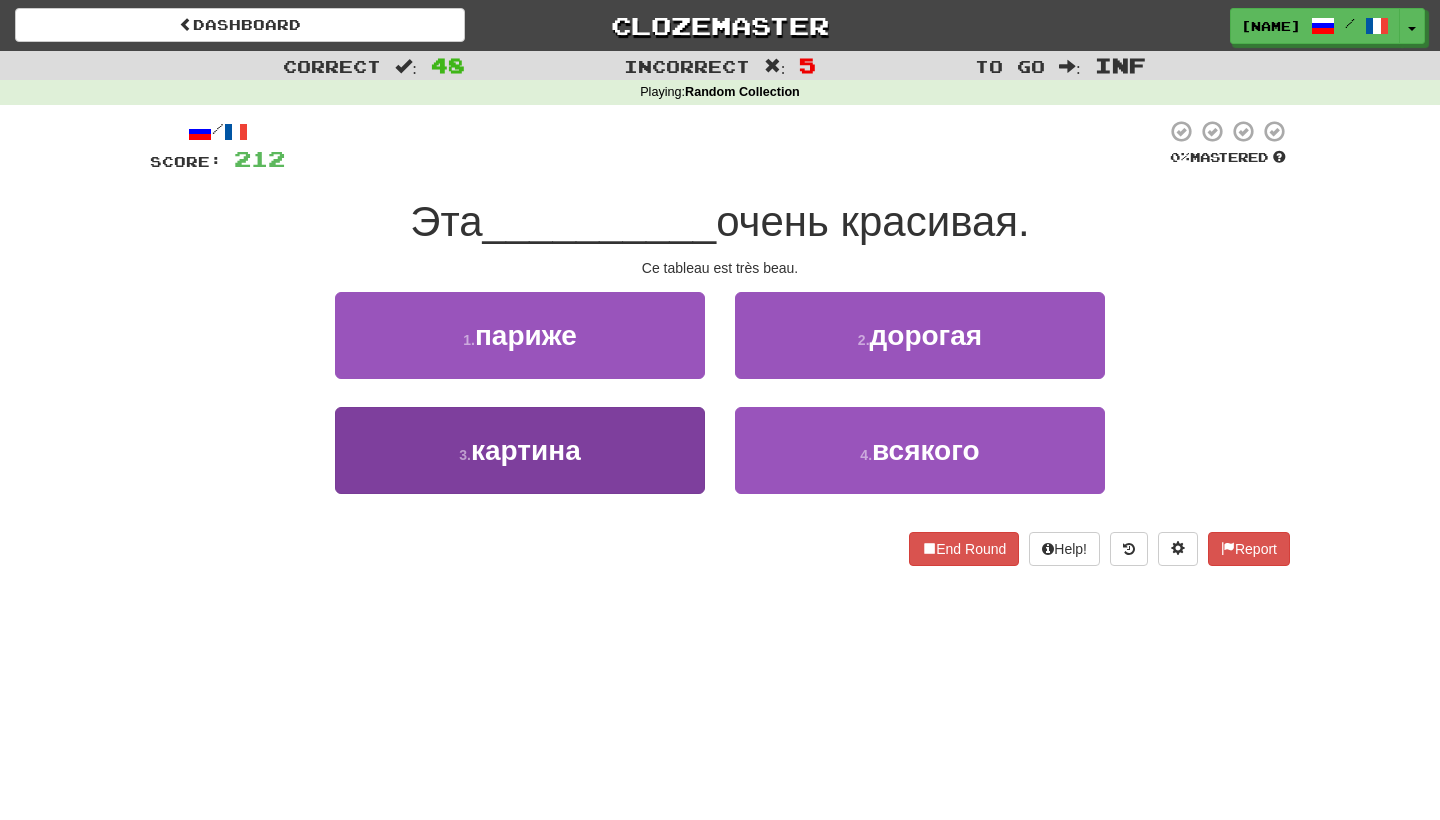 click on "3 .  картина" at bounding box center (520, 450) 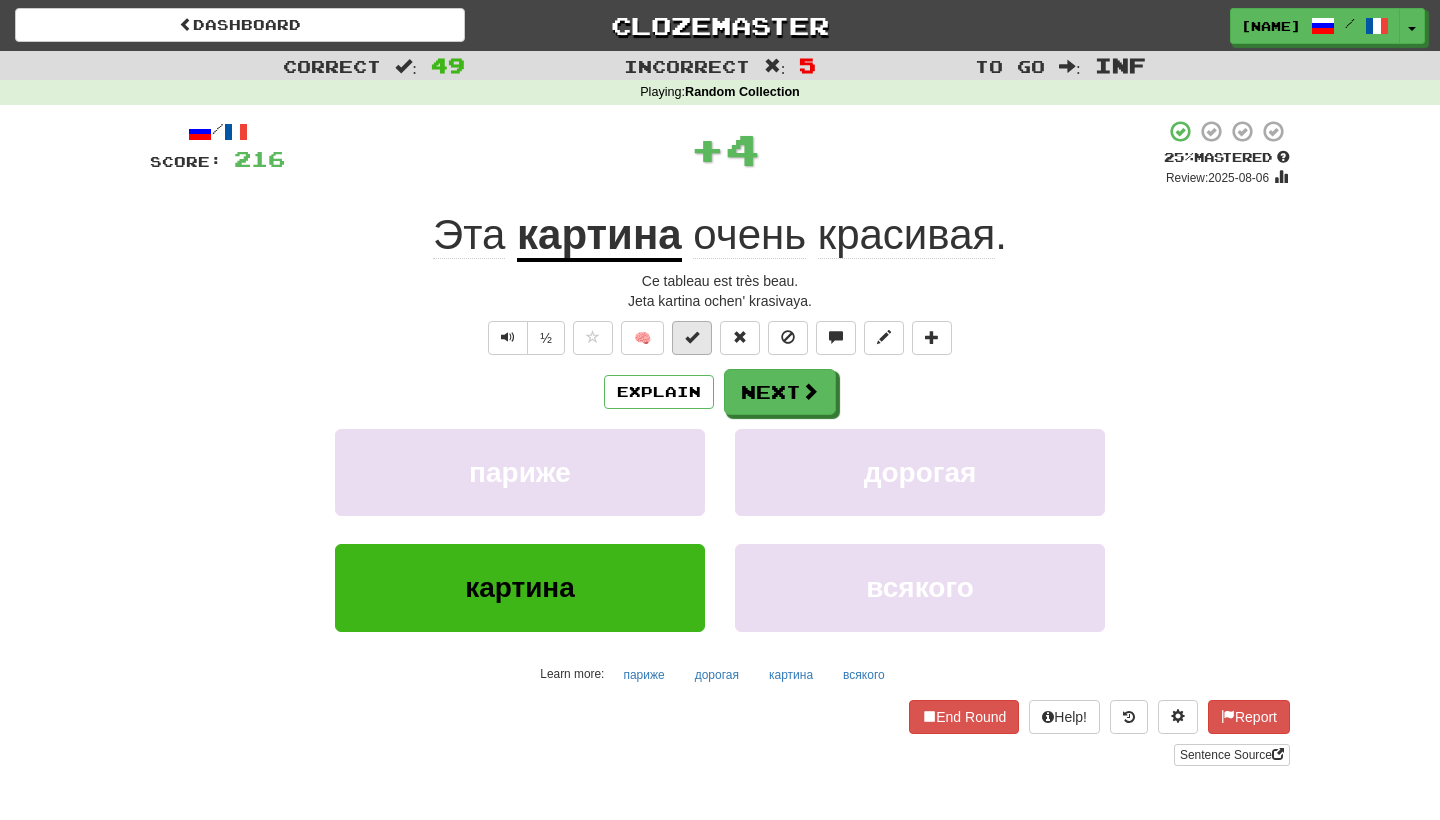 click at bounding box center [692, 337] 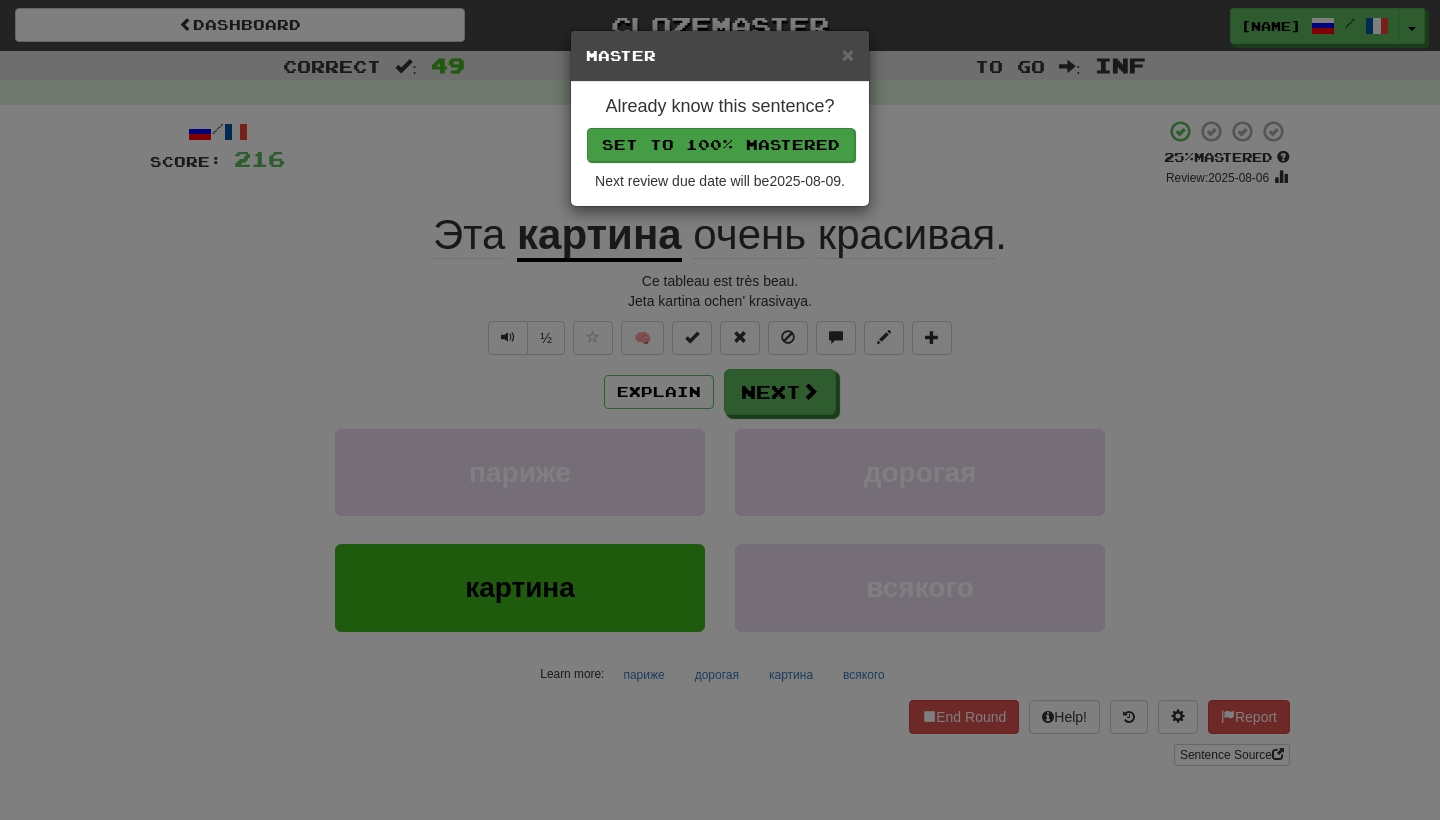 click on "Set to 100% Mastered" at bounding box center (721, 145) 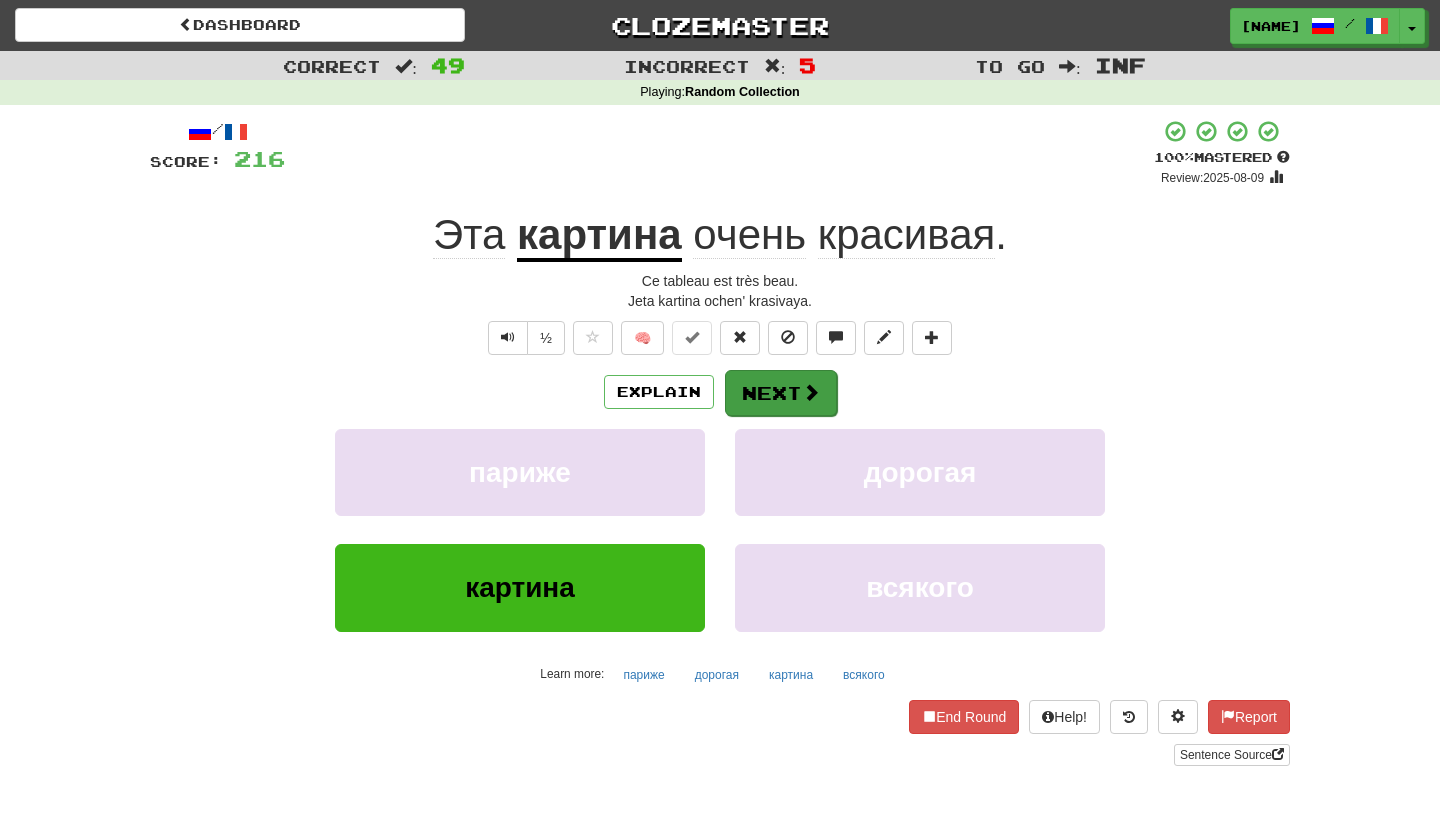 click on "Next" at bounding box center [781, 393] 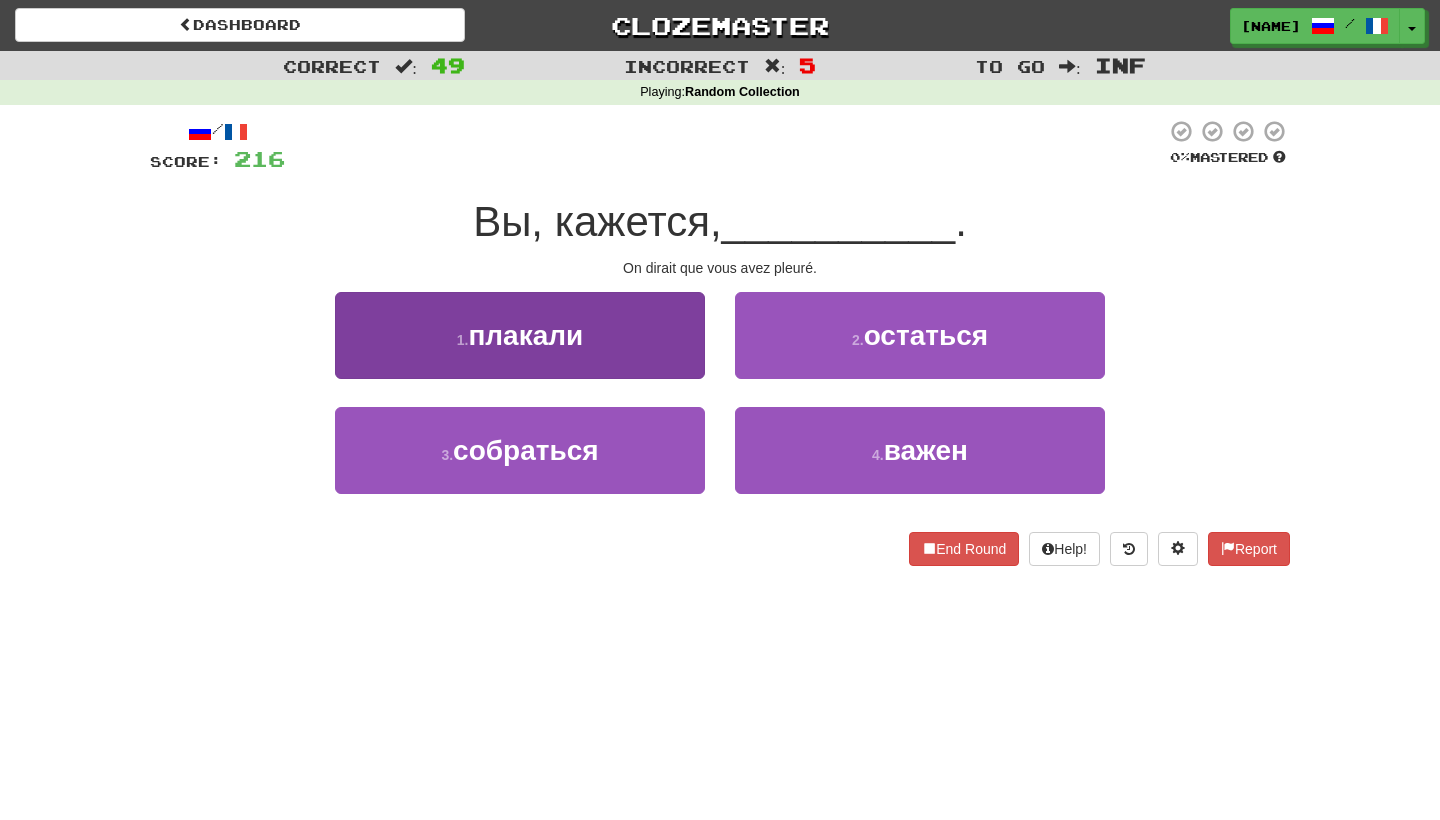 click on "1 . плакали" at bounding box center (520, 335) 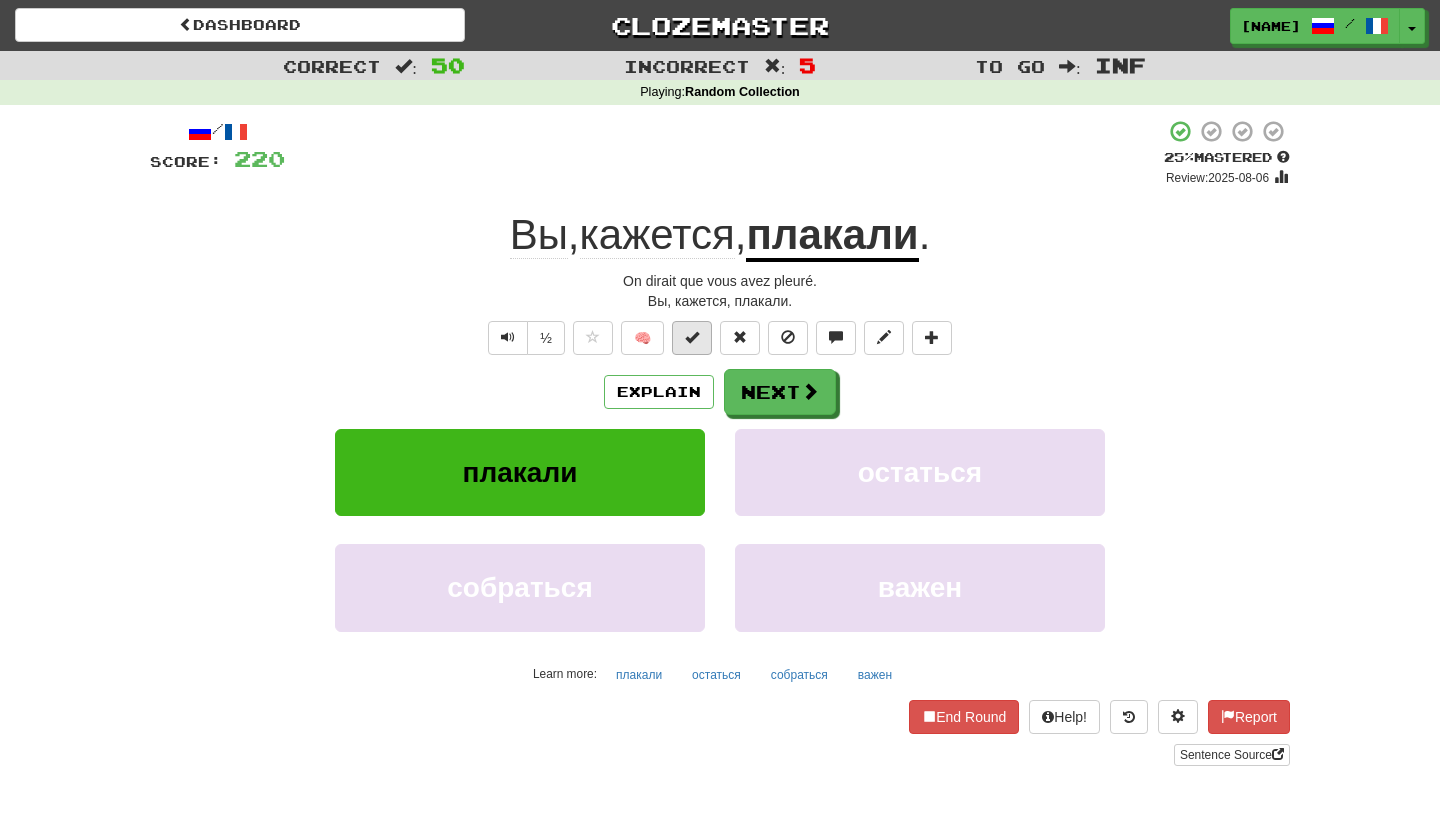 click at bounding box center (692, 337) 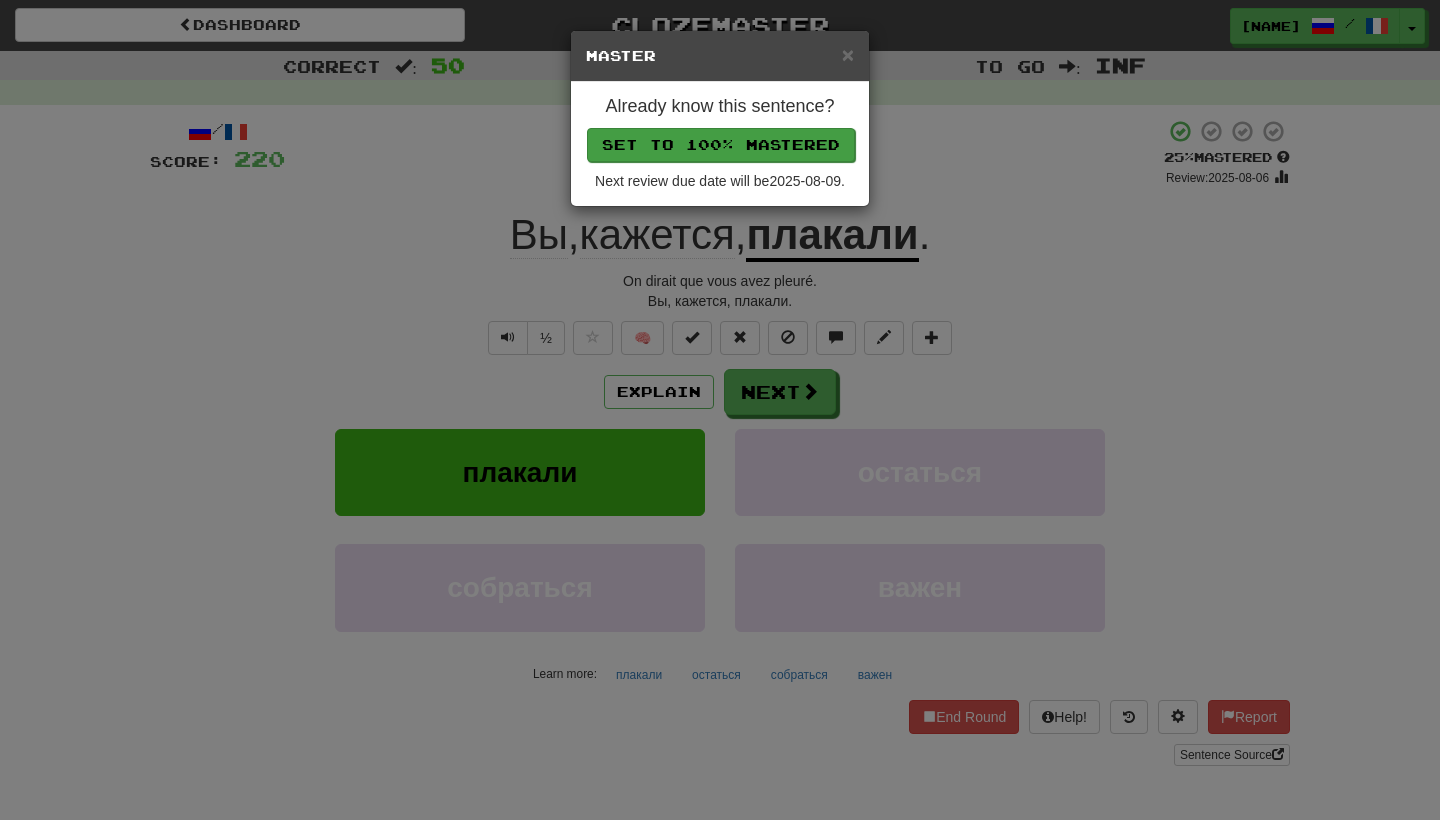 click on "Set to 100% Mastered" at bounding box center (721, 145) 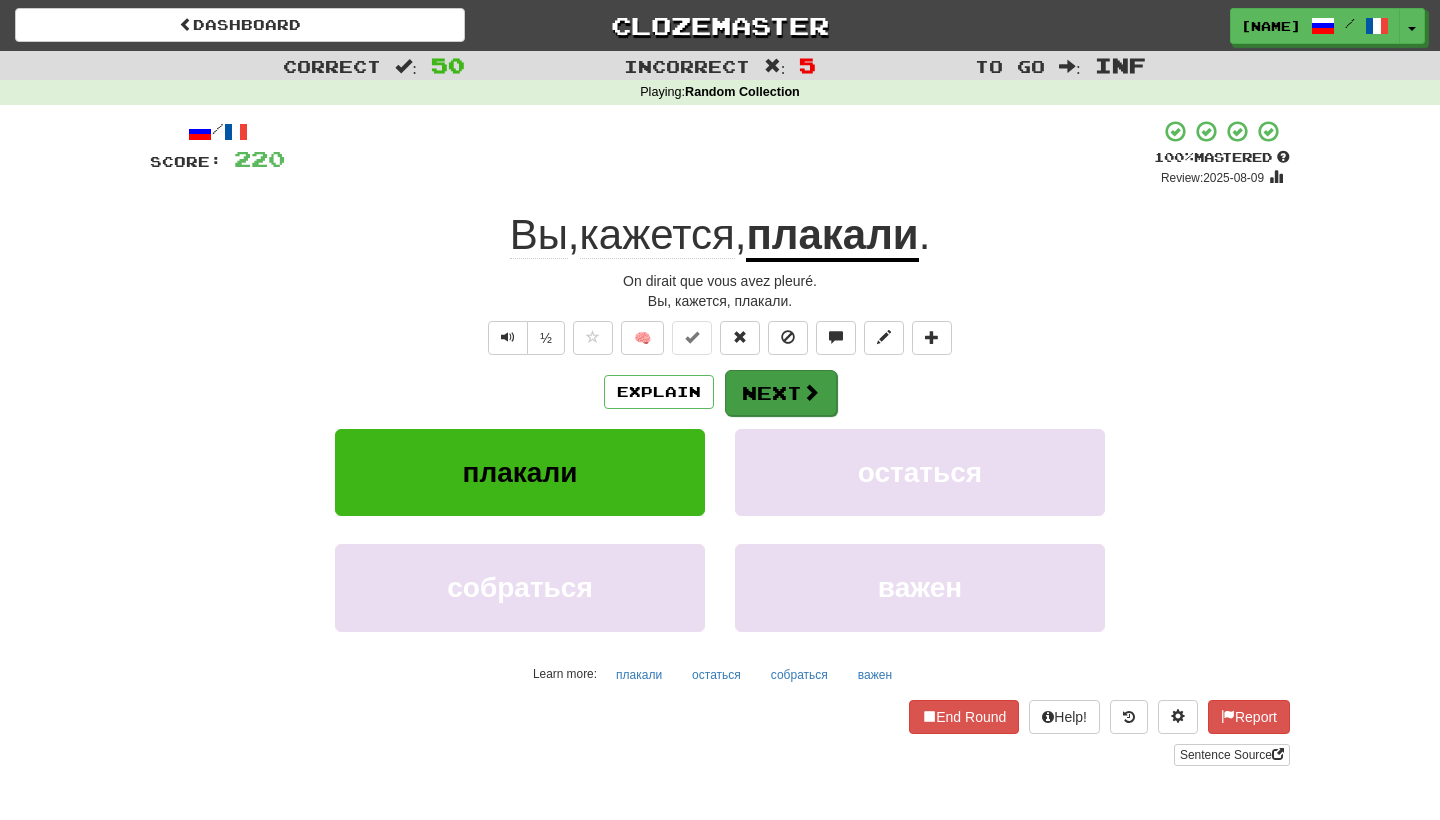 click on "Next" at bounding box center [781, 393] 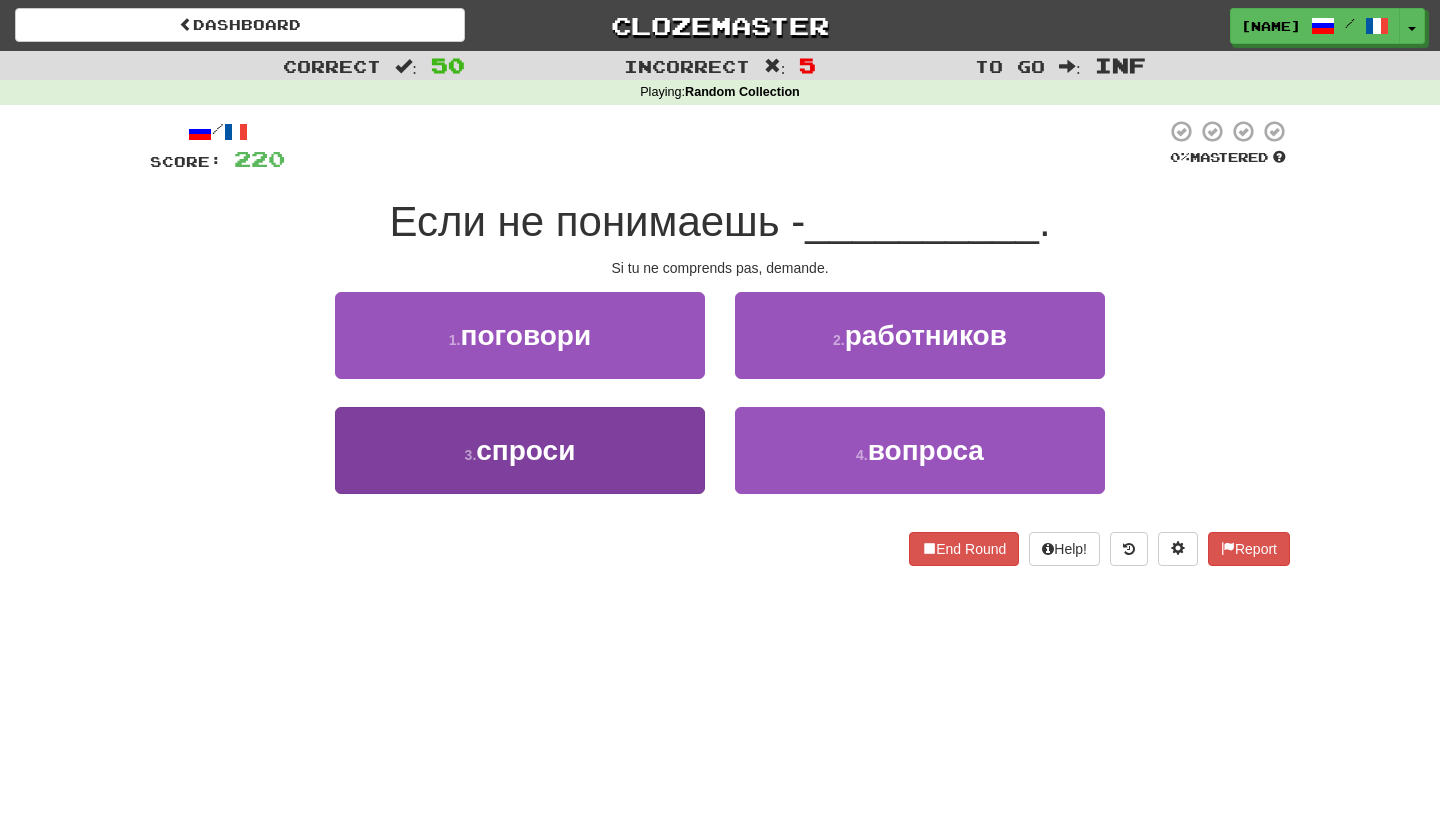 click on "3 . спроси" at bounding box center [520, 450] 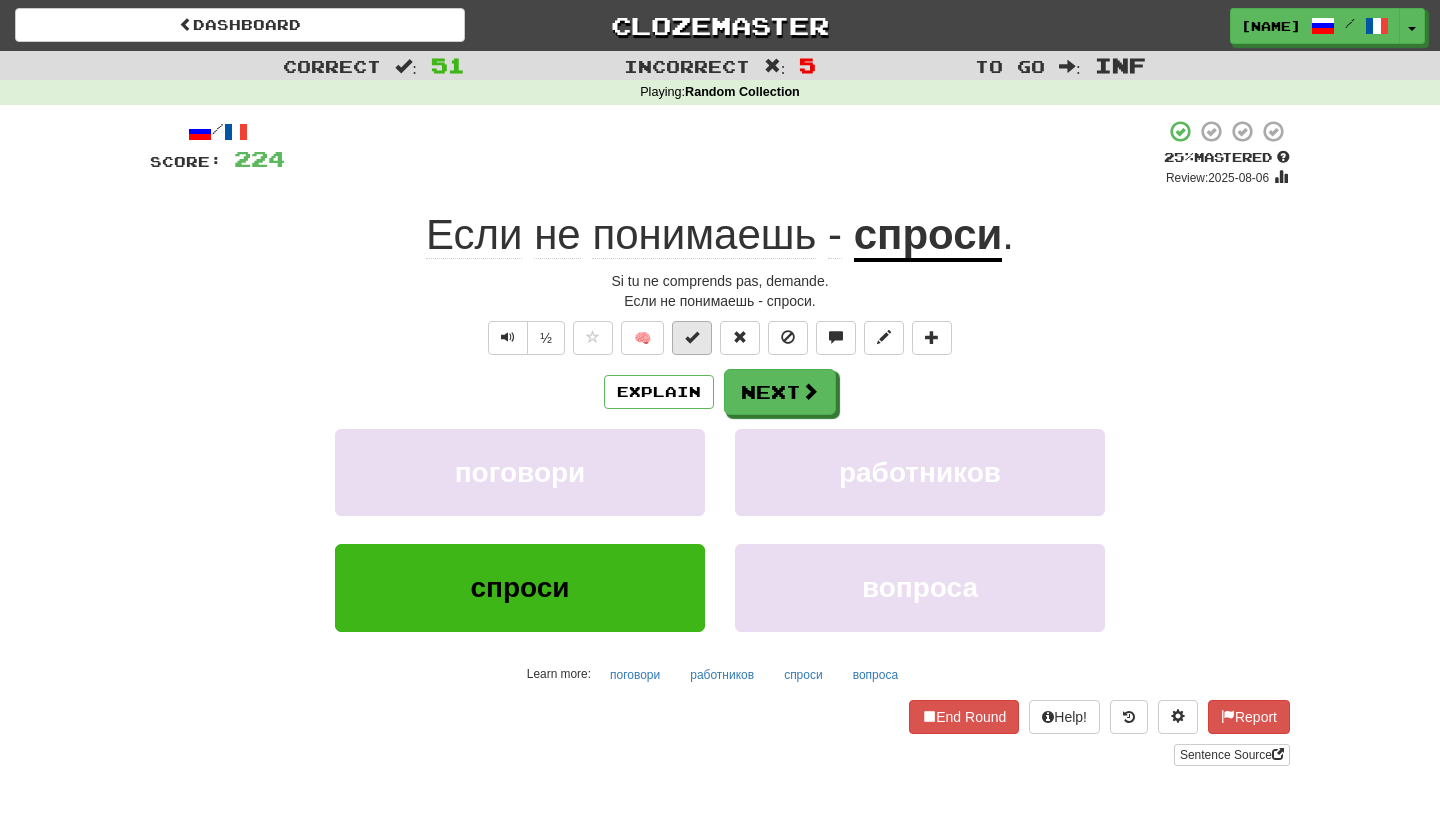 click at bounding box center (692, 337) 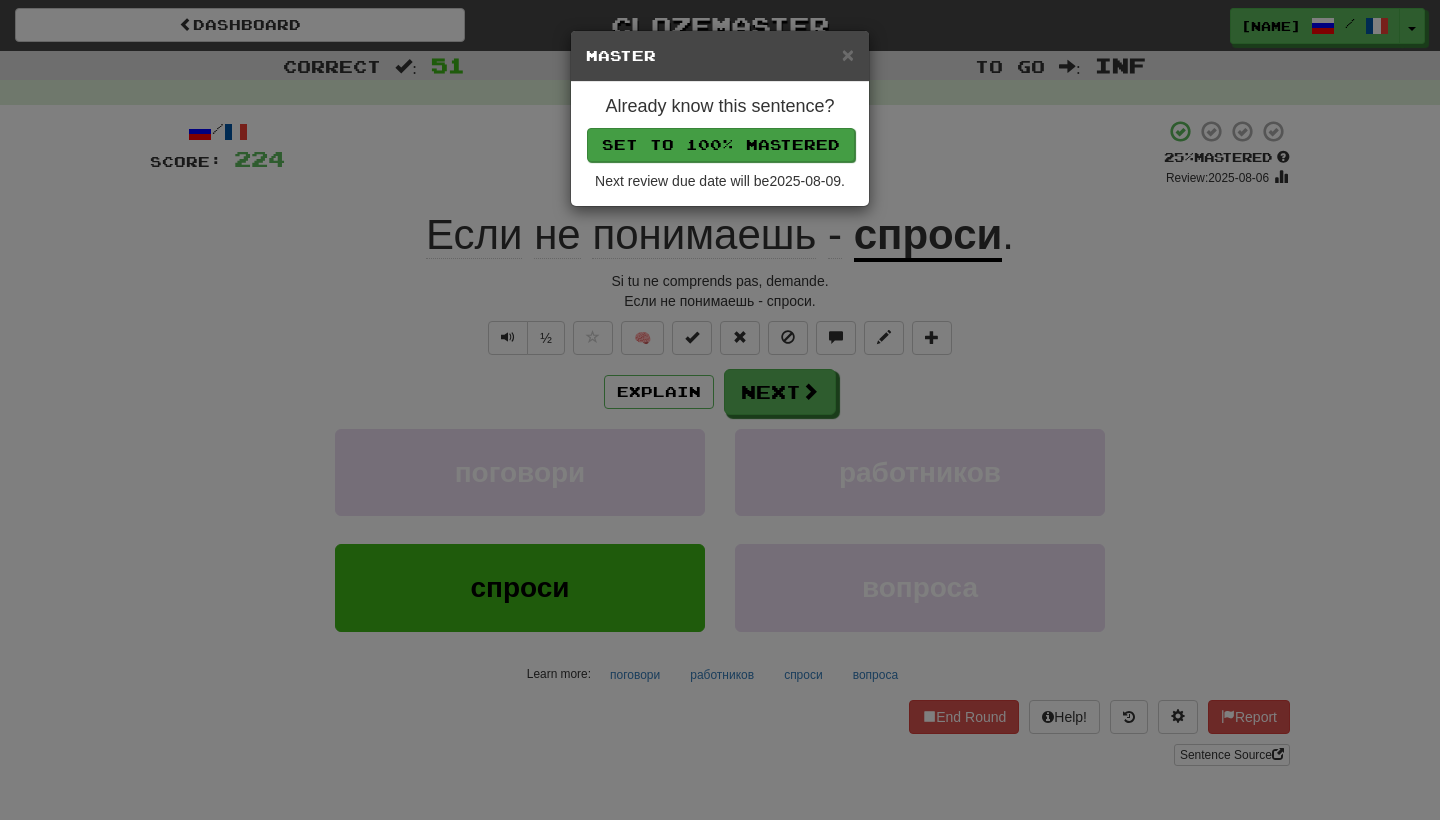 click on "Set to 100% Mastered" at bounding box center (721, 145) 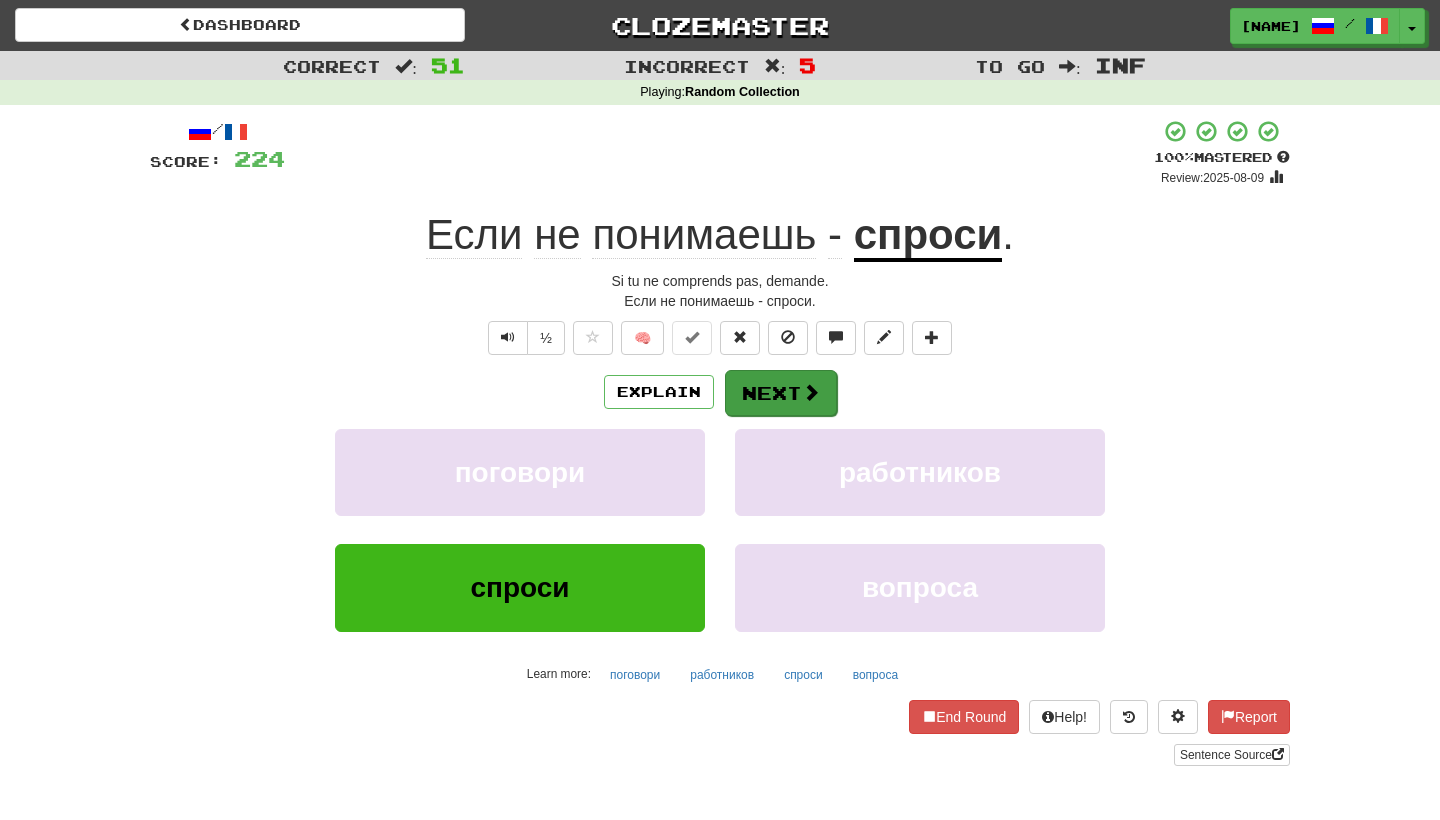 click on "Next" at bounding box center [781, 393] 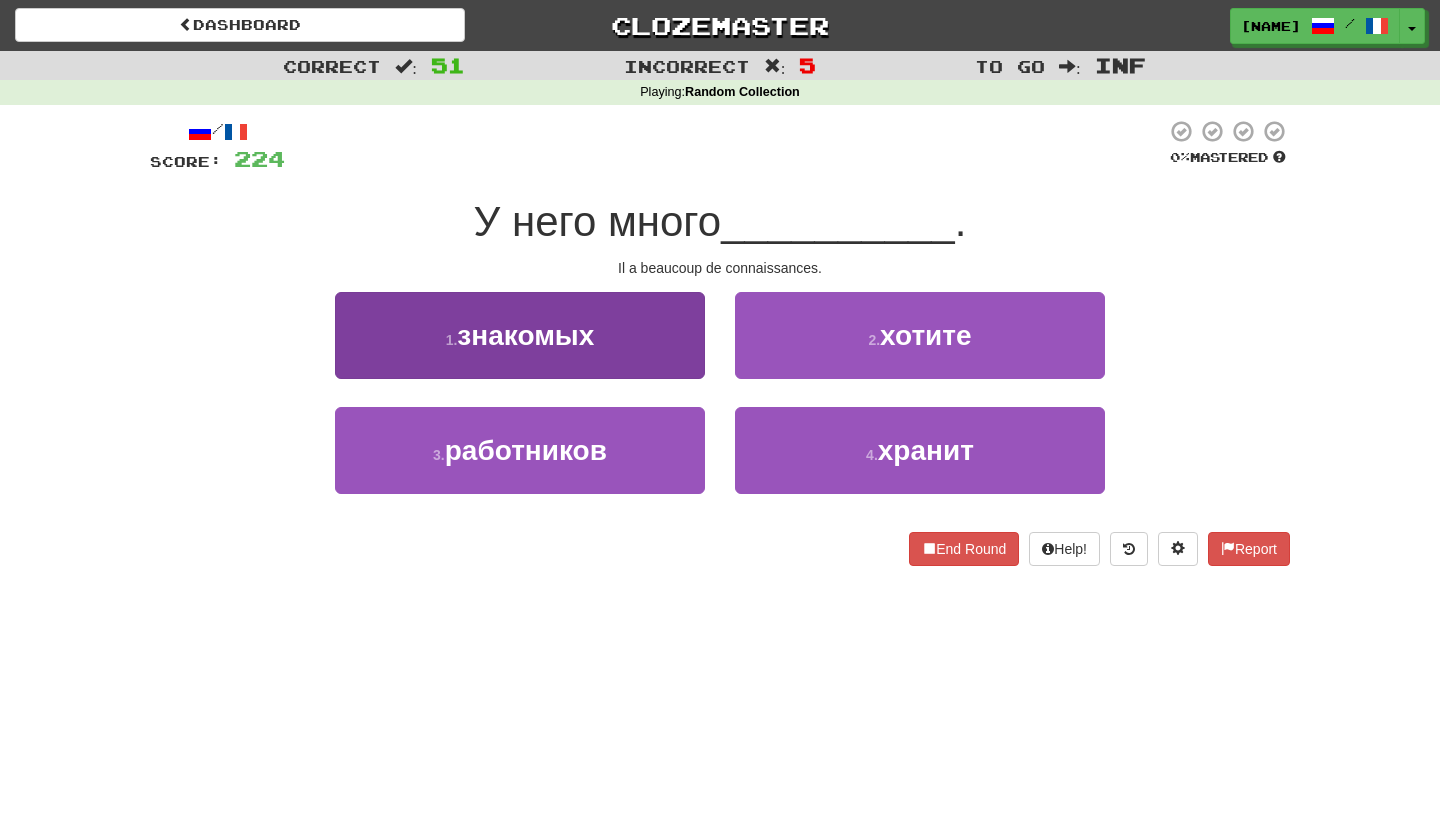 click on "1 . знакомых" at bounding box center (520, 335) 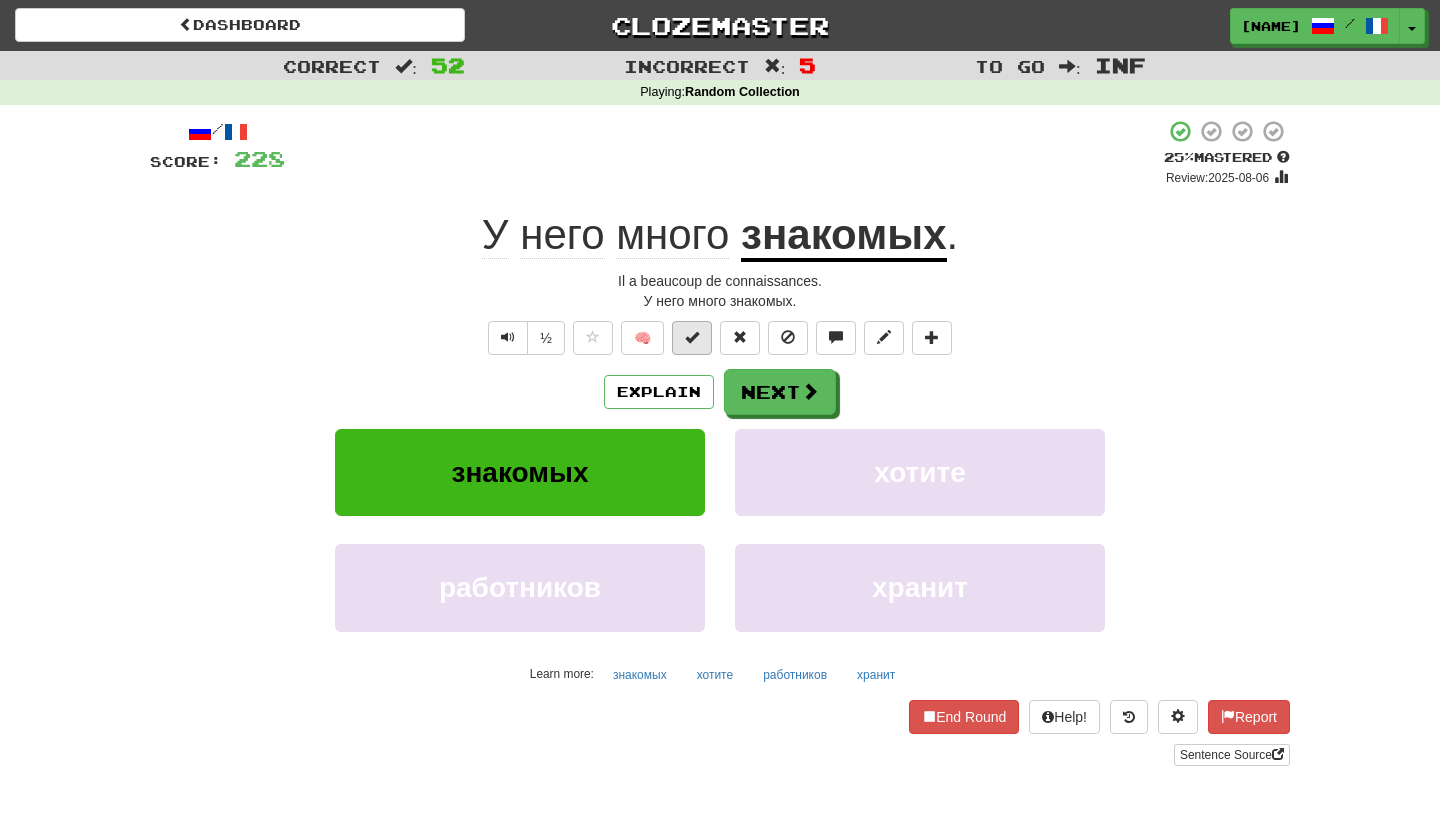 click at bounding box center (692, 337) 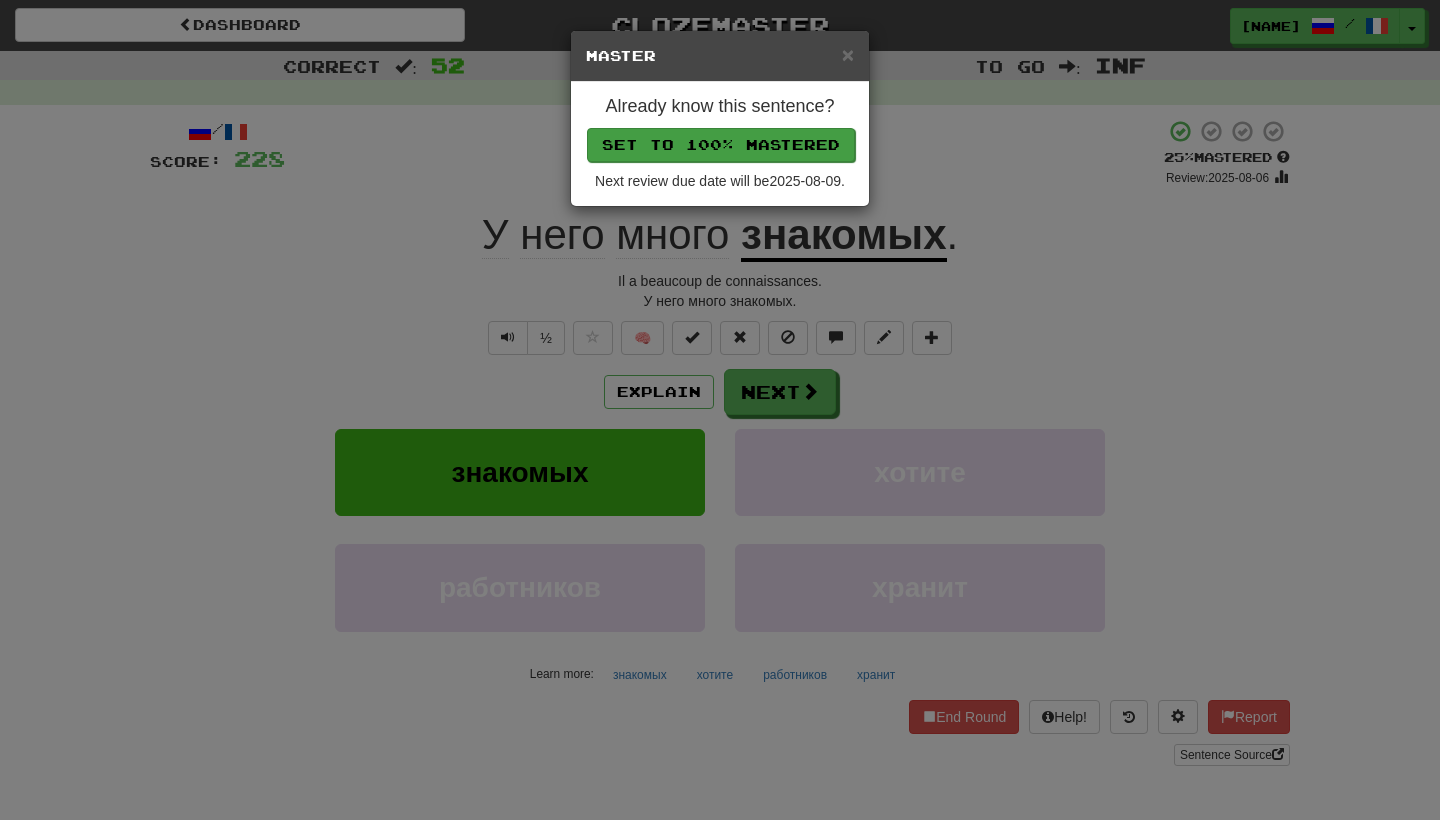 click on "Set to 100% Mastered" at bounding box center [721, 145] 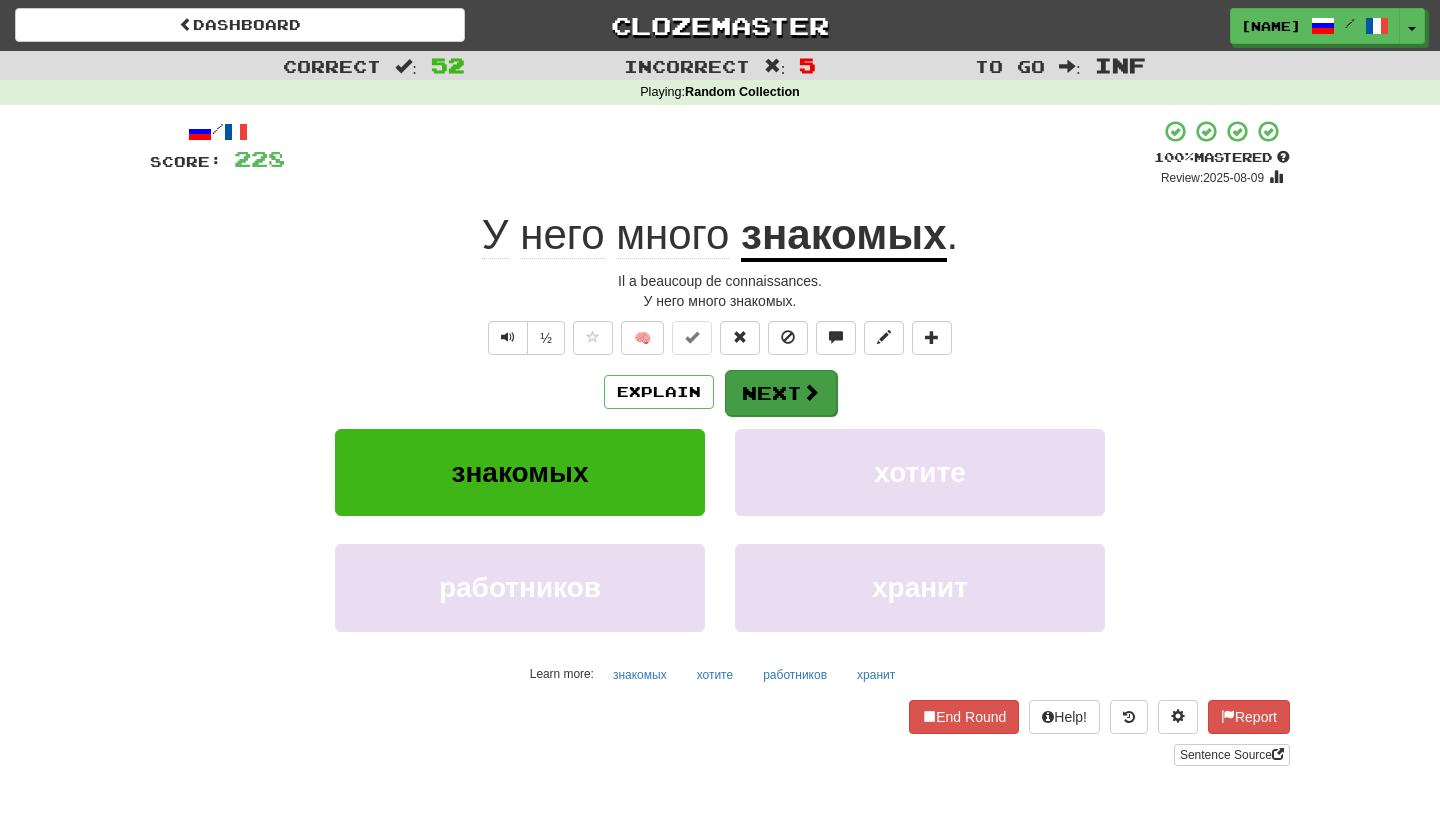 click on "Next" at bounding box center (781, 393) 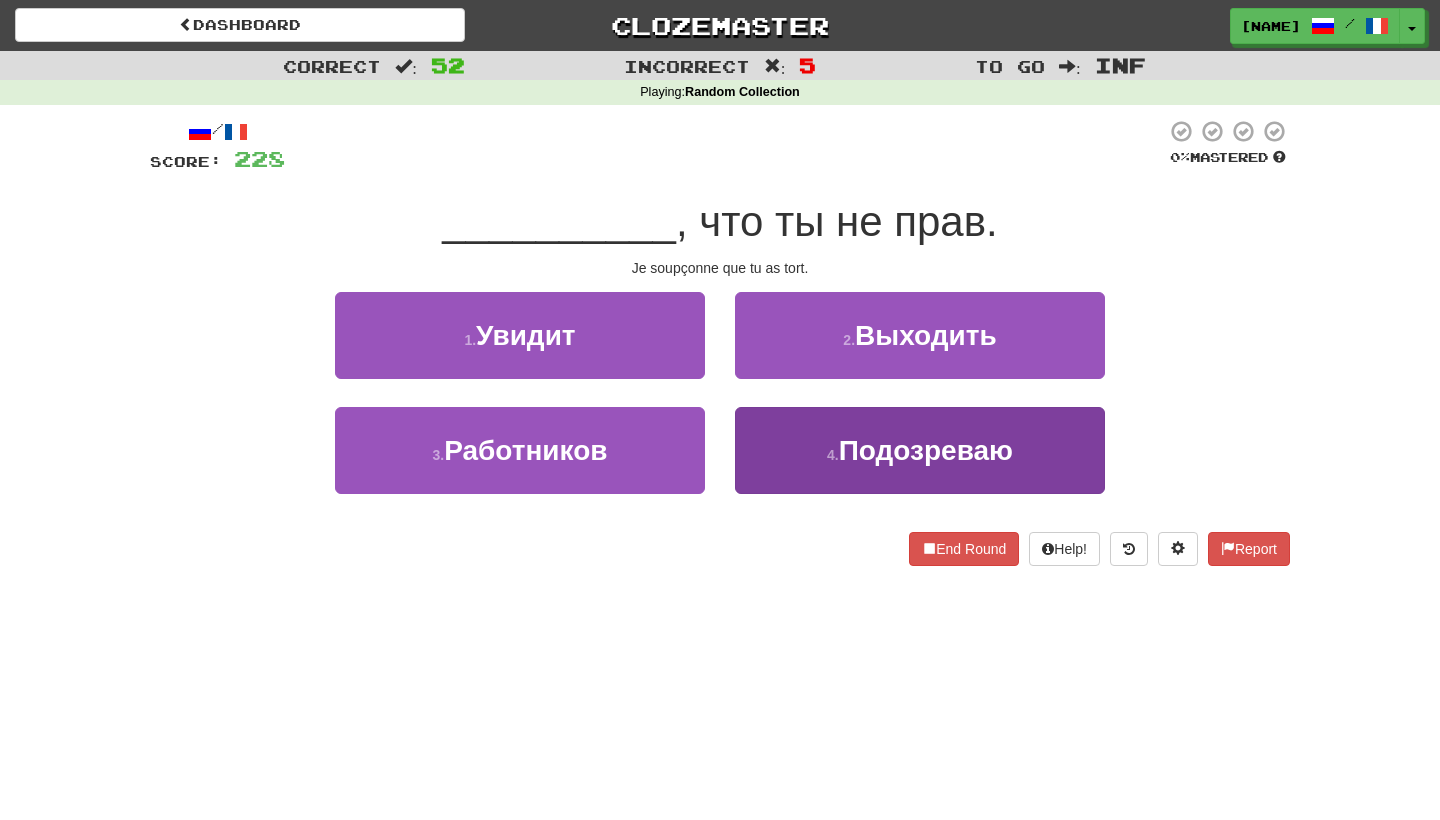 click on "4 . Подозреваю" at bounding box center (920, 450) 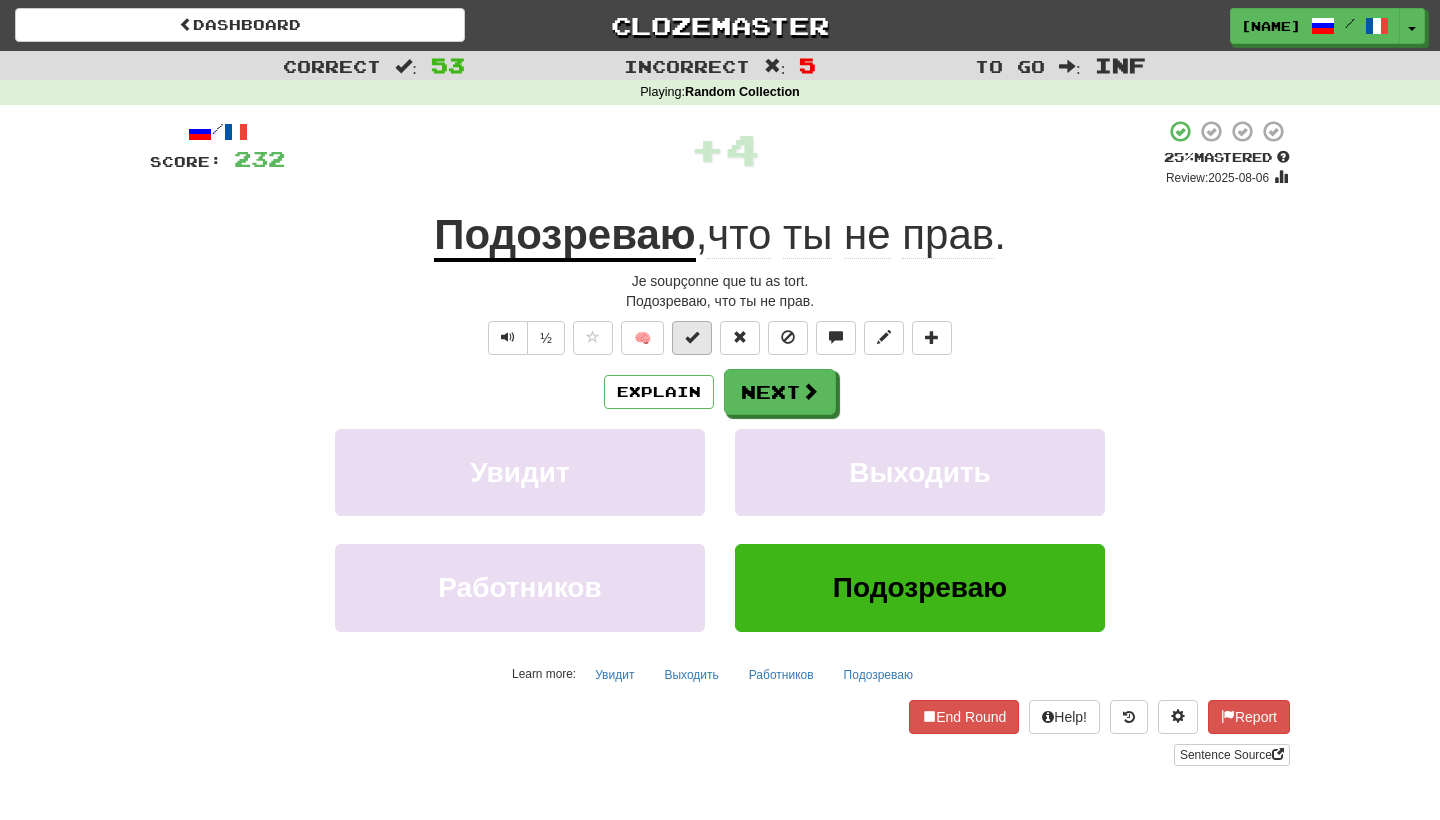 click at bounding box center [692, 337] 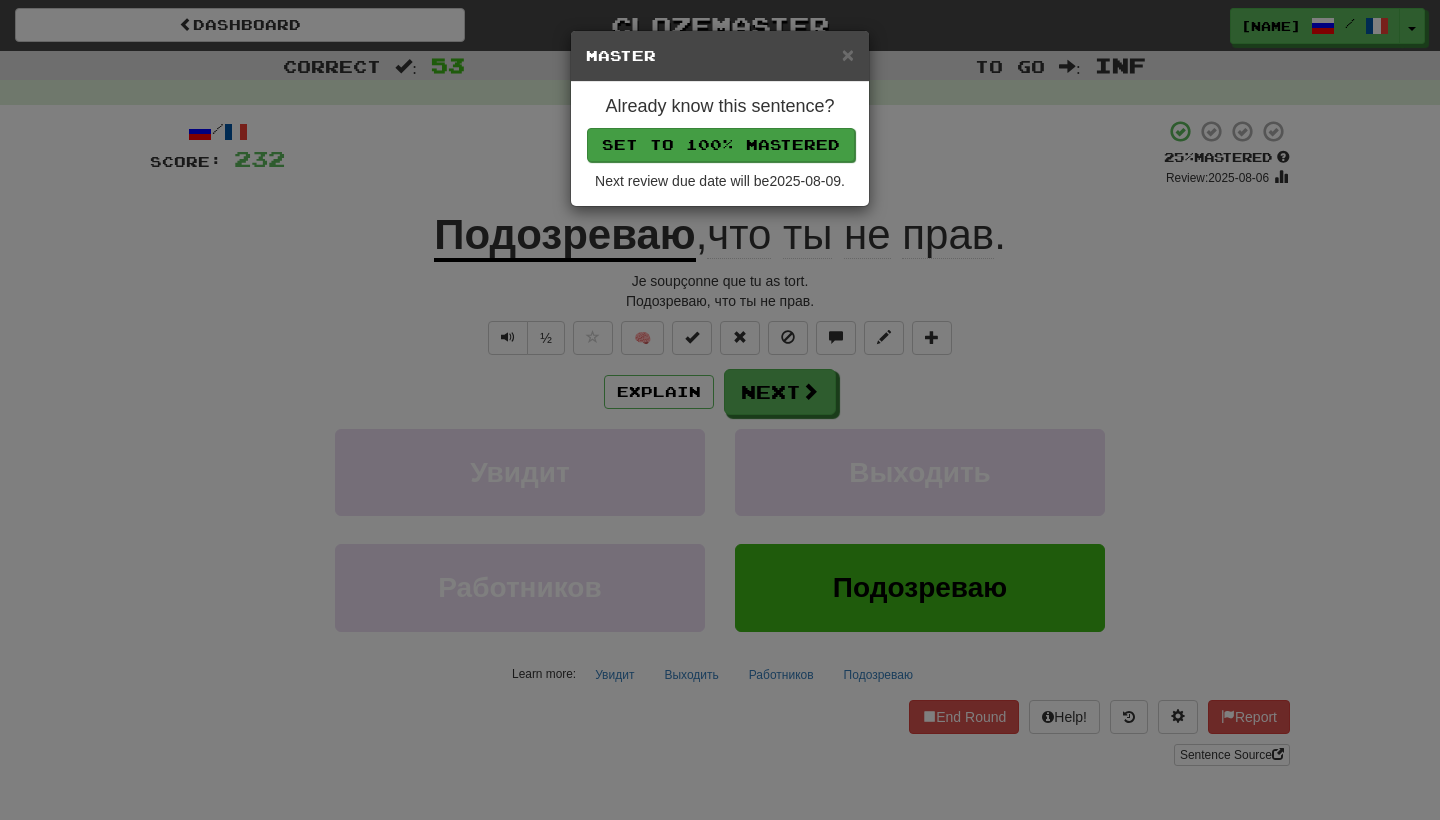 click on "Set to 100% Mastered" at bounding box center [721, 145] 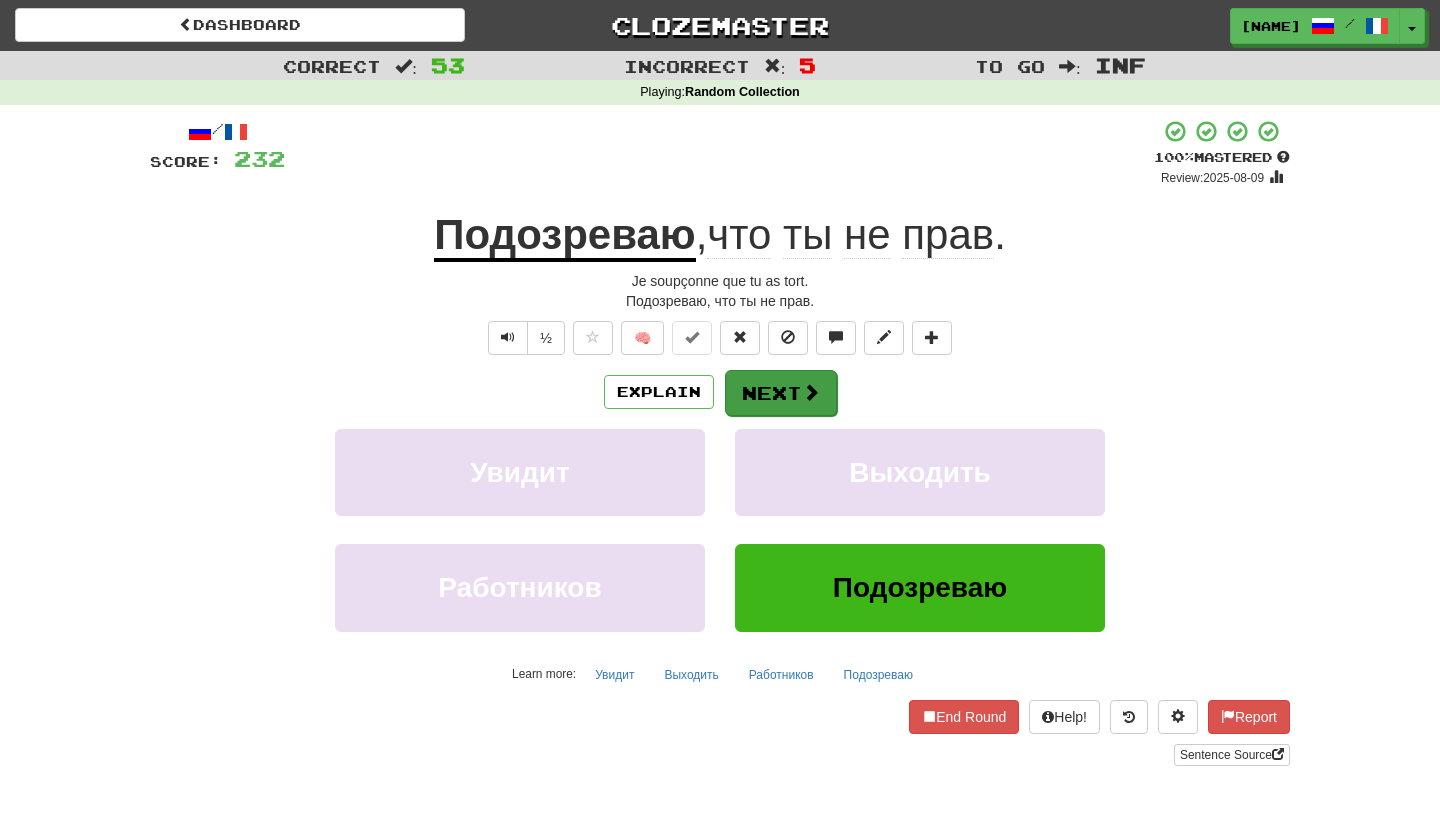 click on "Next" at bounding box center [781, 393] 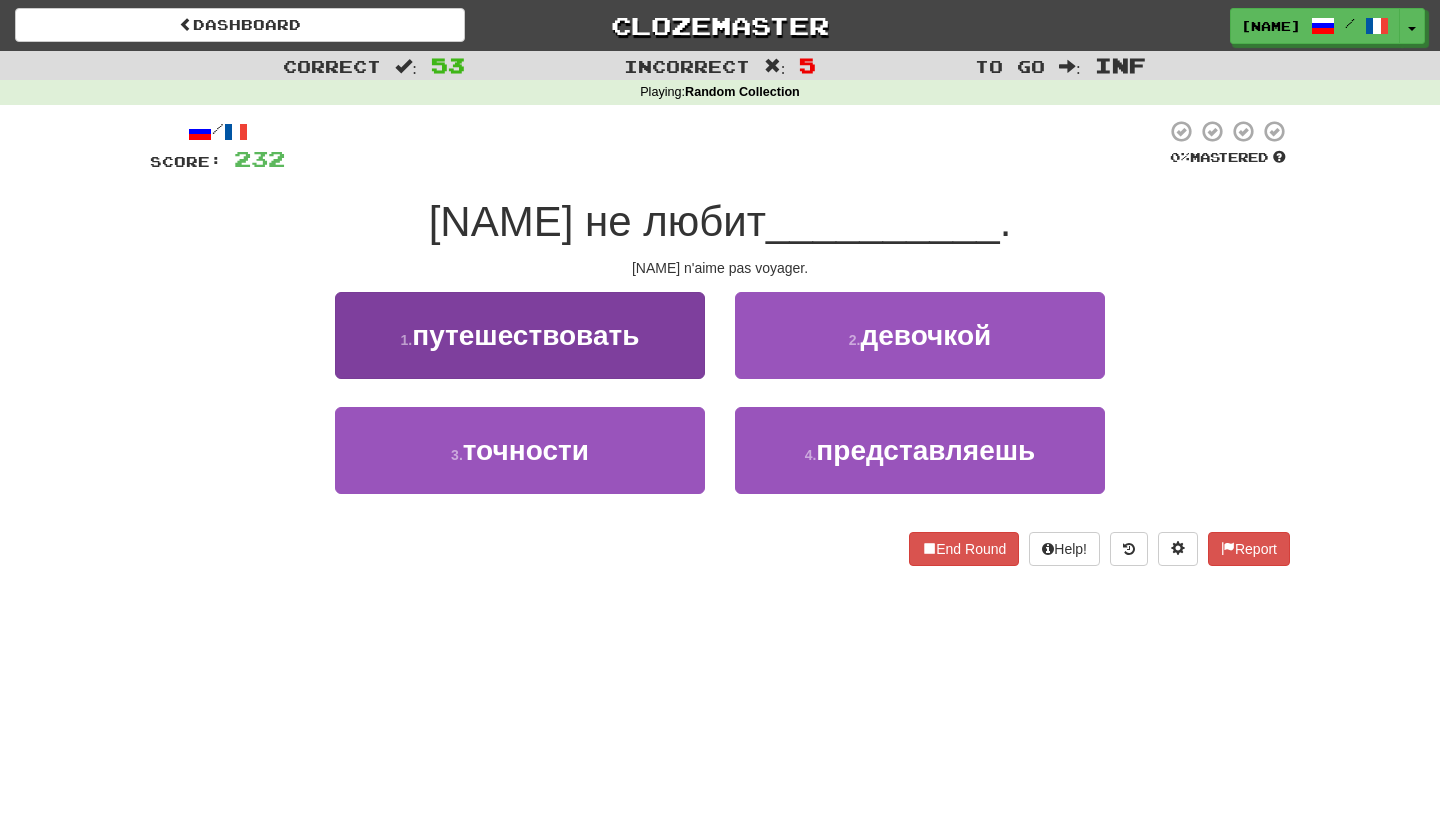 click on "1 . путешествовать" at bounding box center [520, 335] 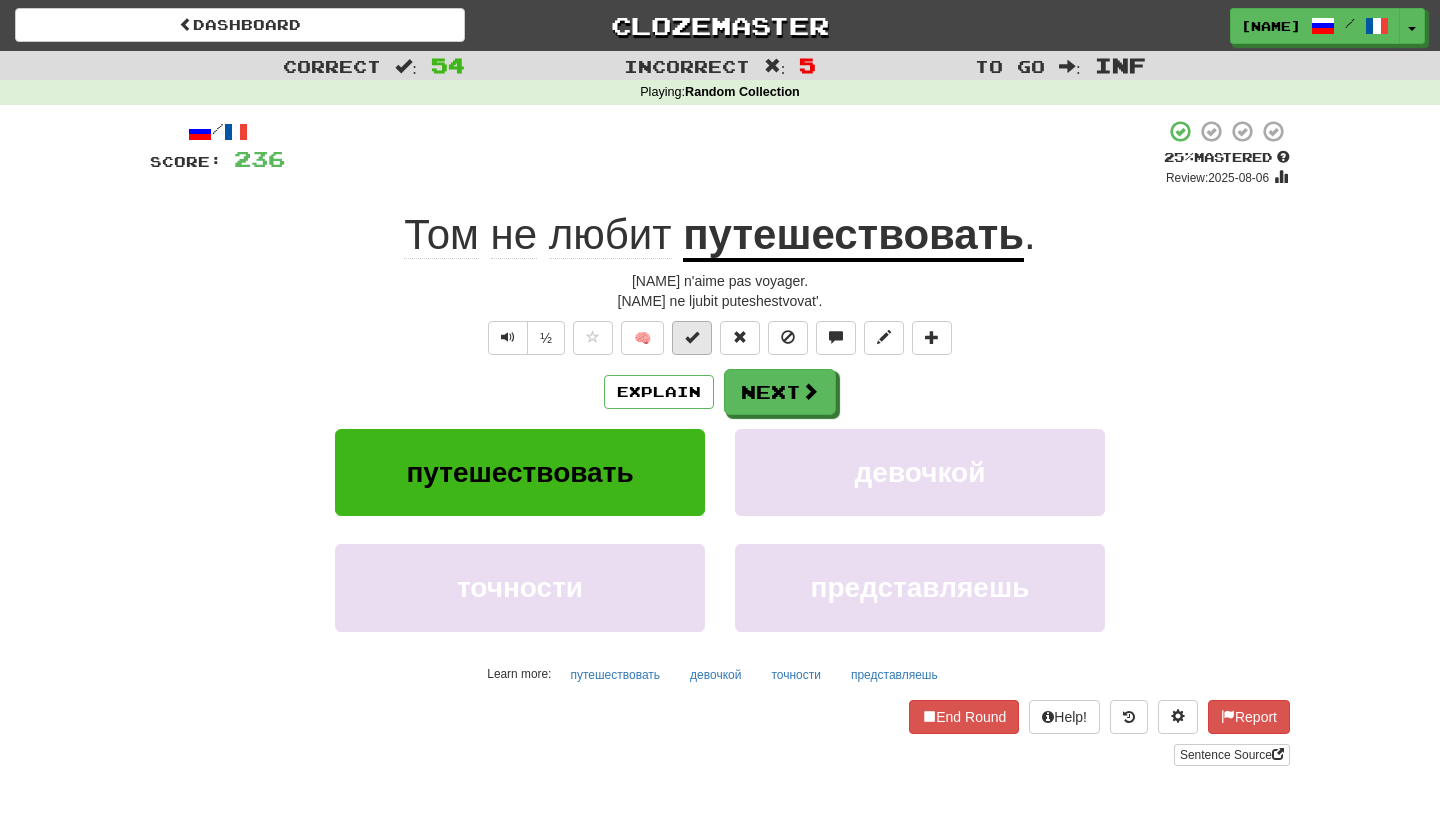 click at bounding box center (692, 337) 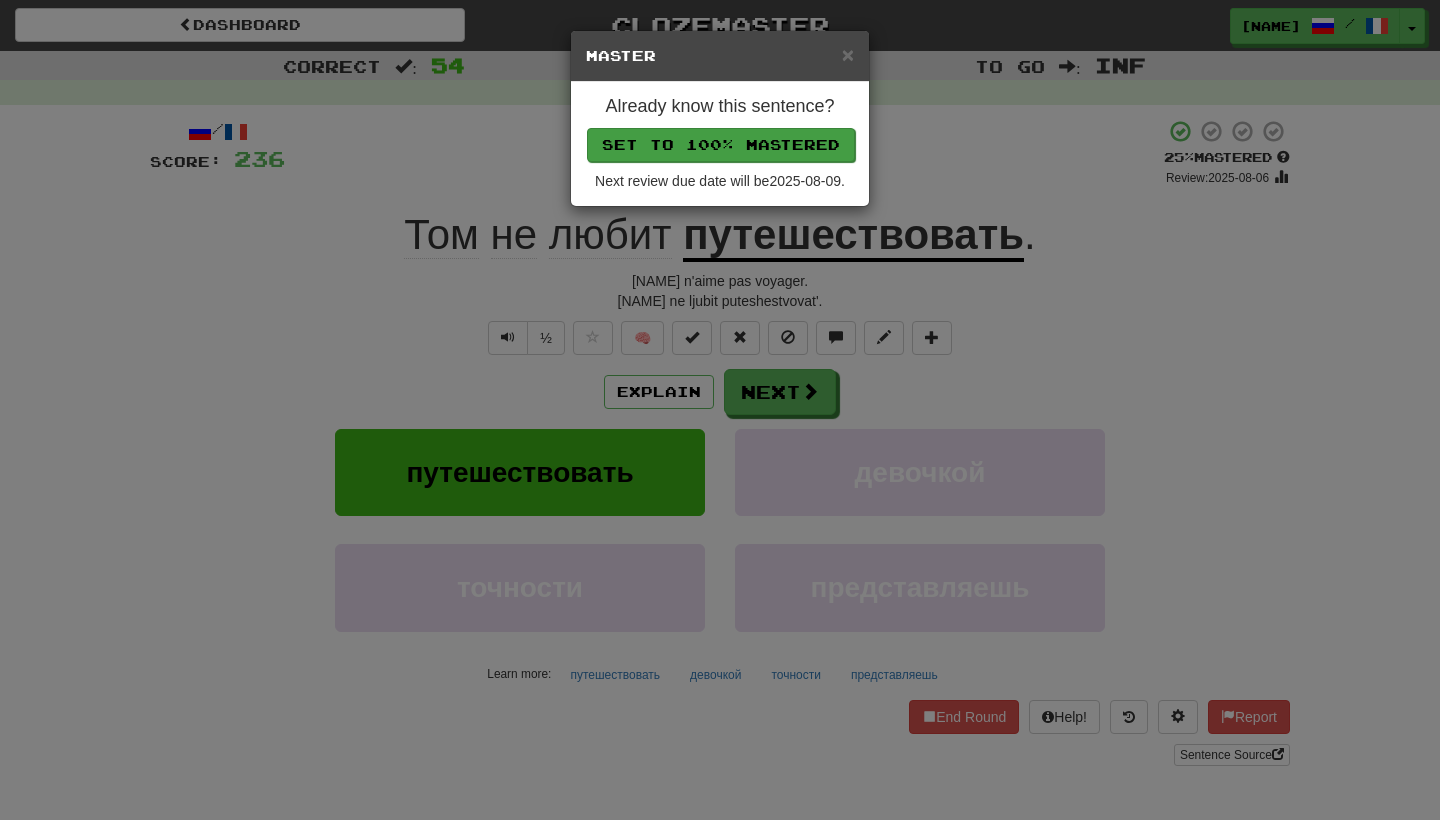 click on "Set to 100% Mastered" at bounding box center [721, 145] 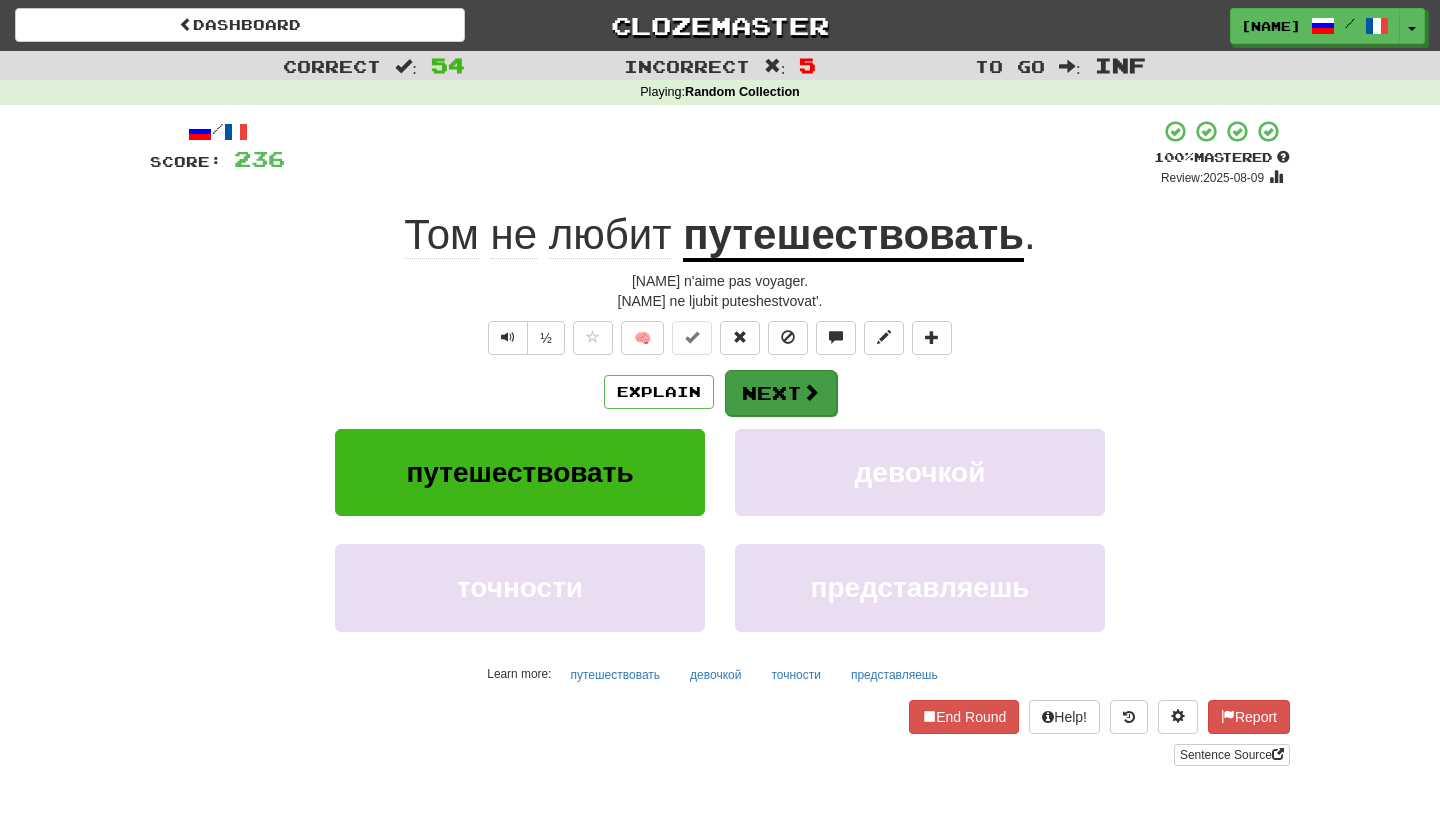 click on "Next" at bounding box center (781, 393) 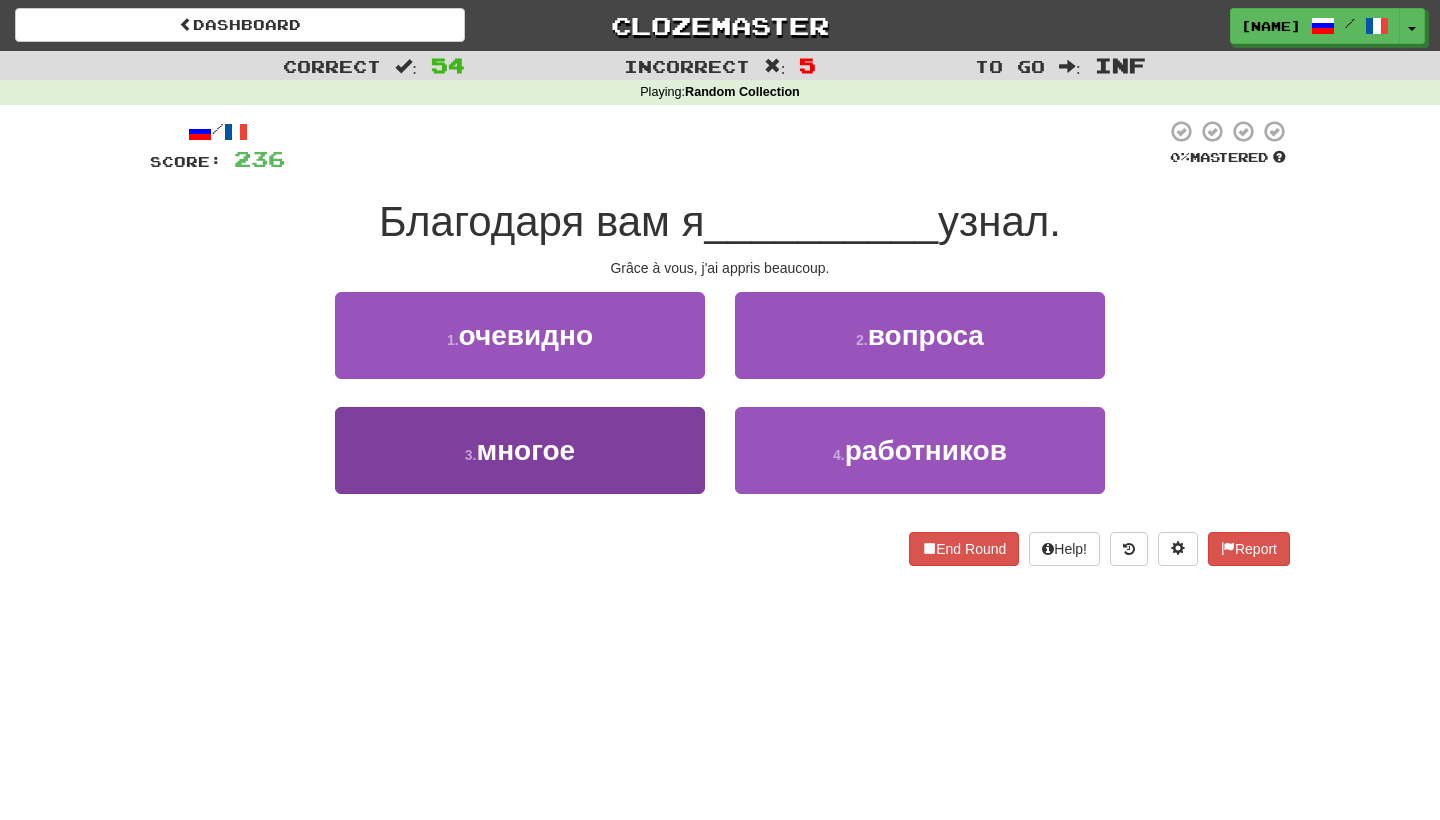 click on "3 . многое" at bounding box center (520, 450) 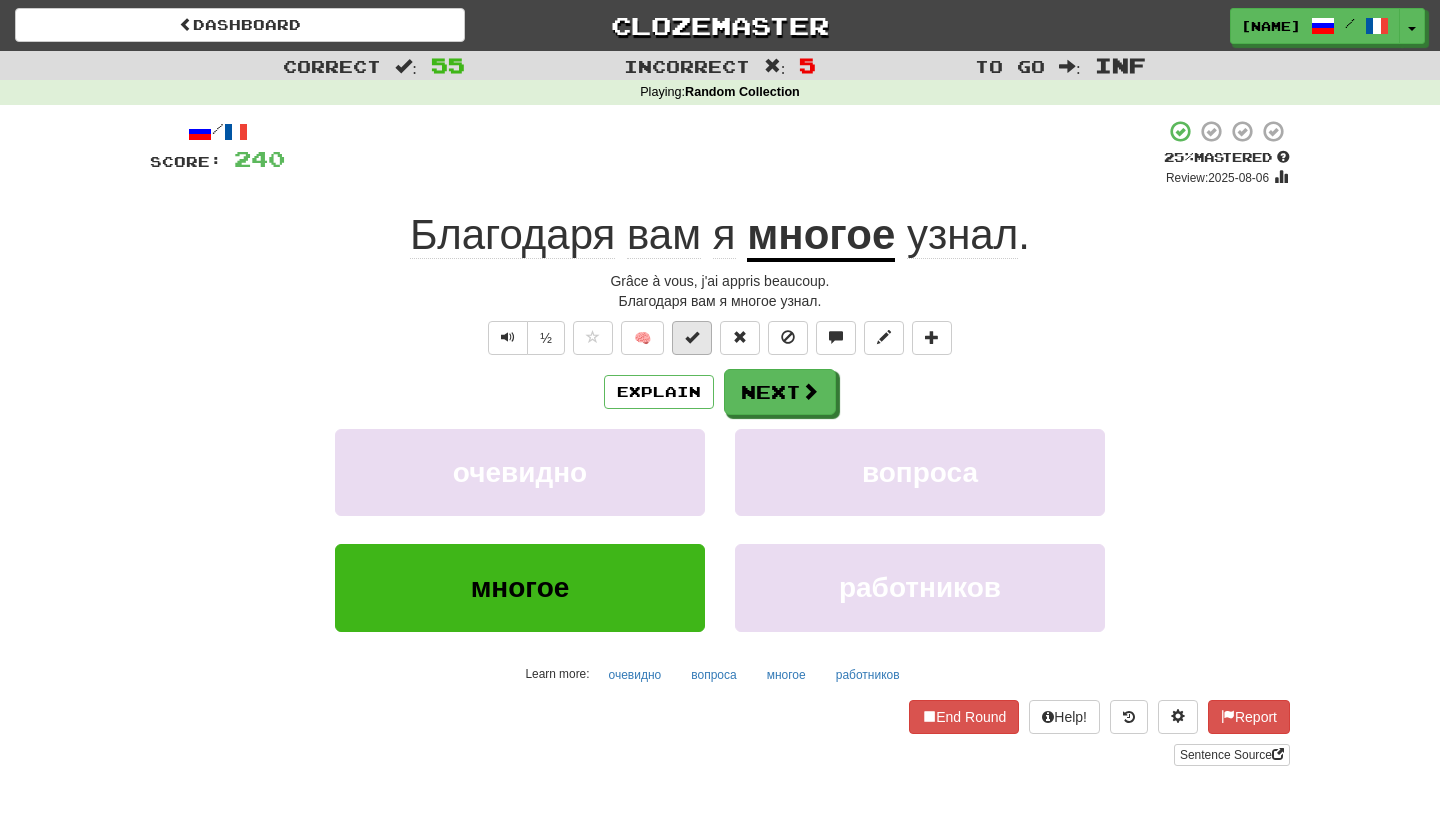 click at bounding box center (692, 337) 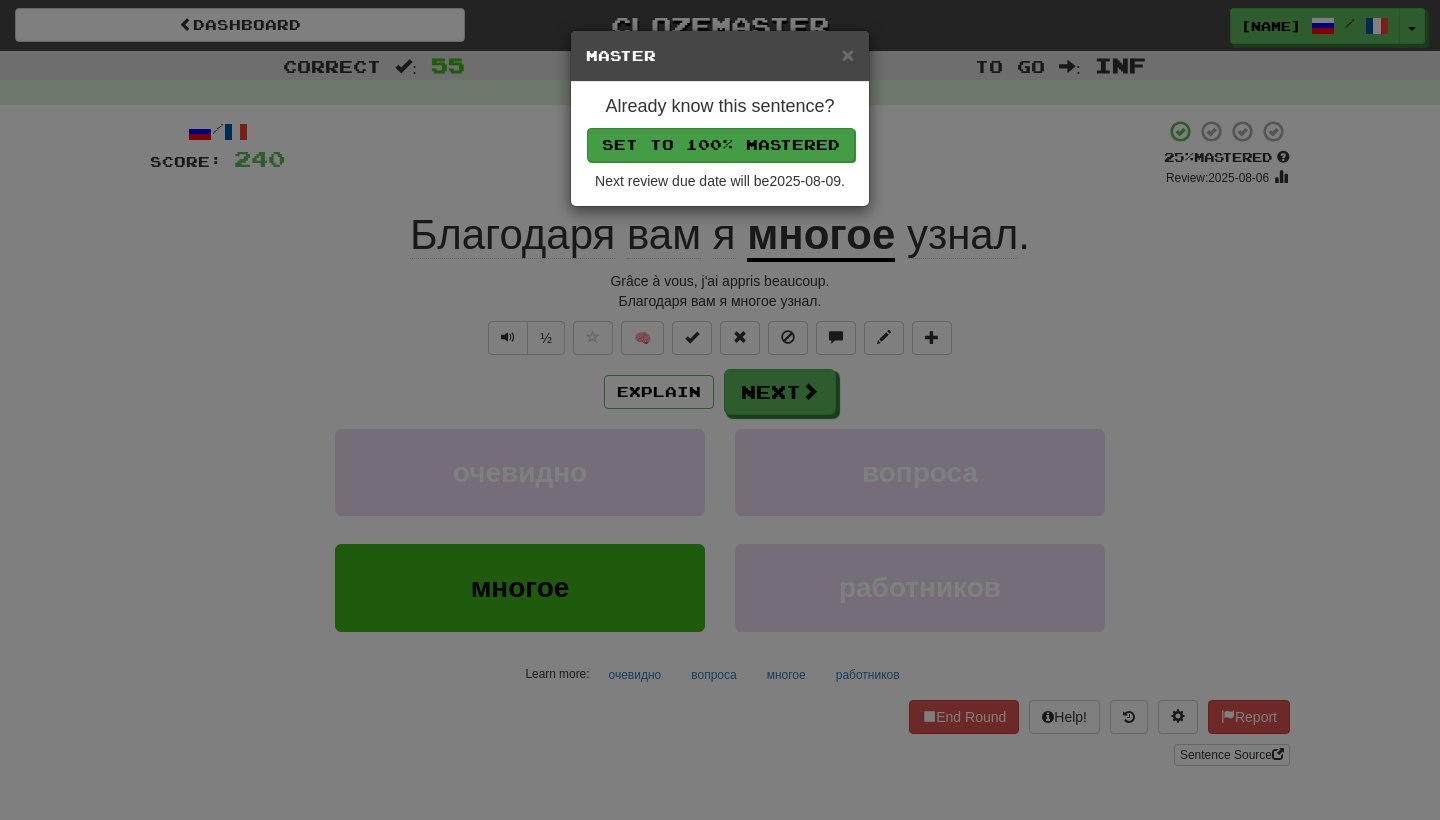 click on "Set to 100% Mastered" at bounding box center (721, 145) 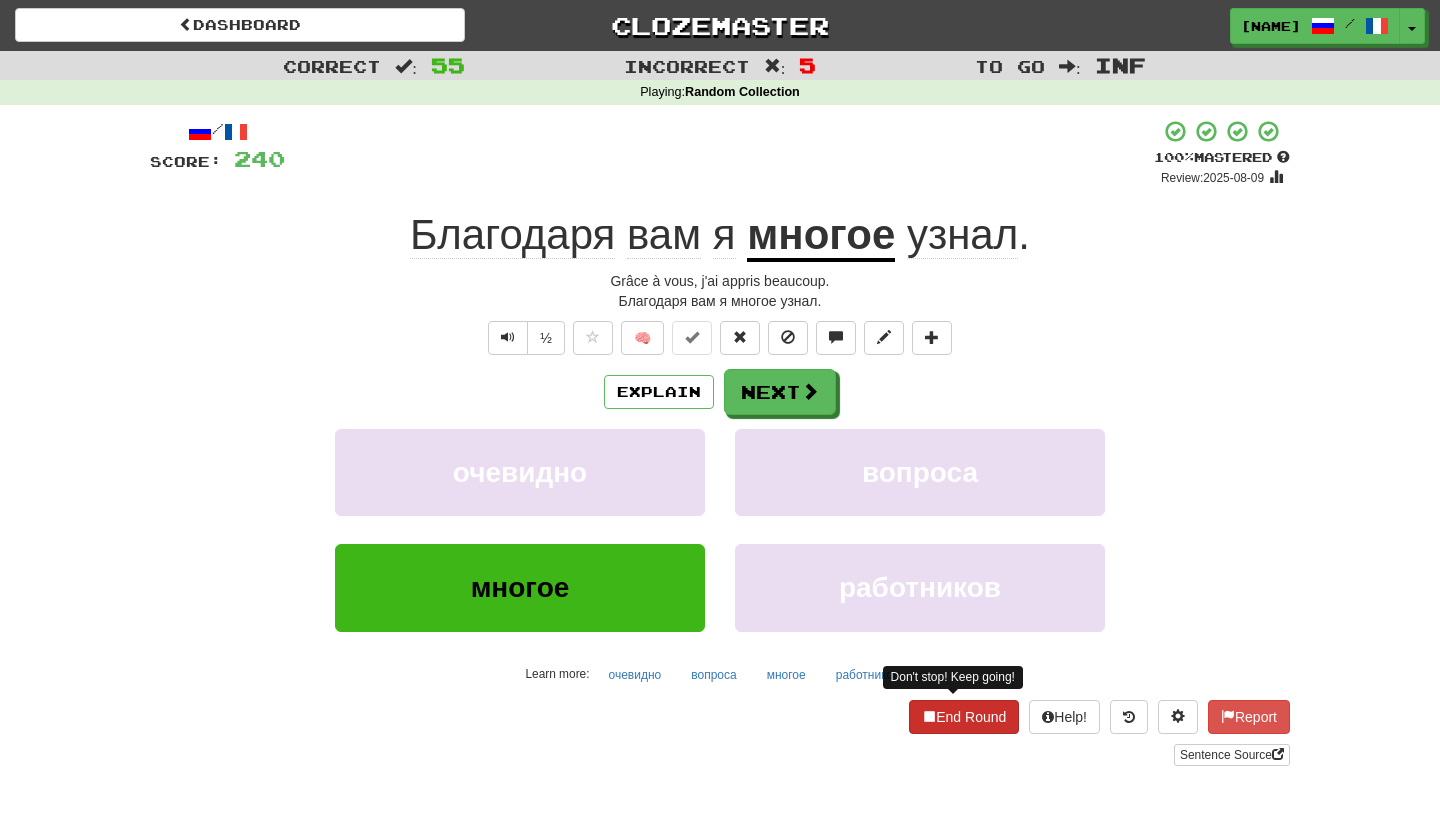 click on "End Round" at bounding box center (964, 717) 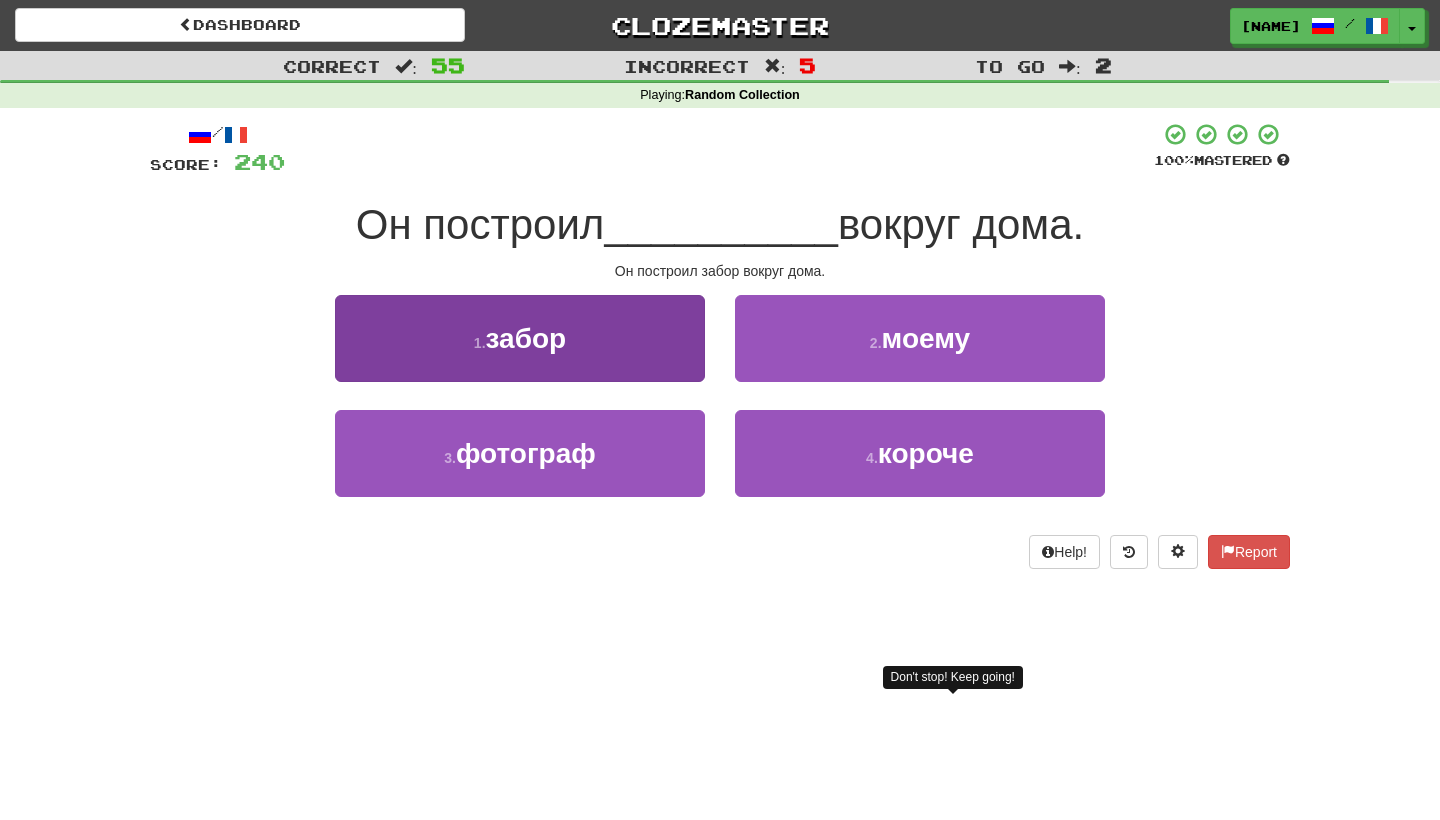 click on "1 . забор" at bounding box center (520, 338) 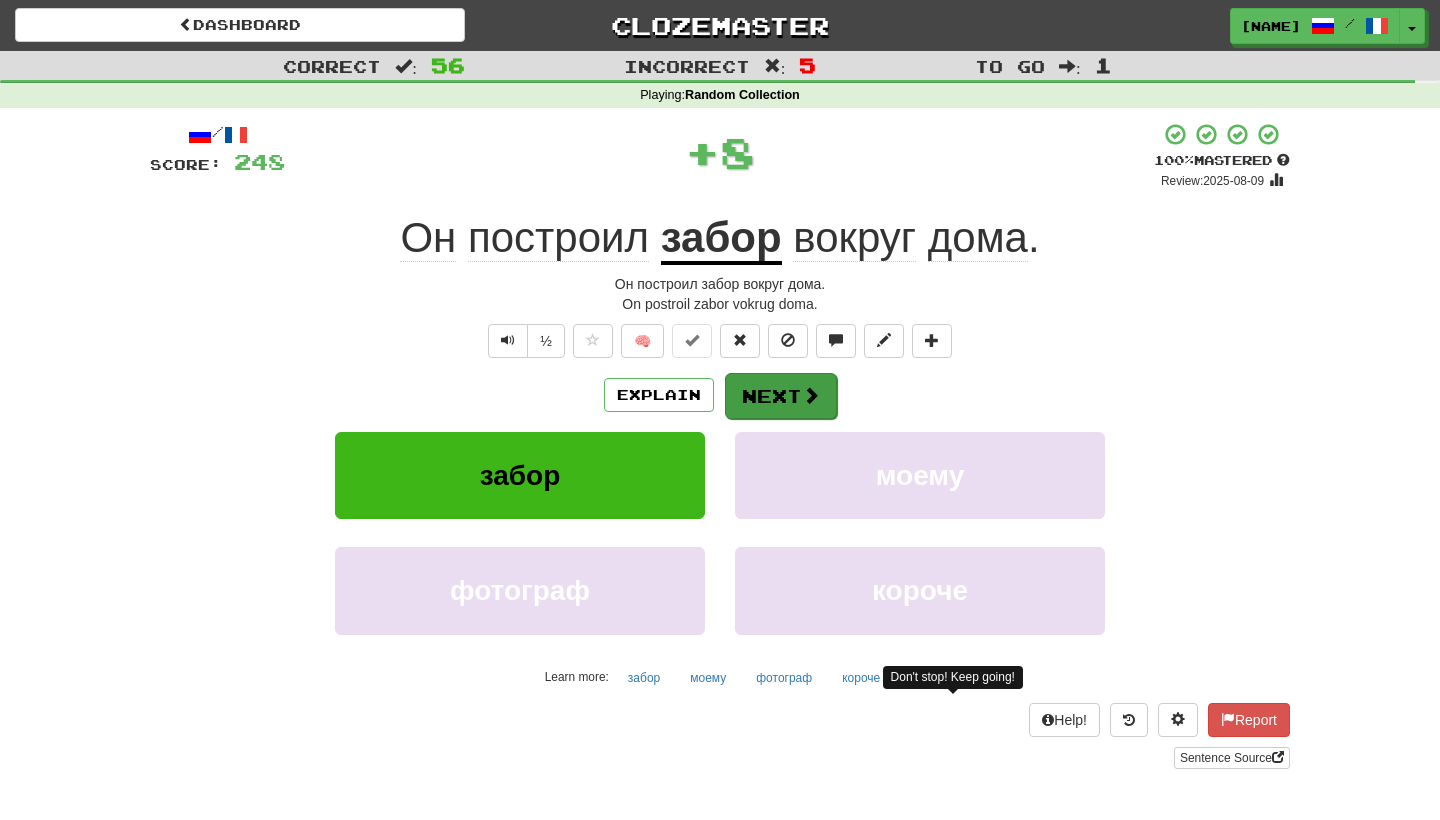 click on "Next" at bounding box center [781, 396] 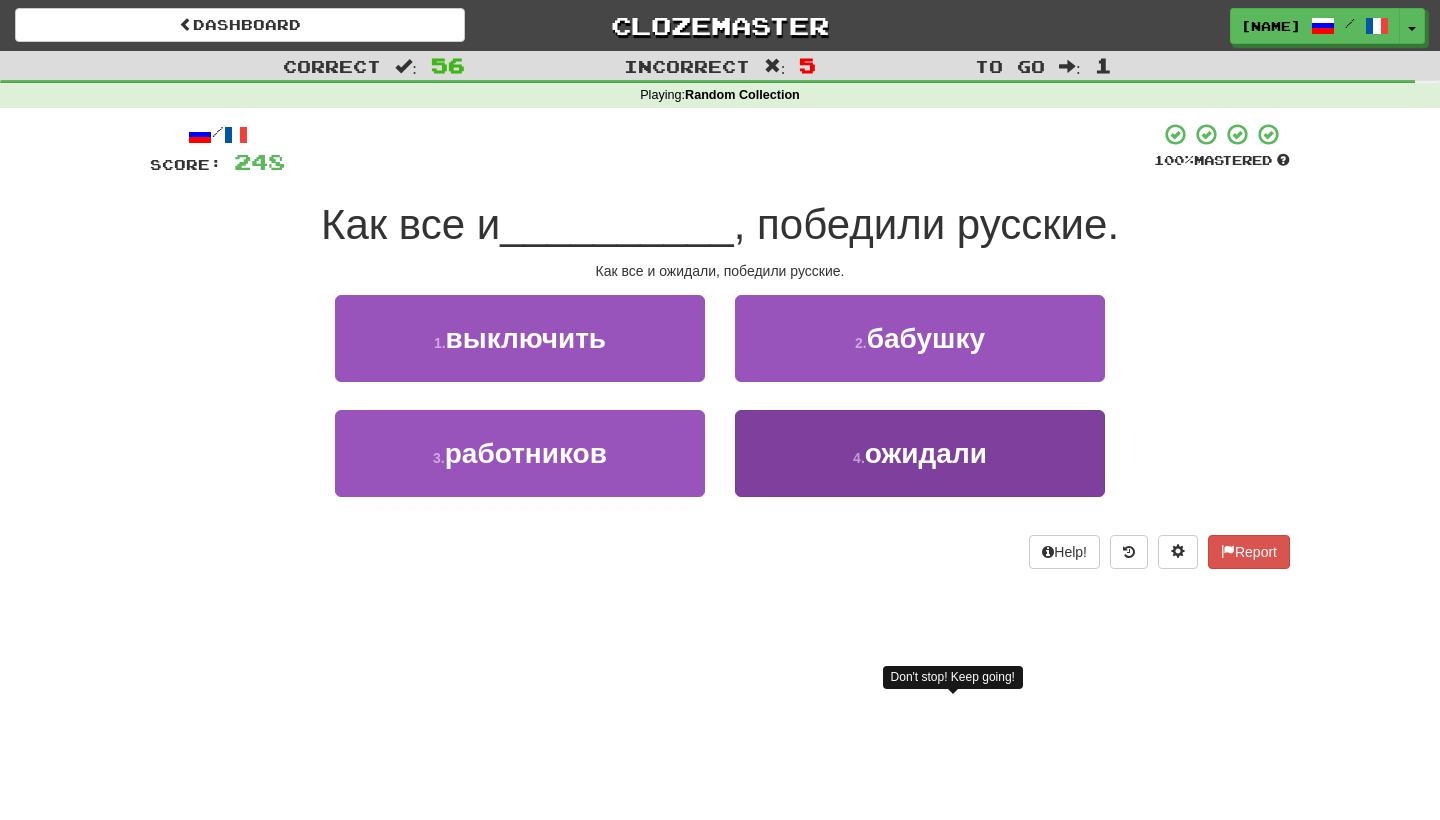click on "4 .  ожидали" at bounding box center [920, 453] 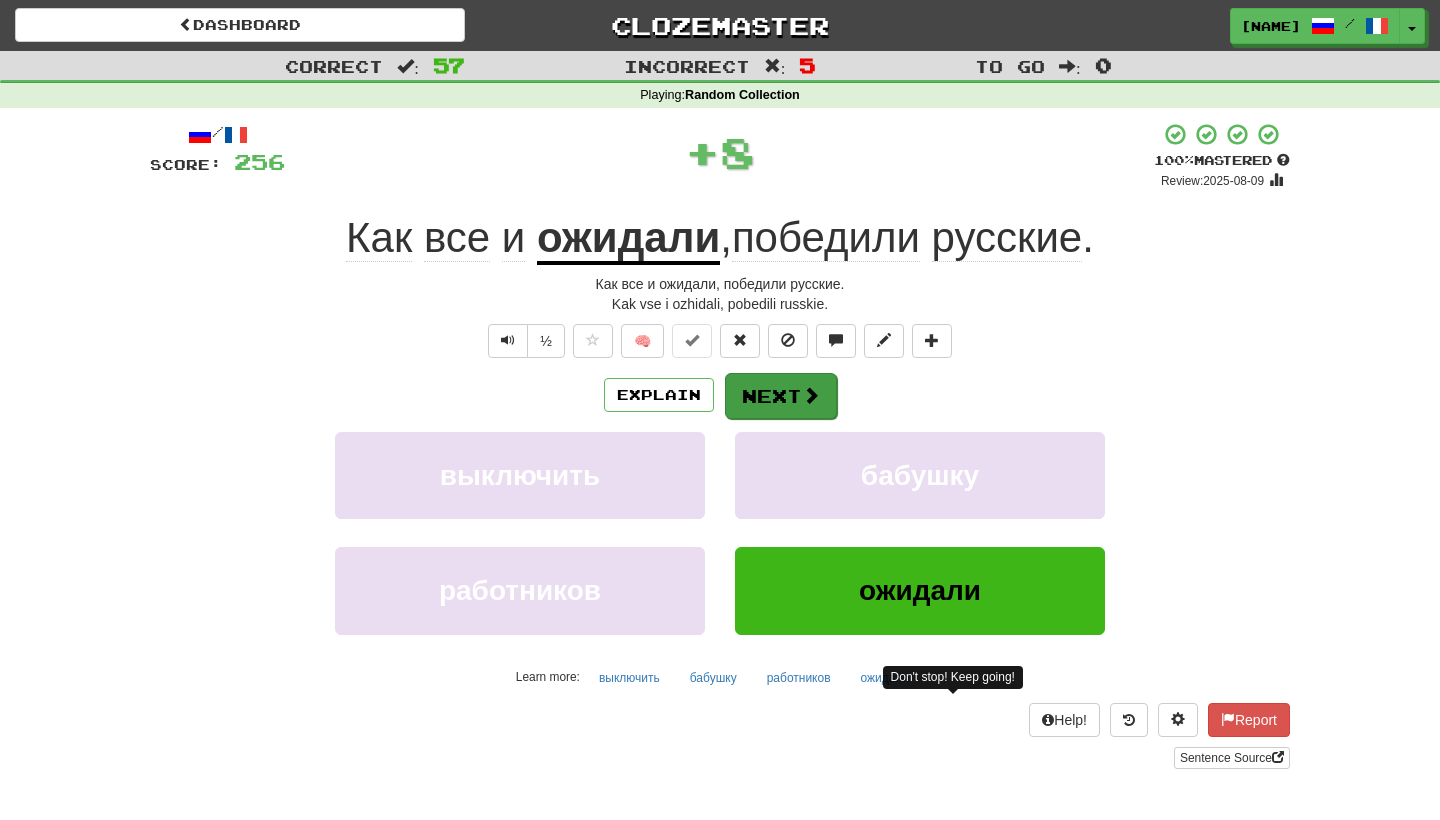 click on "Next" at bounding box center (781, 396) 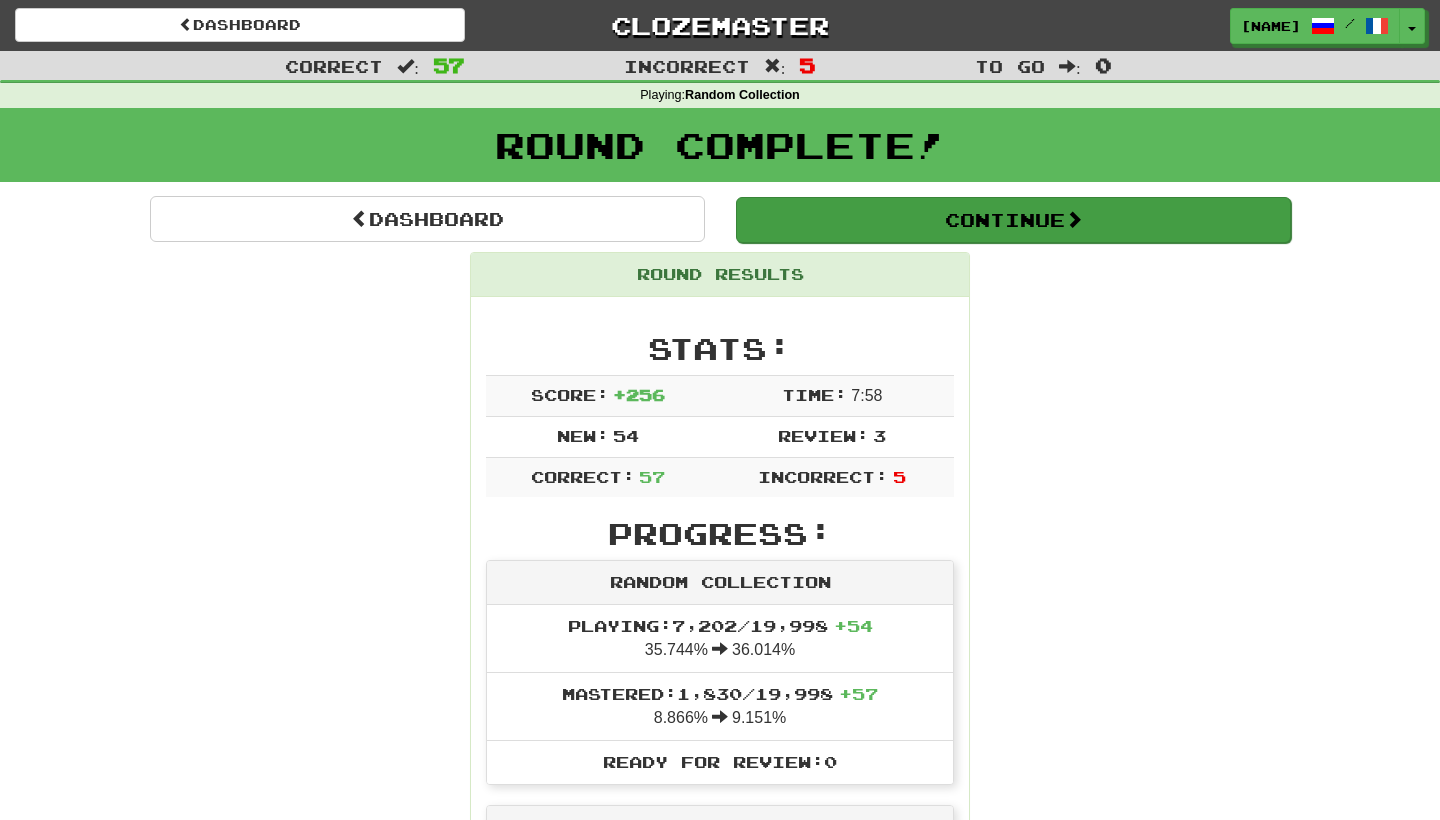 click on "Continue" at bounding box center (1013, 220) 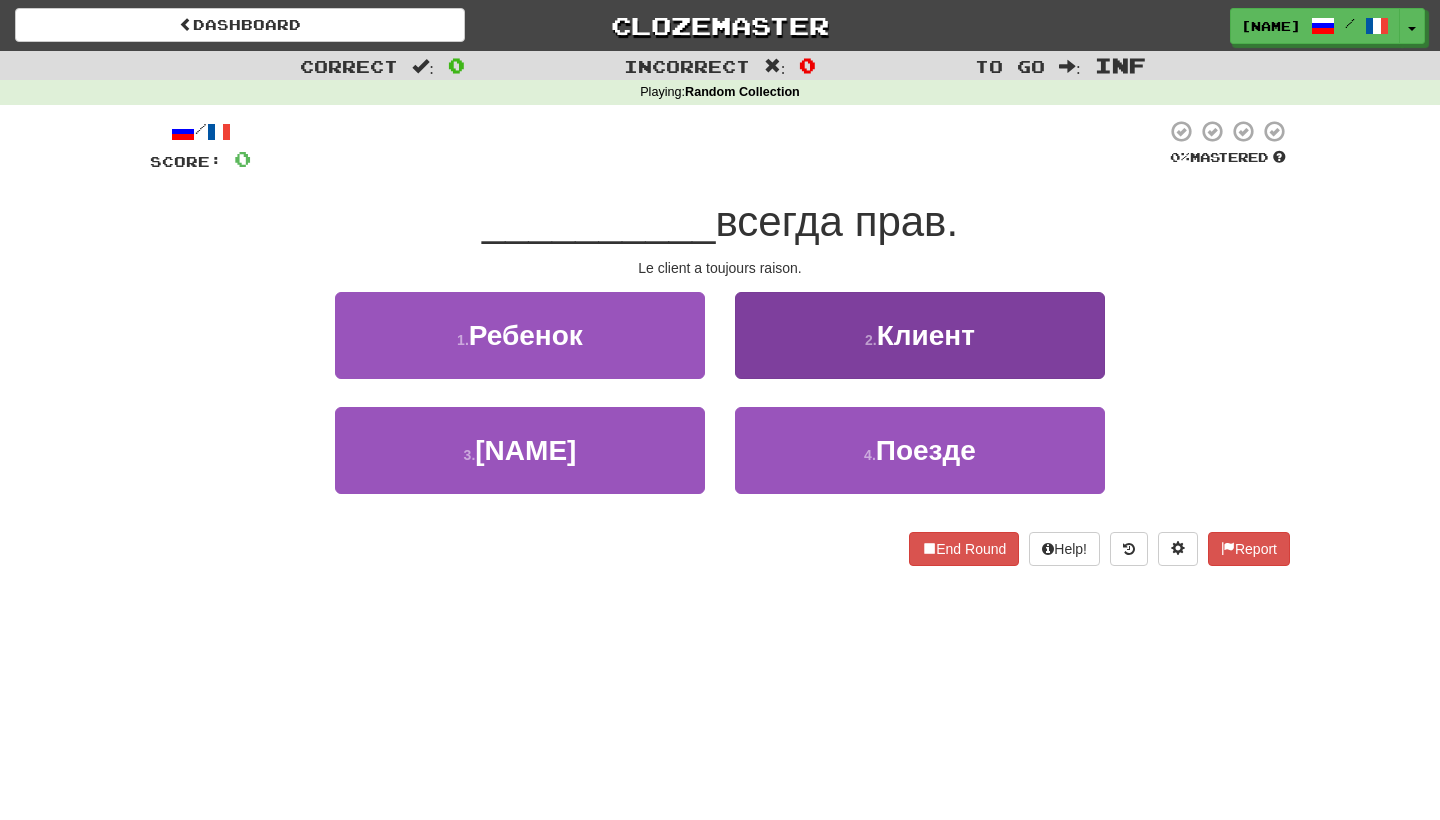 click on "Клиент" at bounding box center (926, 335) 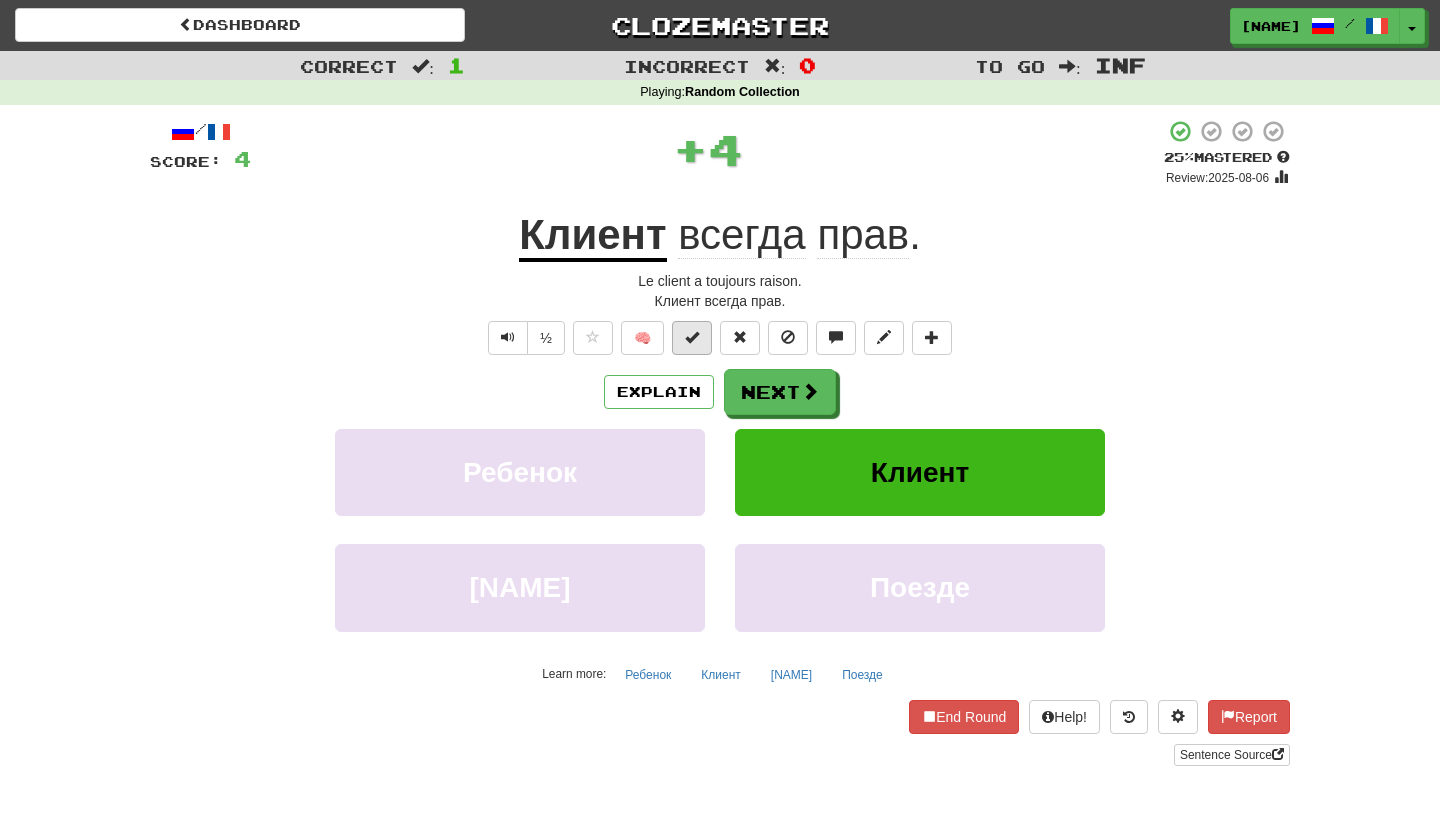 click at bounding box center [692, 338] 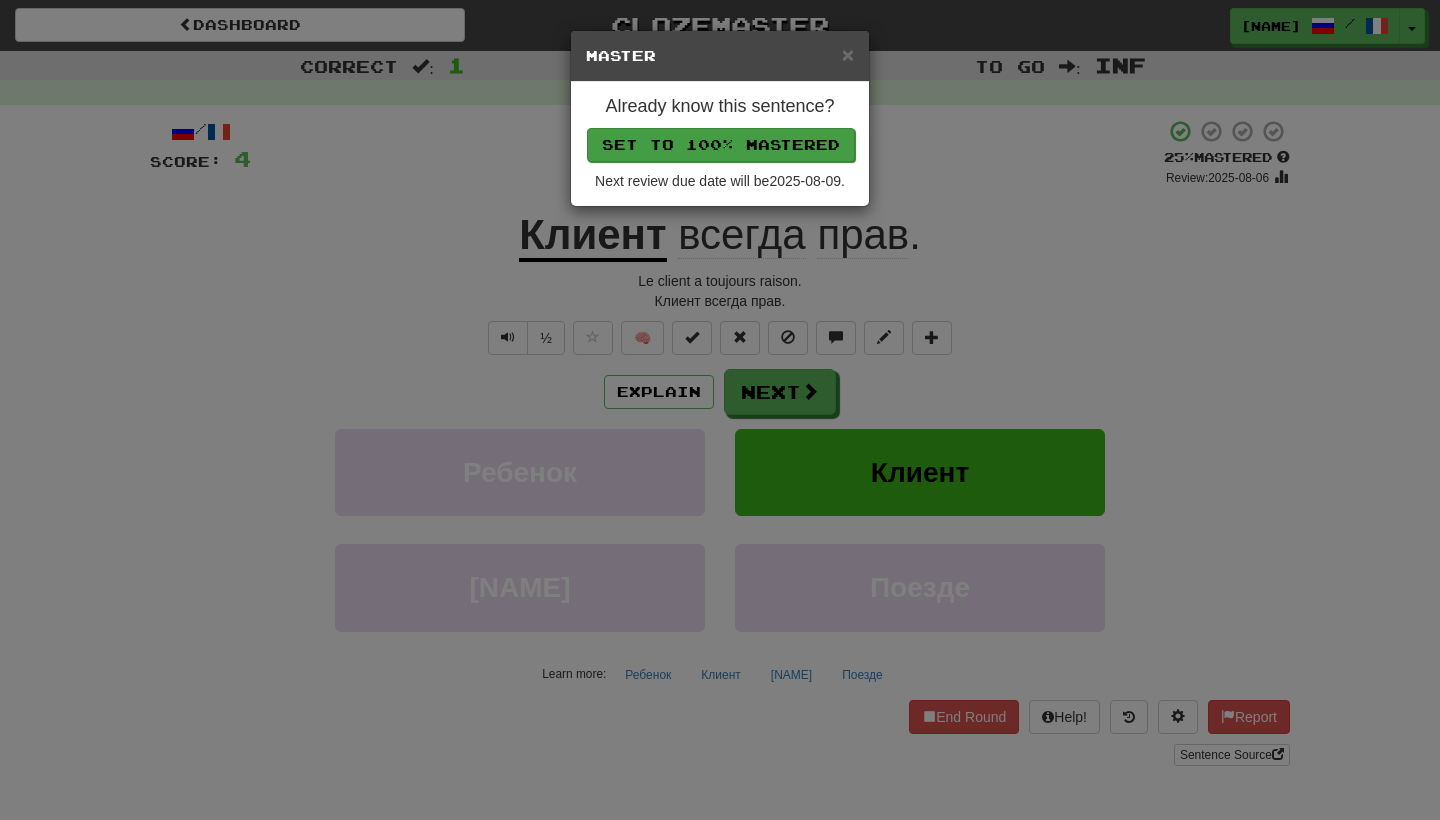 click on "Set to 100% Mastered" at bounding box center (721, 145) 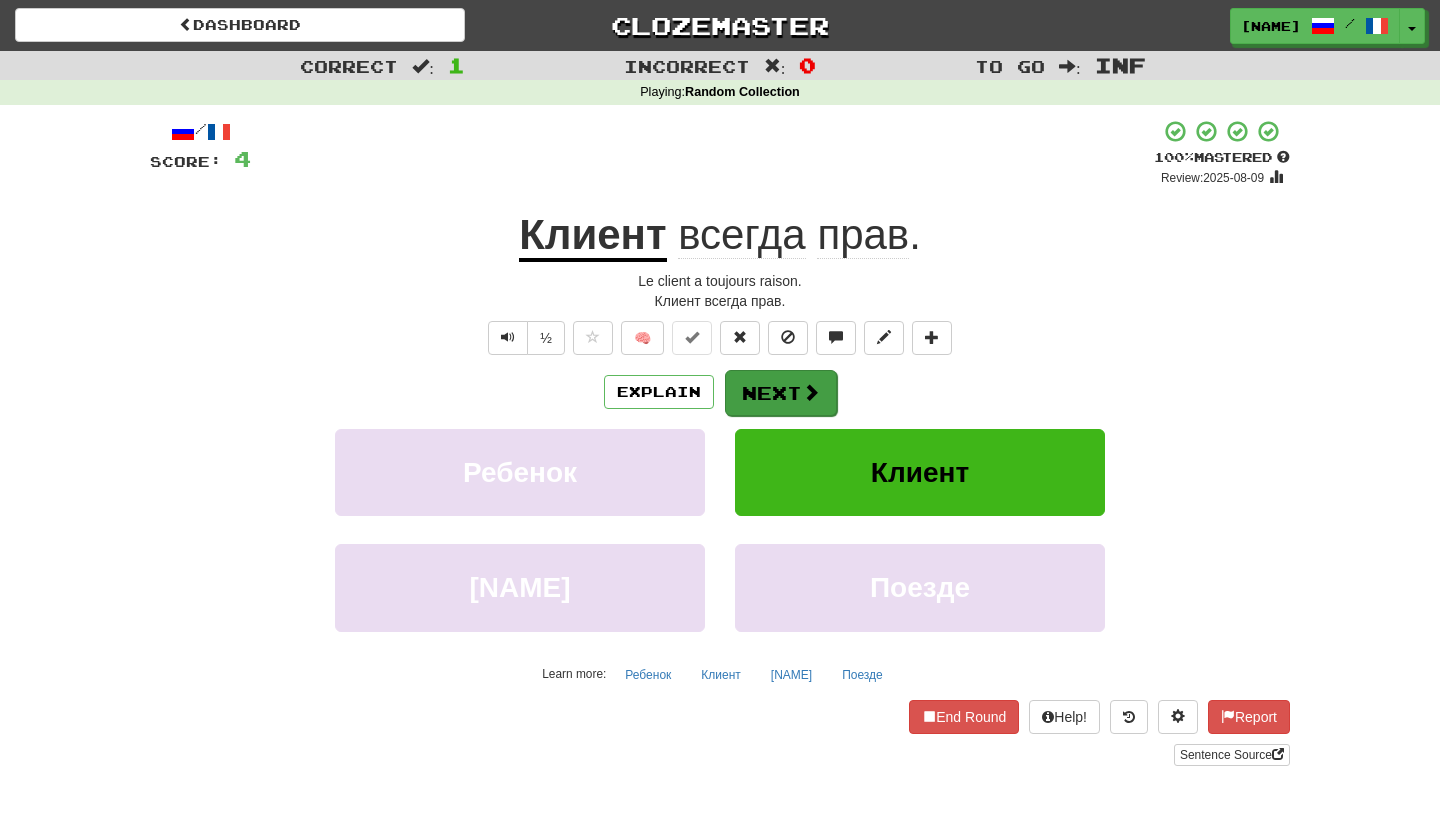 click on "Next" at bounding box center [781, 393] 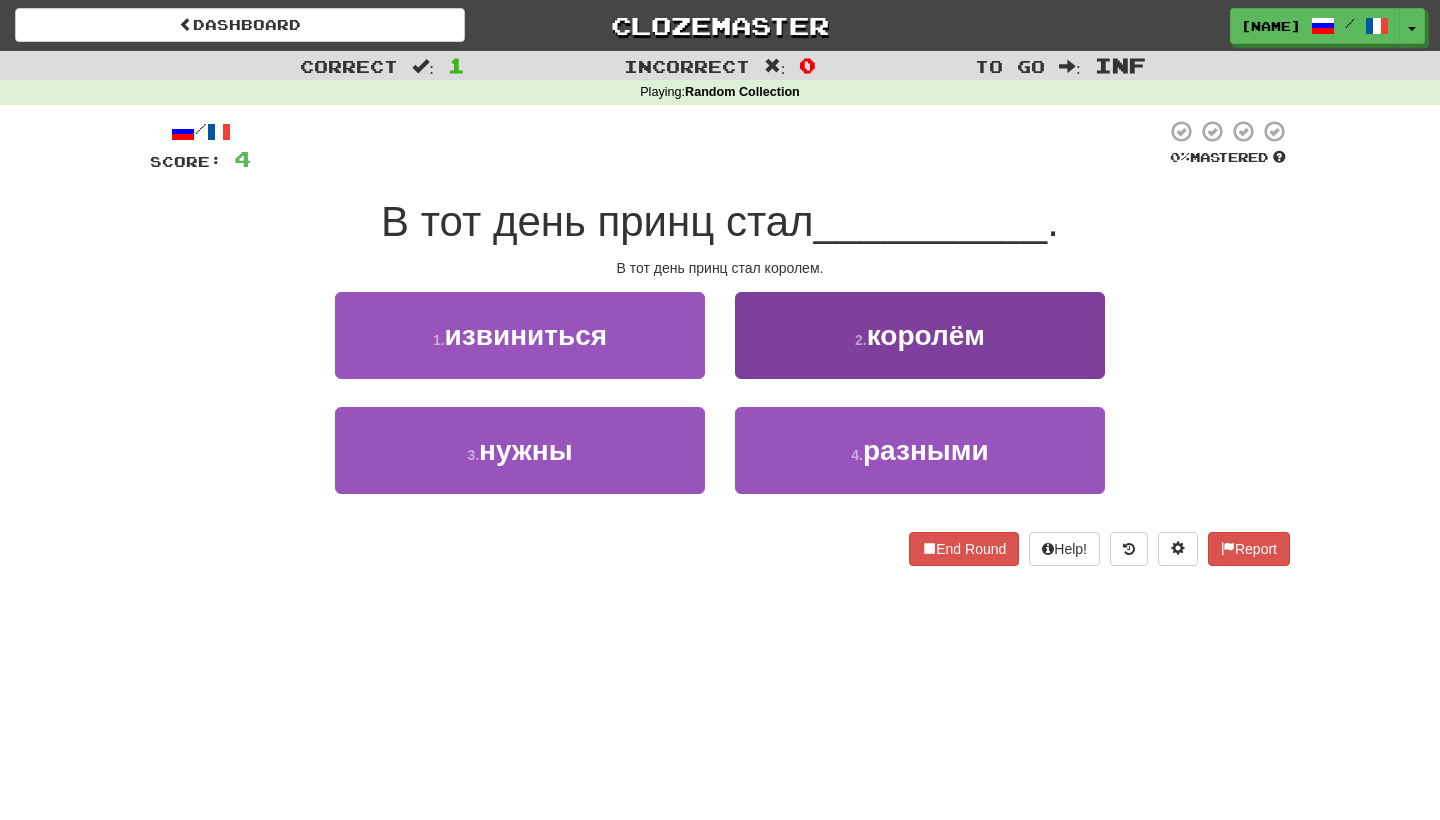 click on "2 . королём" at bounding box center [920, 335] 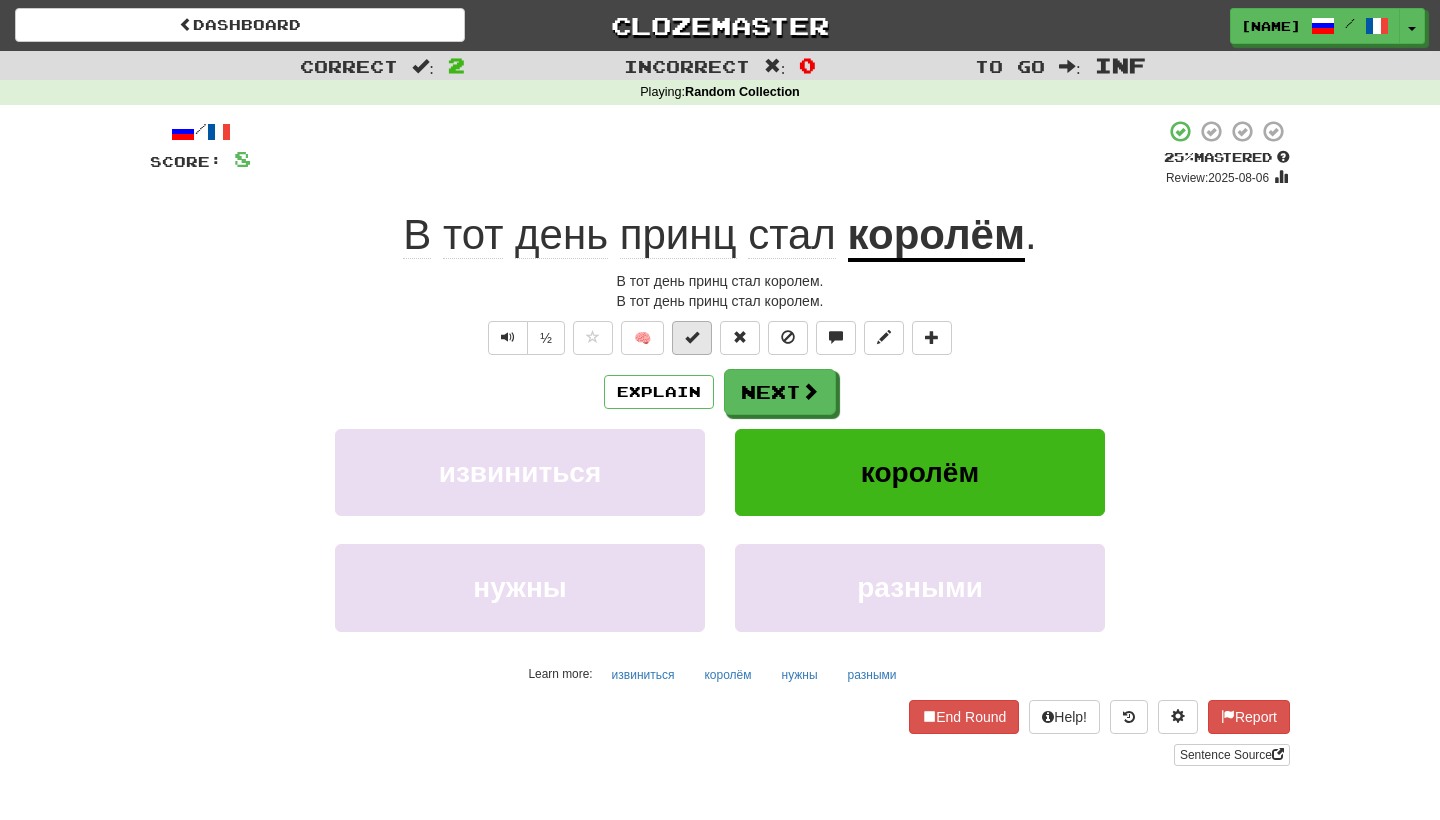 click at bounding box center (692, 338) 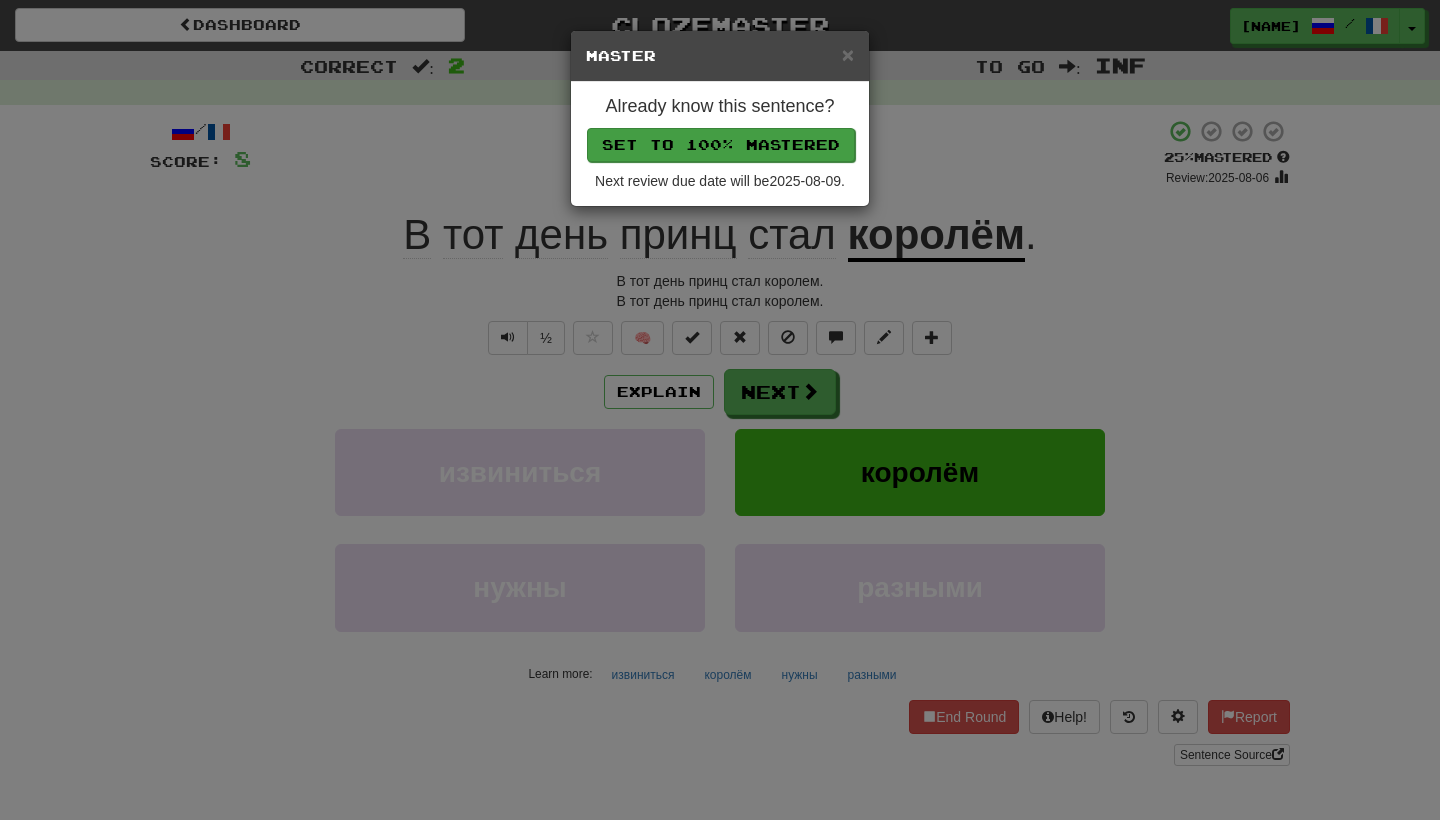 click on "Set to 100% Mastered" at bounding box center (721, 145) 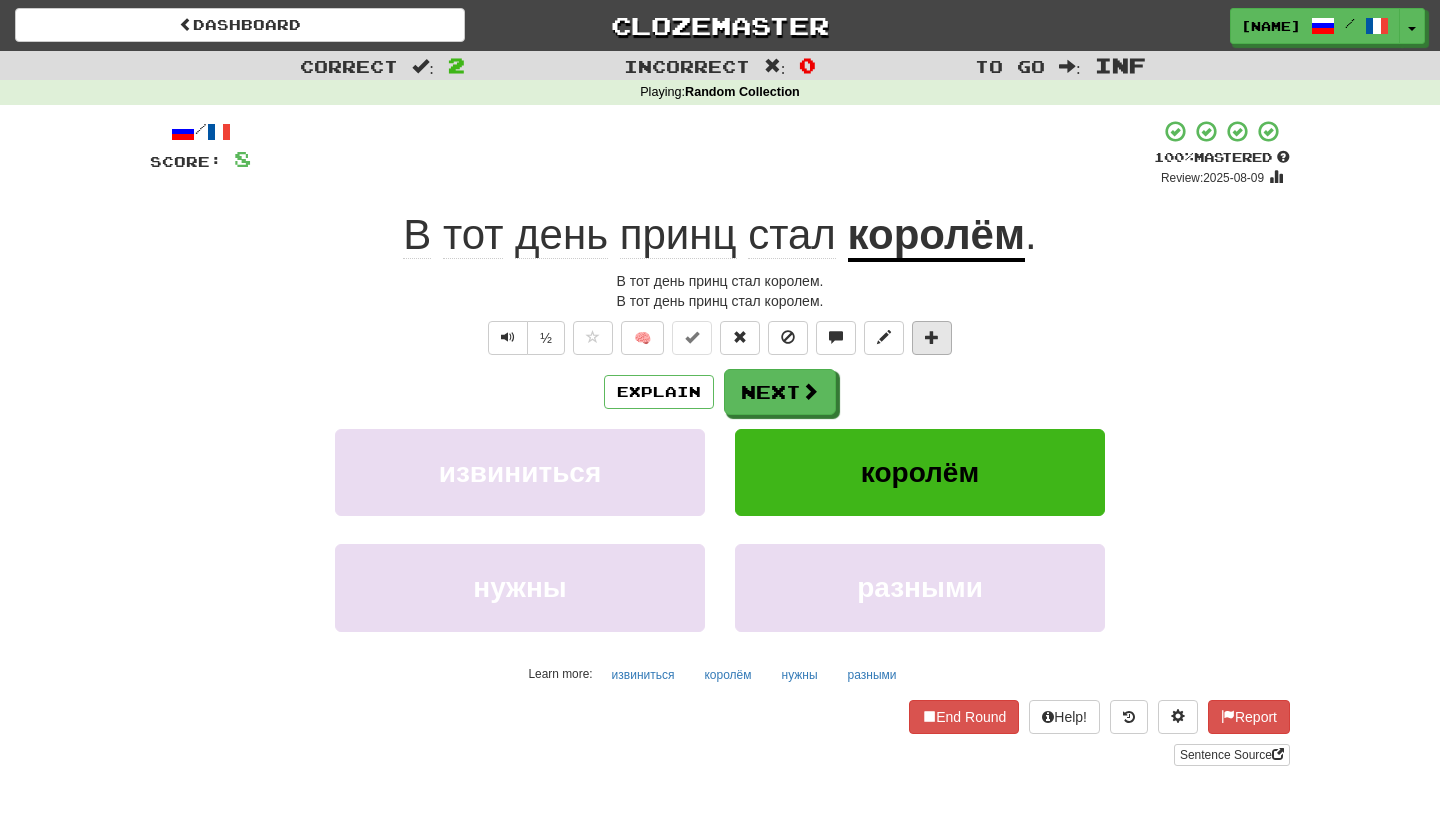click at bounding box center (932, 338) 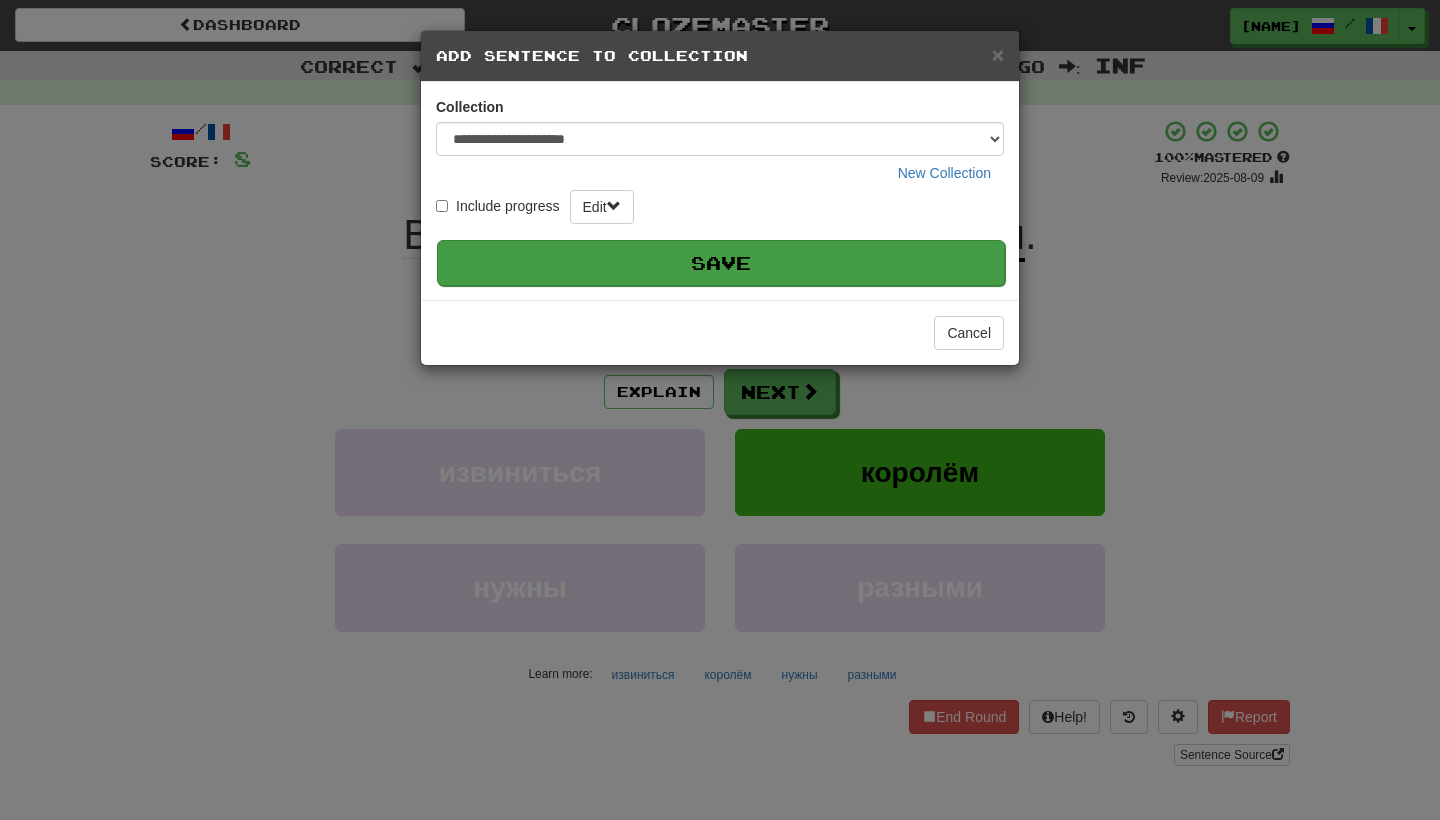 click on "Save" at bounding box center [721, 263] 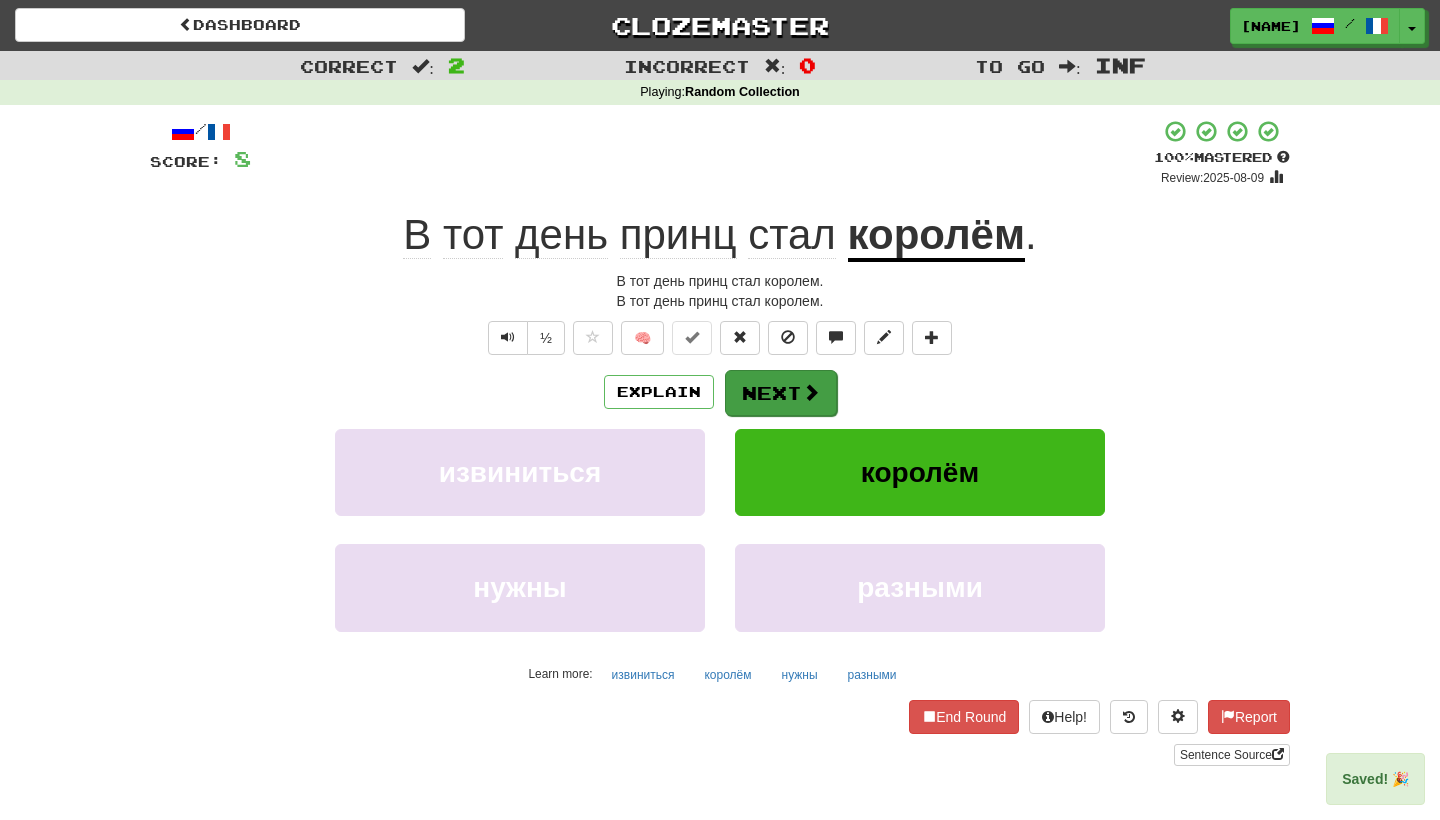 click on "Next" at bounding box center (781, 393) 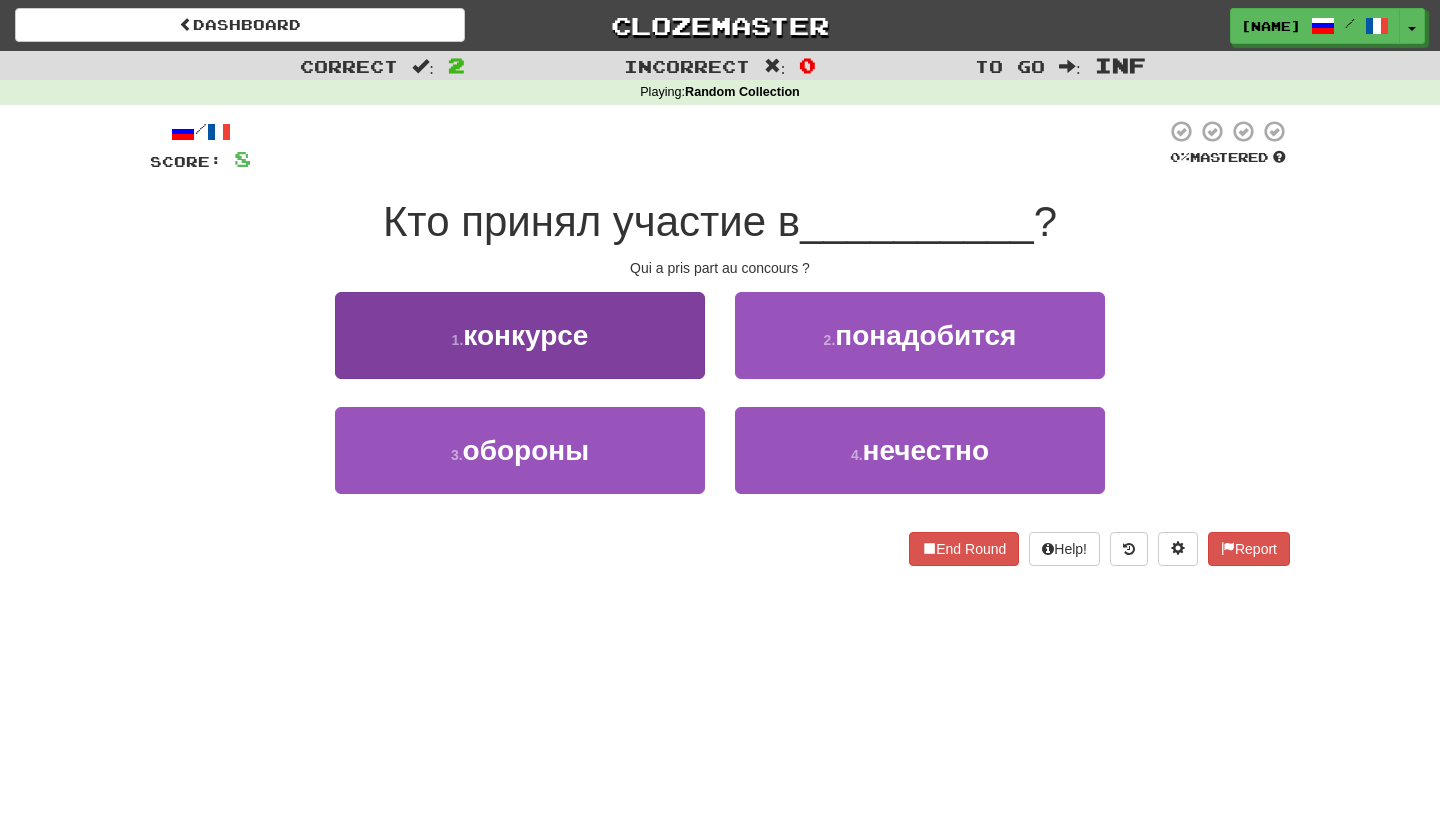 click on "1 . конкурсе" at bounding box center (520, 335) 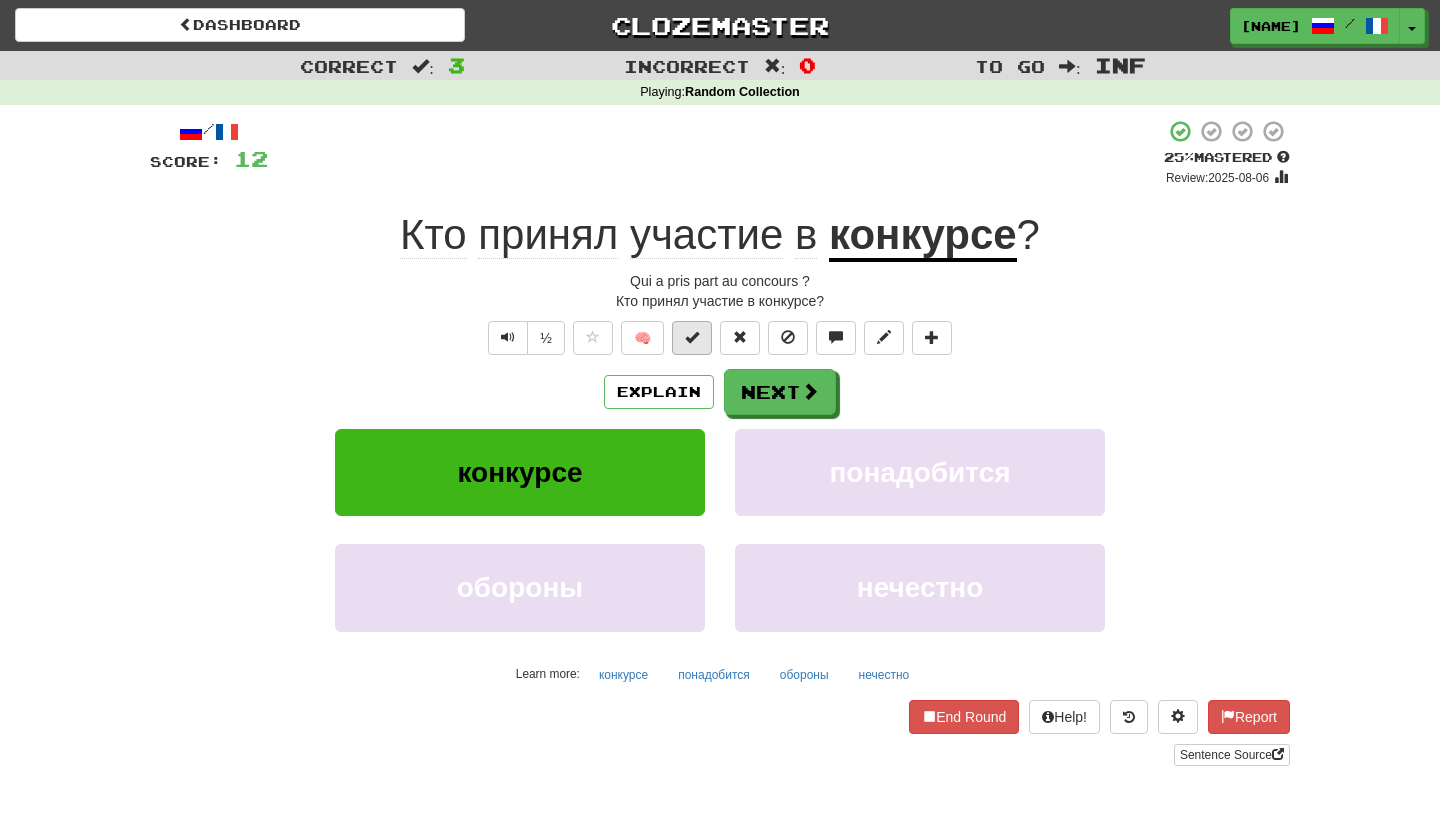 click at bounding box center (692, 337) 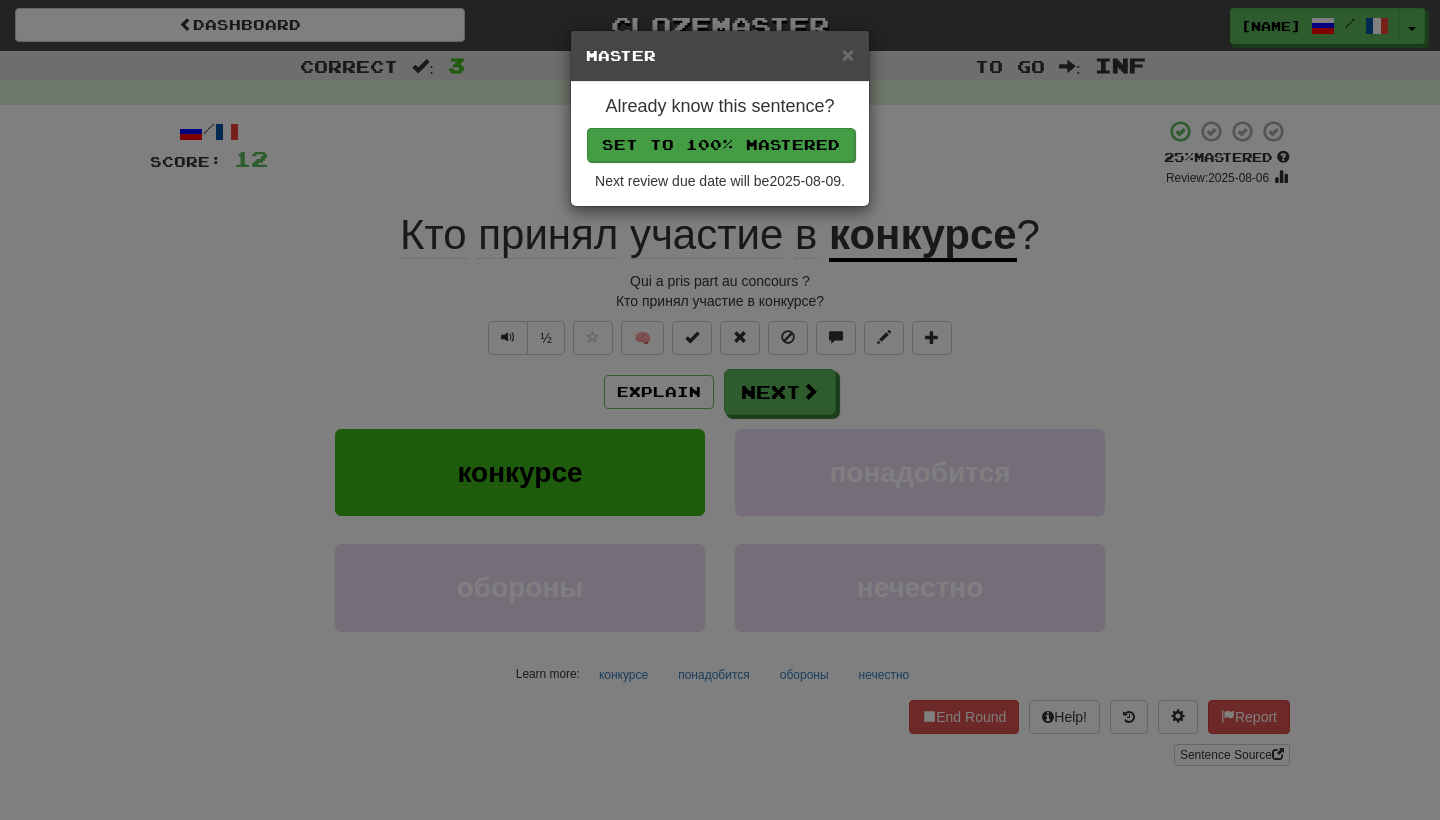 click on "Set to 100% Mastered" at bounding box center [721, 145] 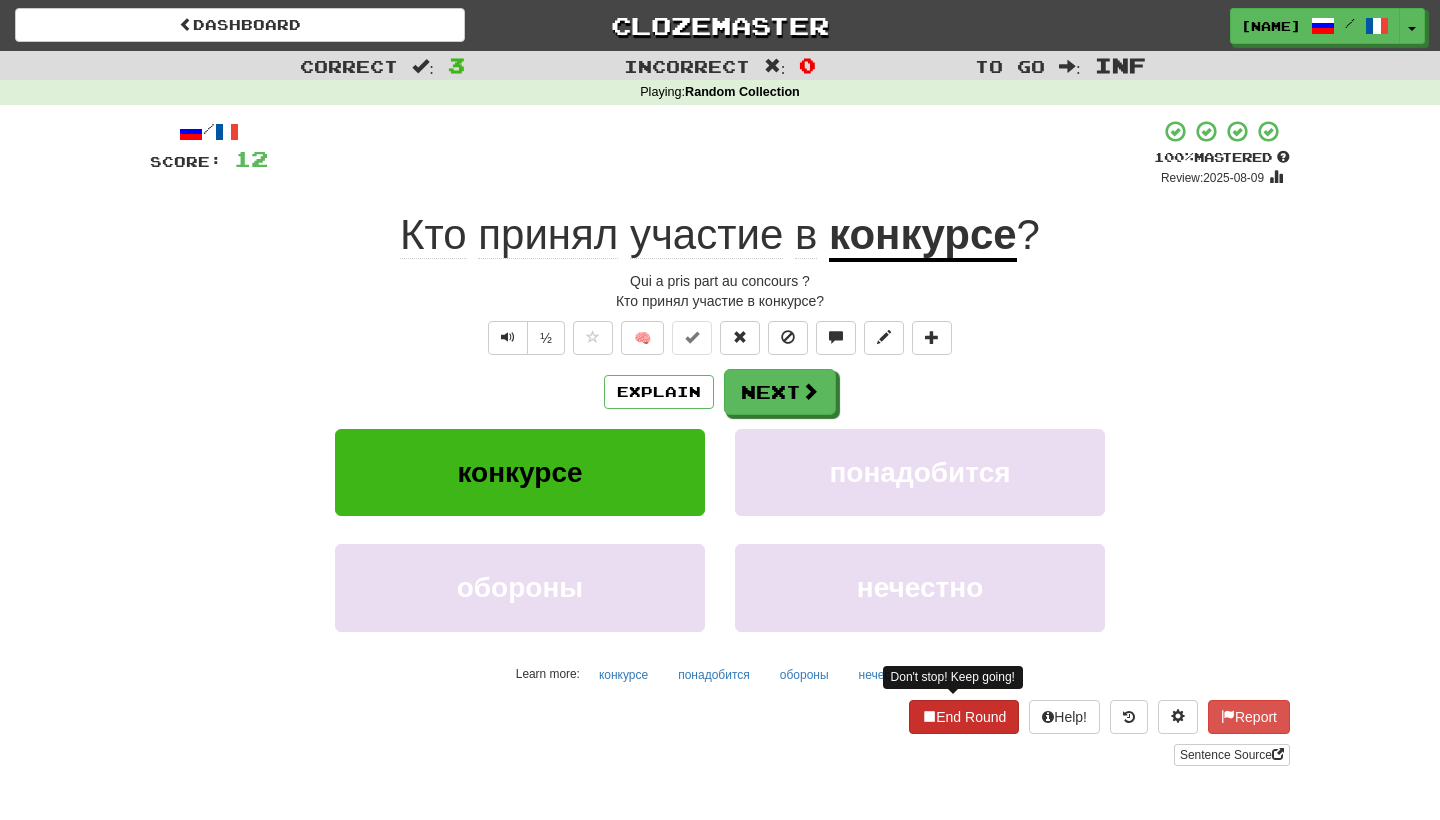 click on "End Round" at bounding box center [964, 717] 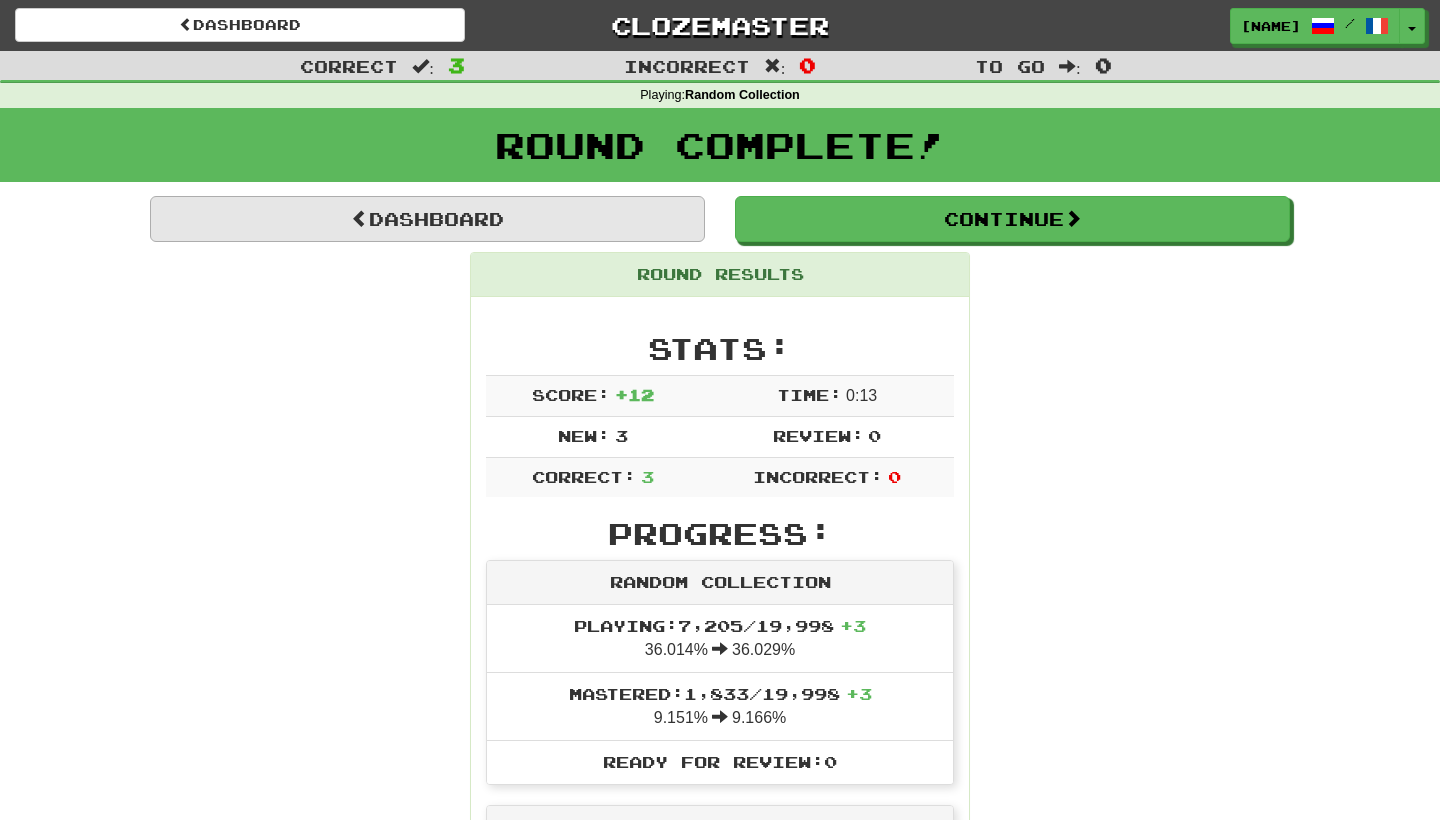 click on "Dashboard" at bounding box center (427, 219) 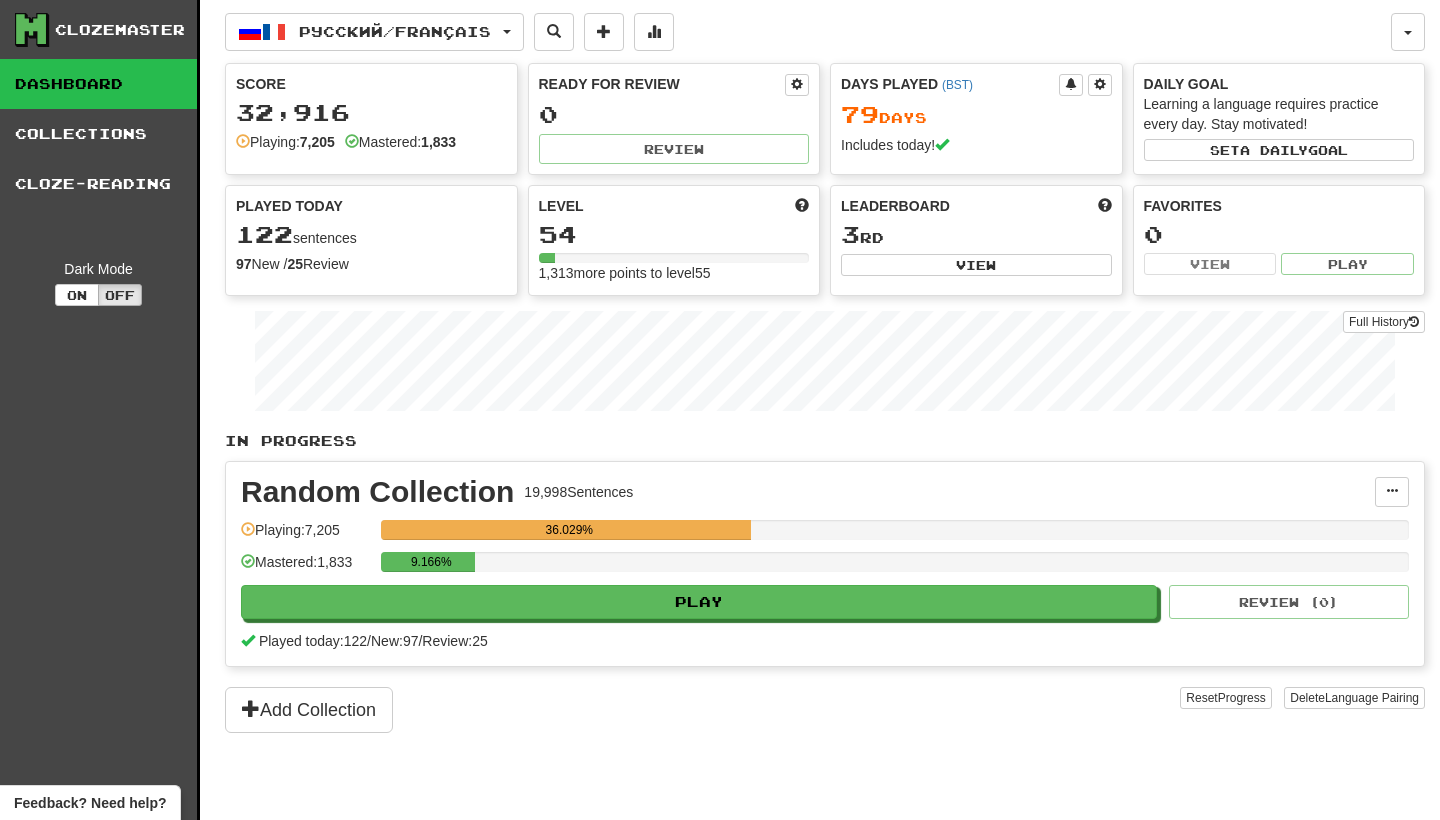 scroll, scrollTop: 0, scrollLeft: 0, axis: both 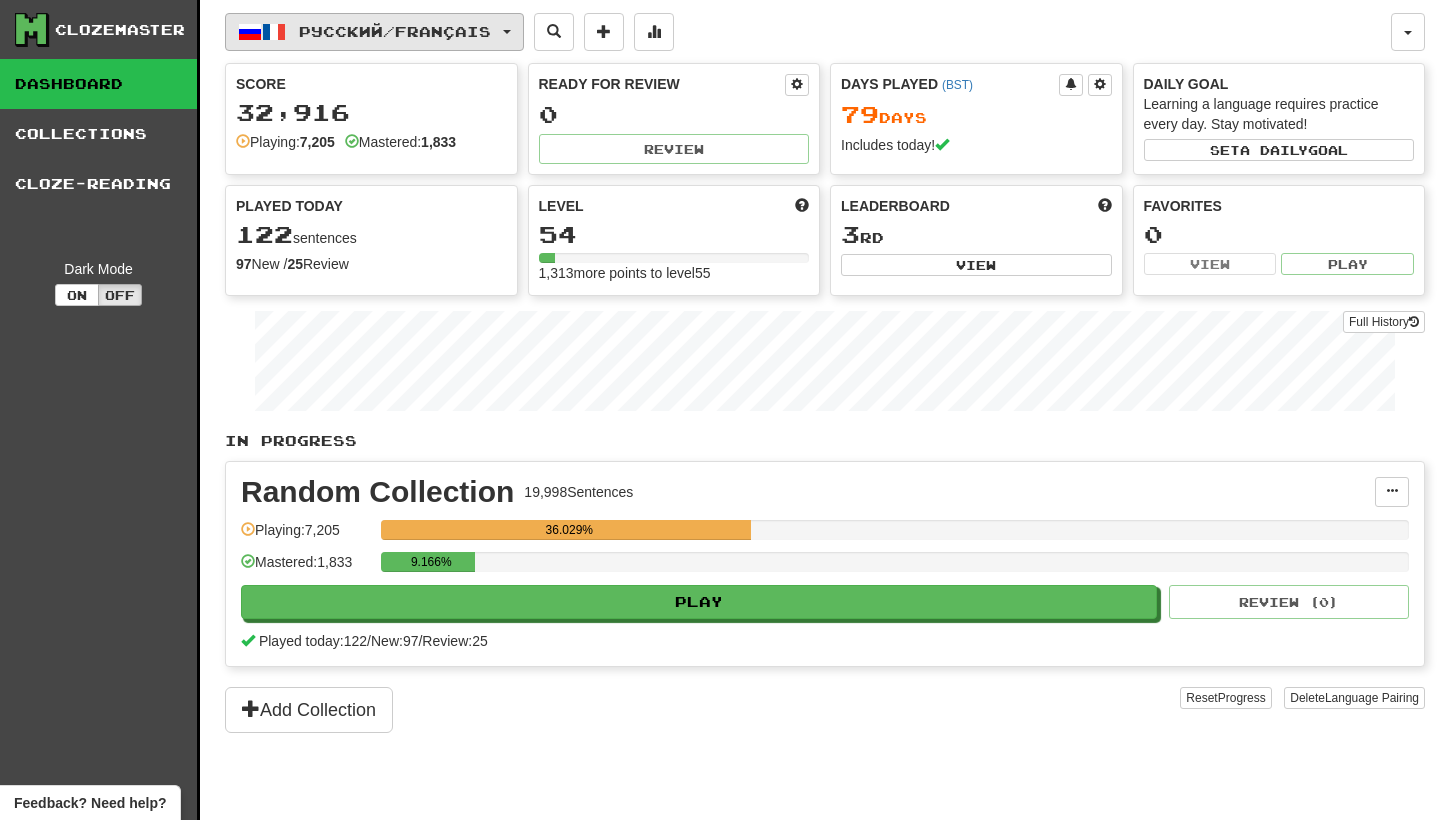 click at bounding box center [507, 32] 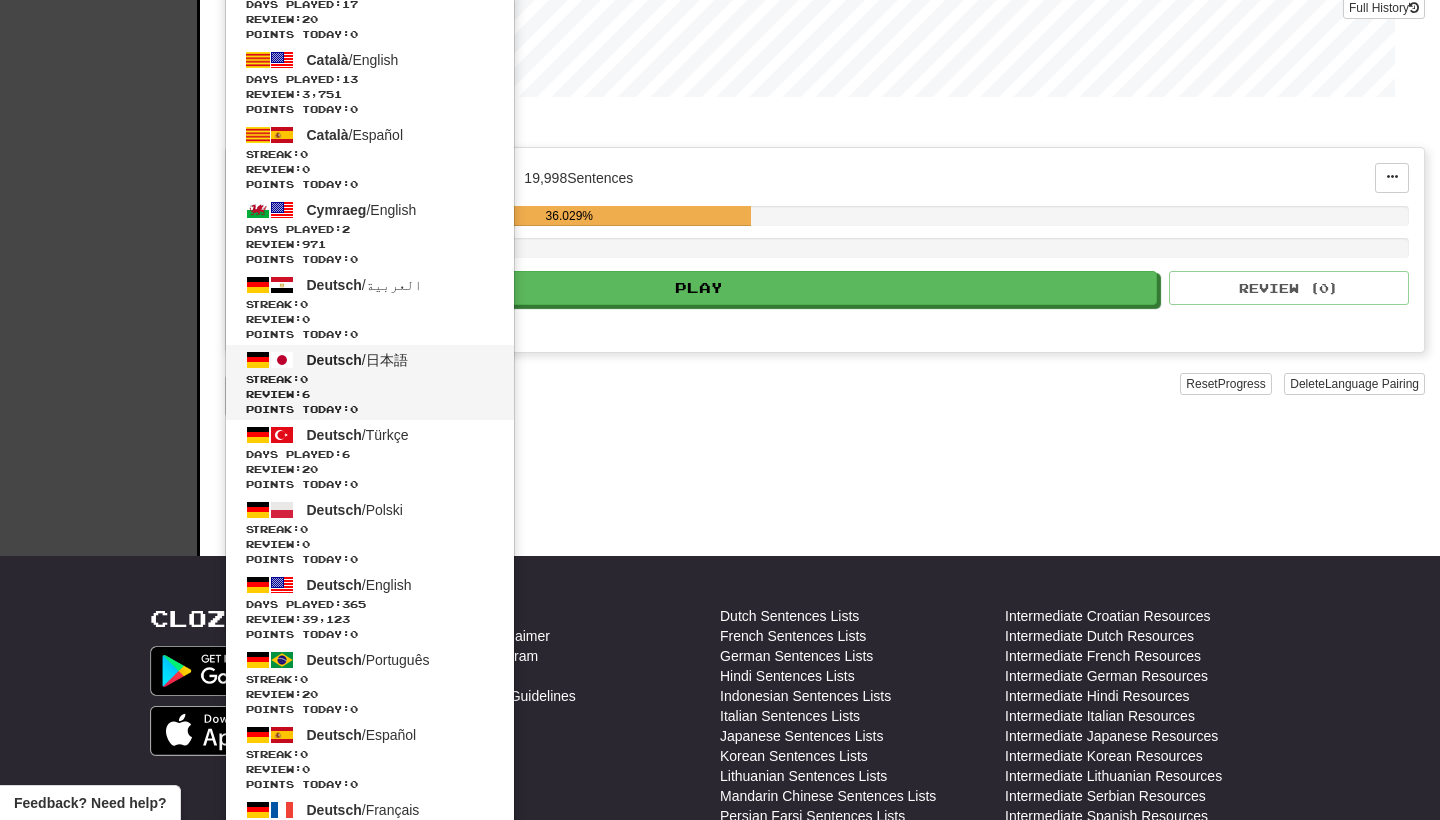 scroll, scrollTop: 322, scrollLeft: 0, axis: vertical 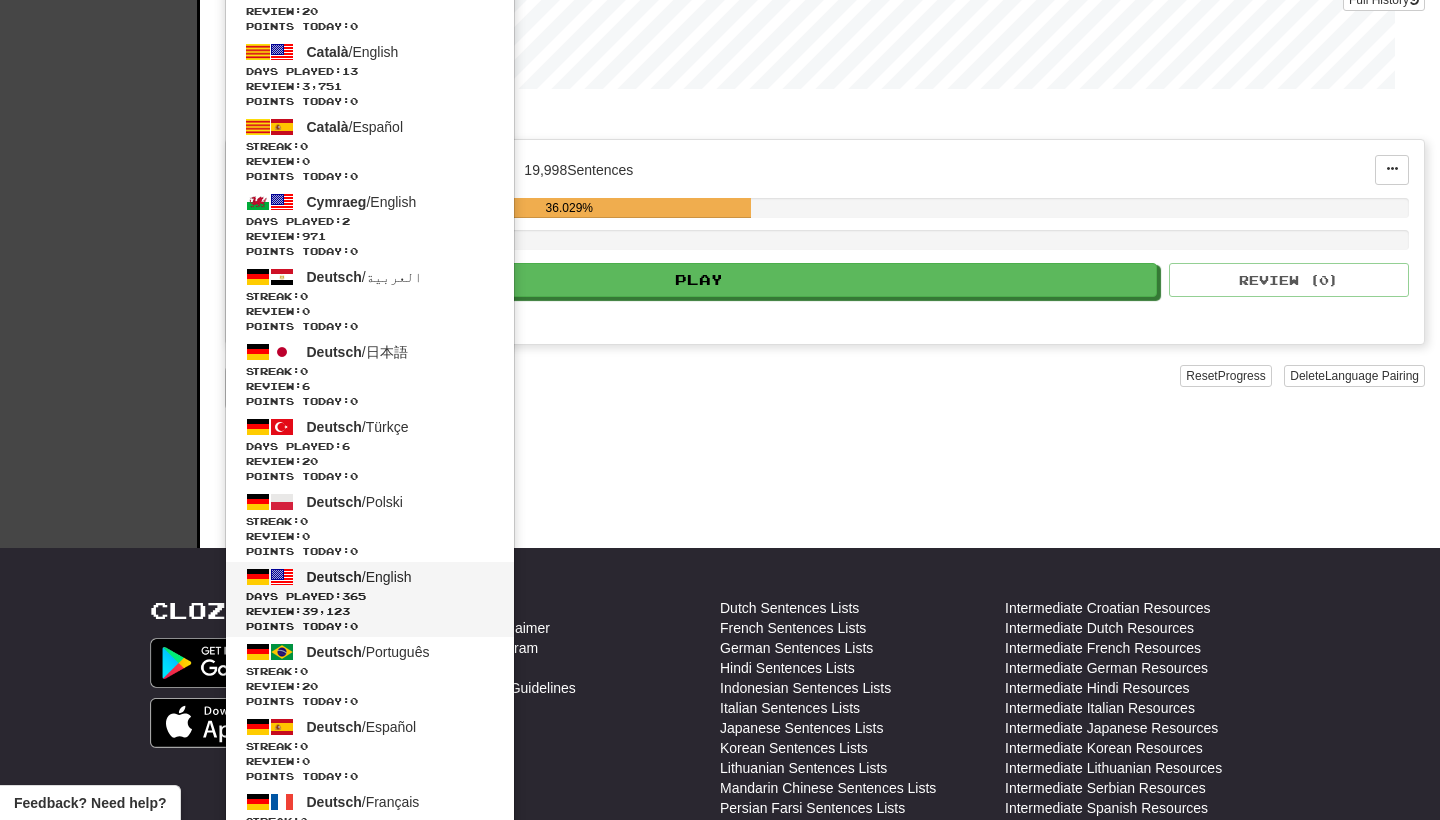 click on "Deutsch  /  English" at bounding box center (359, 577) 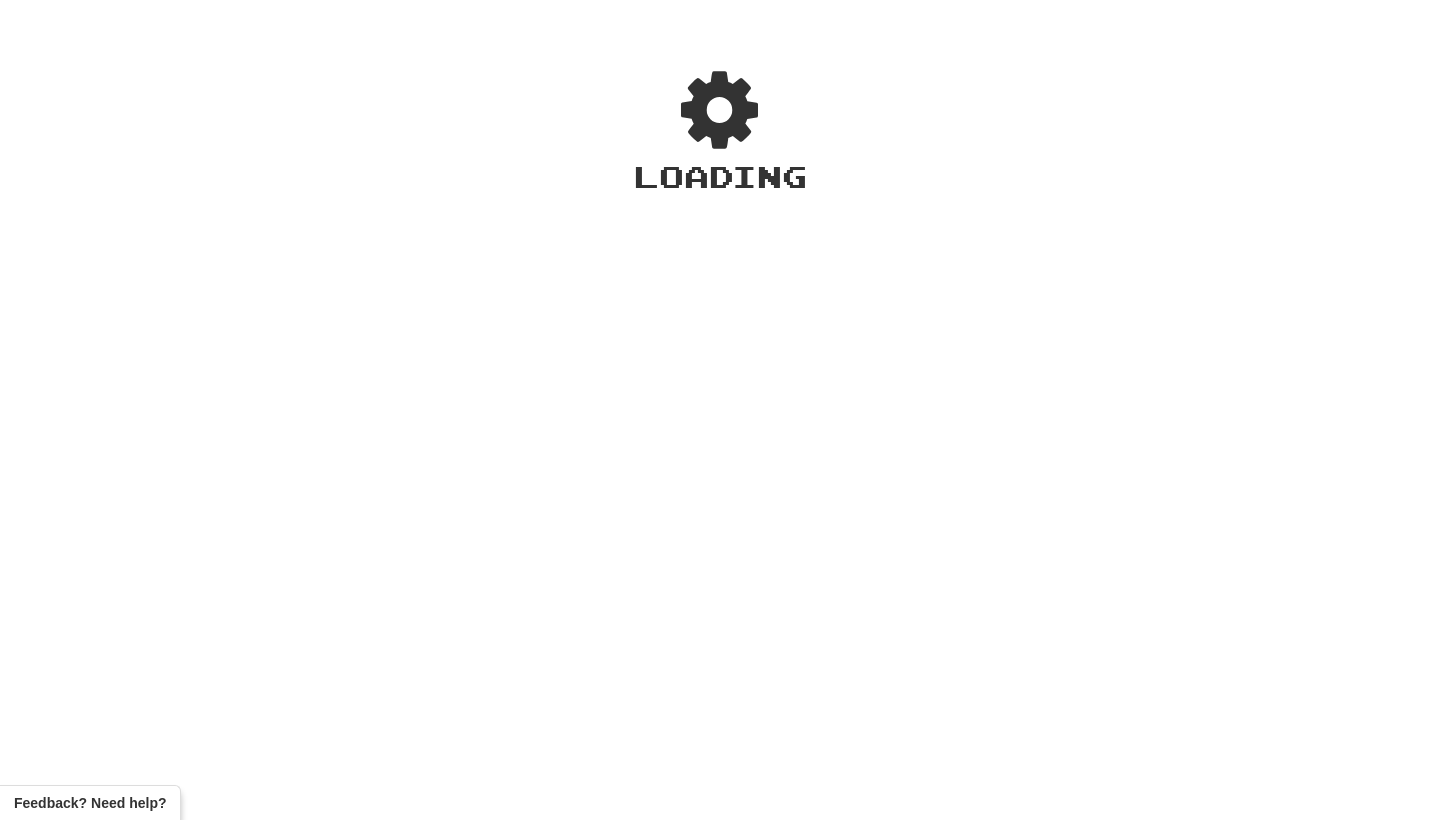scroll, scrollTop: 0, scrollLeft: 0, axis: both 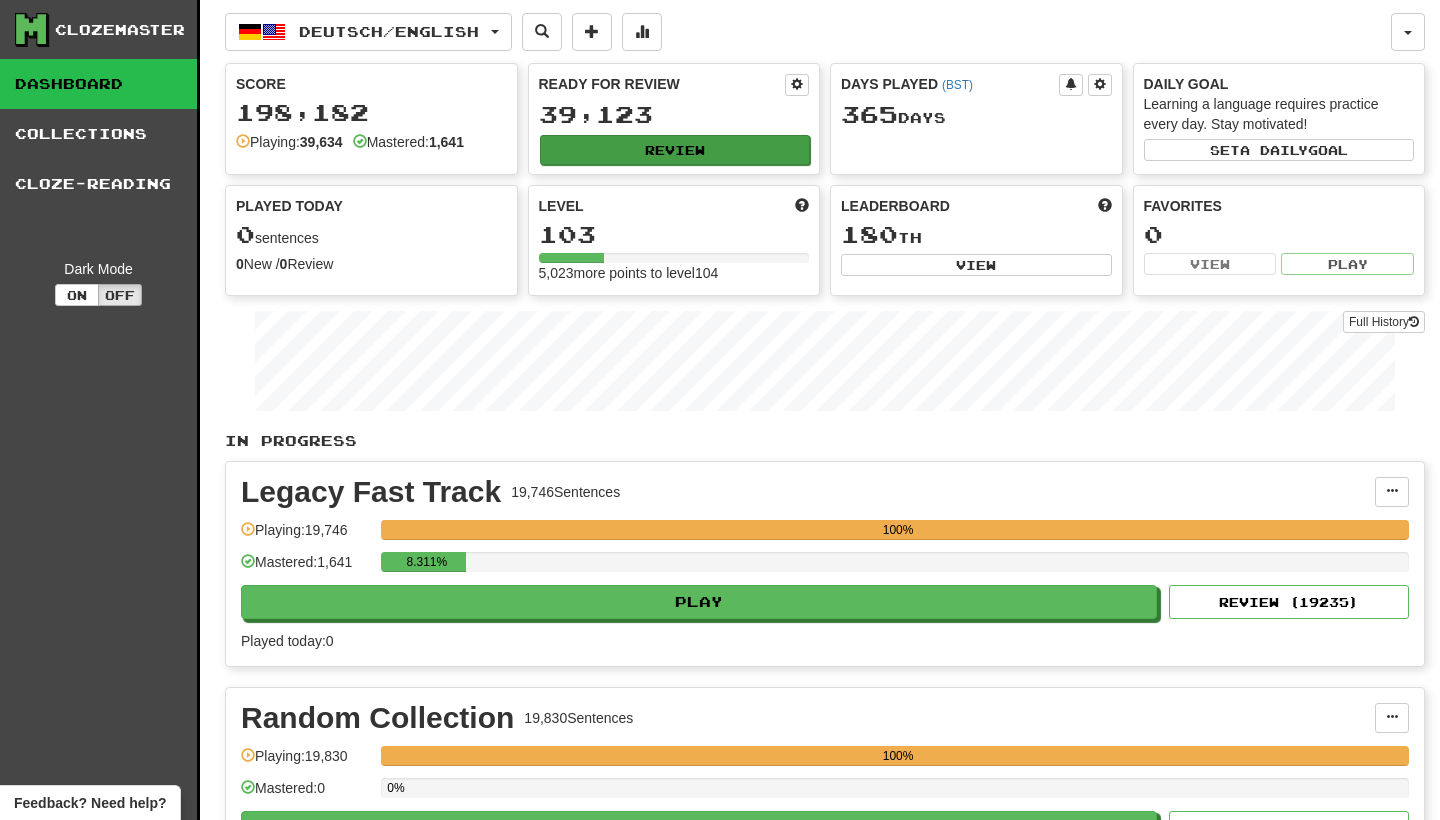 click on "Review" at bounding box center [675, 150] 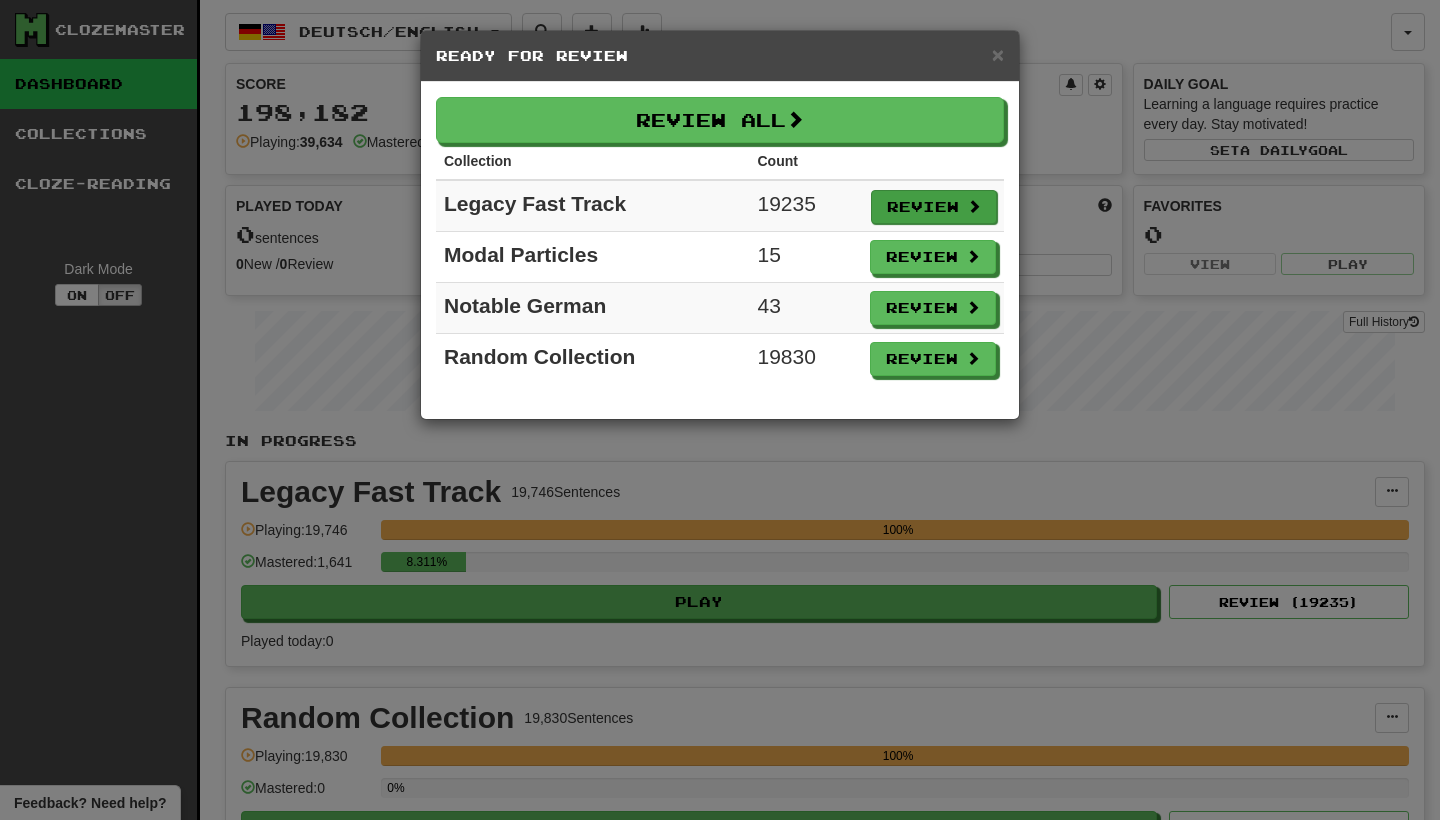 click on "Review" at bounding box center (934, 207) 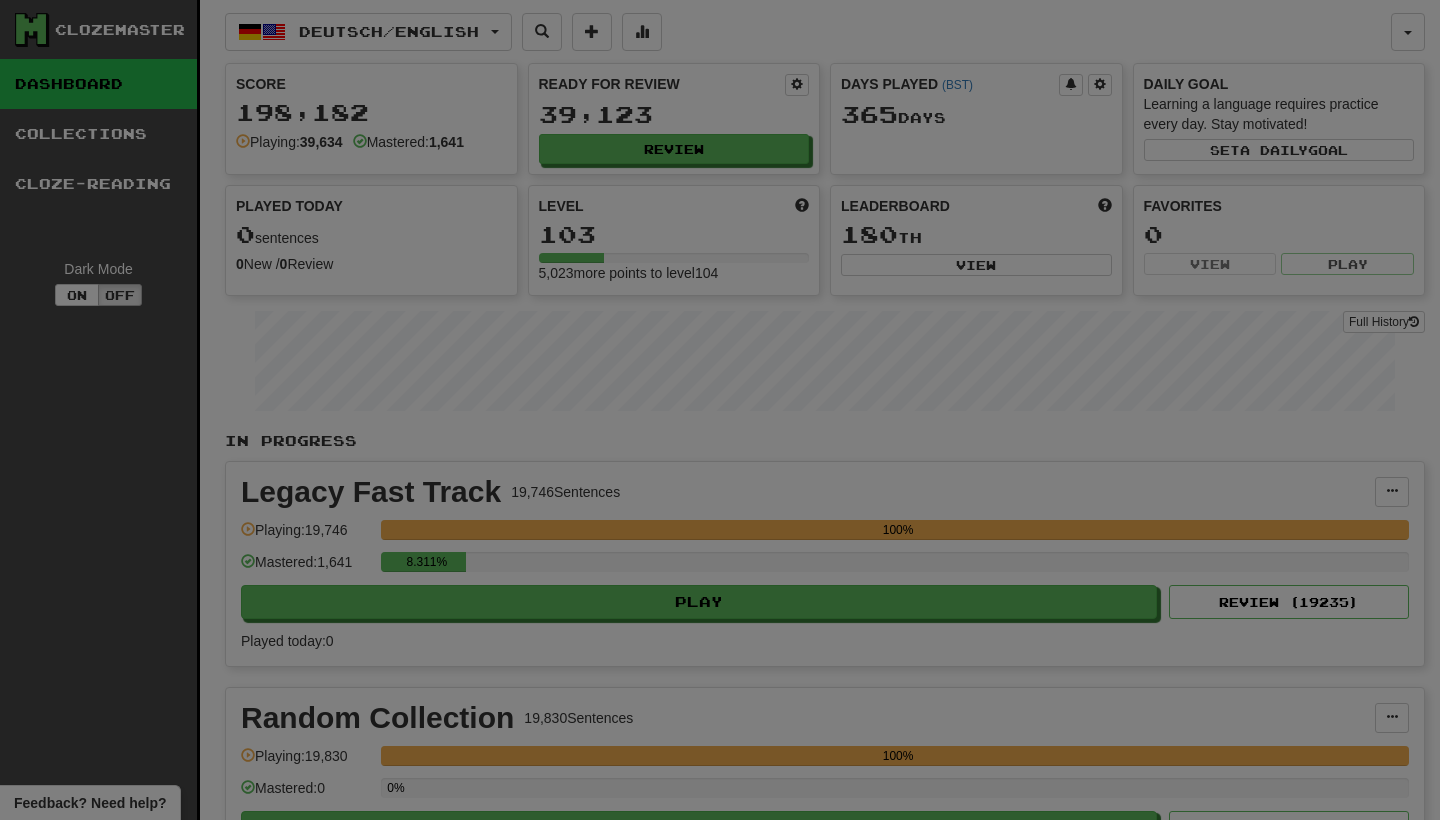 select on "********" 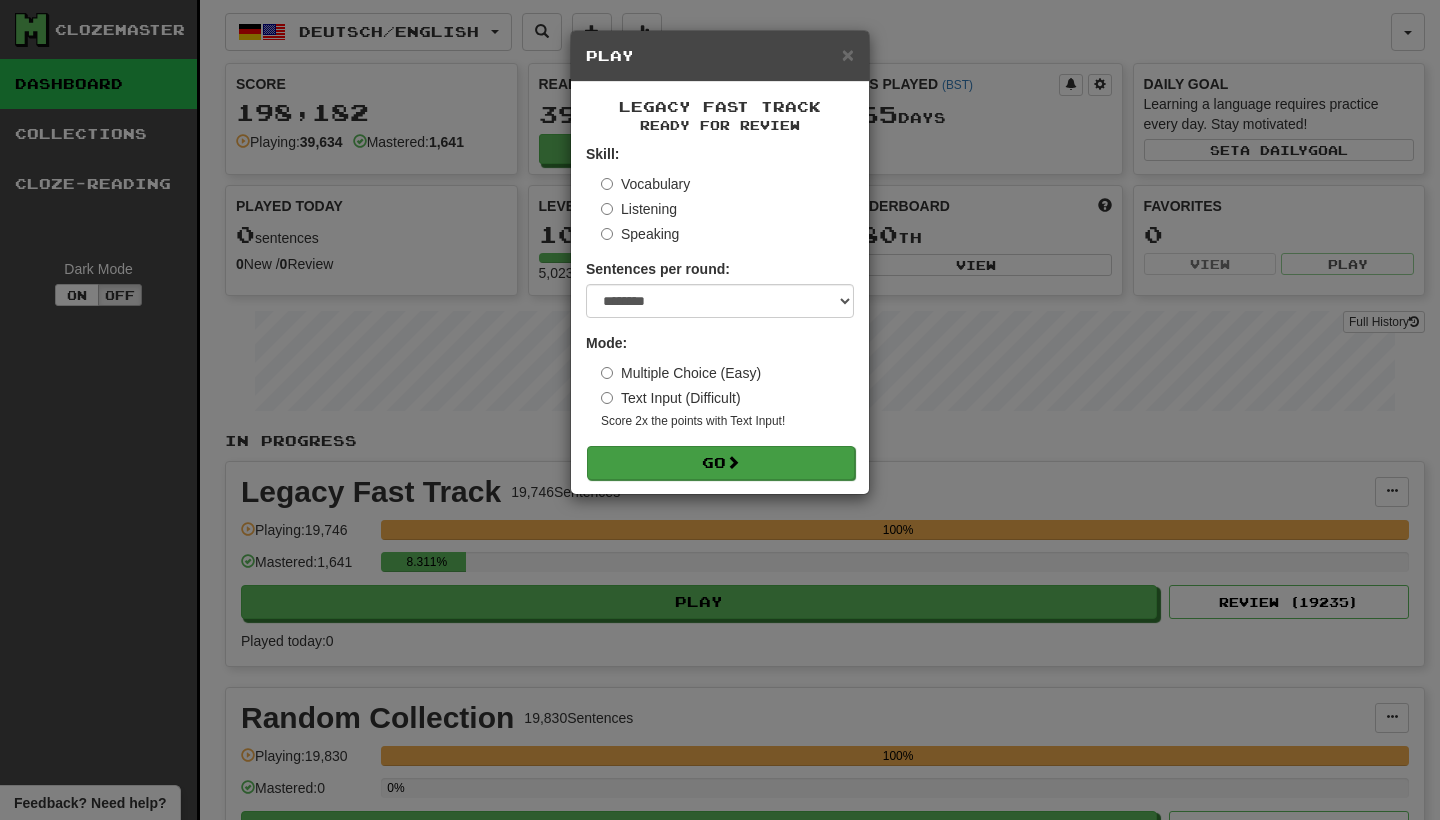click on "Go" at bounding box center (721, 463) 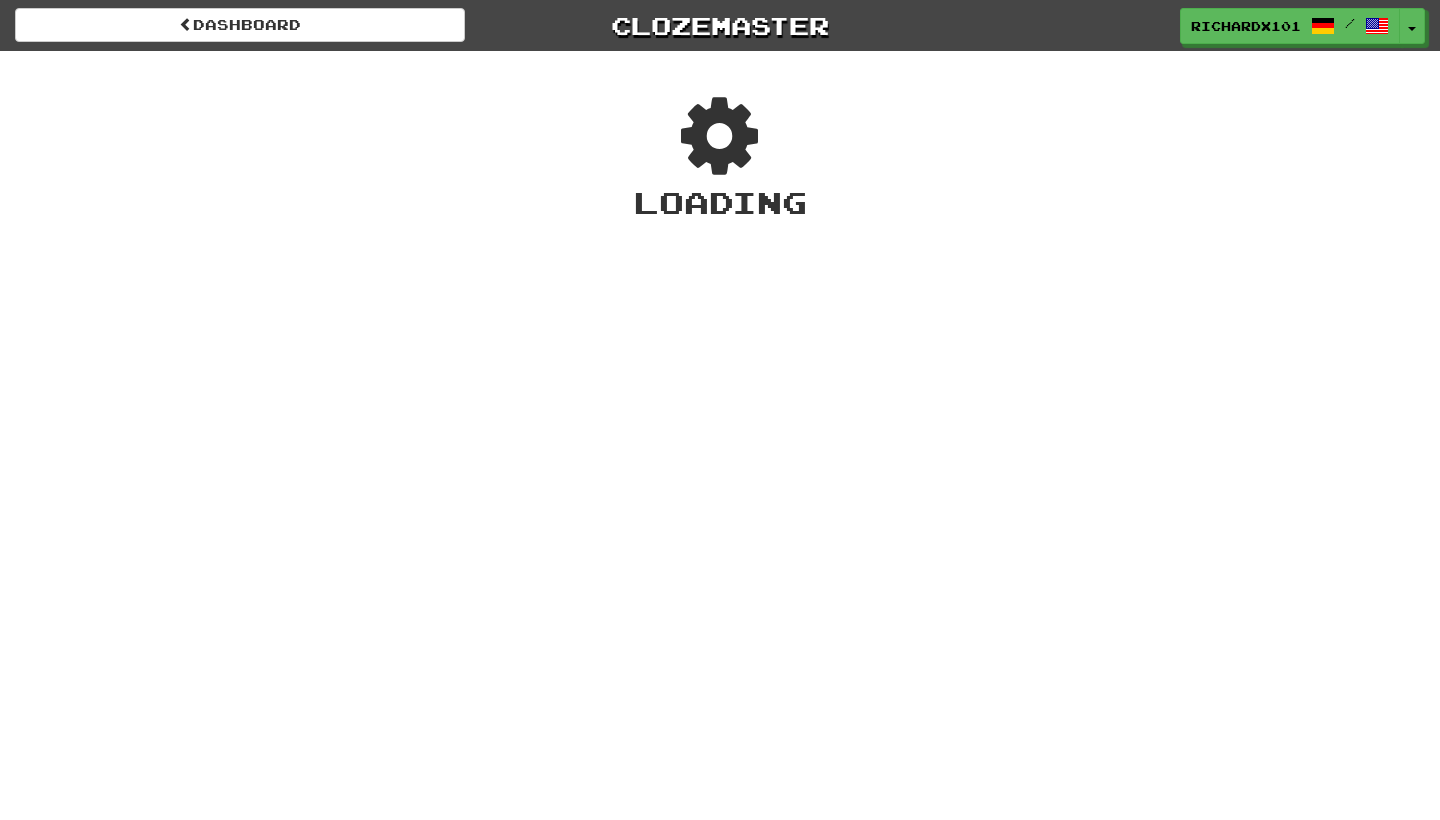 scroll, scrollTop: 0, scrollLeft: 0, axis: both 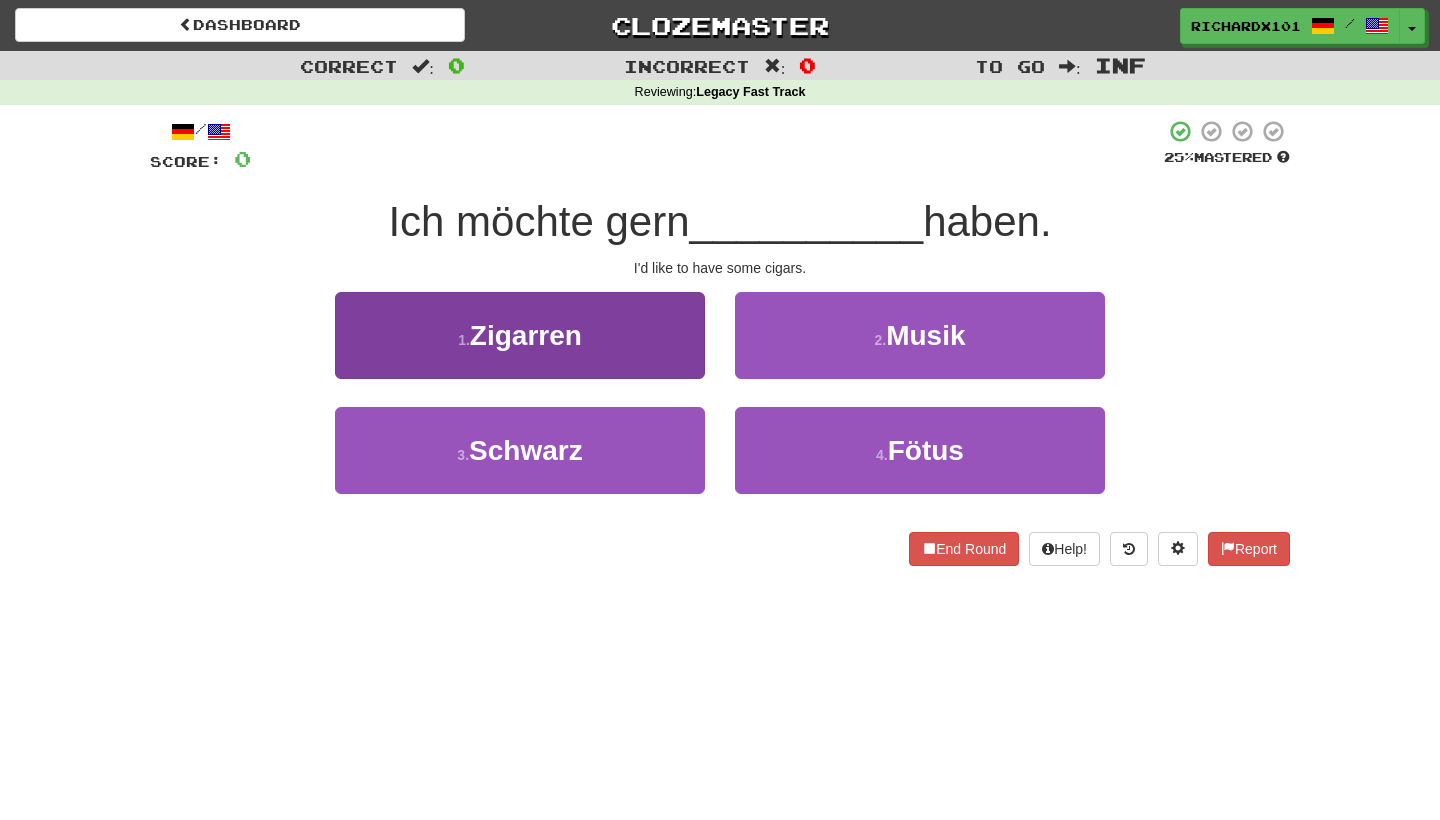 click on "1 .  Zigarren" at bounding box center (520, 335) 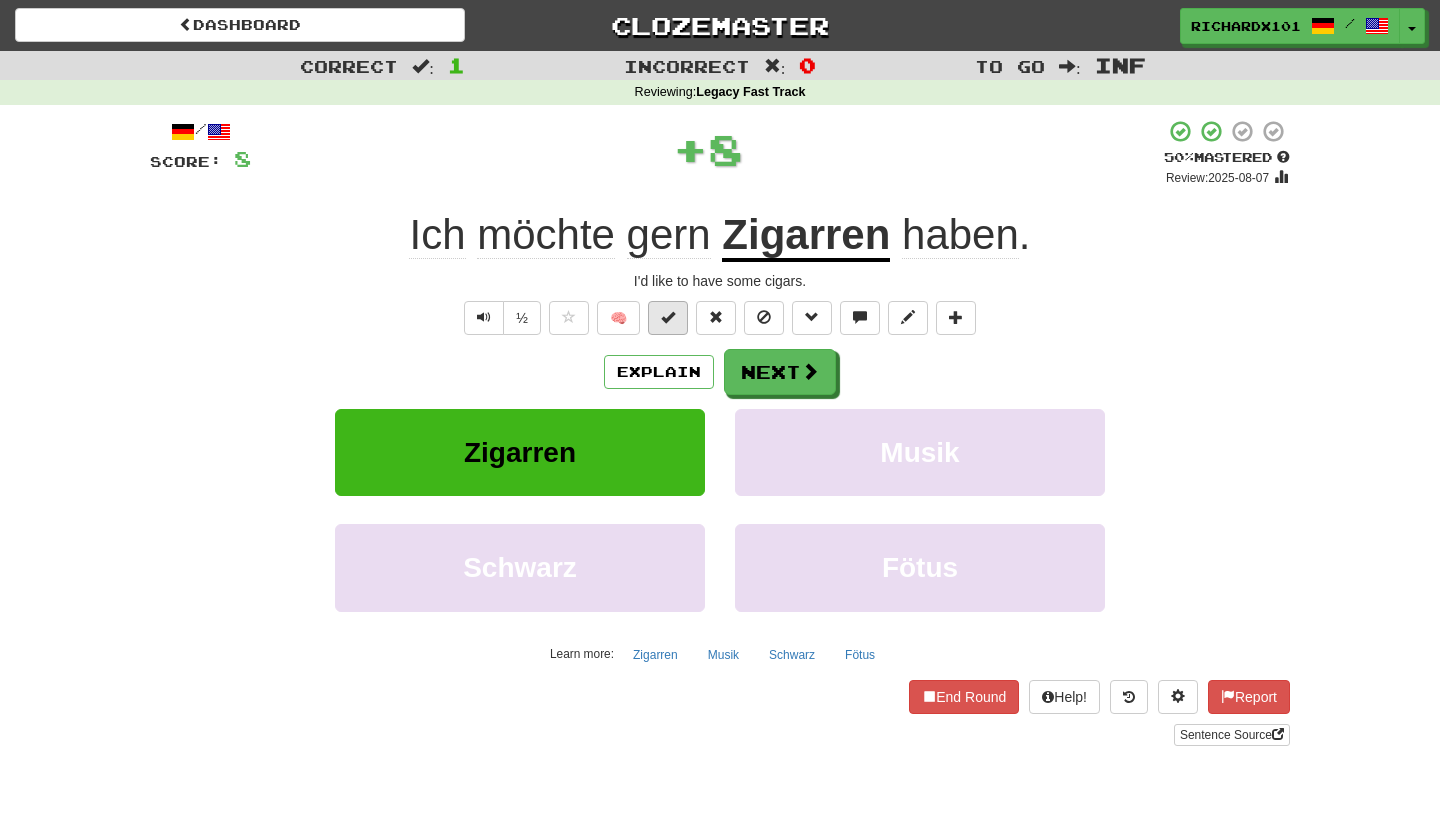 click at bounding box center [668, 317] 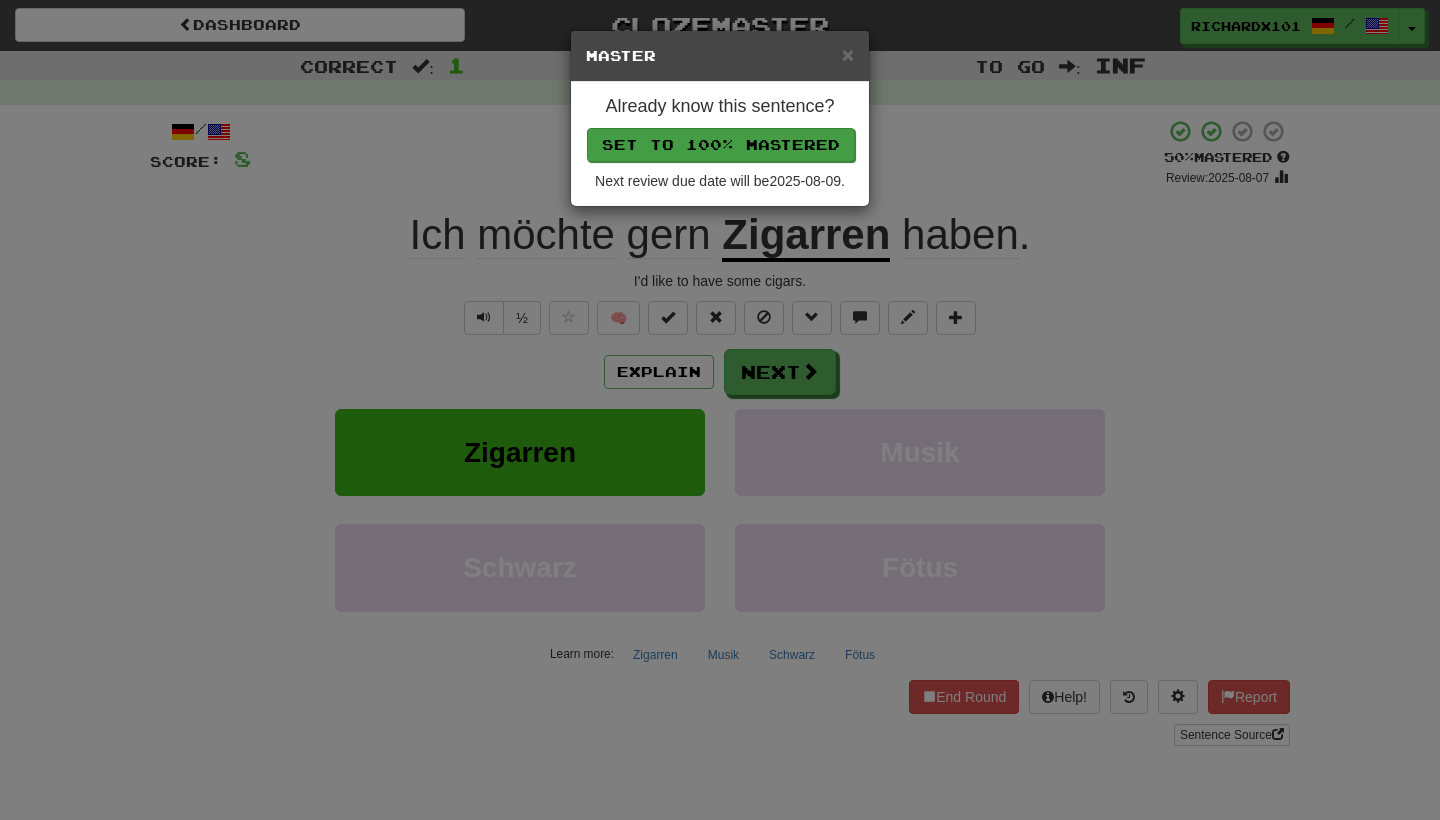 click on "Set to 100% Mastered" at bounding box center [721, 145] 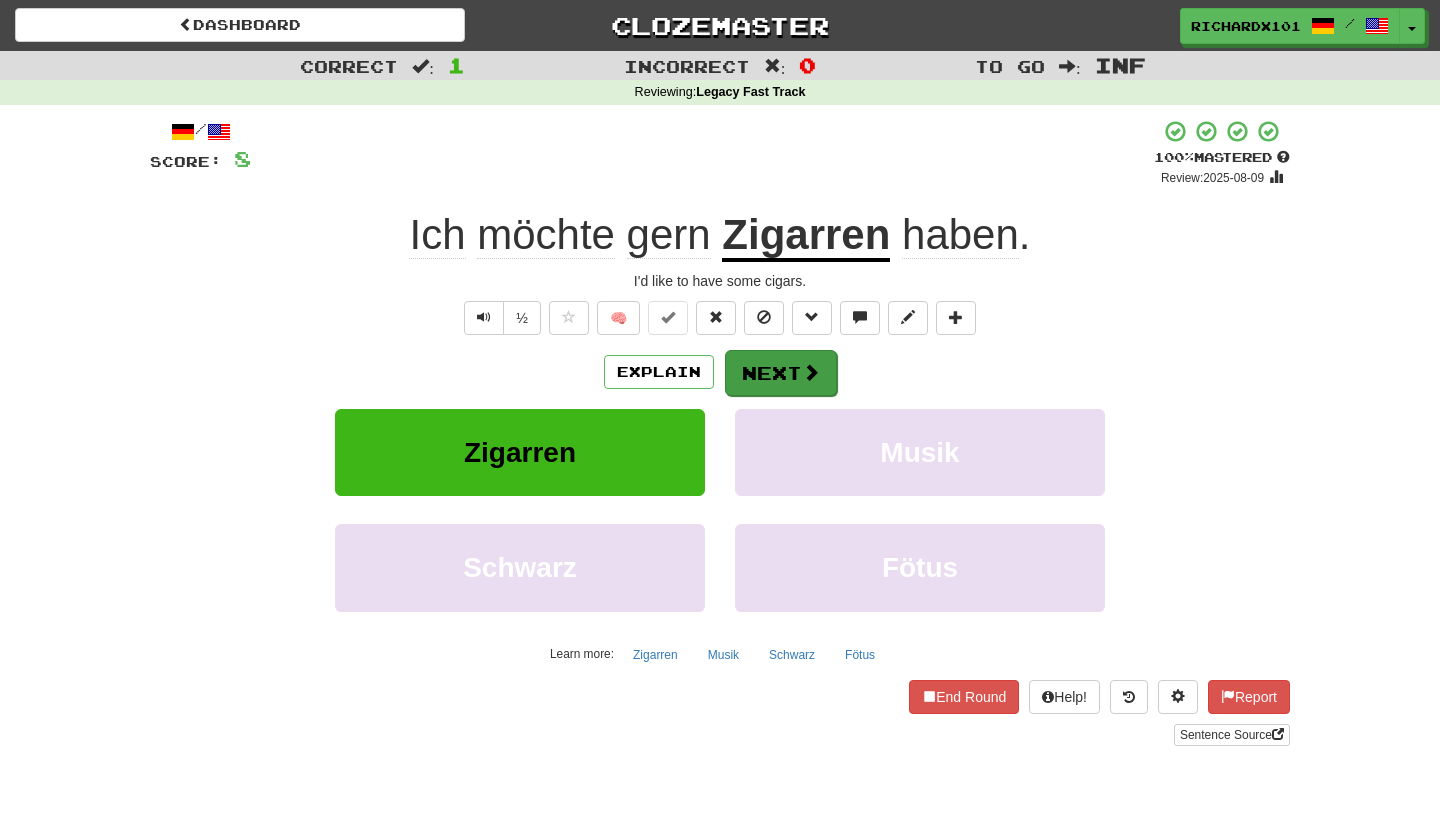 click on "Next" at bounding box center (781, 373) 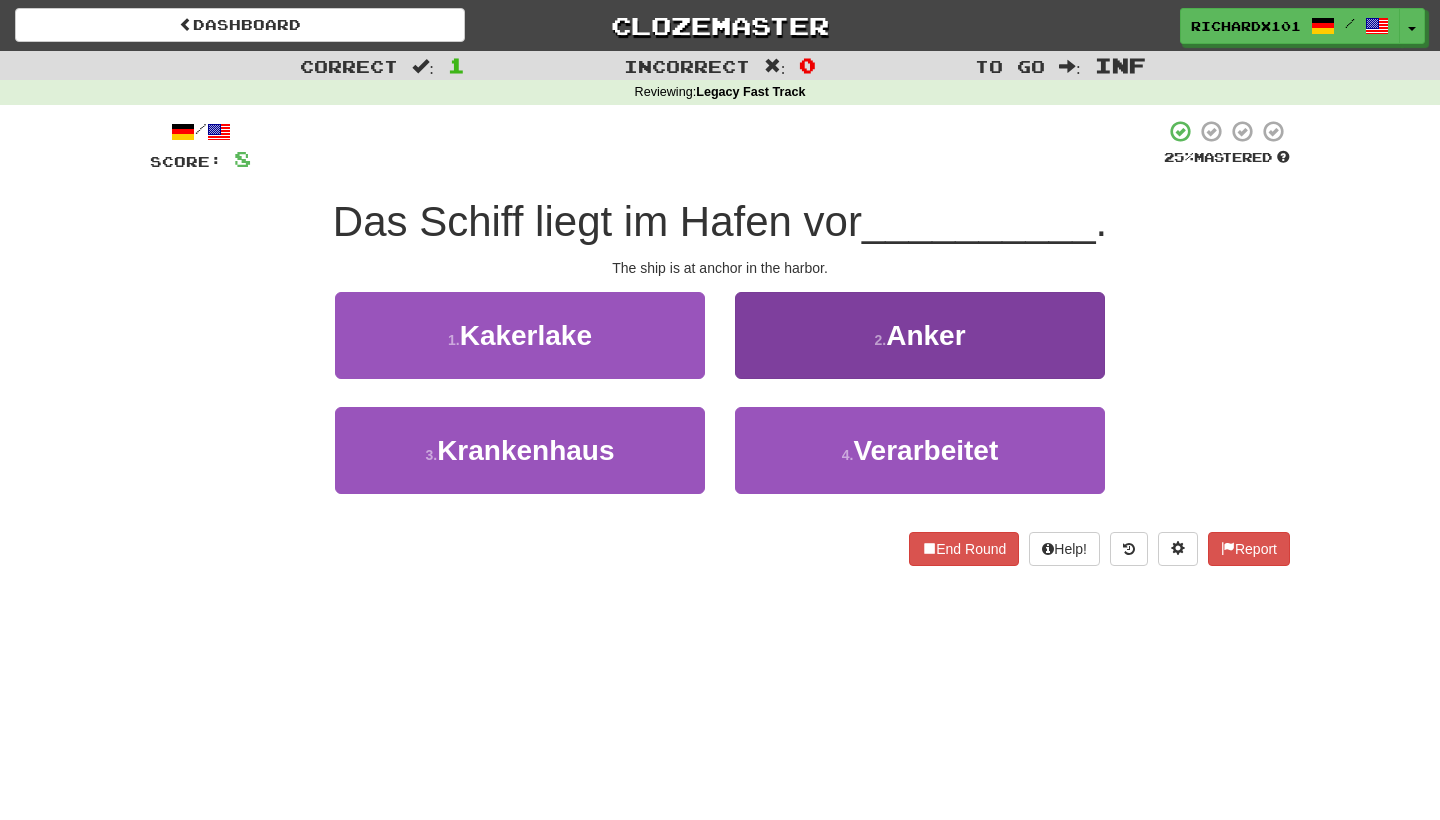 click on "2 .  Anker" at bounding box center [920, 335] 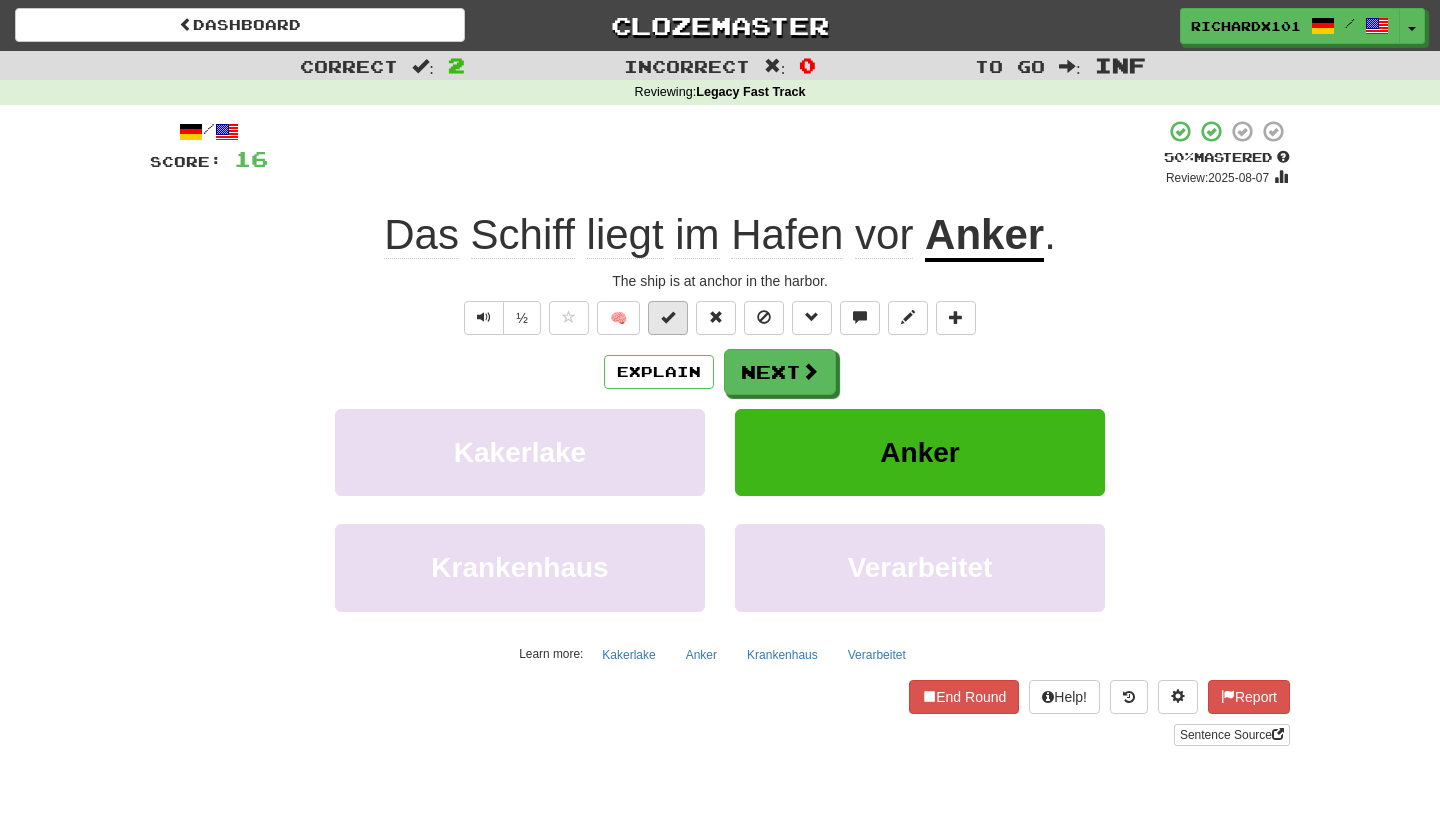 click at bounding box center (668, 317) 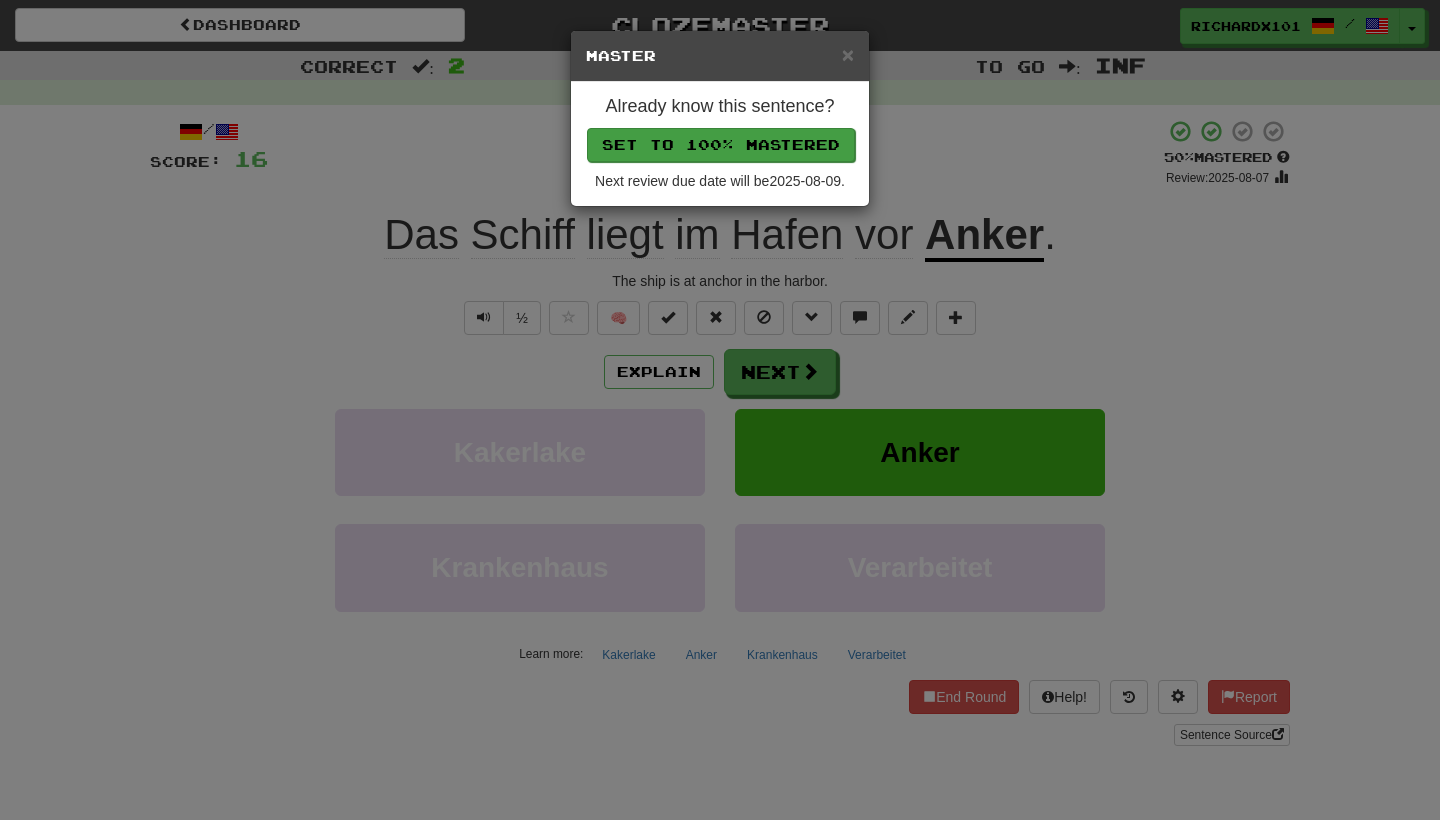 click on "Set to 100% Mastered" at bounding box center [721, 145] 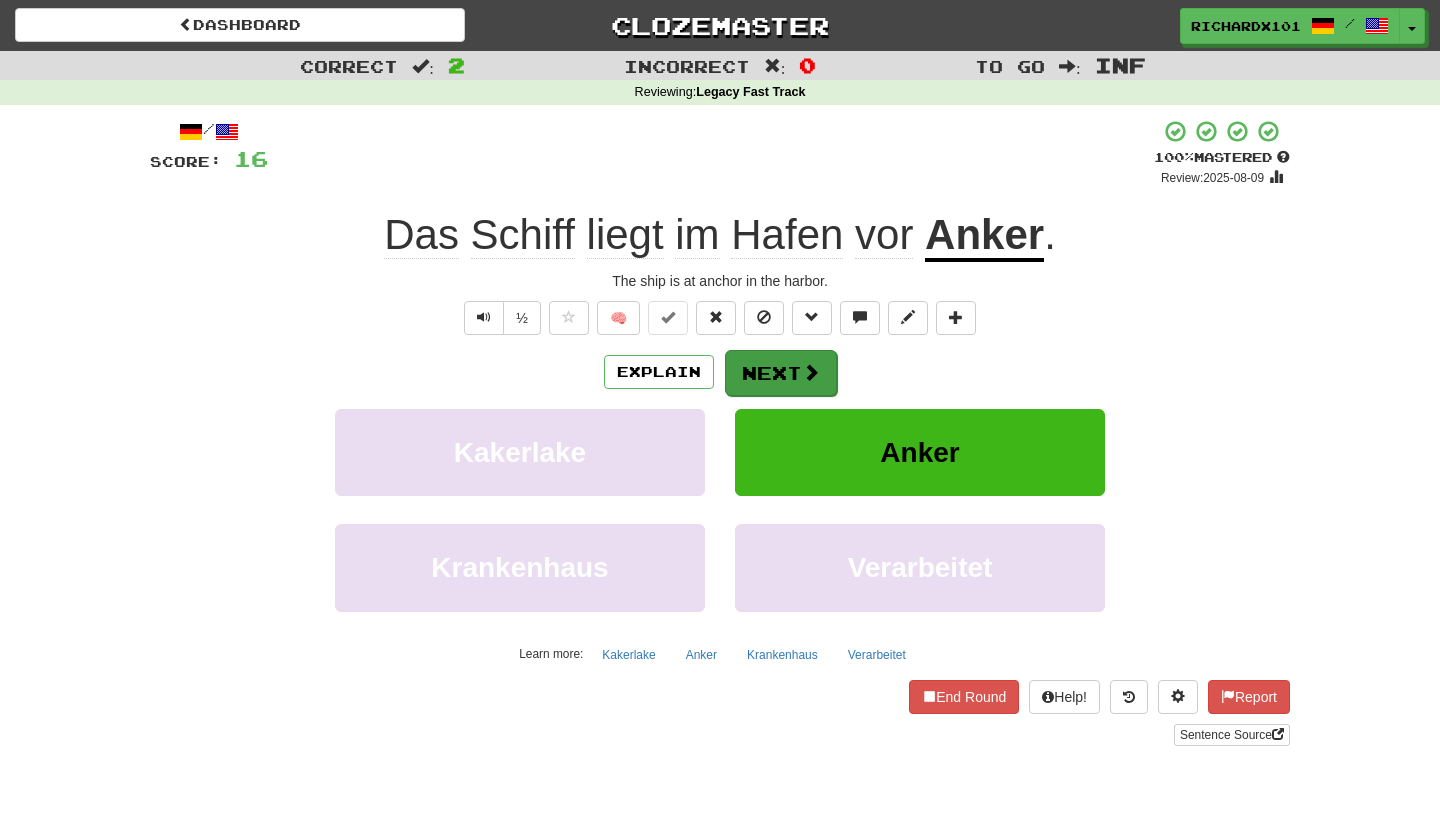 click on "Next" at bounding box center (781, 373) 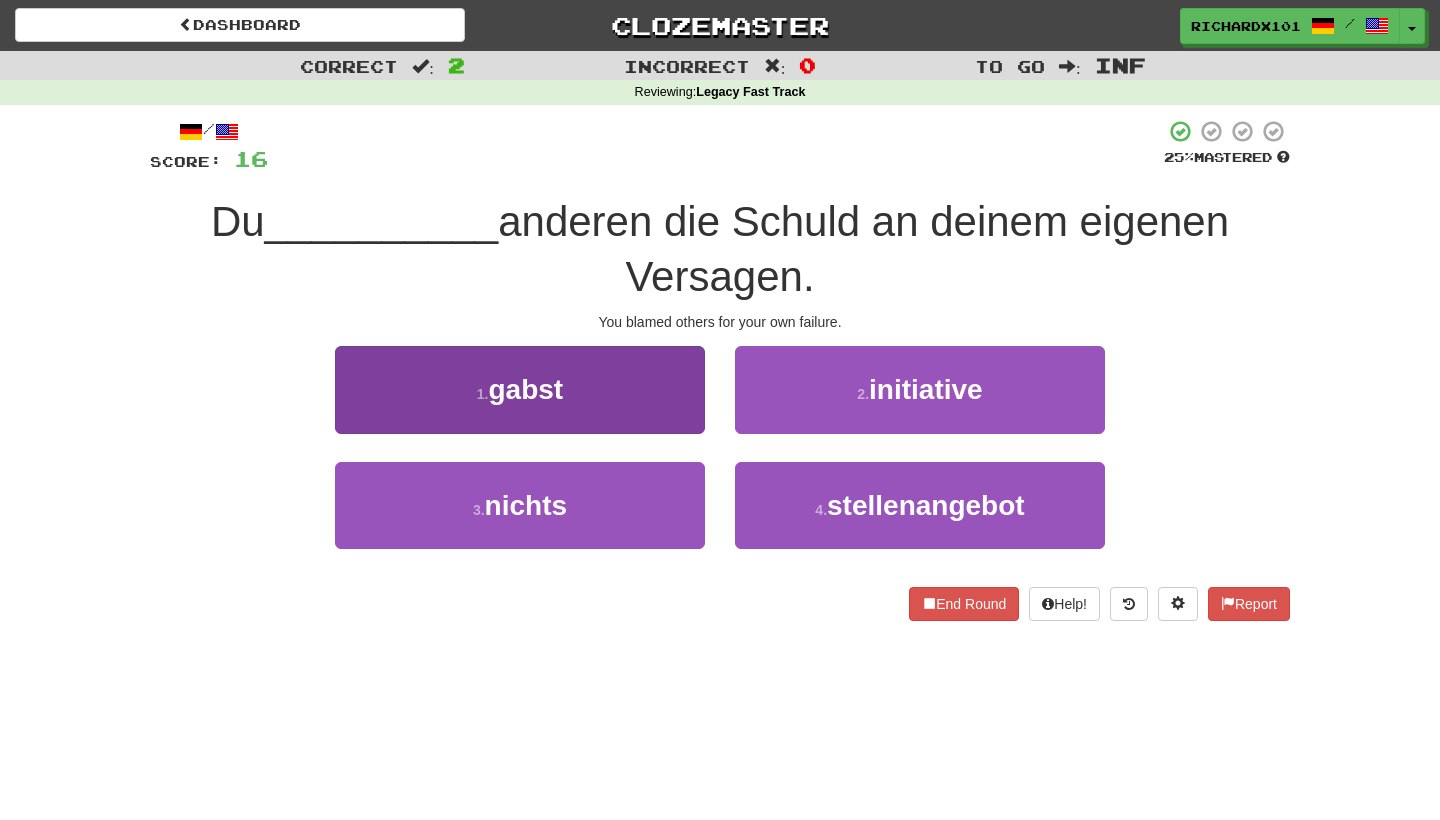 click on "1 .  gabst" at bounding box center [520, 389] 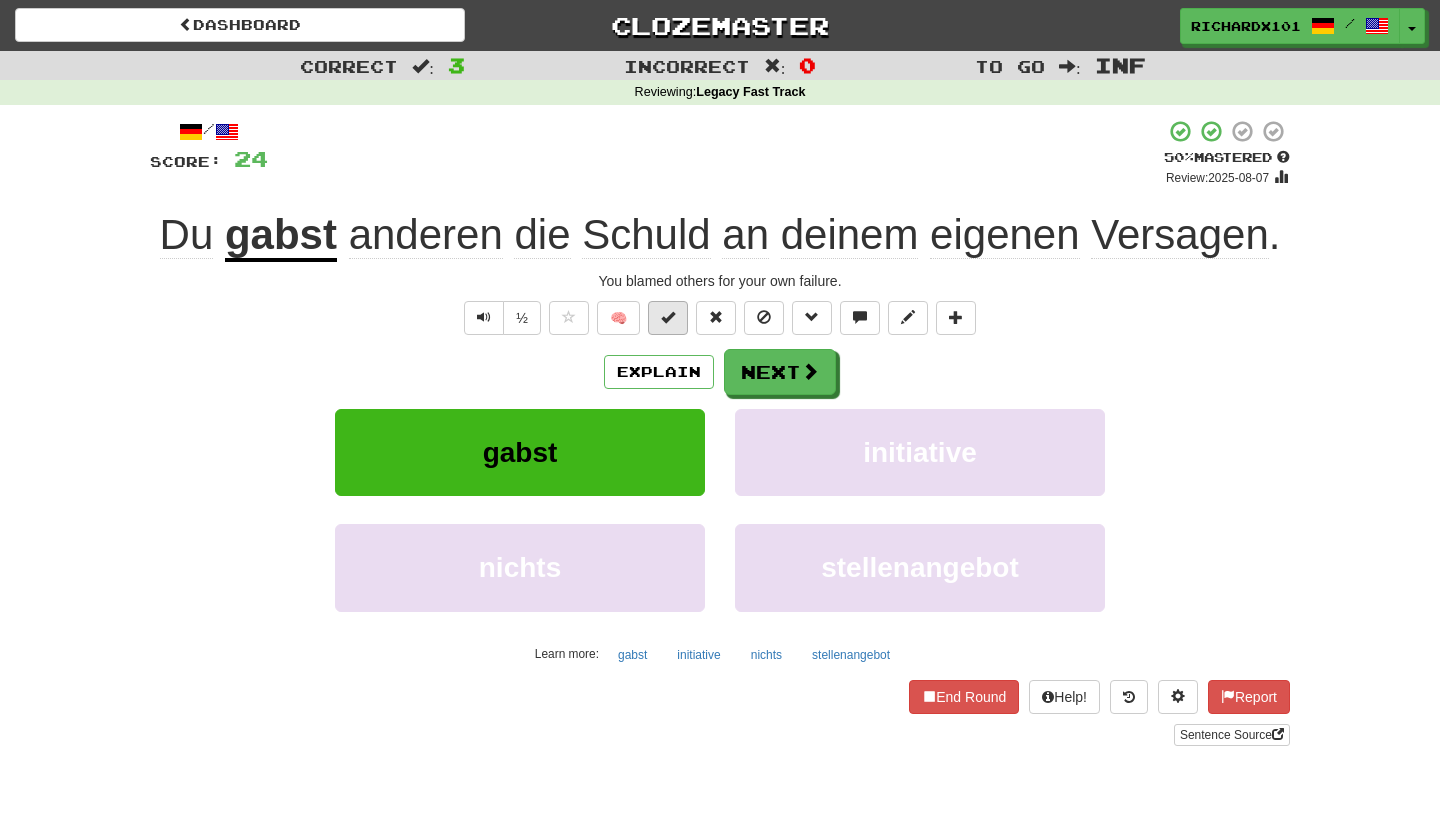 click at bounding box center (668, 318) 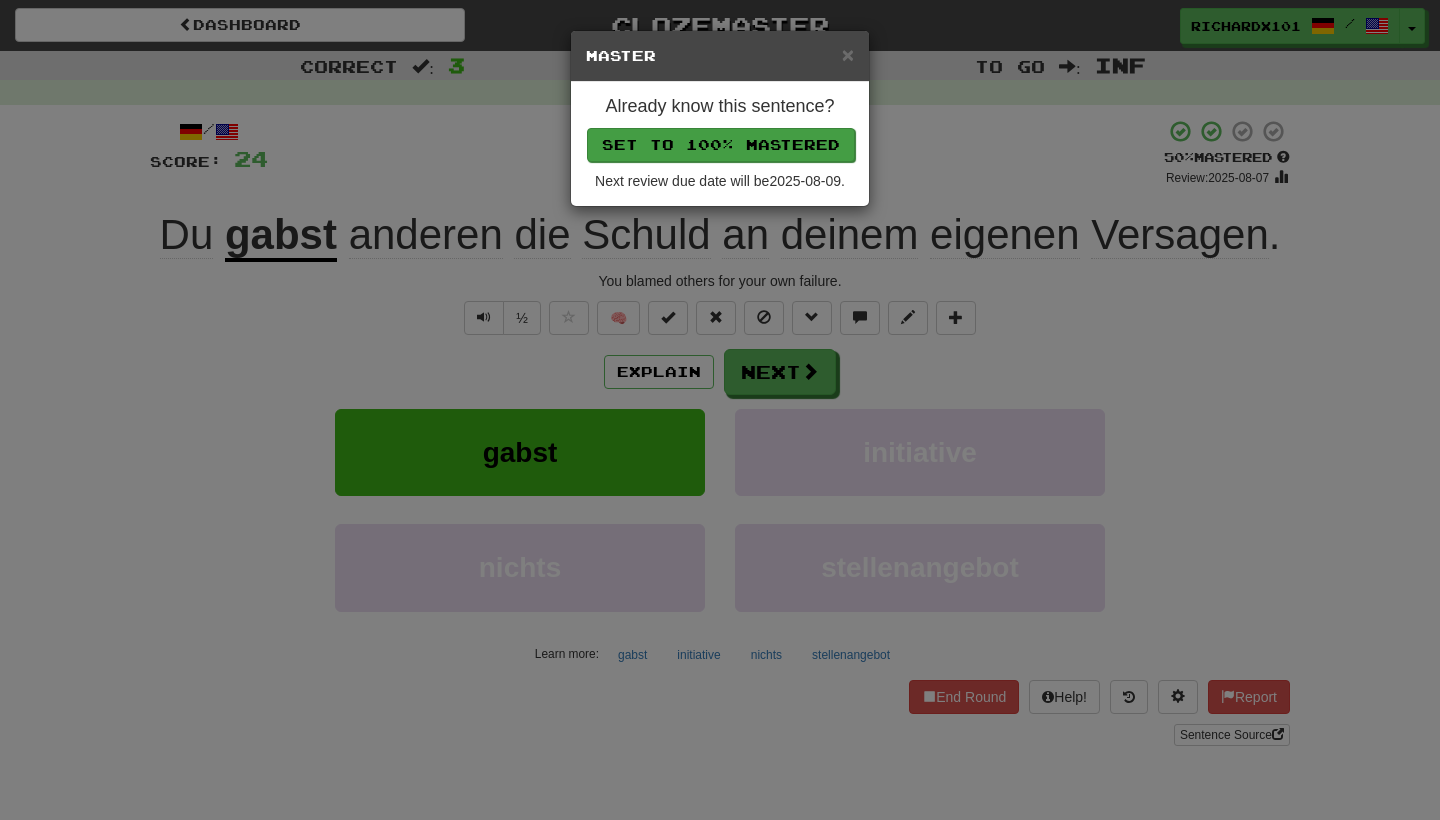 click on "Set to 100% Mastered" at bounding box center (721, 145) 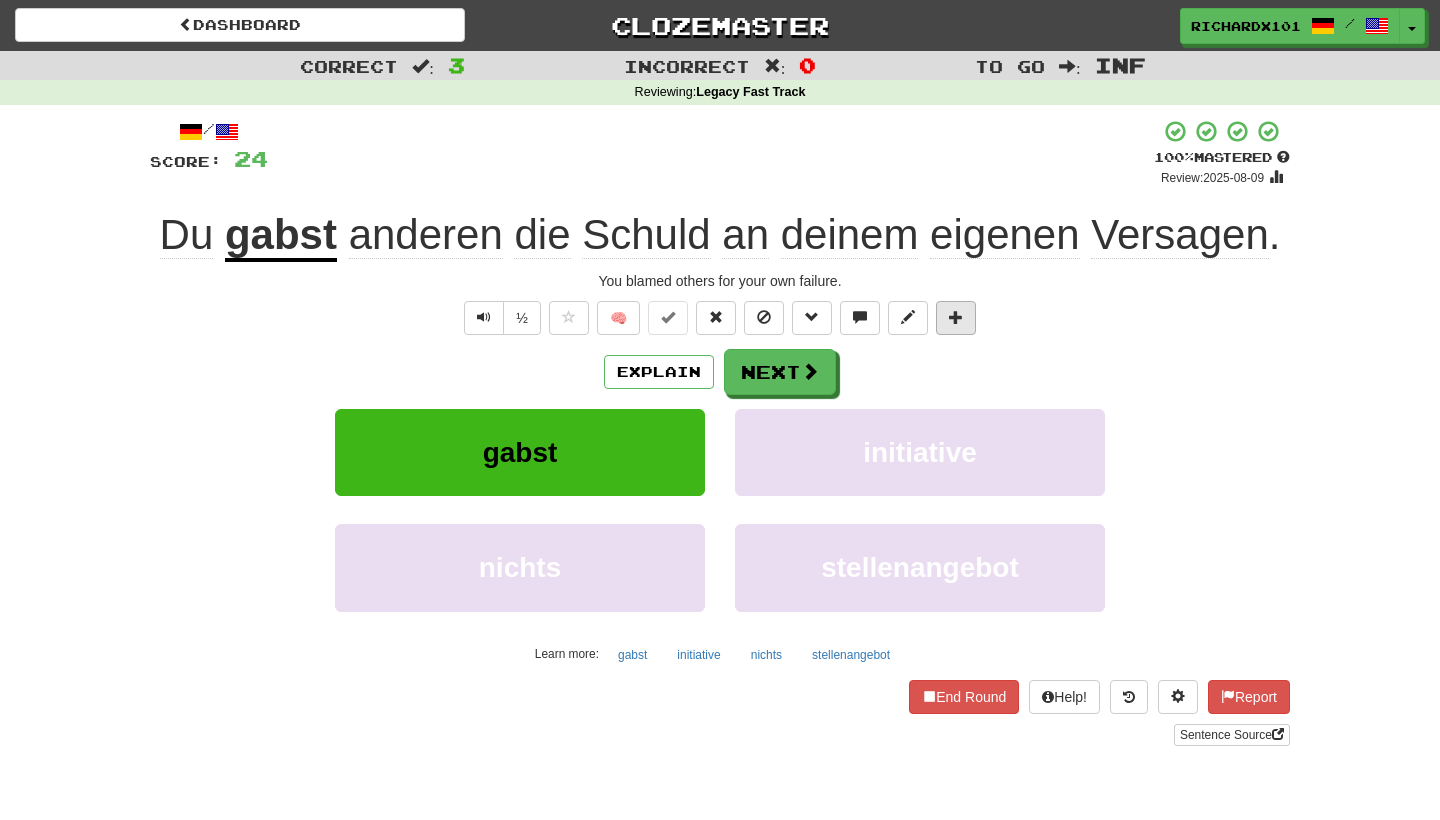 click at bounding box center (956, 318) 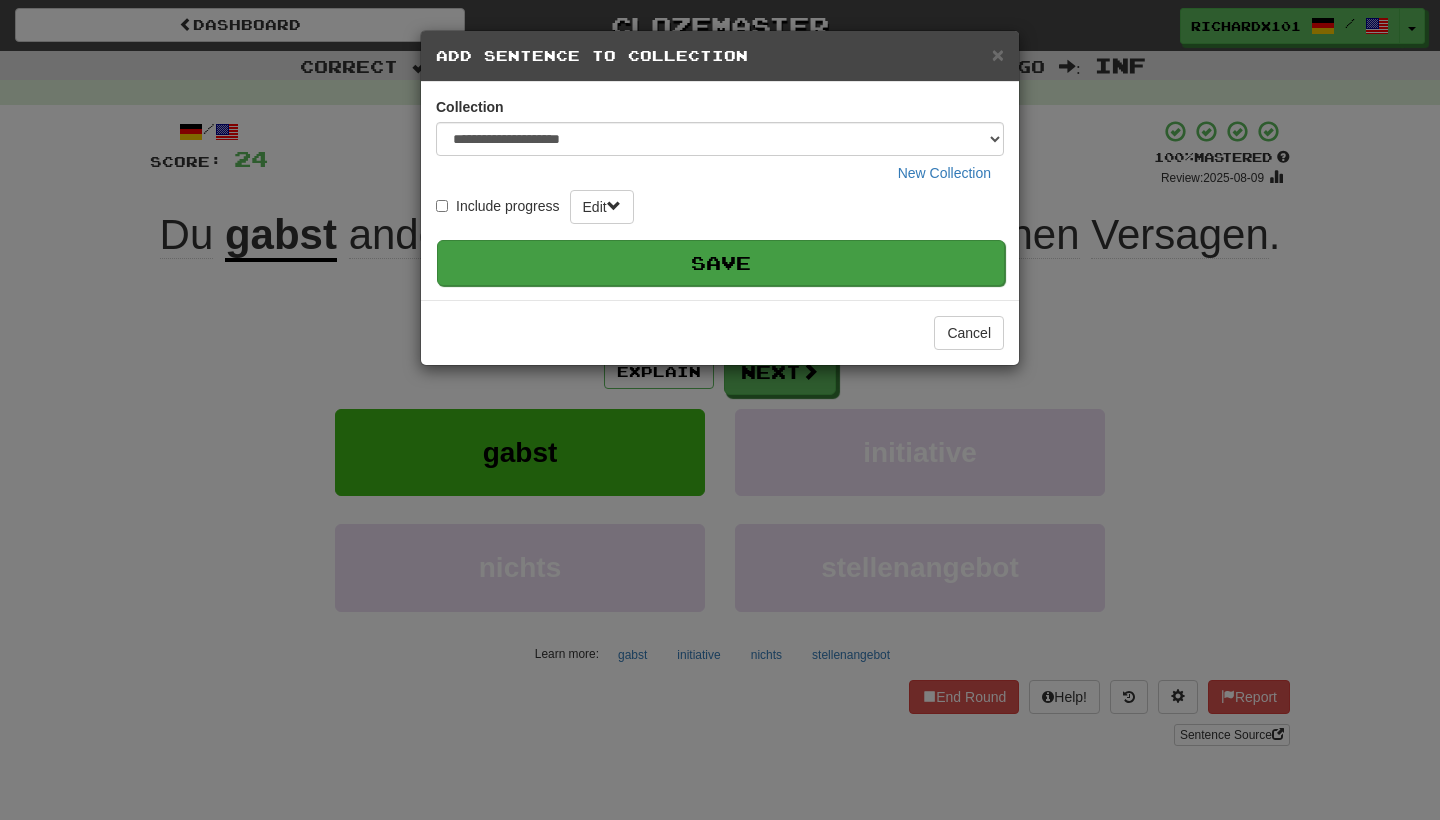 click on "Save" at bounding box center [721, 263] 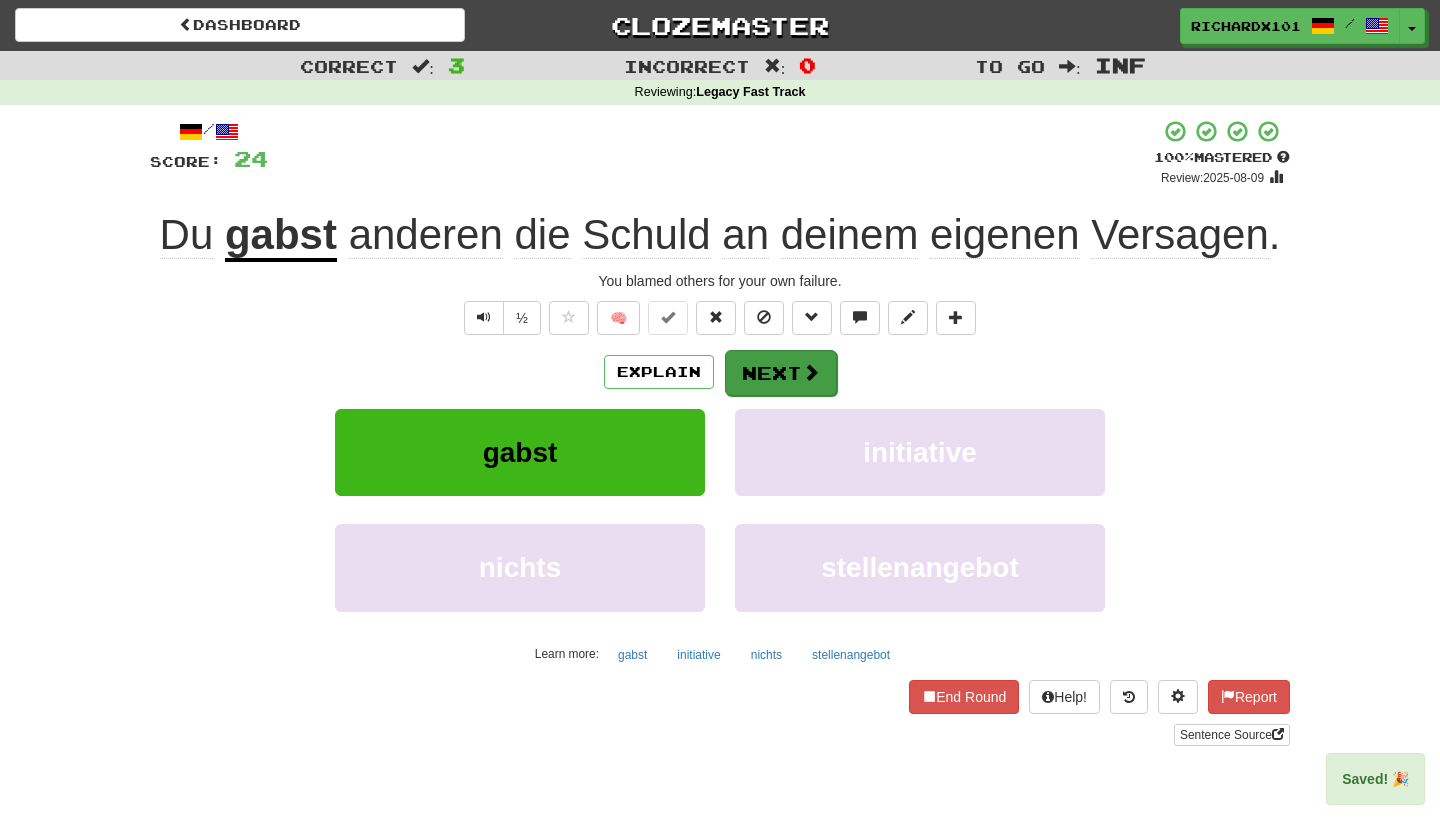 click on "Next" at bounding box center (781, 373) 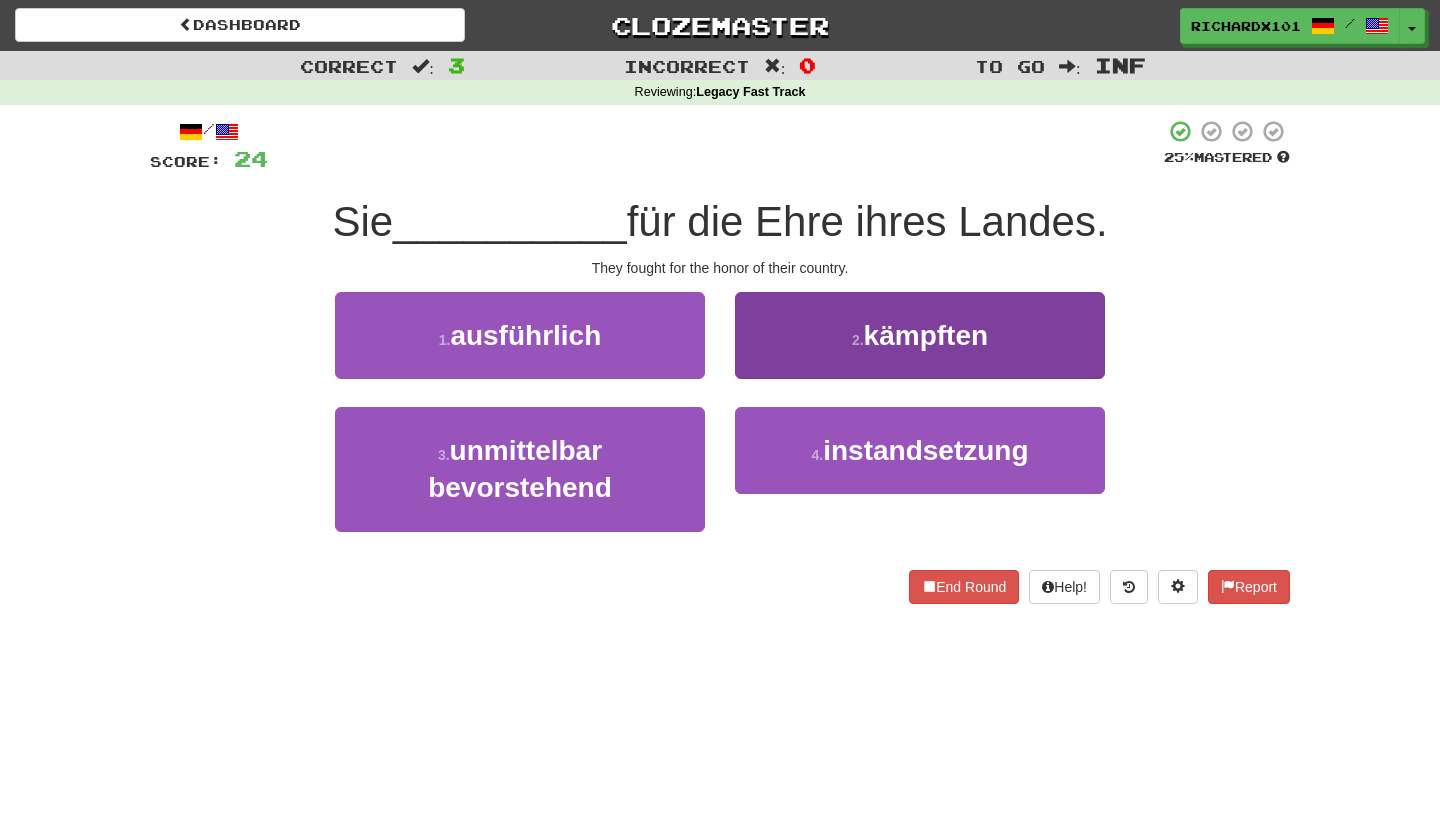 click on "2 .  kämpften" at bounding box center [920, 335] 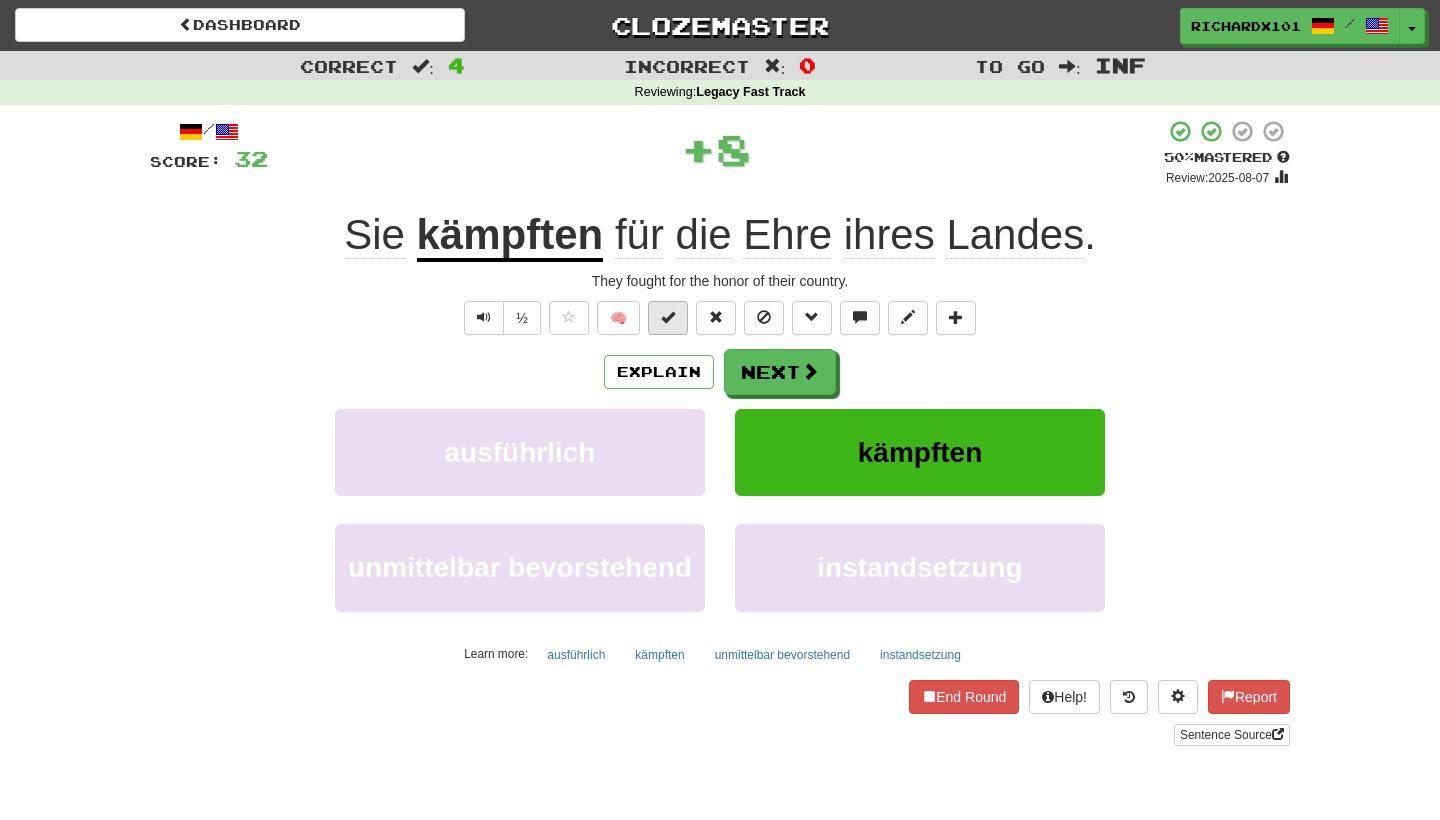 click at bounding box center [668, 318] 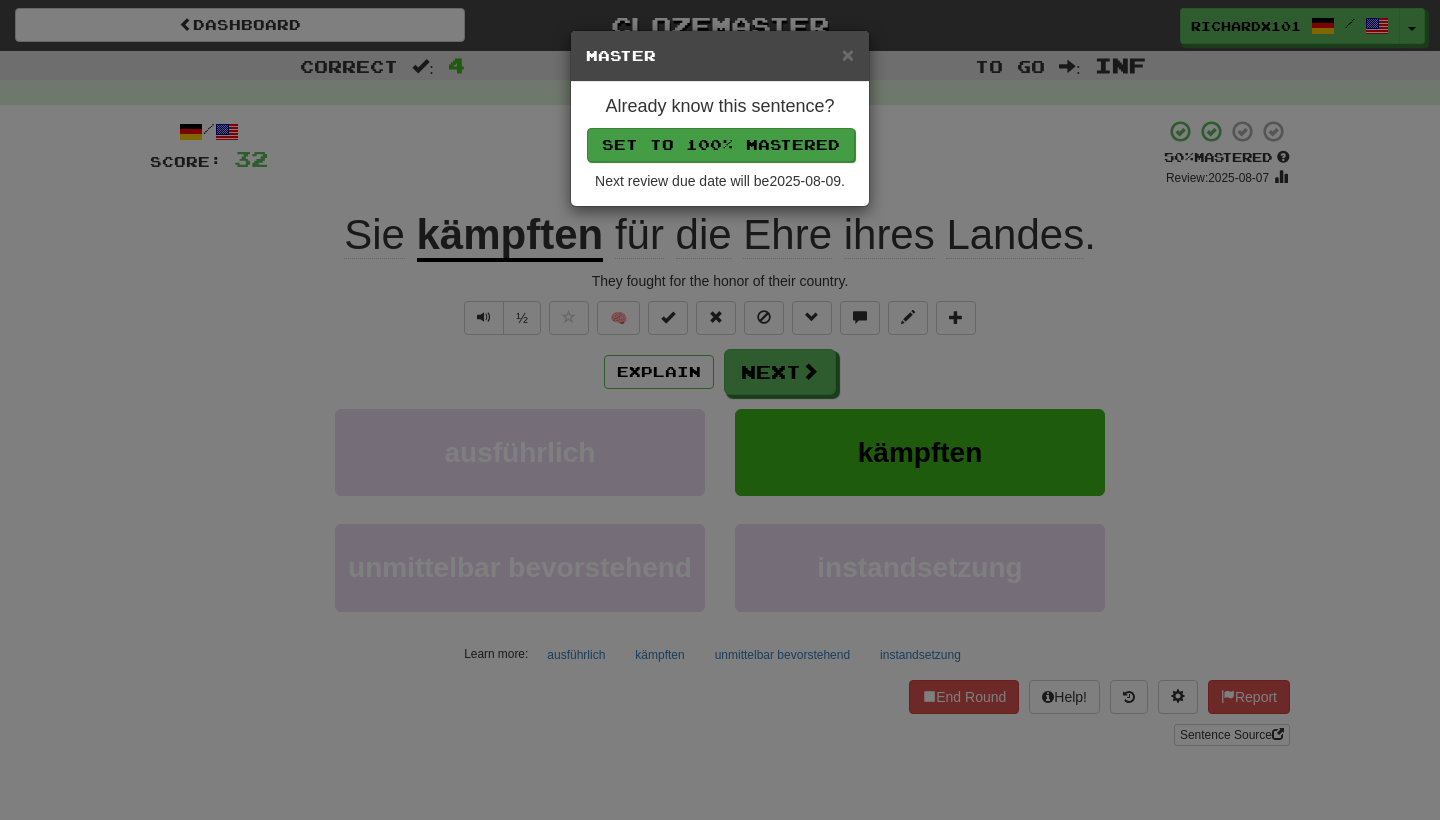 click on "Set to 100% Mastered" at bounding box center (721, 145) 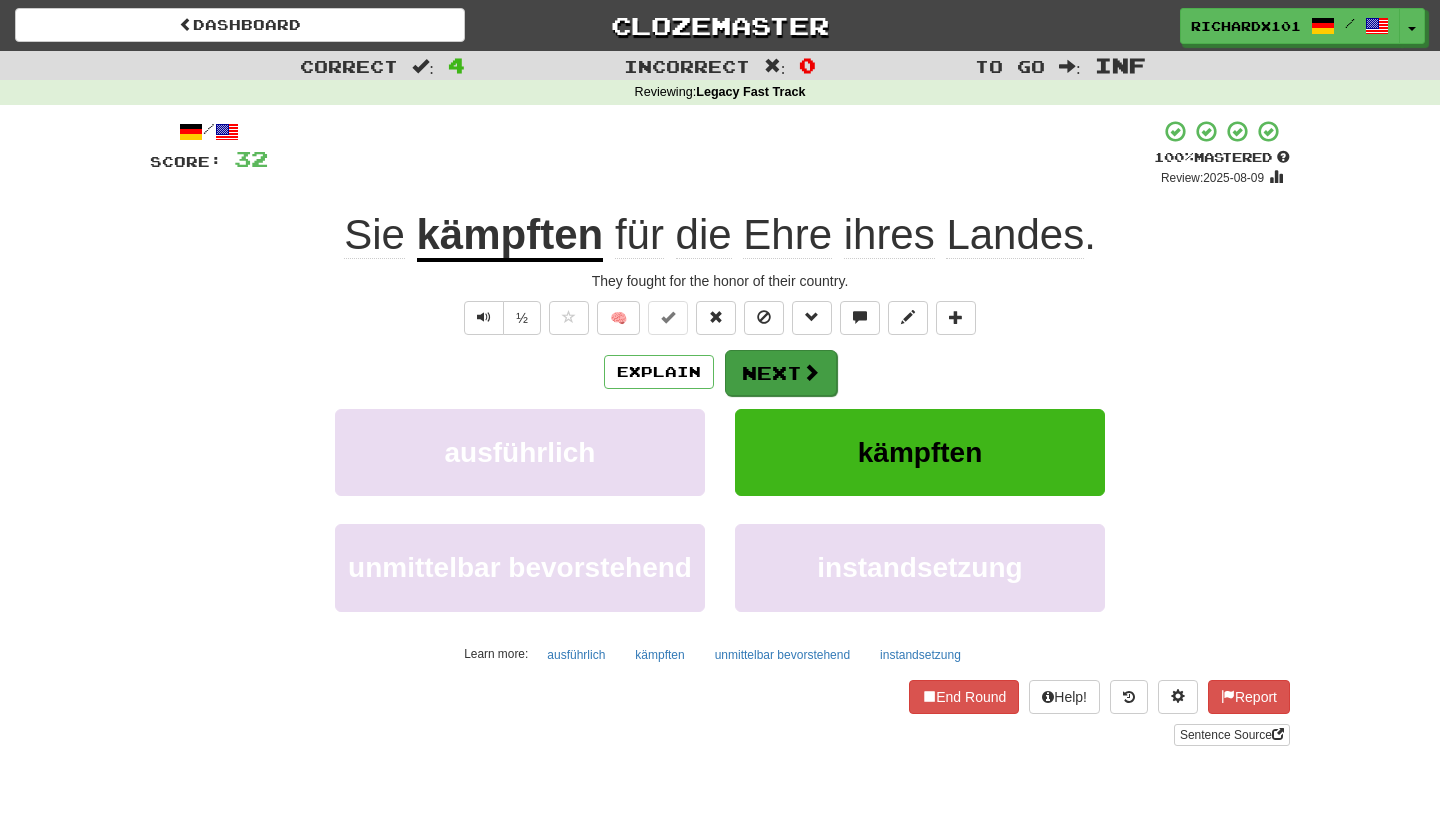 click on "Next" at bounding box center [781, 373] 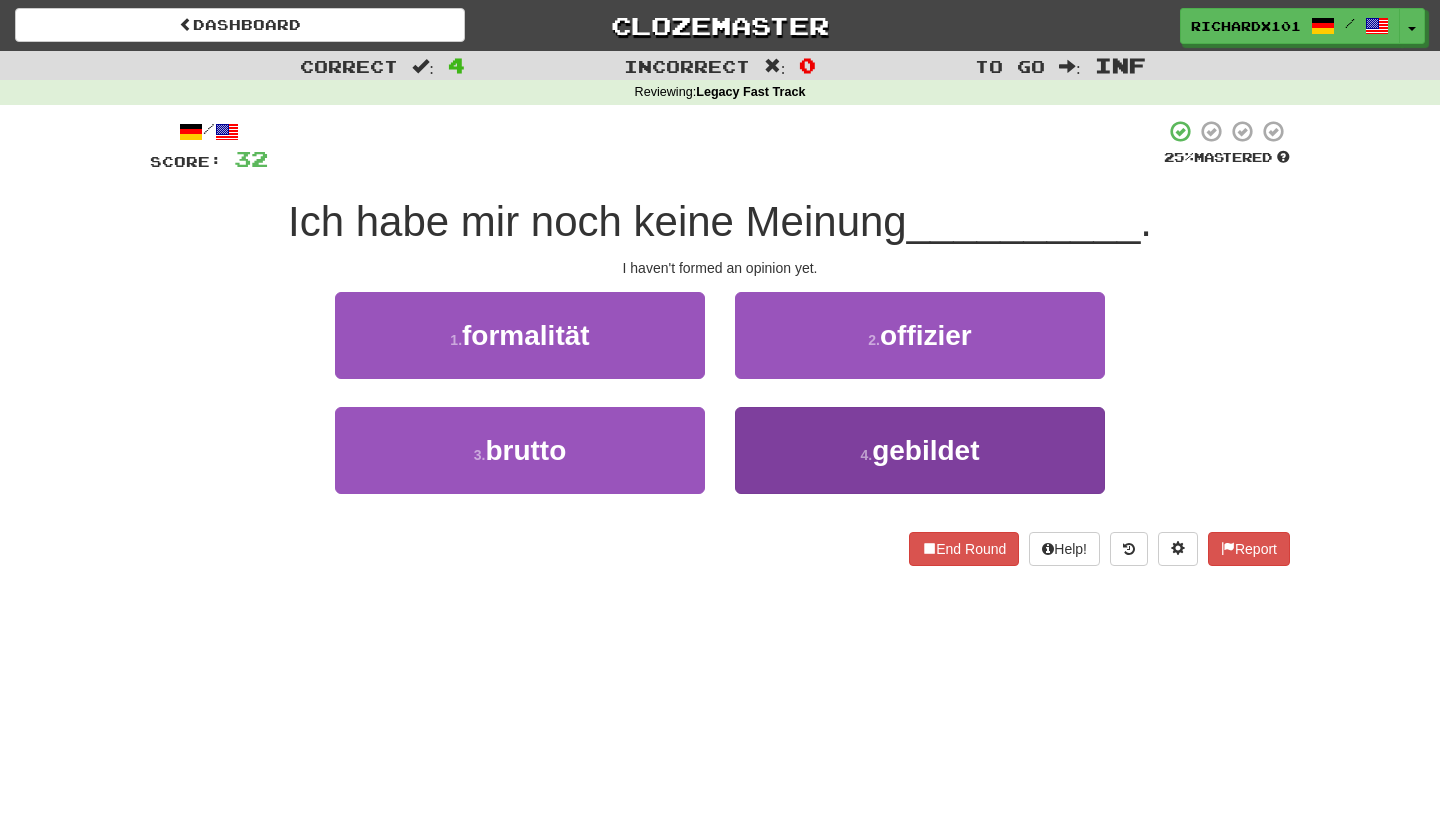 click on "4 .  gebildet" at bounding box center [920, 450] 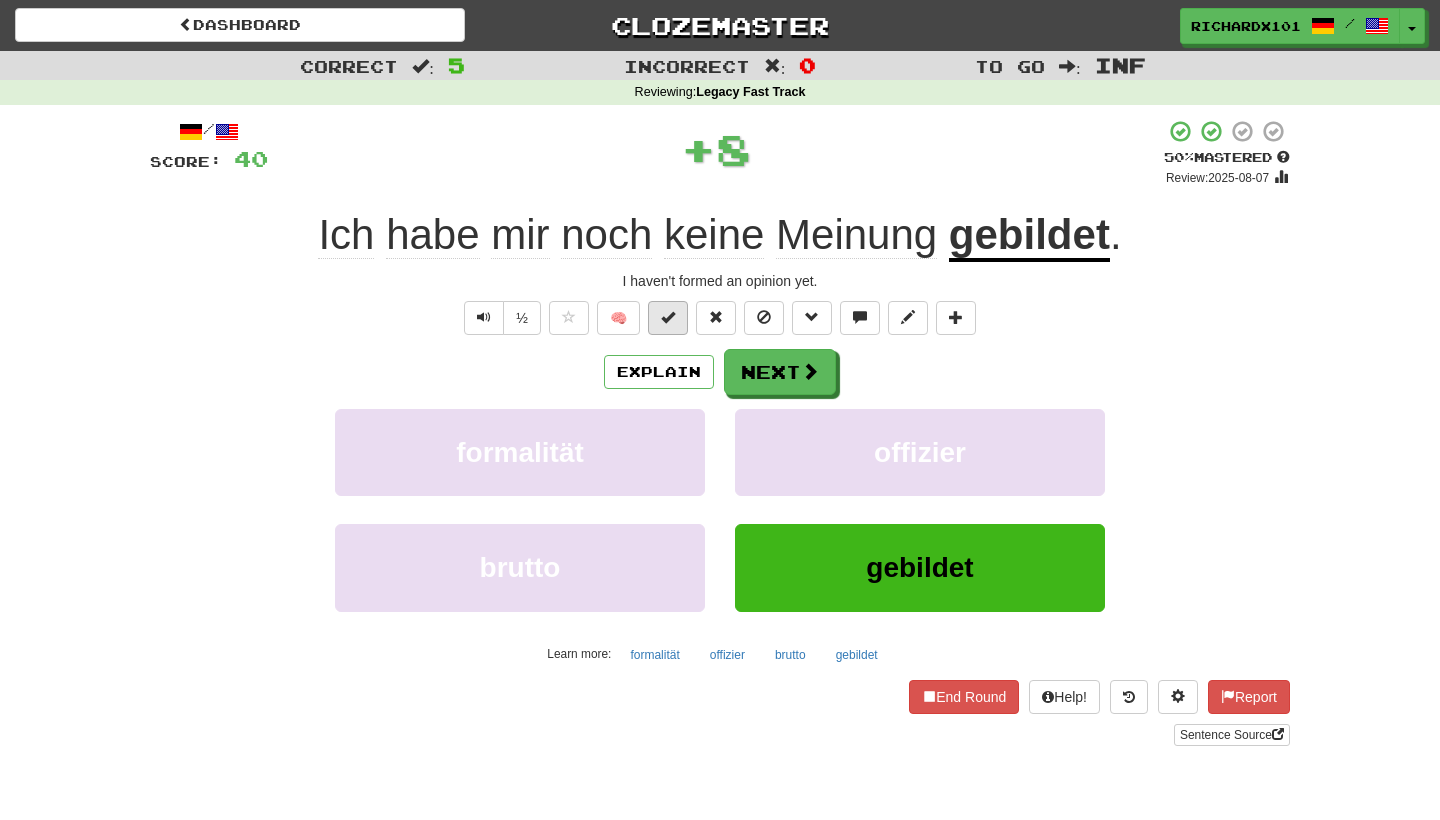 click at bounding box center (668, 318) 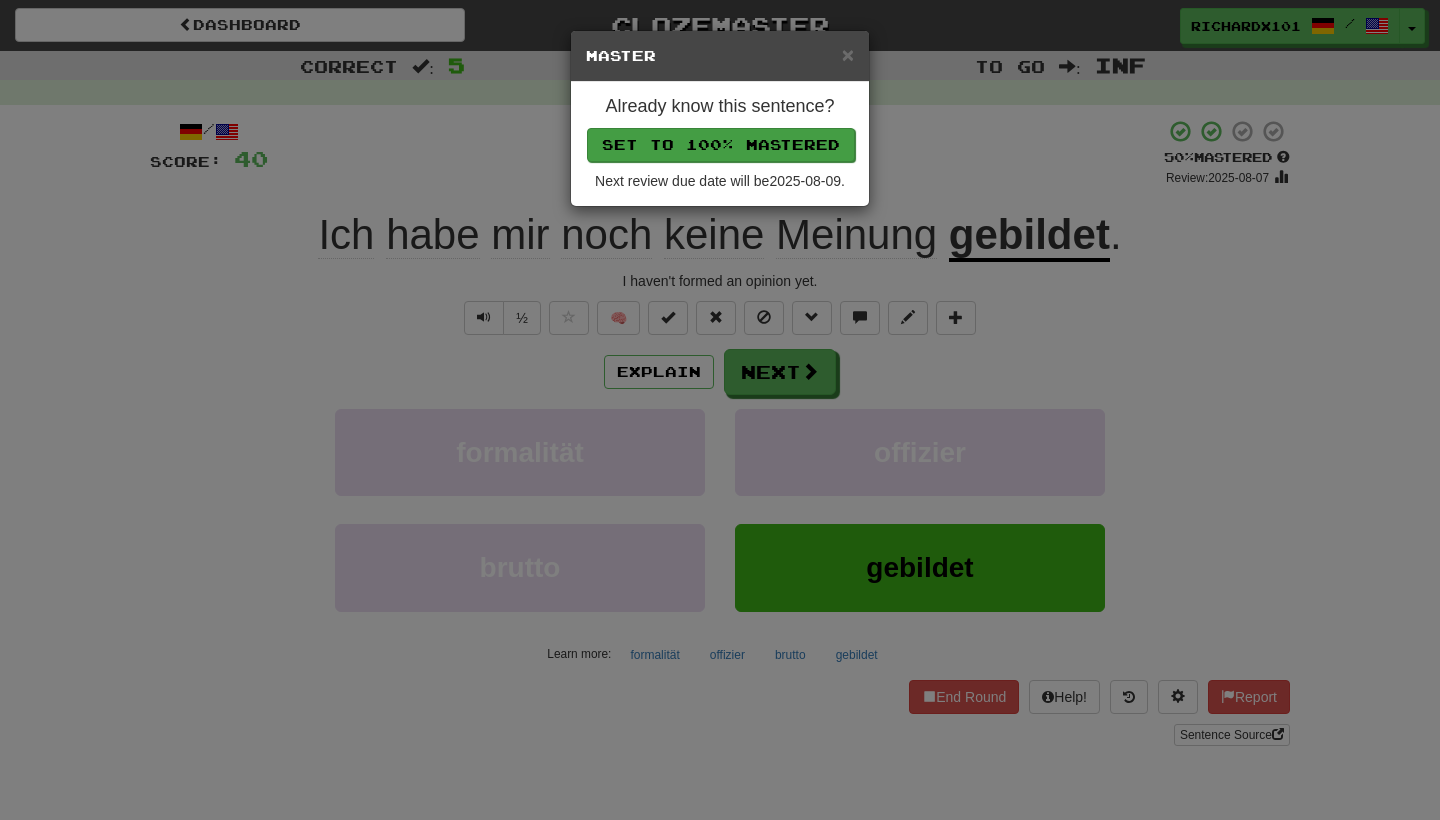 click on "Set to 100% Mastered" at bounding box center [721, 145] 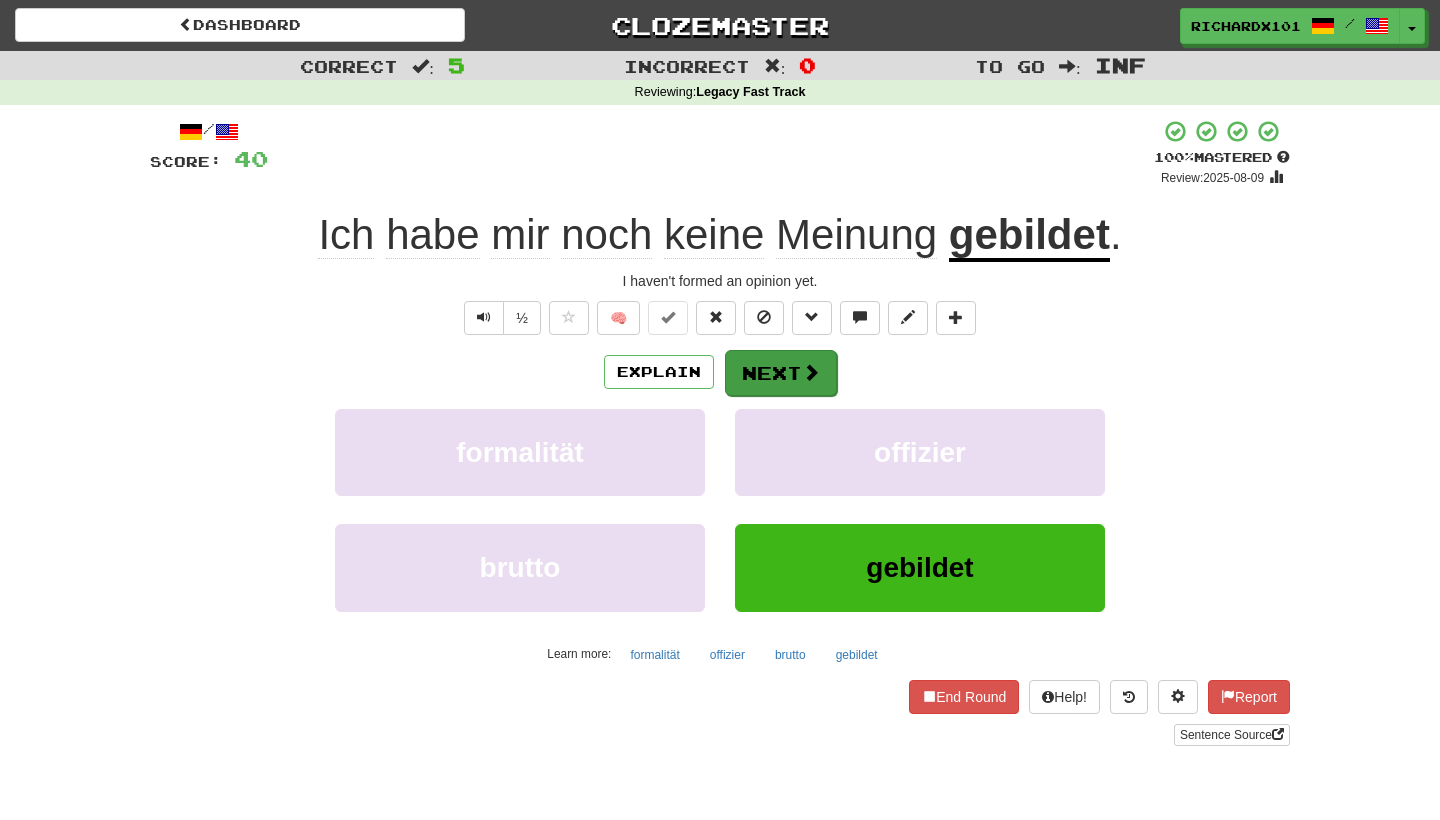 click on "Next" at bounding box center (781, 373) 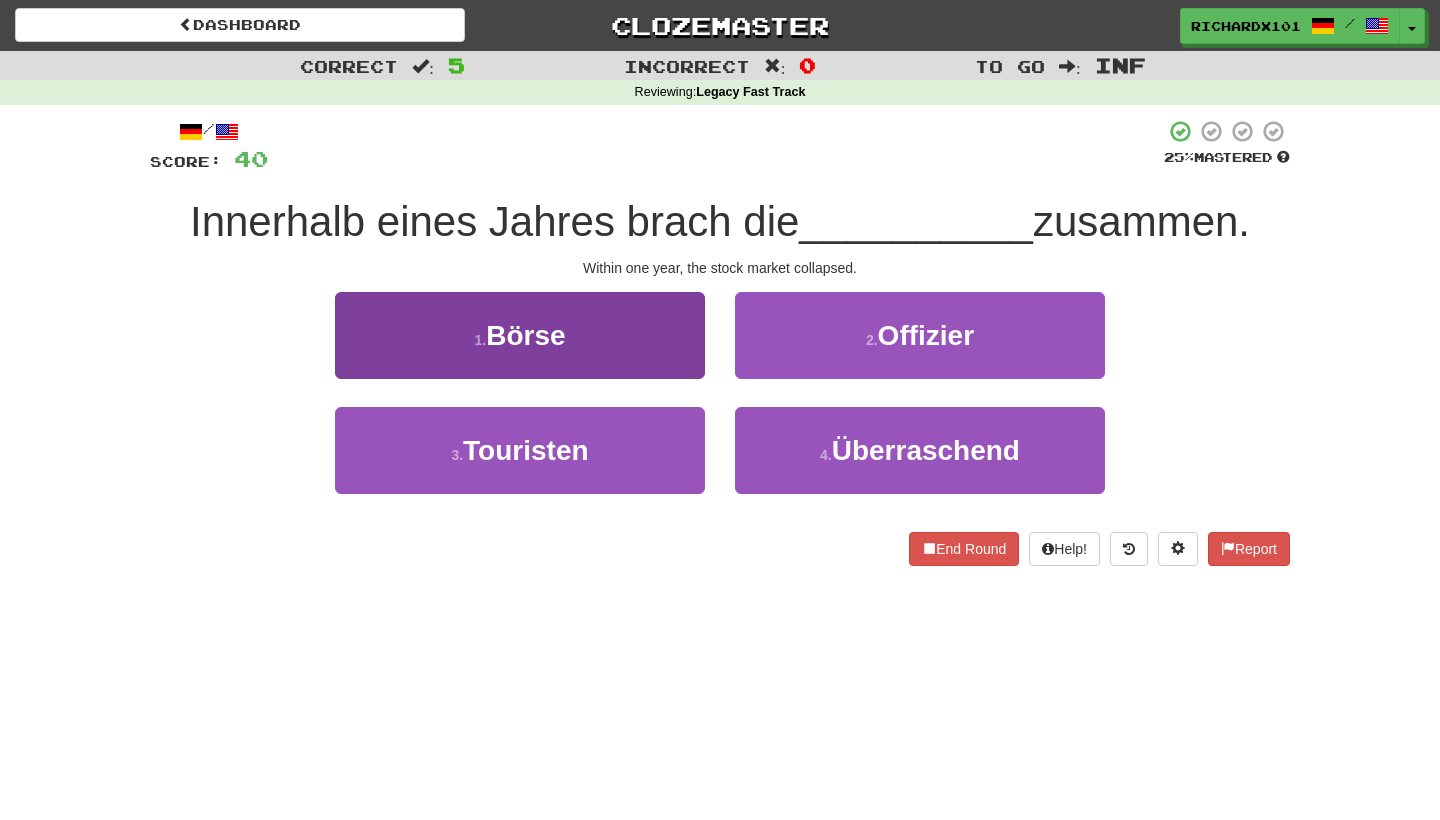 click on "1 .  Börse" at bounding box center [520, 335] 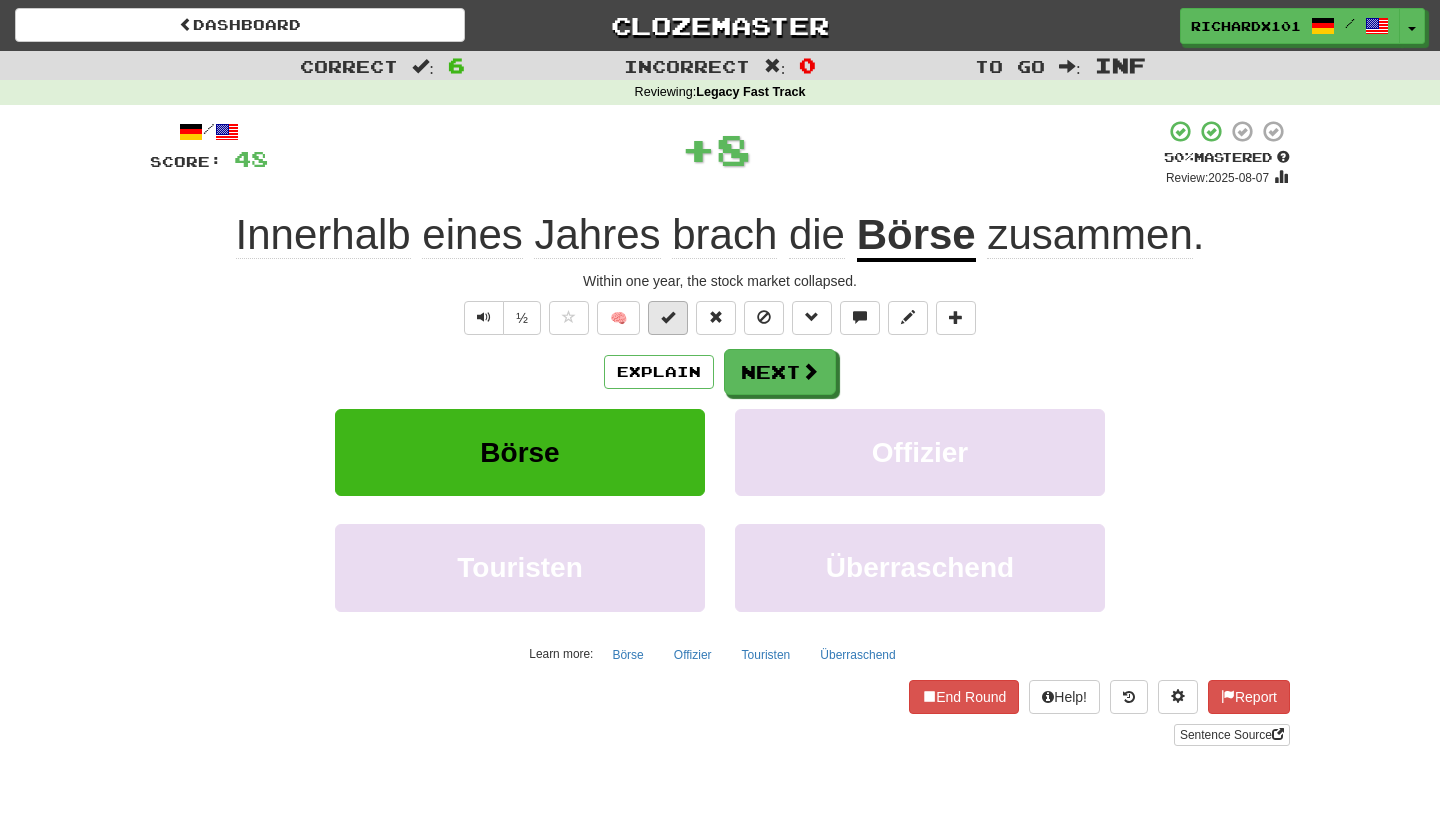 click at bounding box center (668, 317) 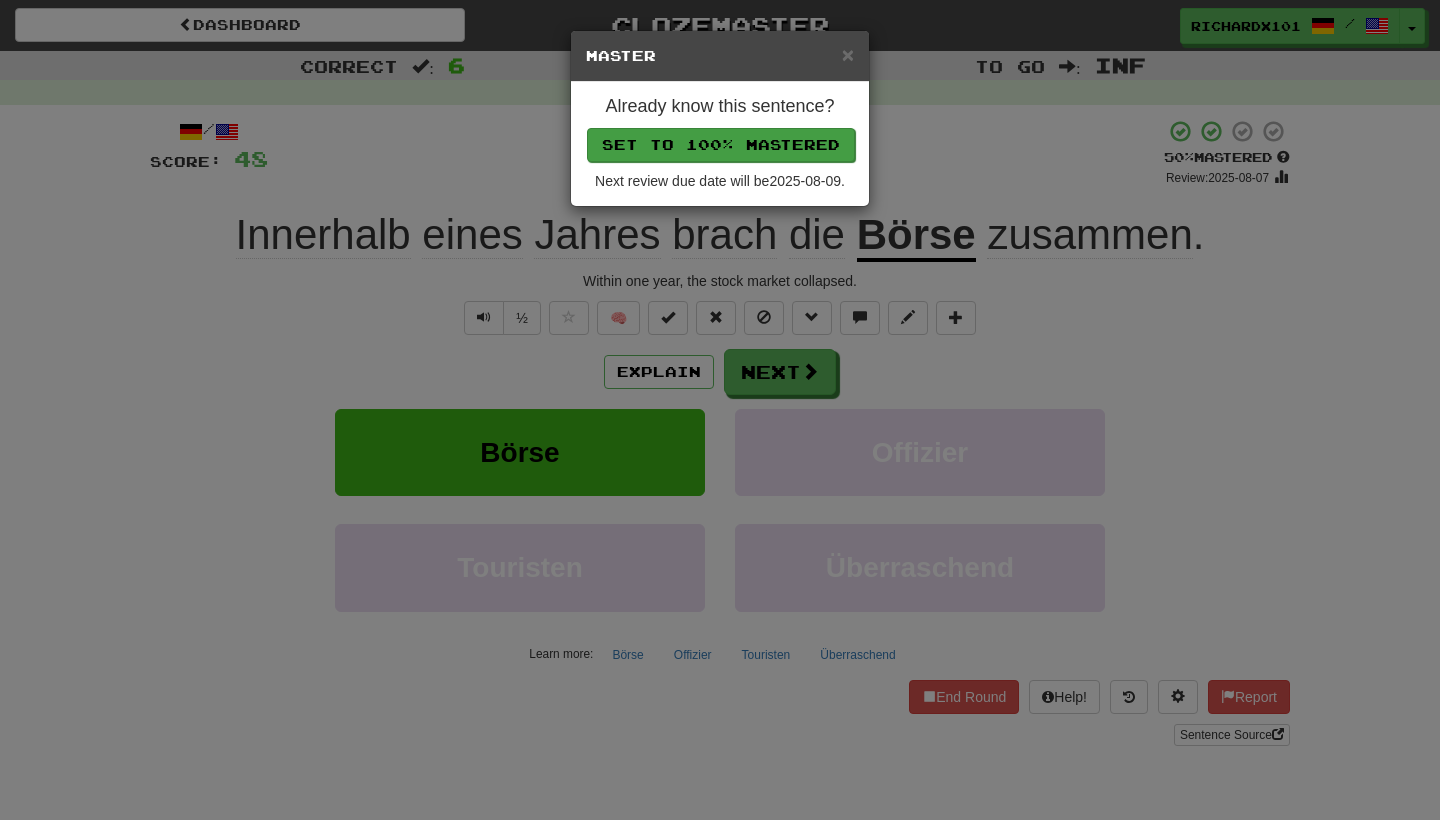click on "Set to 100% Mastered" at bounding box center [721, 145] 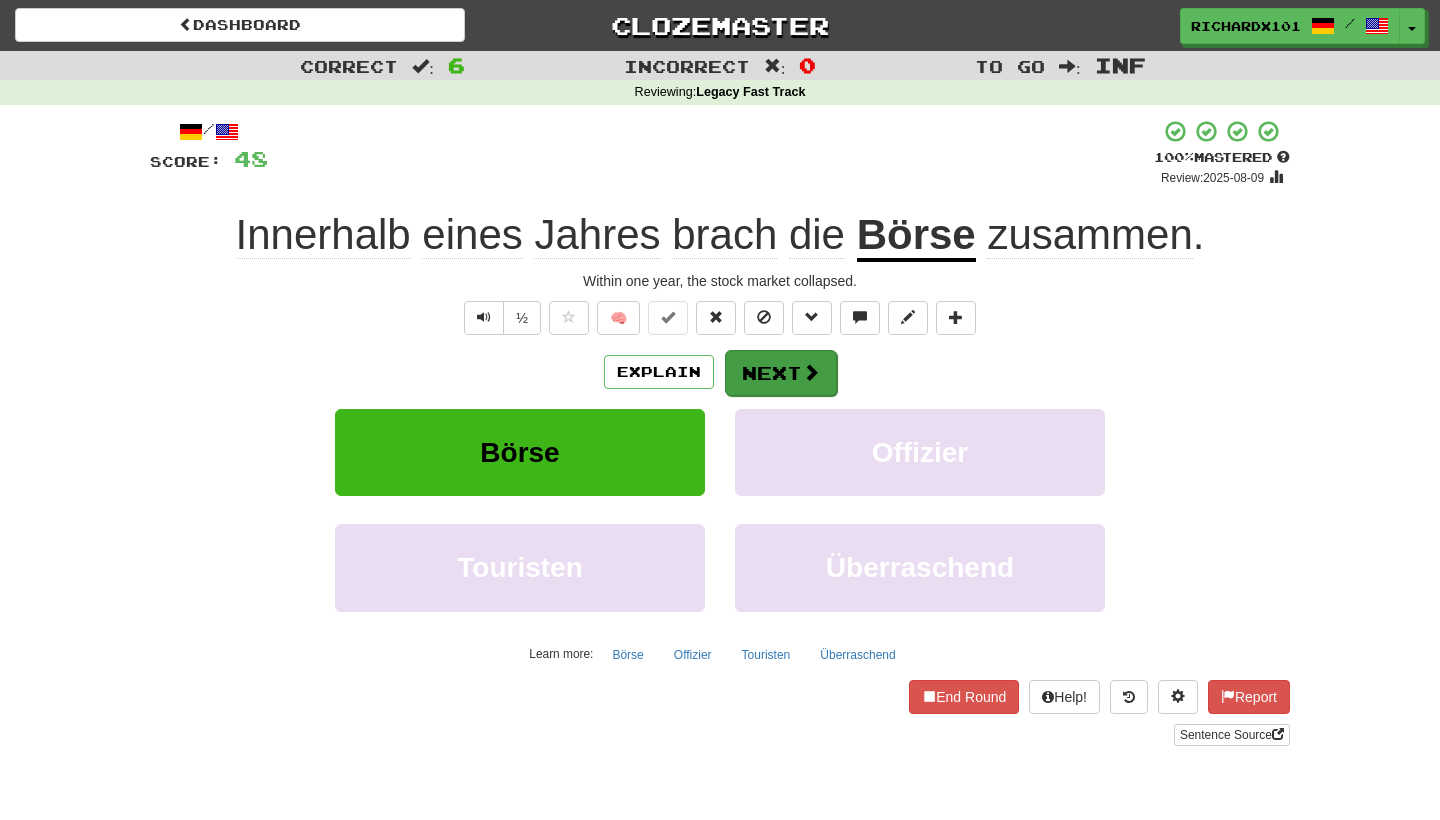 click on "Next" at bounding box center [781, 373] 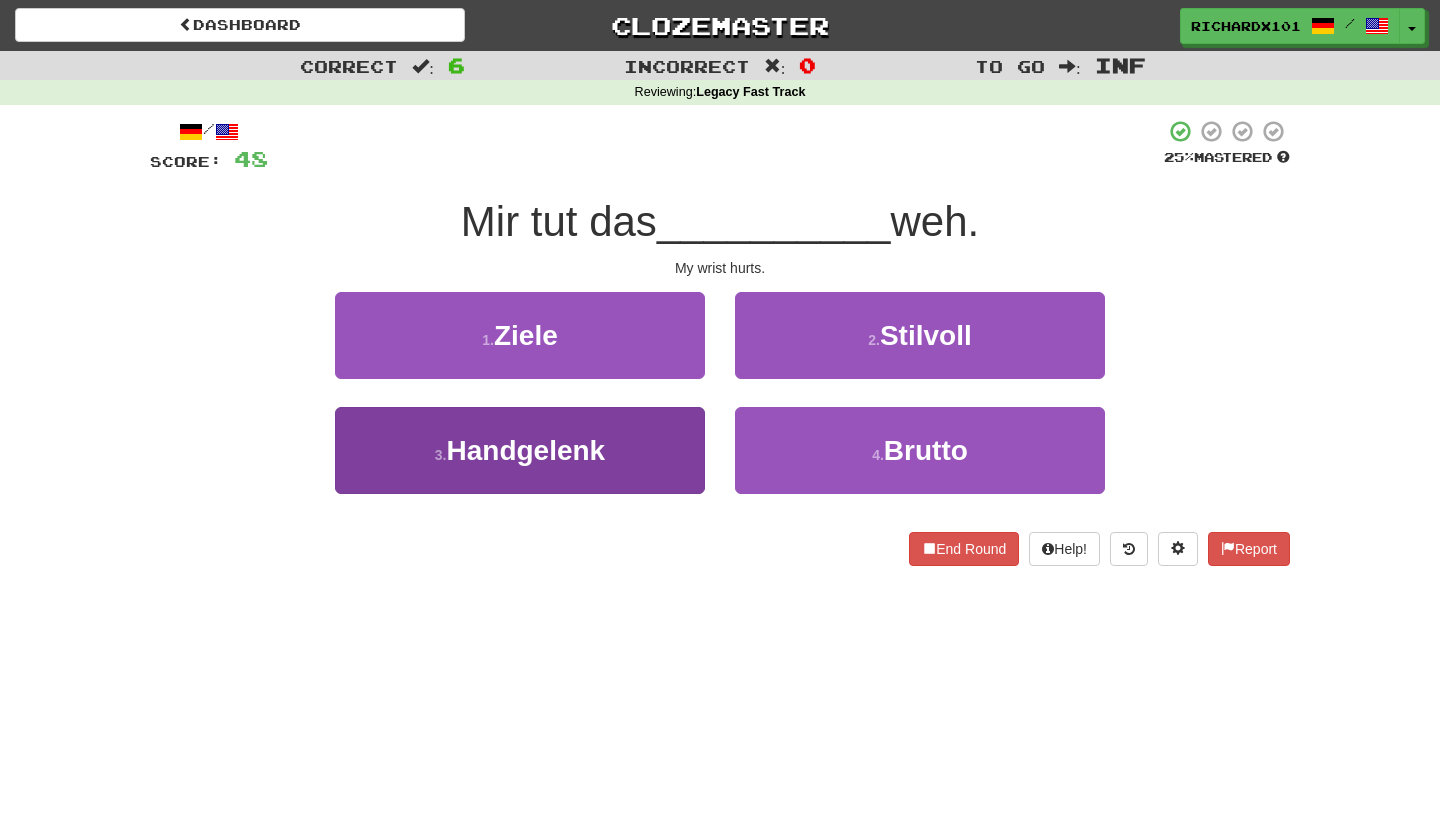 click on "3 .  Handgelenk" at bounding box center (520, 450) 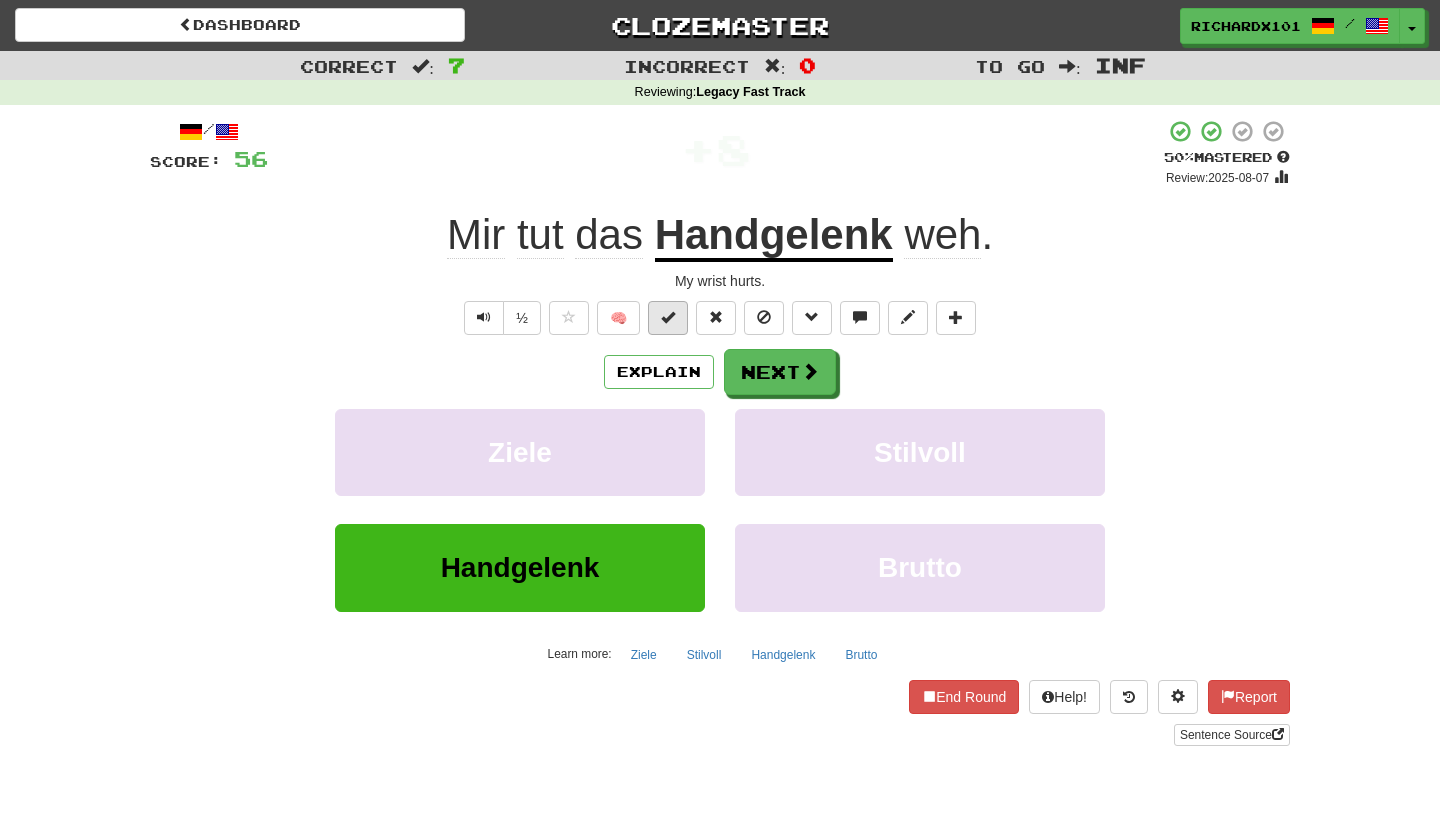 click at bounding box center (668, 318) 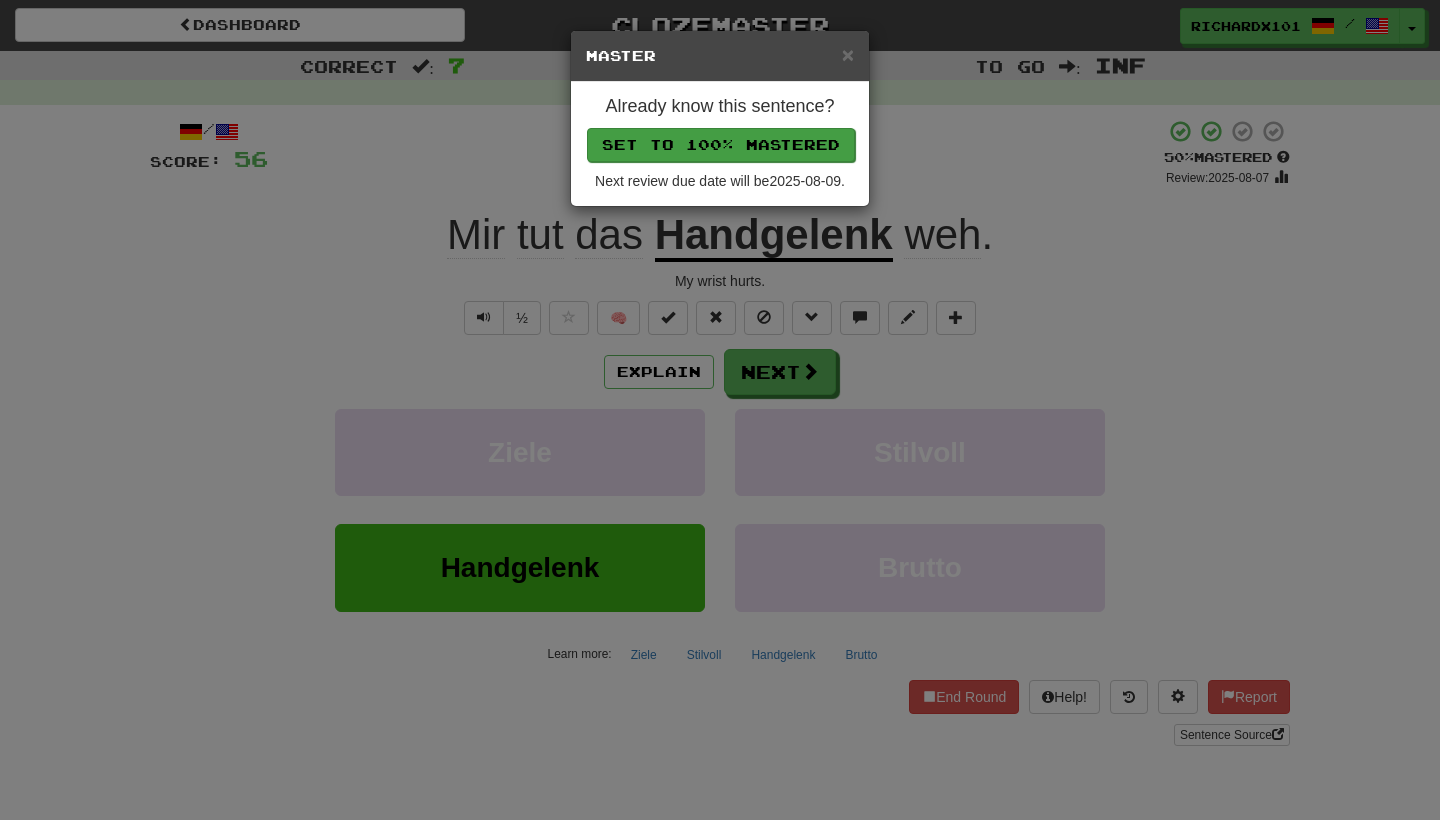 click on "Set to 100% Mastered" at bounding box center (721, 145) 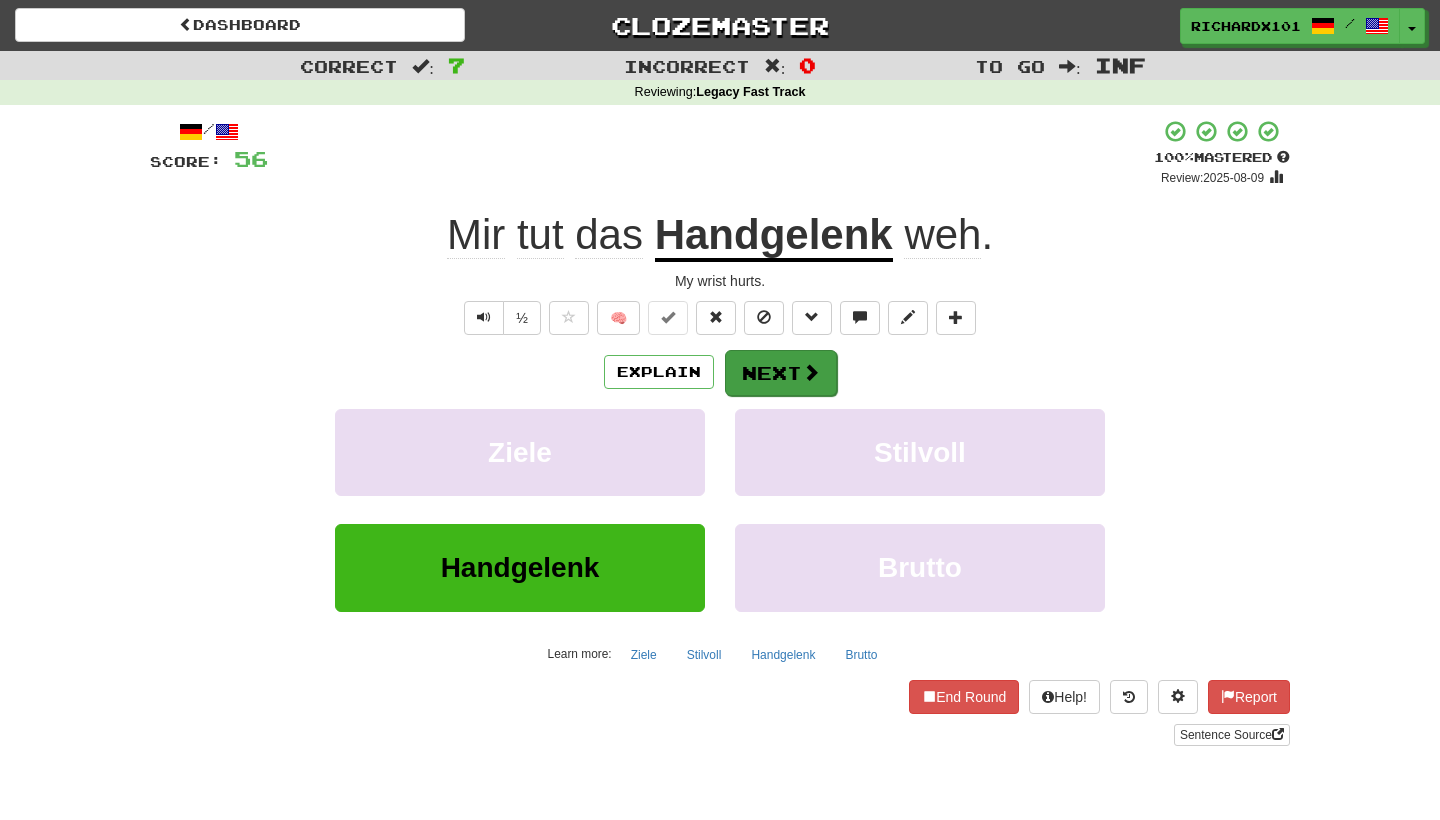click on "Next" at bounding box center [781, 373] 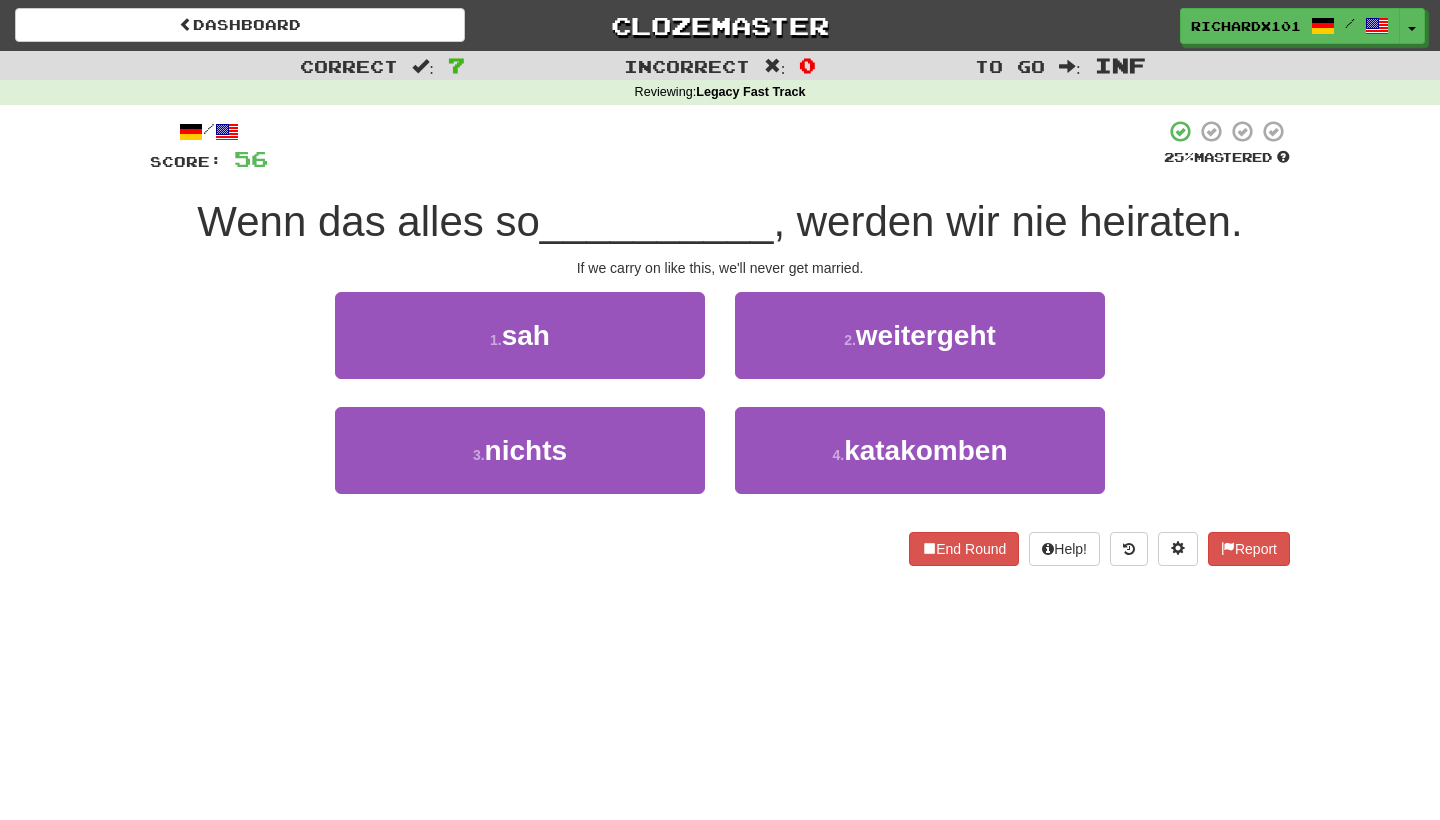 click on "2 .  weitergeht" at bounding box center (920, 335) 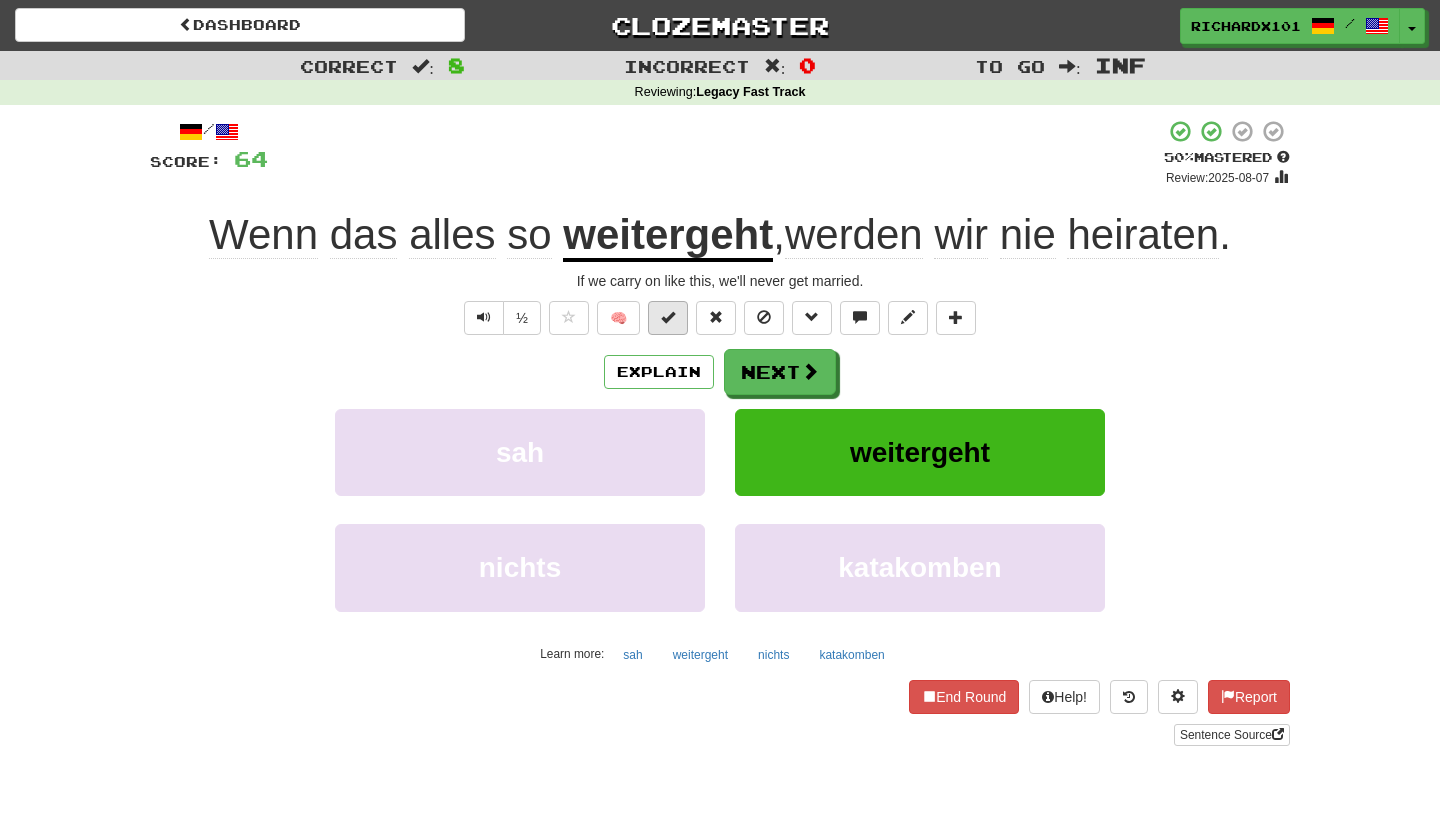 click at bounding box center [668, 318] 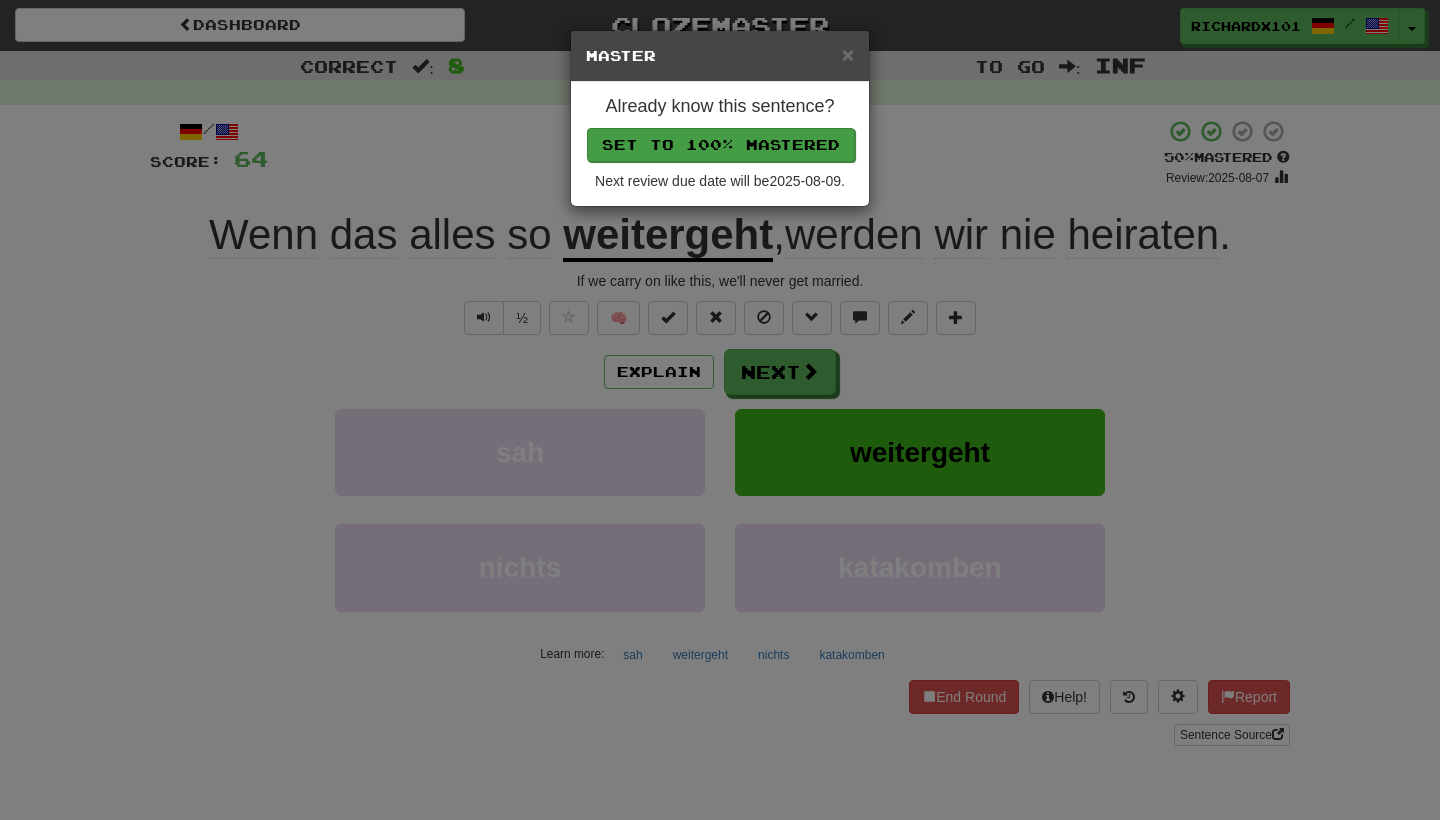 click on "Set to 100% Mastered" at bounding box center [721, 145] 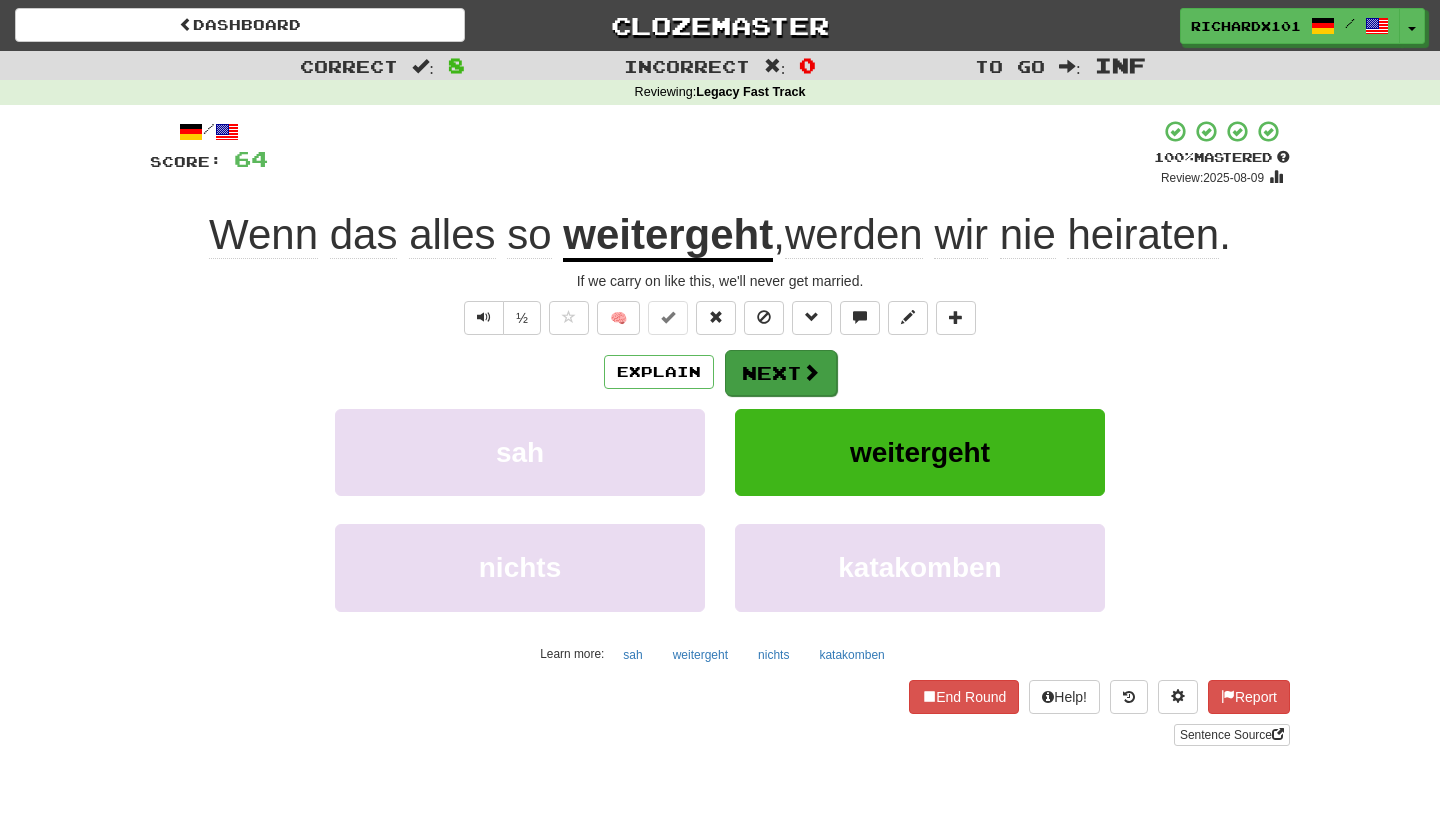 click on "Next" at bounding box center [781, 373] 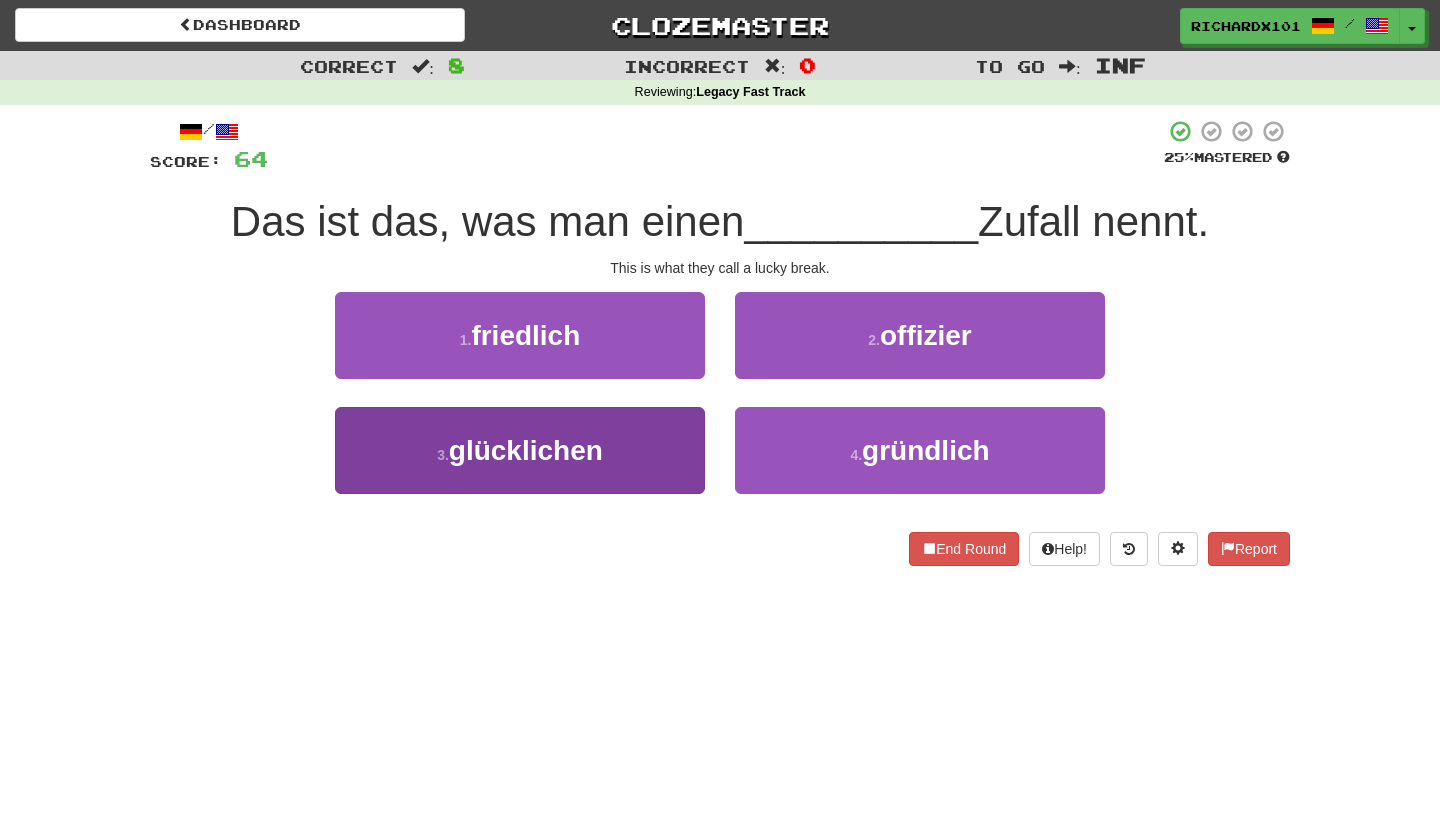 click on "3 .  glücklichen" at bounding box center [520, 450] 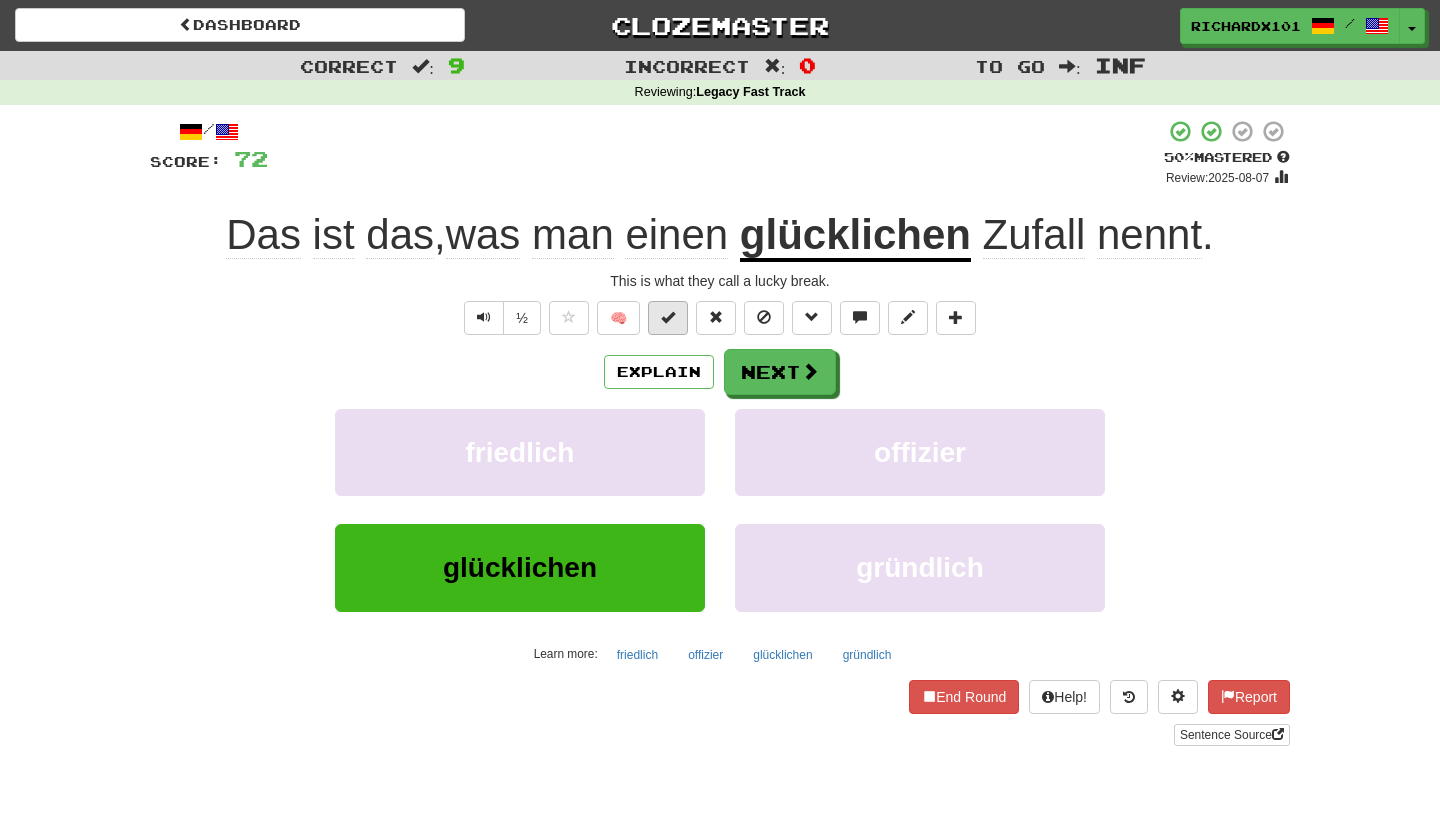 click at bounding box center (668, 317) 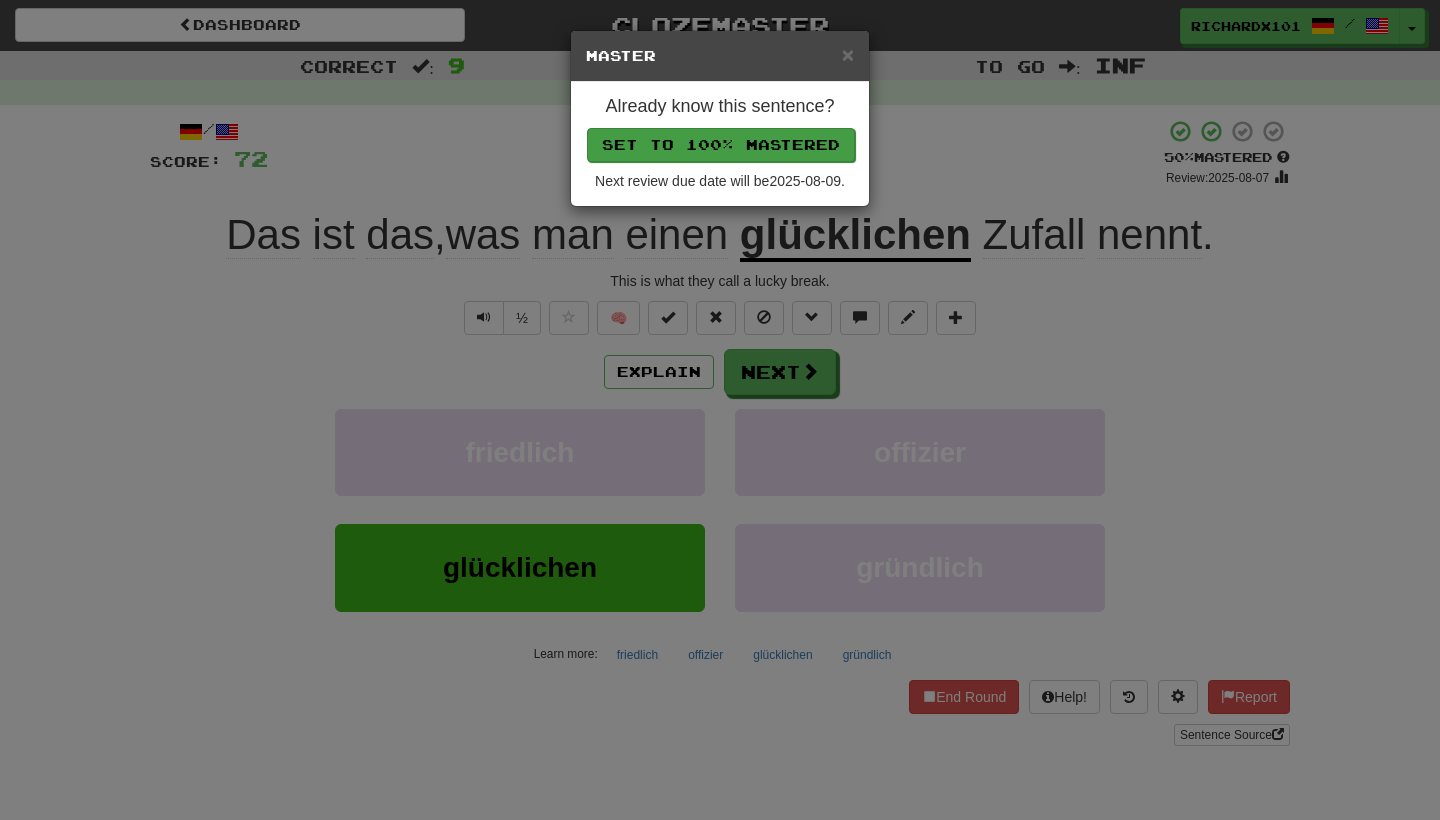 click on "Set to 100% Mastered" at bounding box center (721, 145) 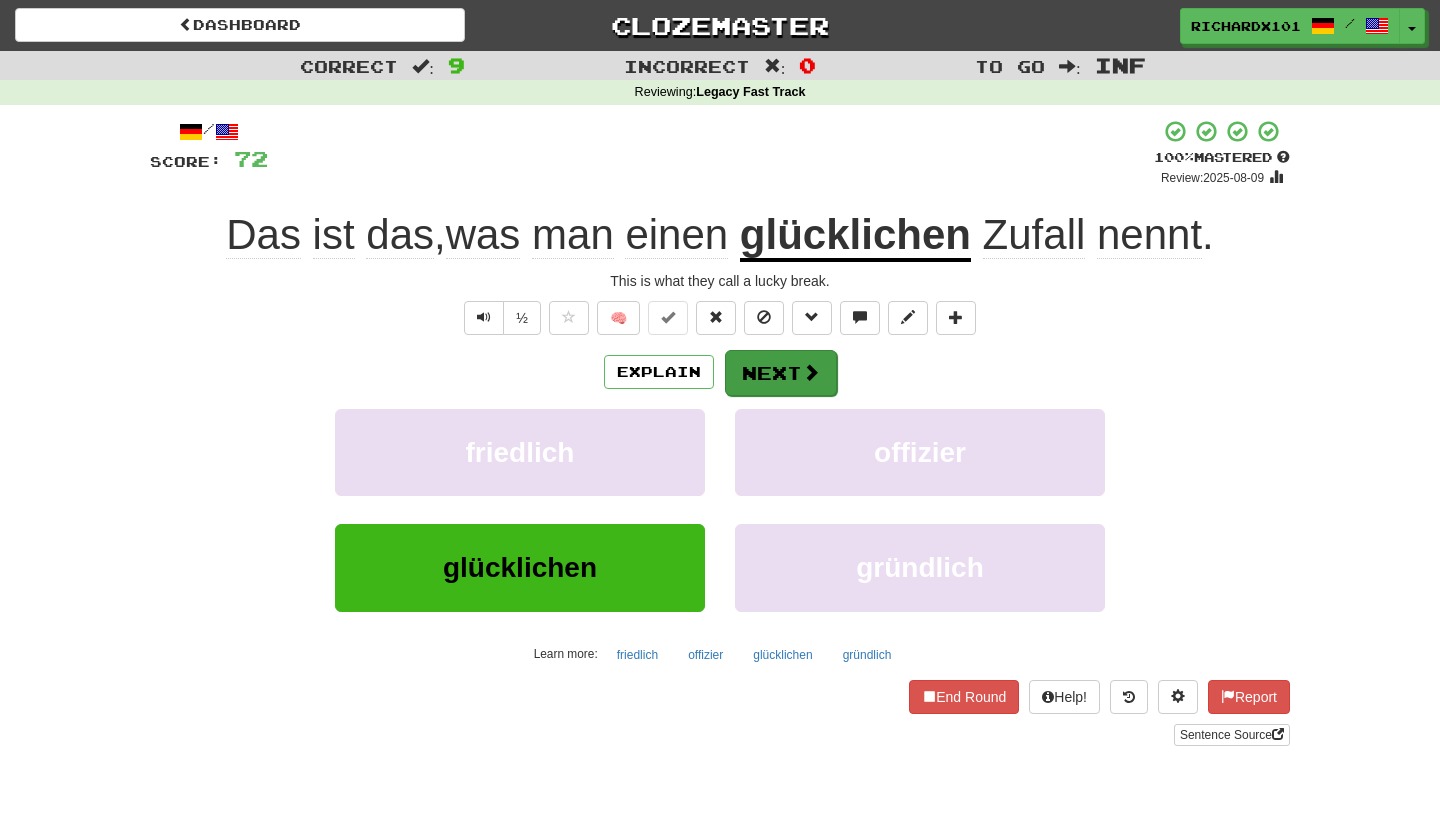 click on "Next" at bounding box center (781, 373) 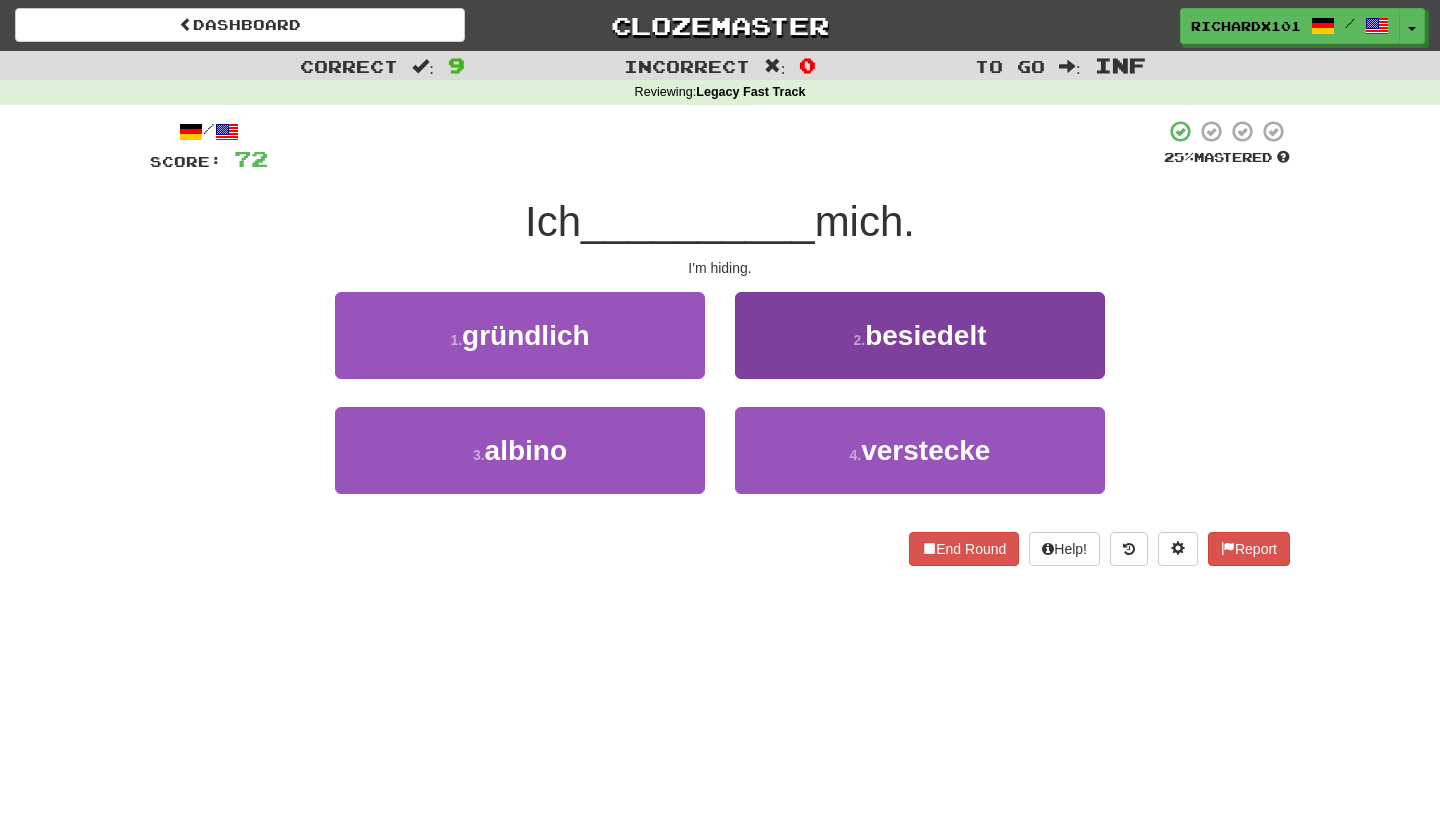 click on "4 .  verstecke" at bounding box center [920, 450] 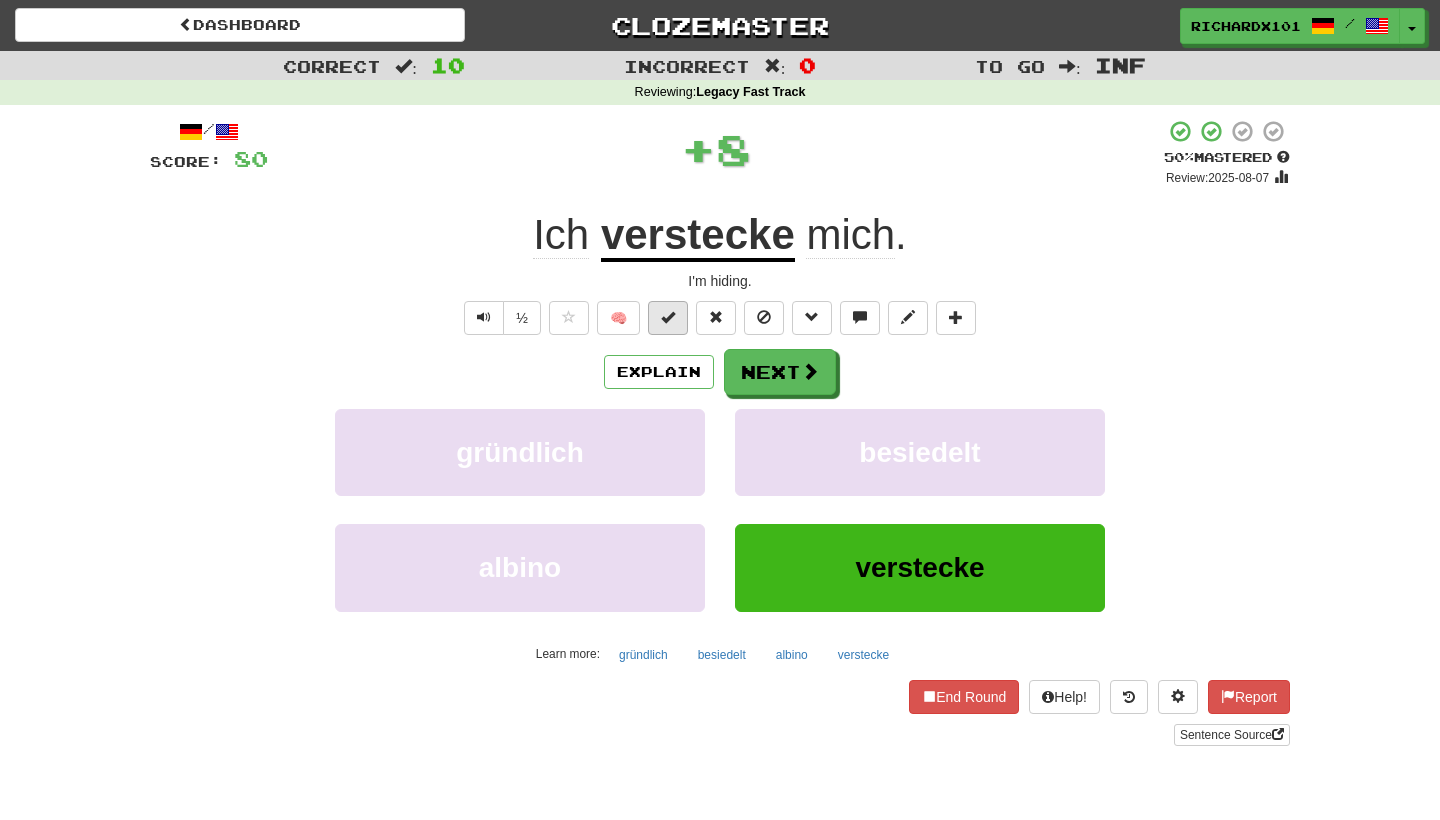 click at bounding box center [668, 318] 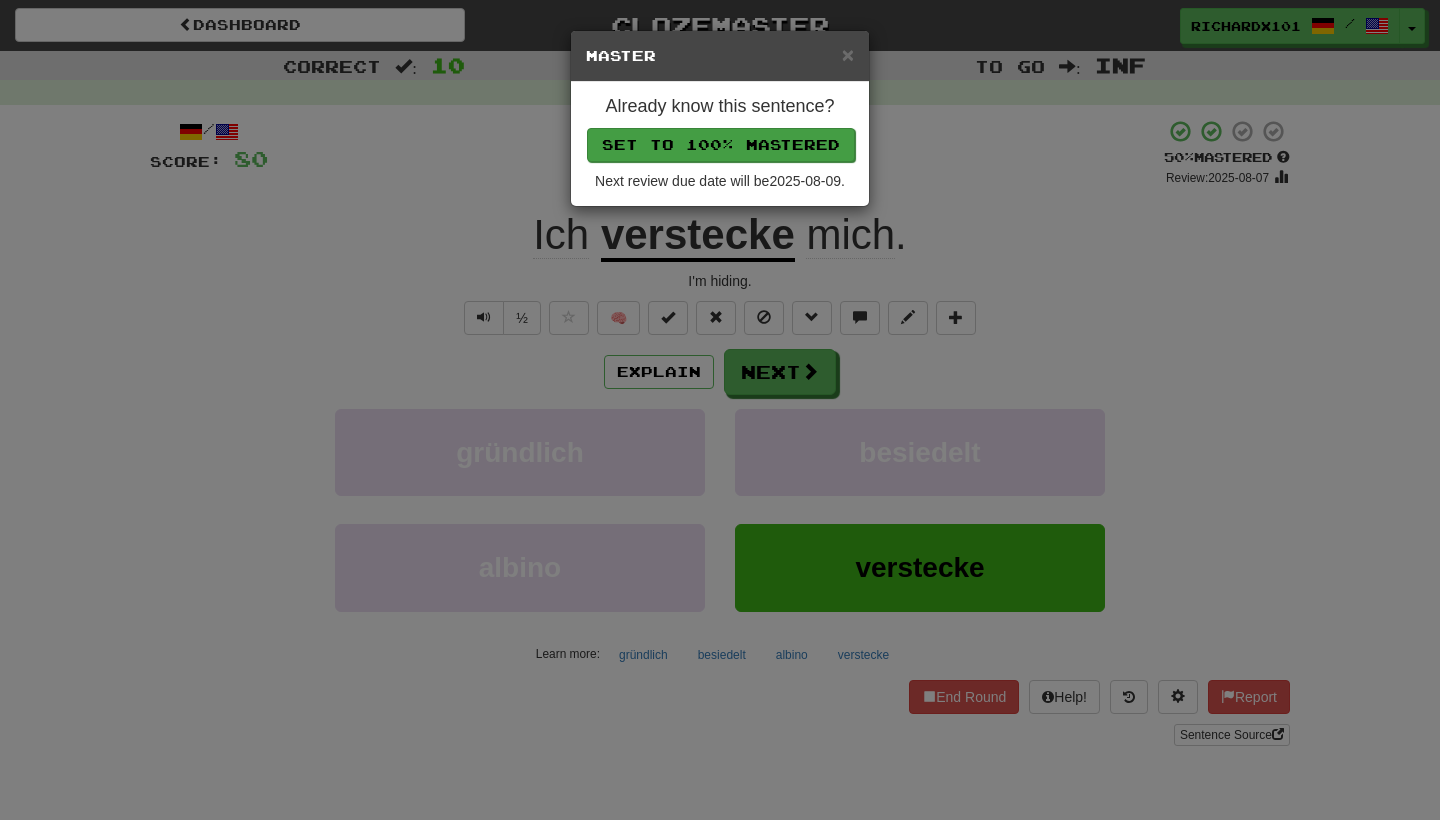 click on "Set to 100% Mastered" at bounding box center (721, 145) 